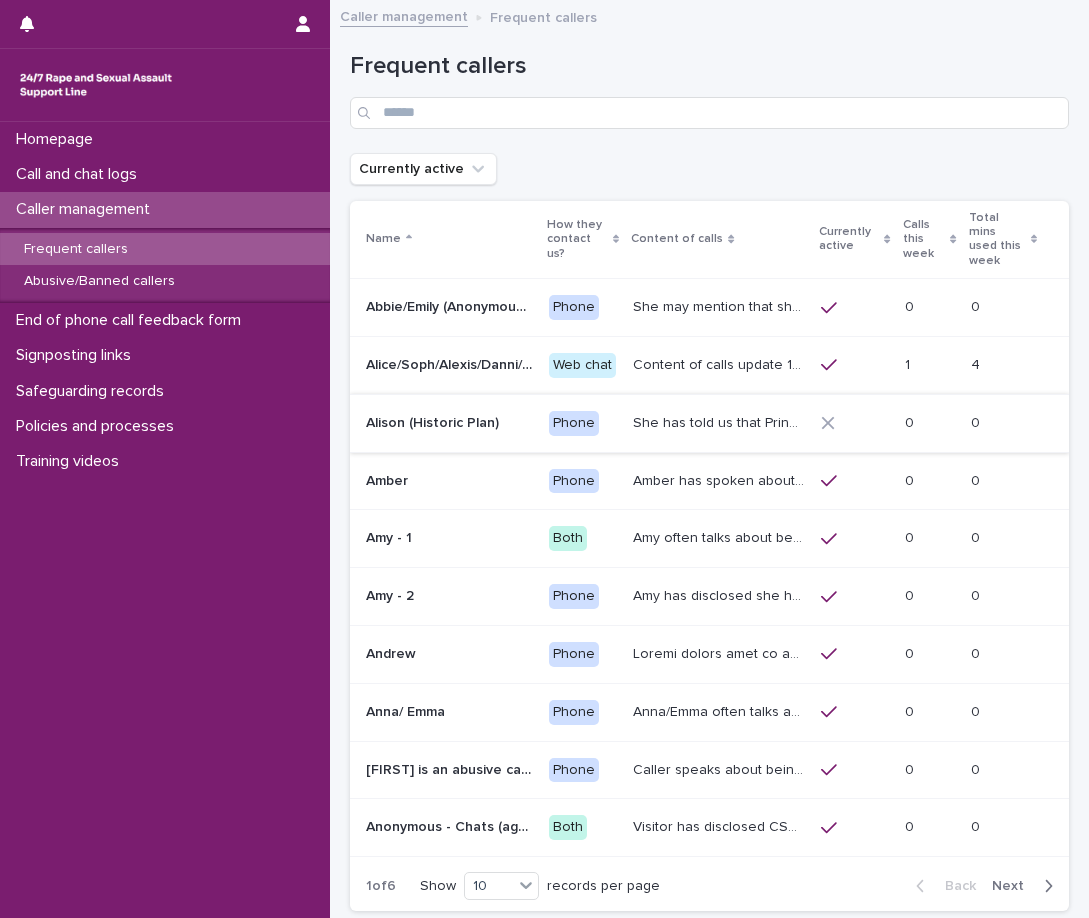 scroll, scrollTop: 0, scrollLeft: 0, axis: both 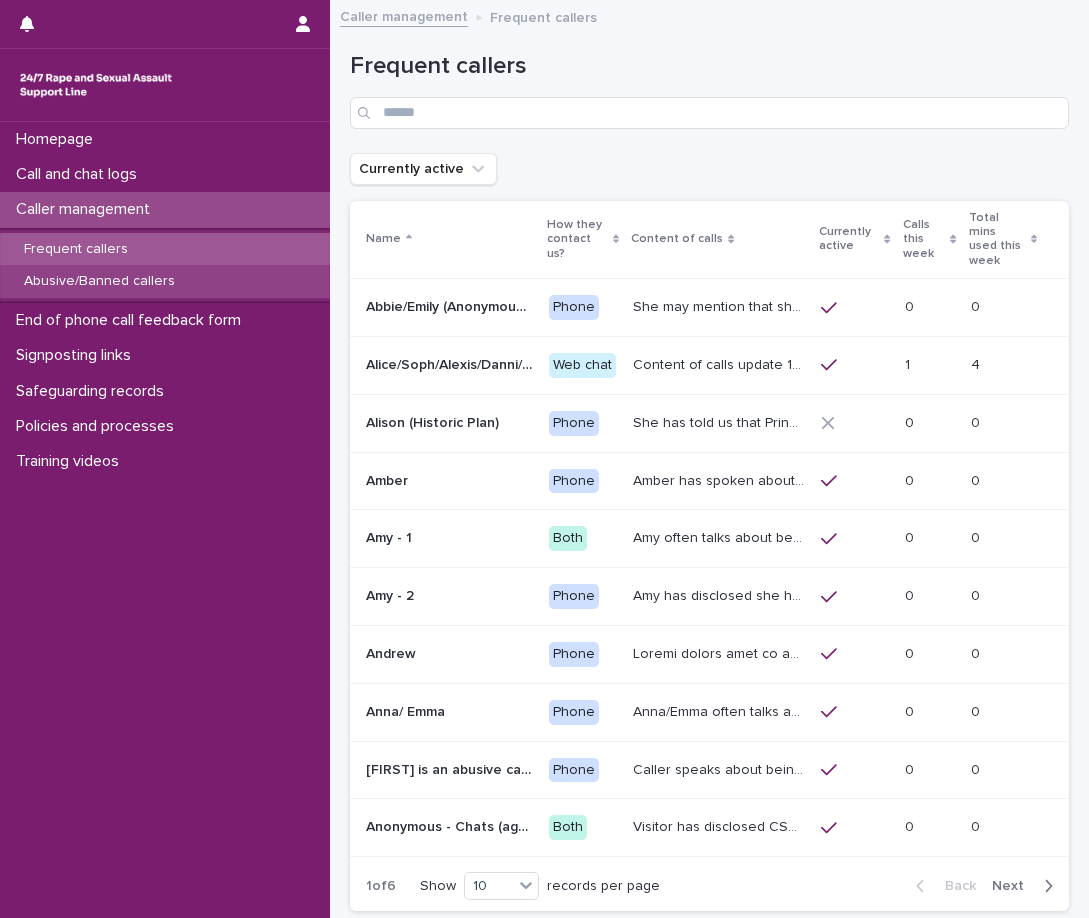 click on "Abusive/Banned callers" at bounding box center [165, 281] 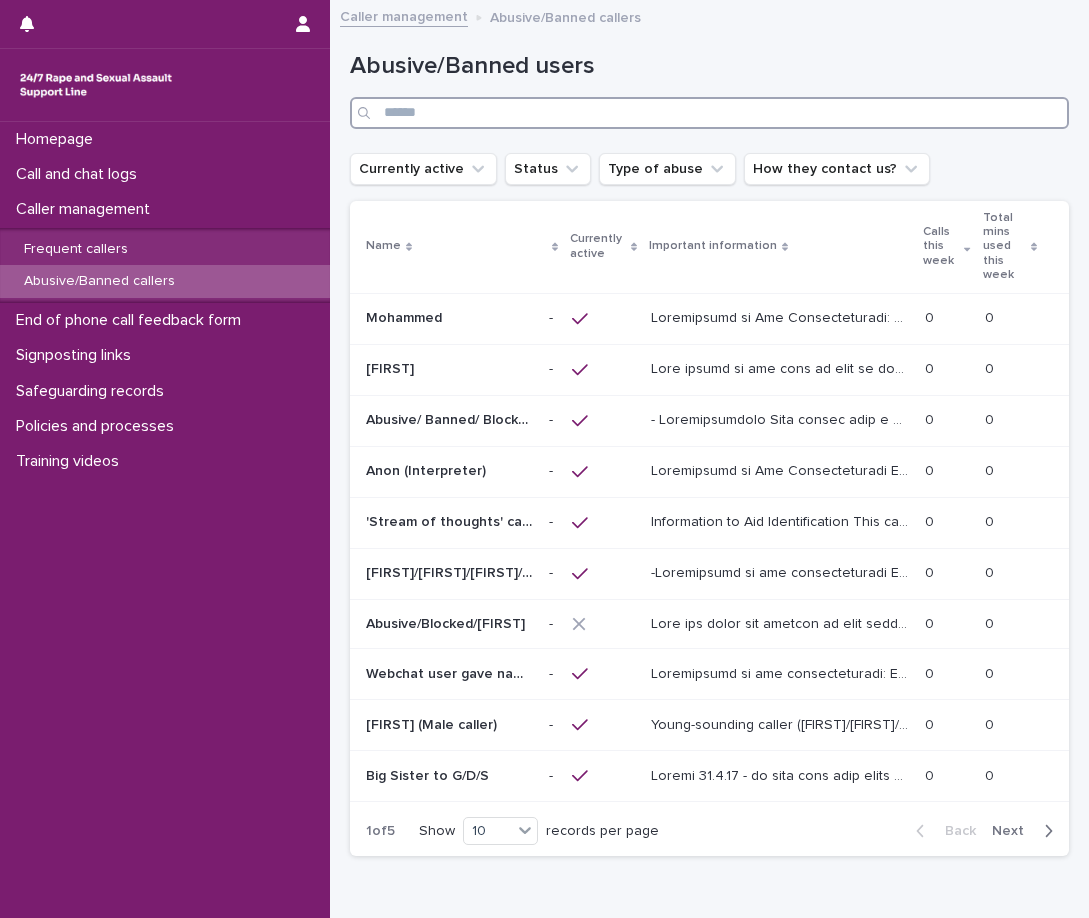 click at bounding box center (709, 113) 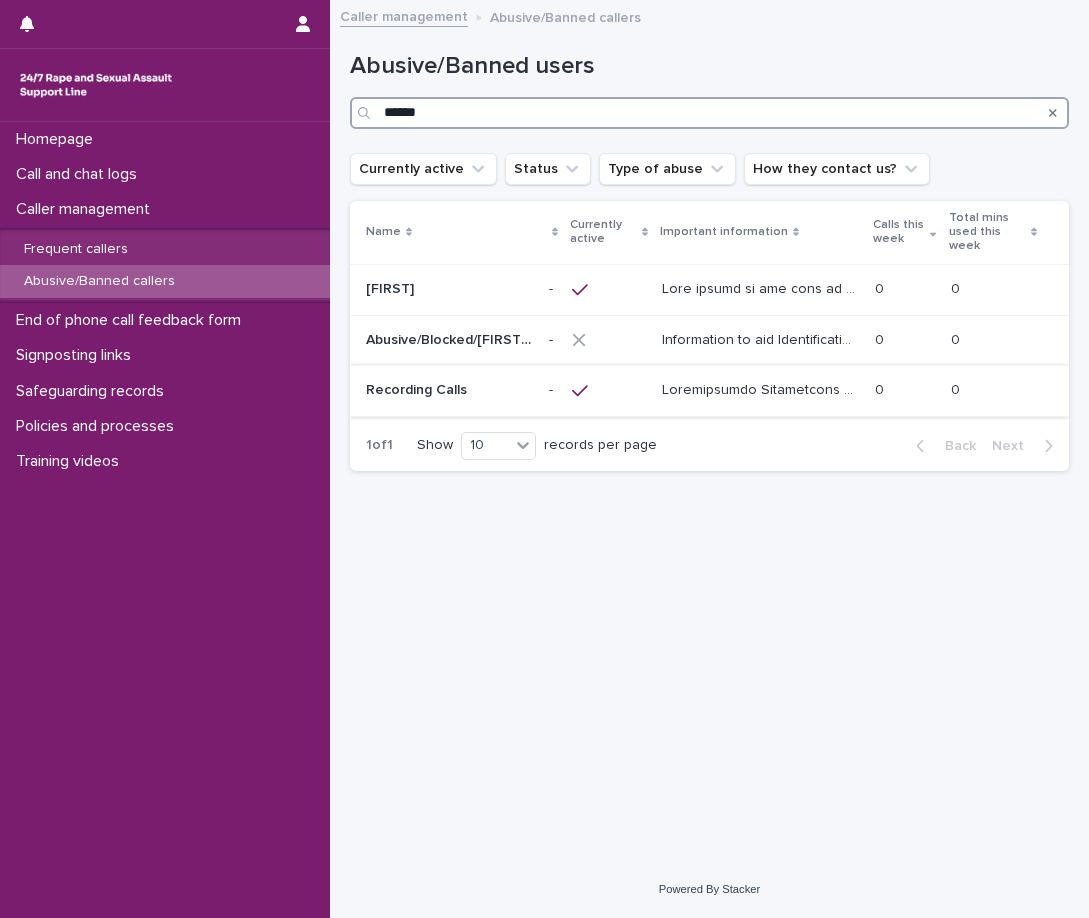 type on "******" 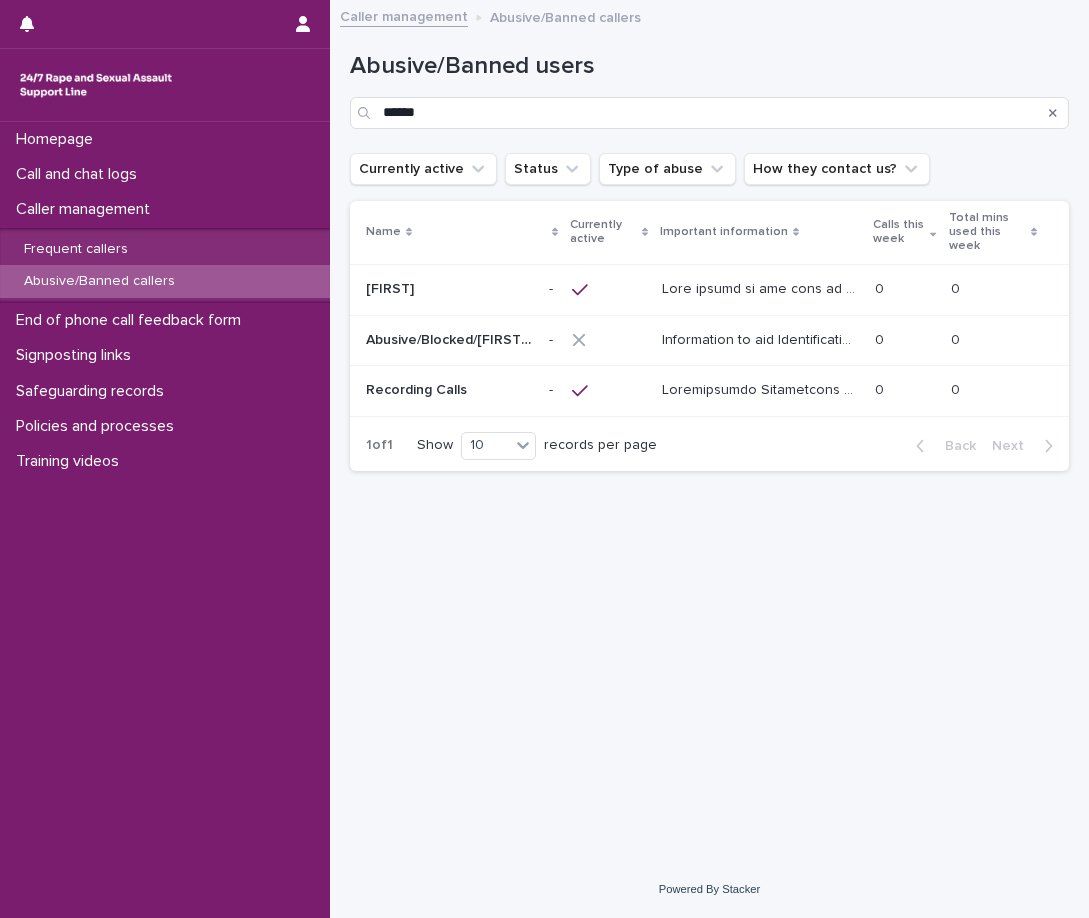 click at bounding box center (762, 388) 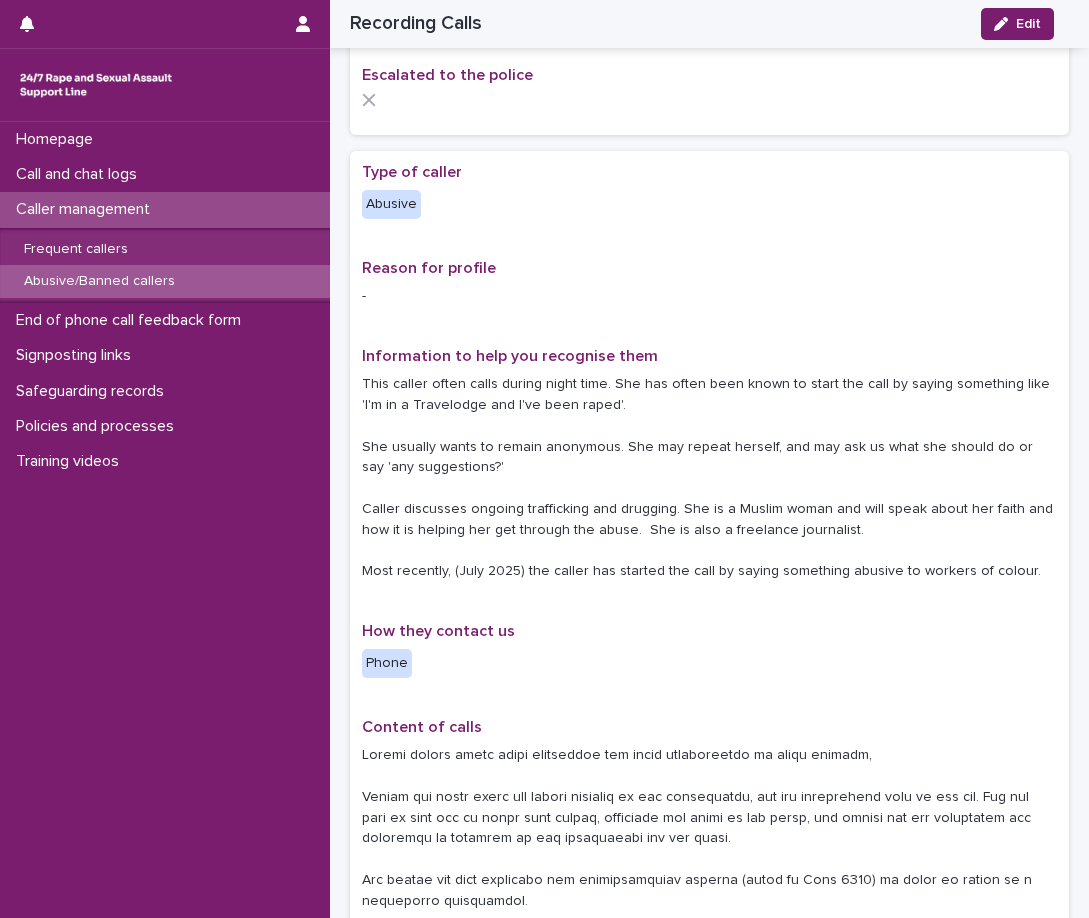scroll, scrollTop: 200, scrollLeft: 0, axis: vertical 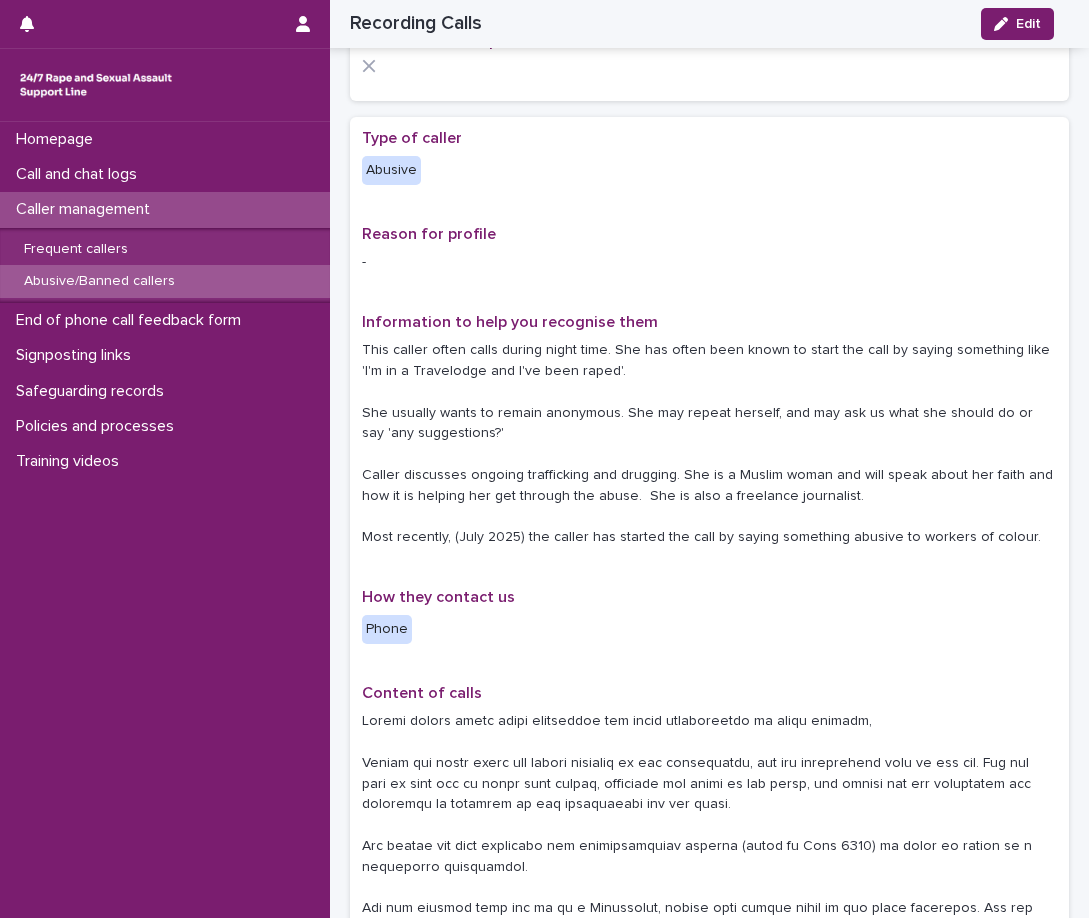 click on "Abusive/Banned callers" at bounding box center (165, 281) 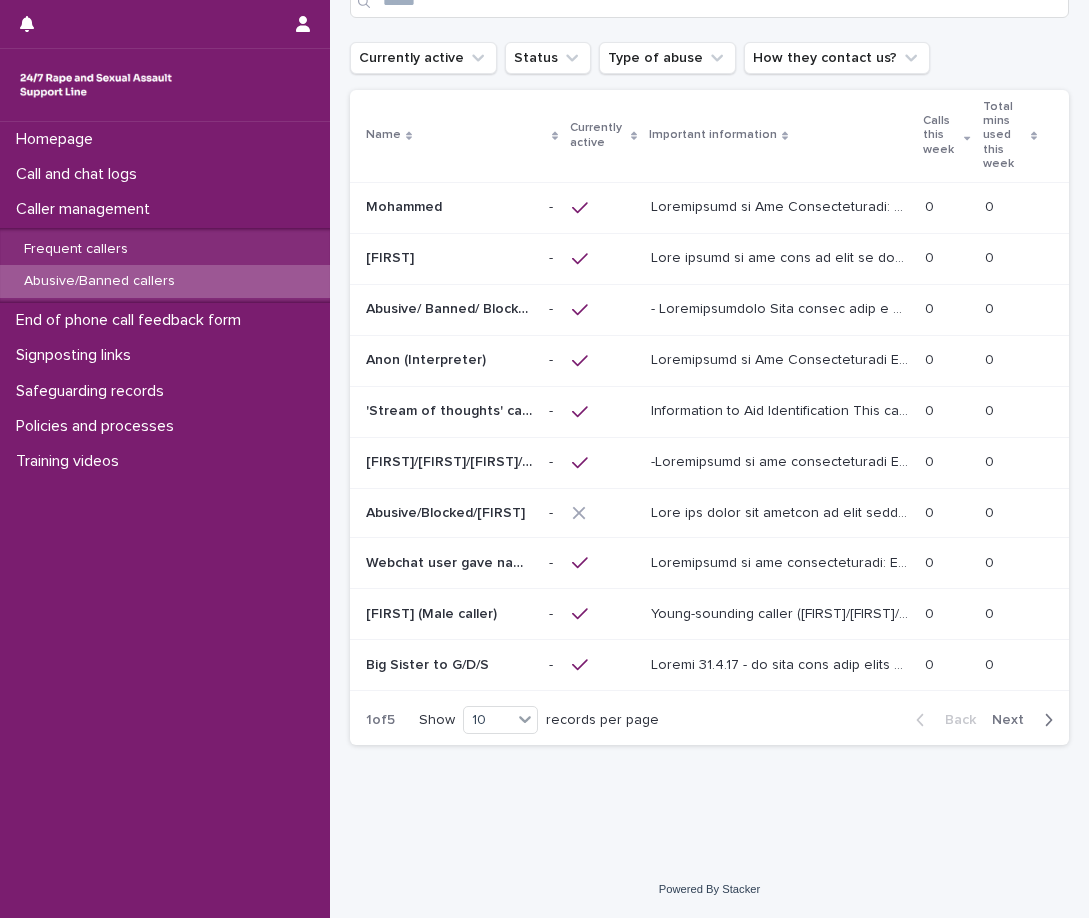 scroll, scrollTop: 0, scrollLeft: 0, axis: both 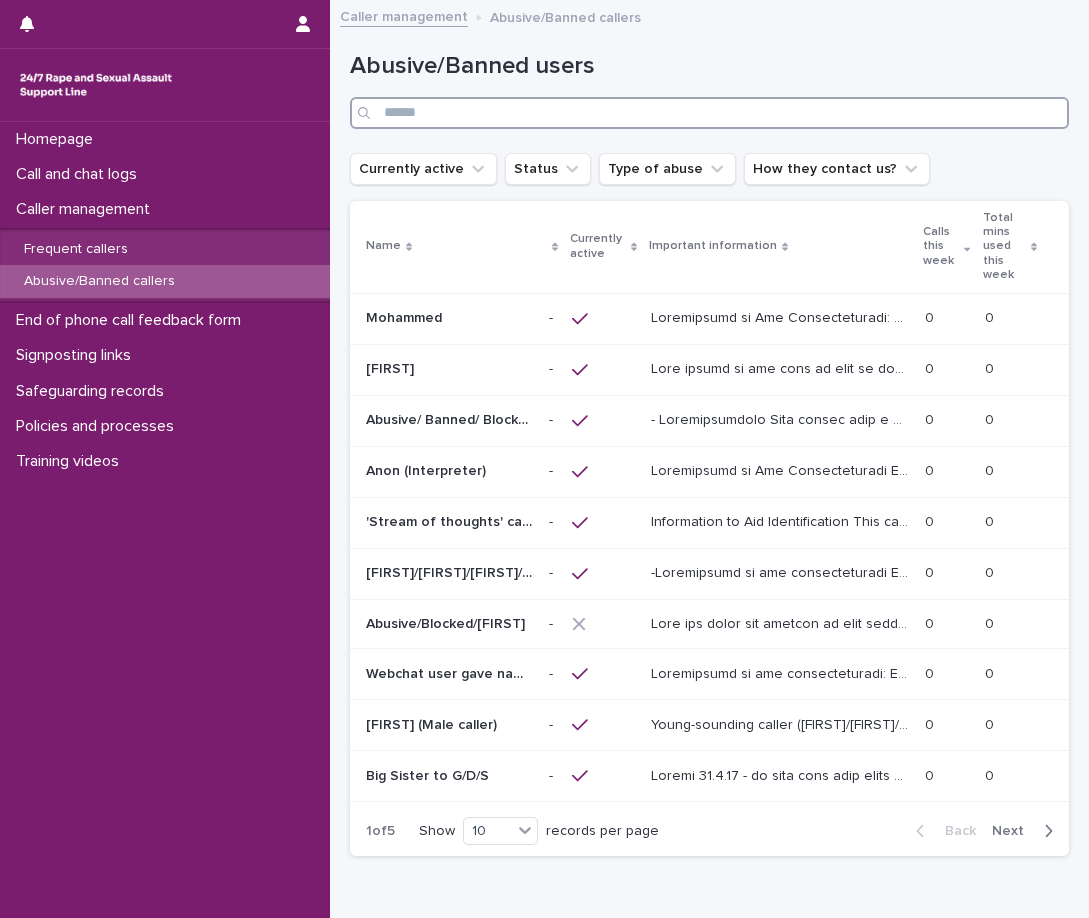 click at bounding box center [709, 113] 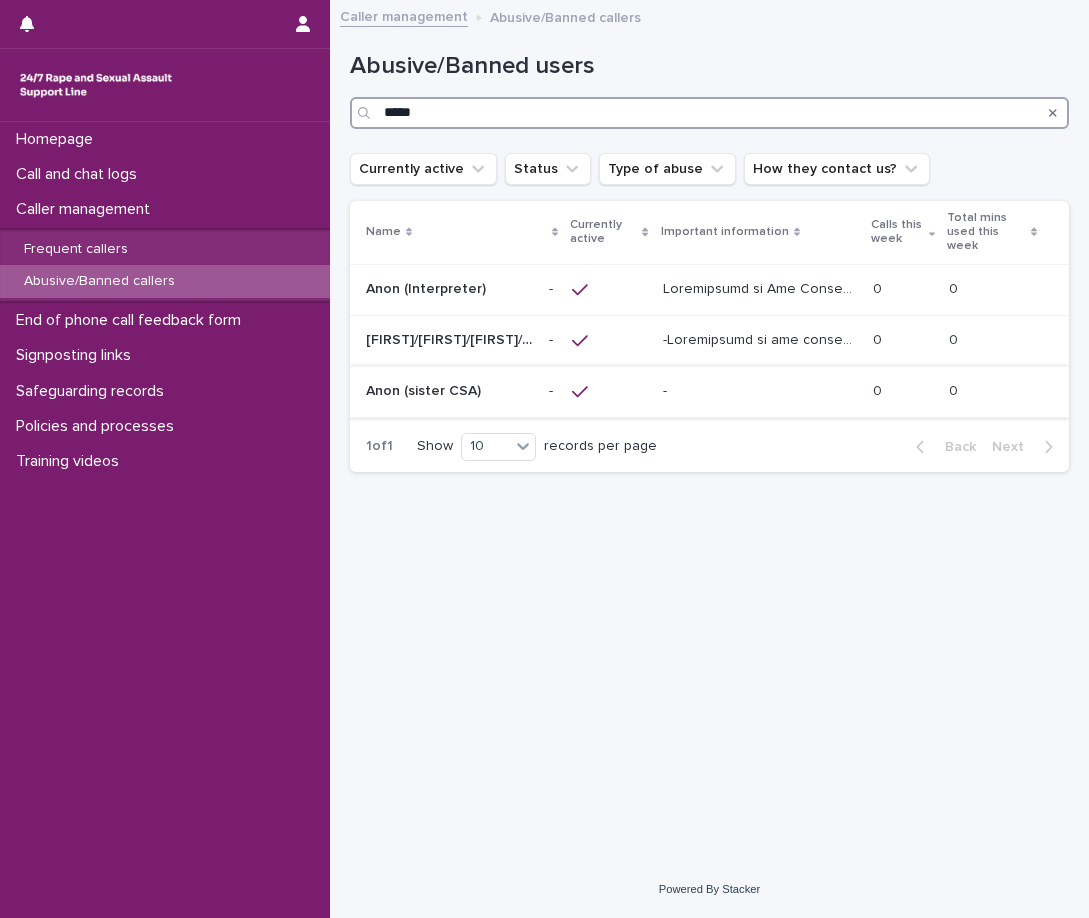 type on "****" 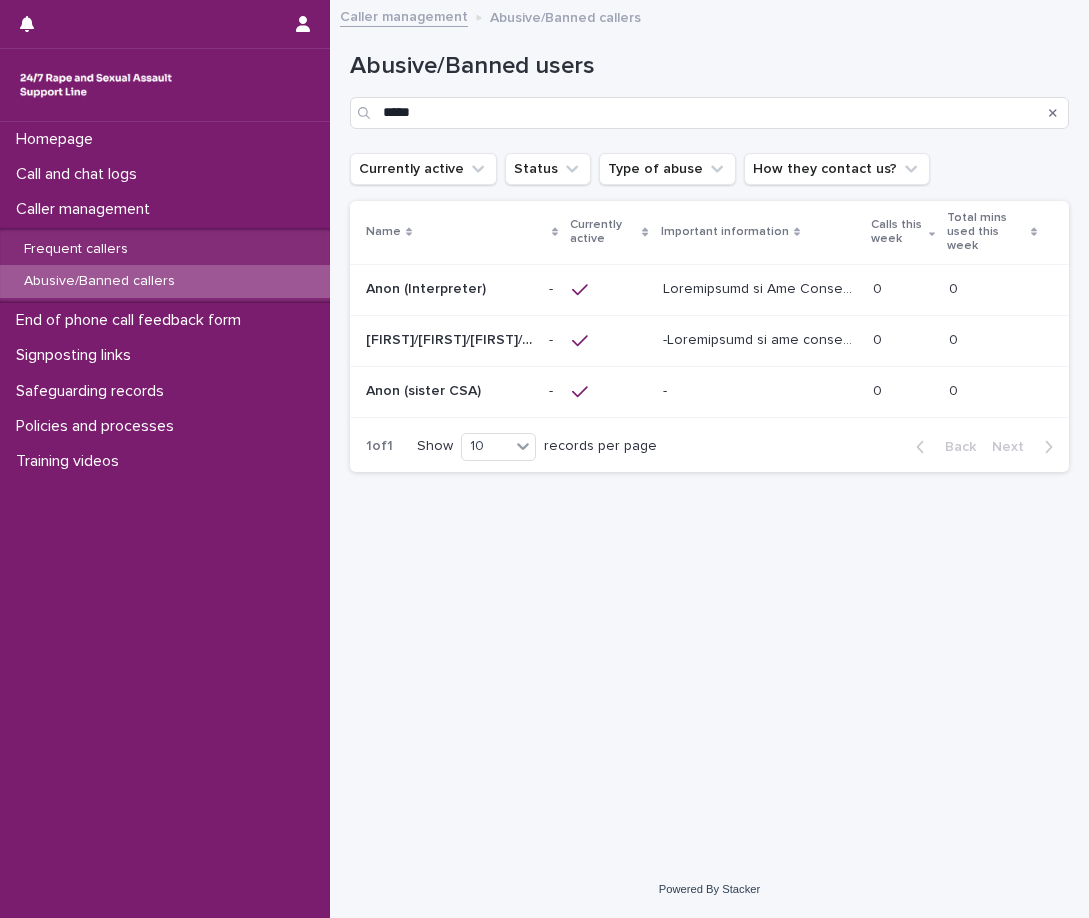 click at bounding box center [760, 391] 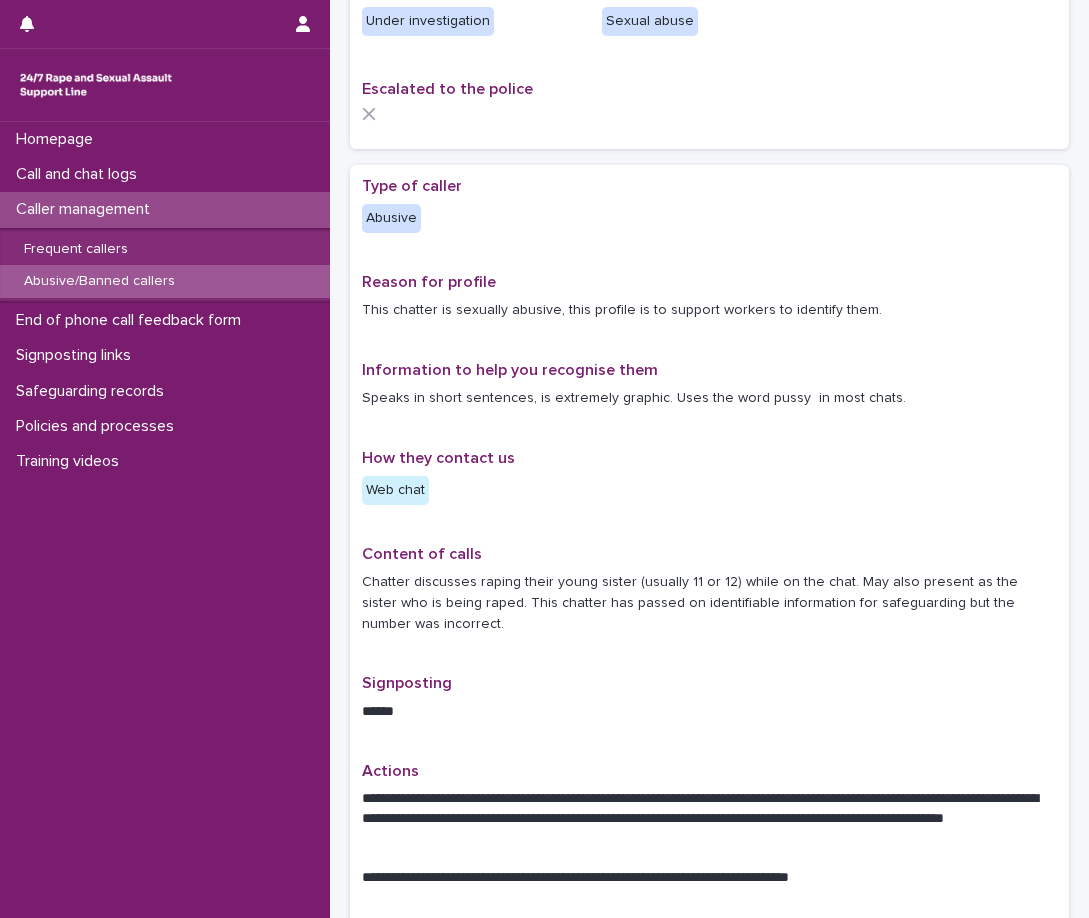 scroll, scrollTop: 200, scrollLeft: 0, axis: vertical 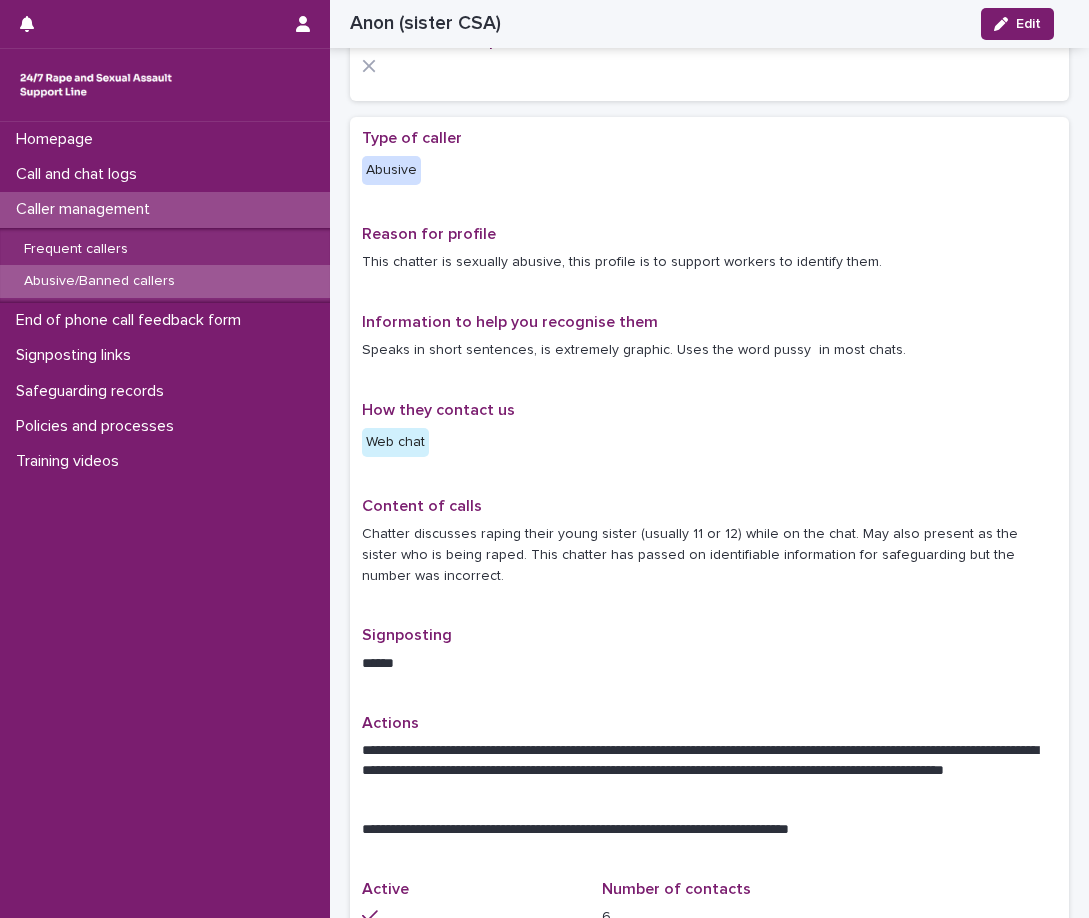 click on "Caller management" at bounding box center (165, 209) 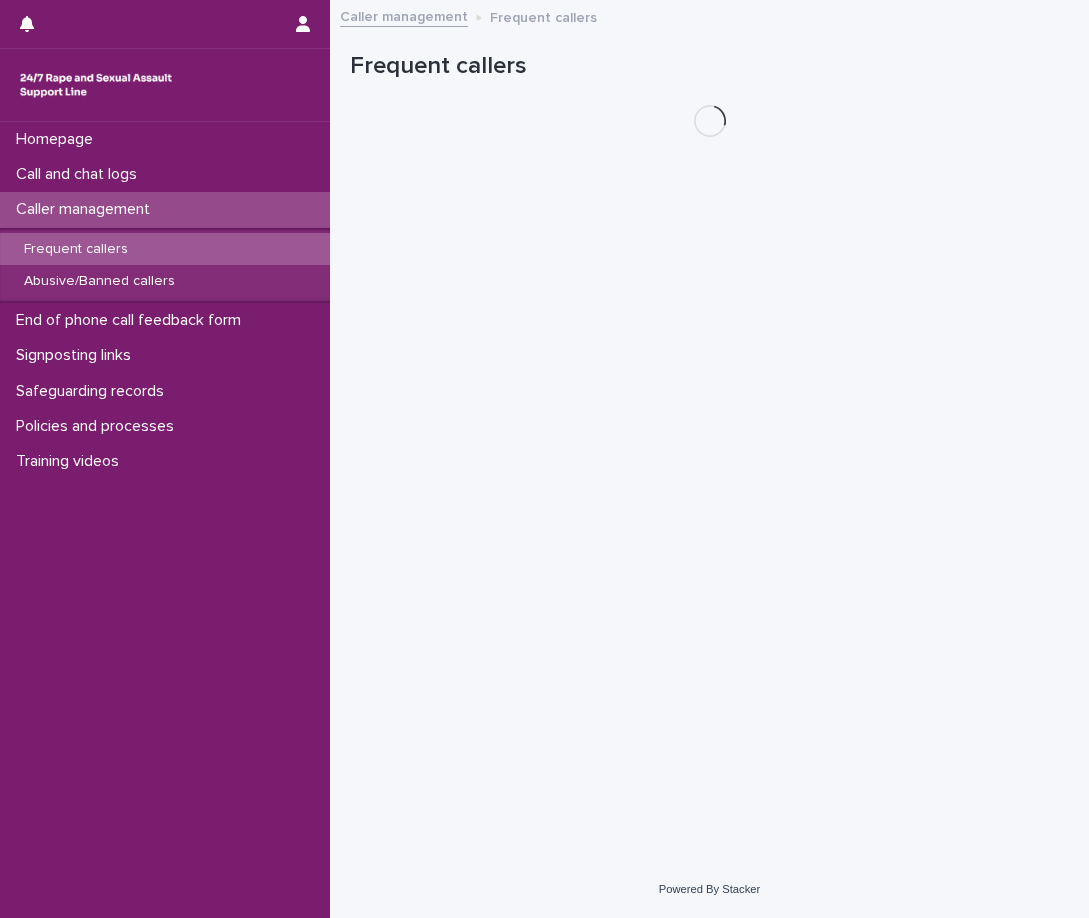scroll, scrollTop: 0, scrollLeft: 0, axis: both 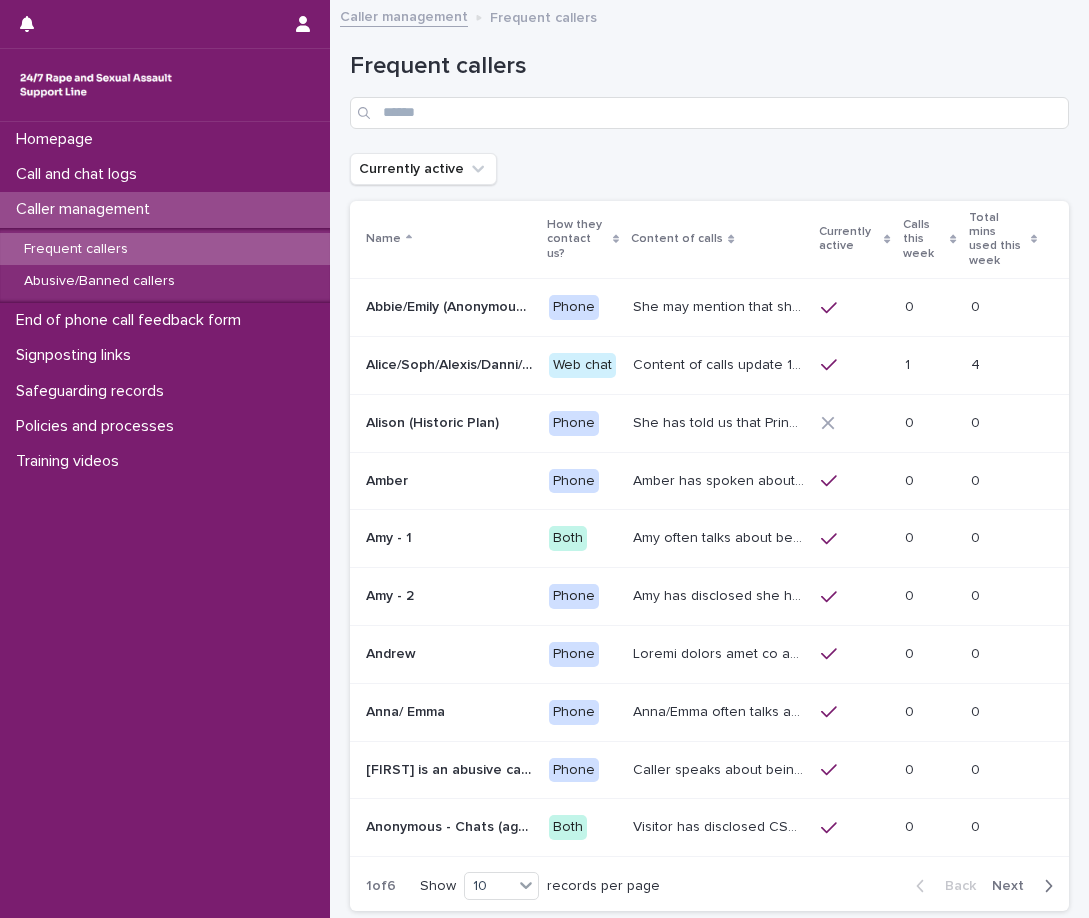 click on "Content of calls update 10/05/25
This caller discloses different sexual violence they have experienced, it is usually recent.
More recently they have been disclosing sexual violence perpetrated by a gang/group of perpetrators. Alongside what they have already disclosed.
They have mentioned having suicidal thoughts and also attempts.
They have also disclosed on multiple contacts that they are currently getting treated for cancer (Chemotherapy).
Chatter uses a variety of names like Alice, Soph, Alexis, Danni, Scarlet, Katy, Hannah, Lucy, Alana, Cara.
Chatter will present in different ways.  She sometimes discusses being raped or experiencing domestic abuse by their partner / another perpetrator, or experiencing ritual abuse.
She will also often chat about some kind of loss, the loss of a child, her mum etc." at bounding box center [721, 363] 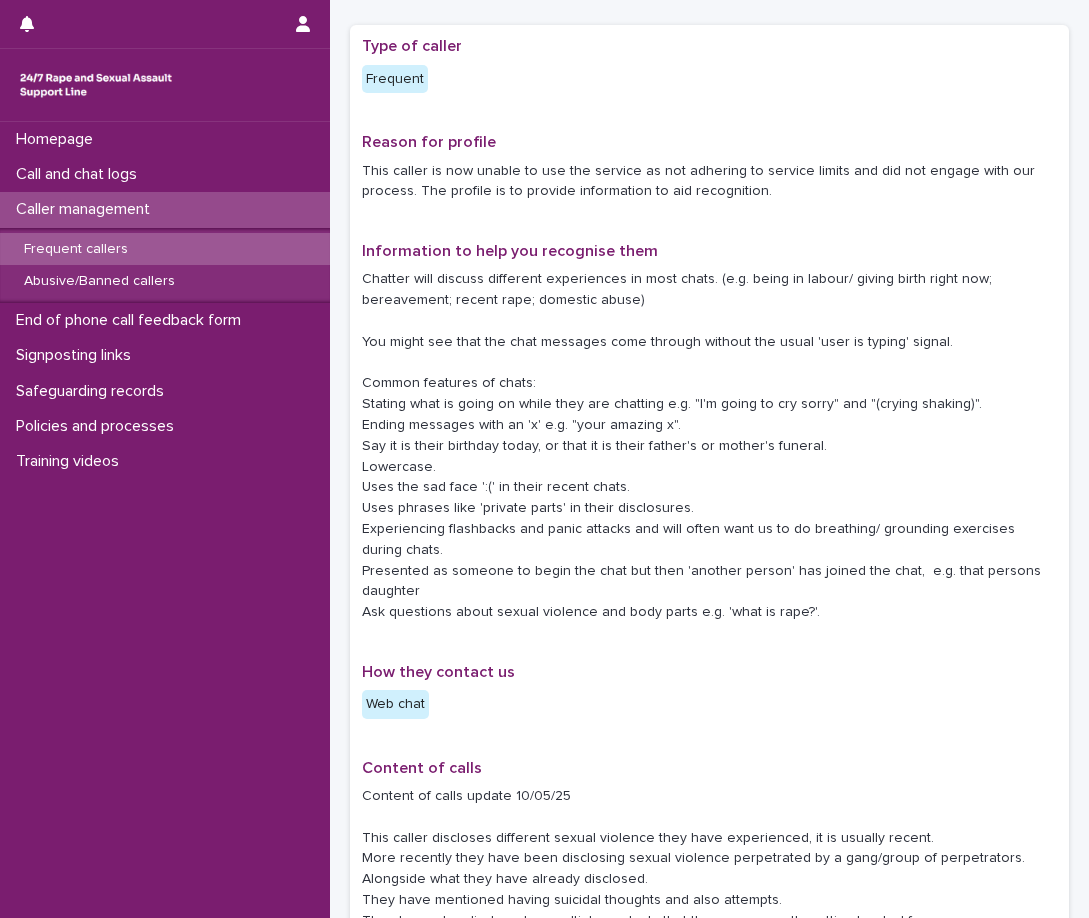 scroll, scrollTop: 0, scrollLeft: 0, axis: both 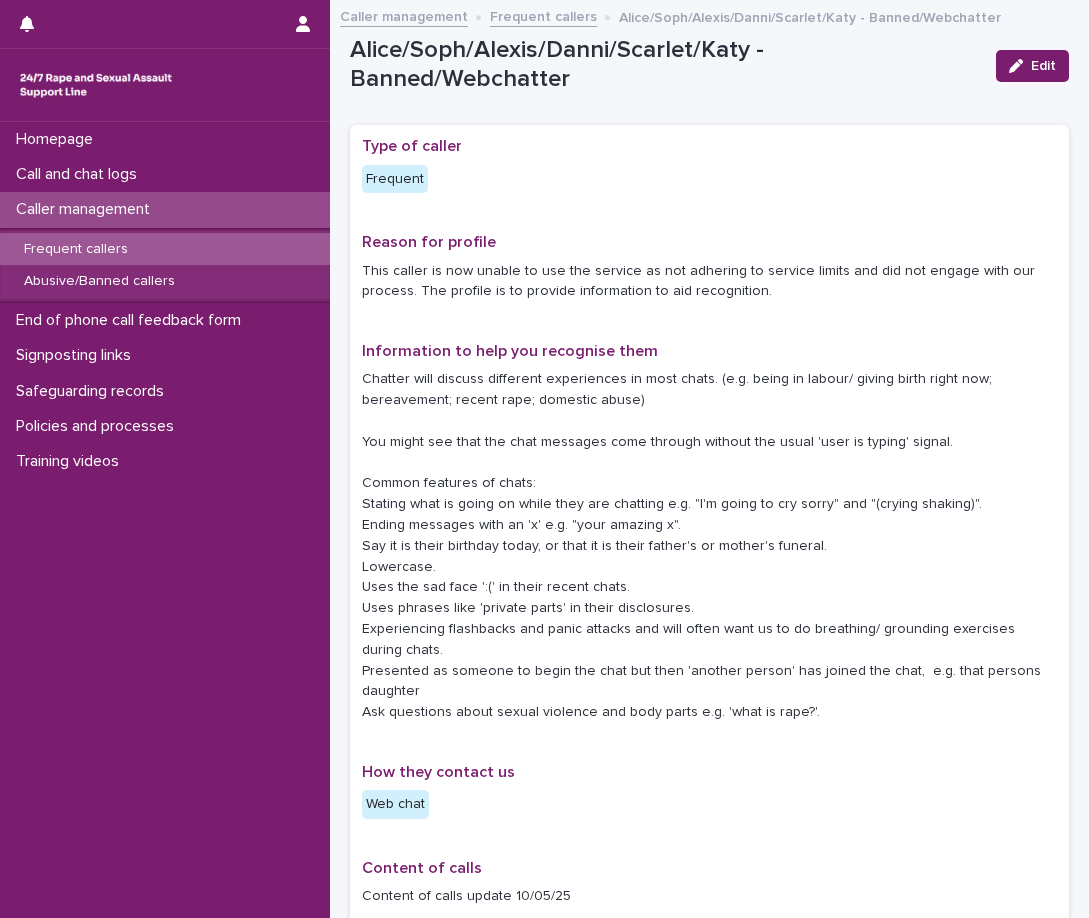 click on "Caller management" at bounding box center [165, 209] 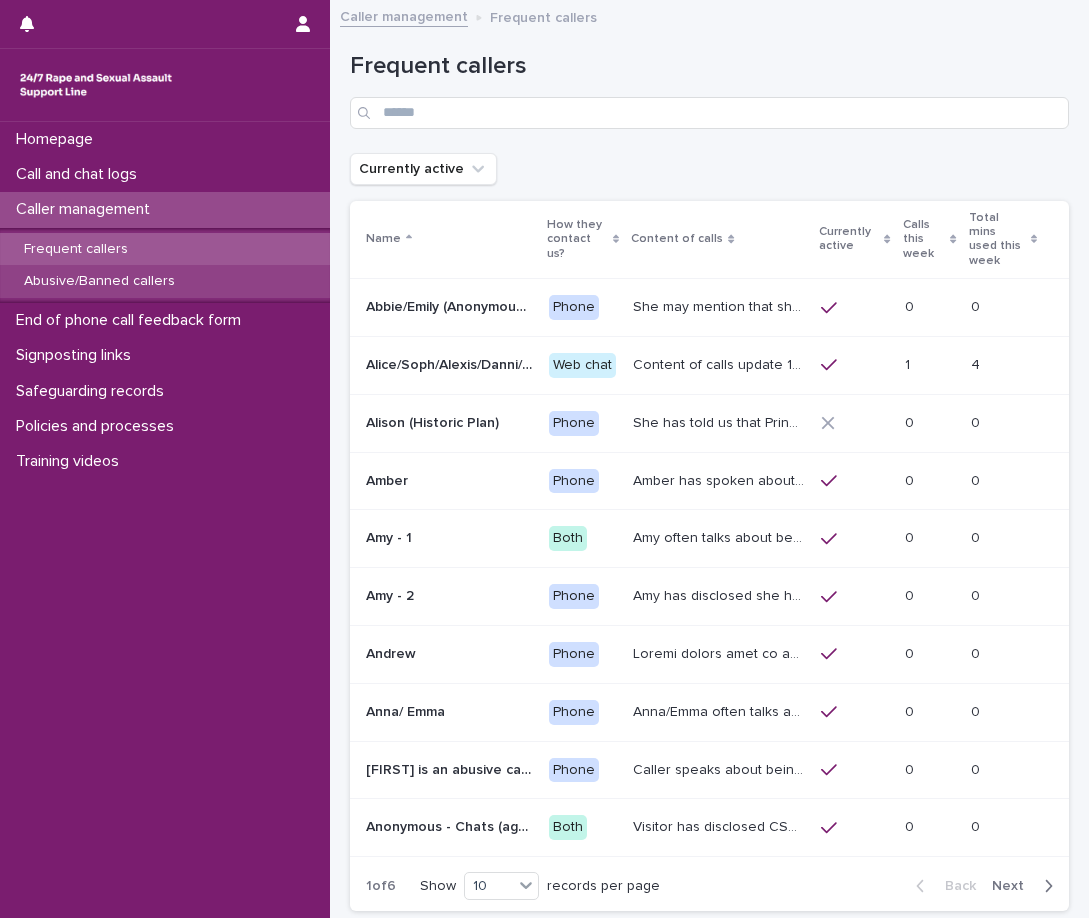 click on "Abusive/Banned callers" at bounding box center (165, 281) 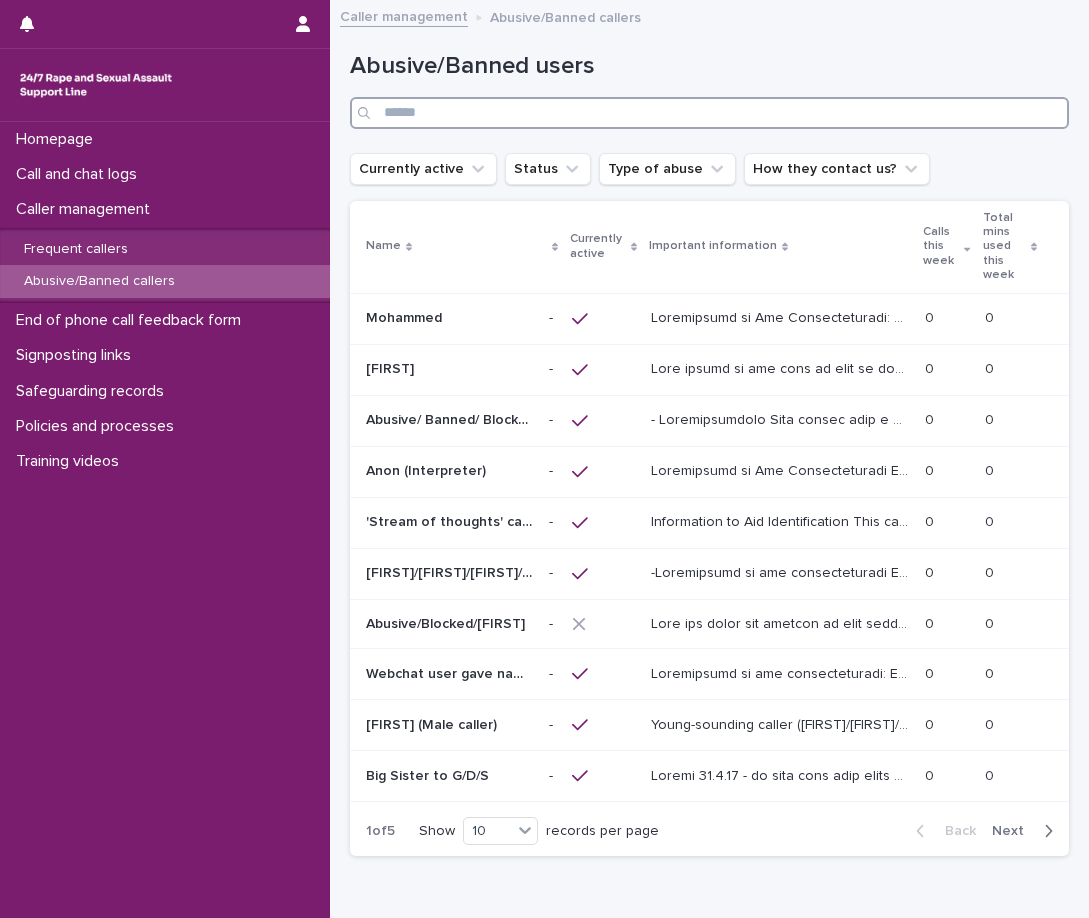 click at bounding box center (709, 113) 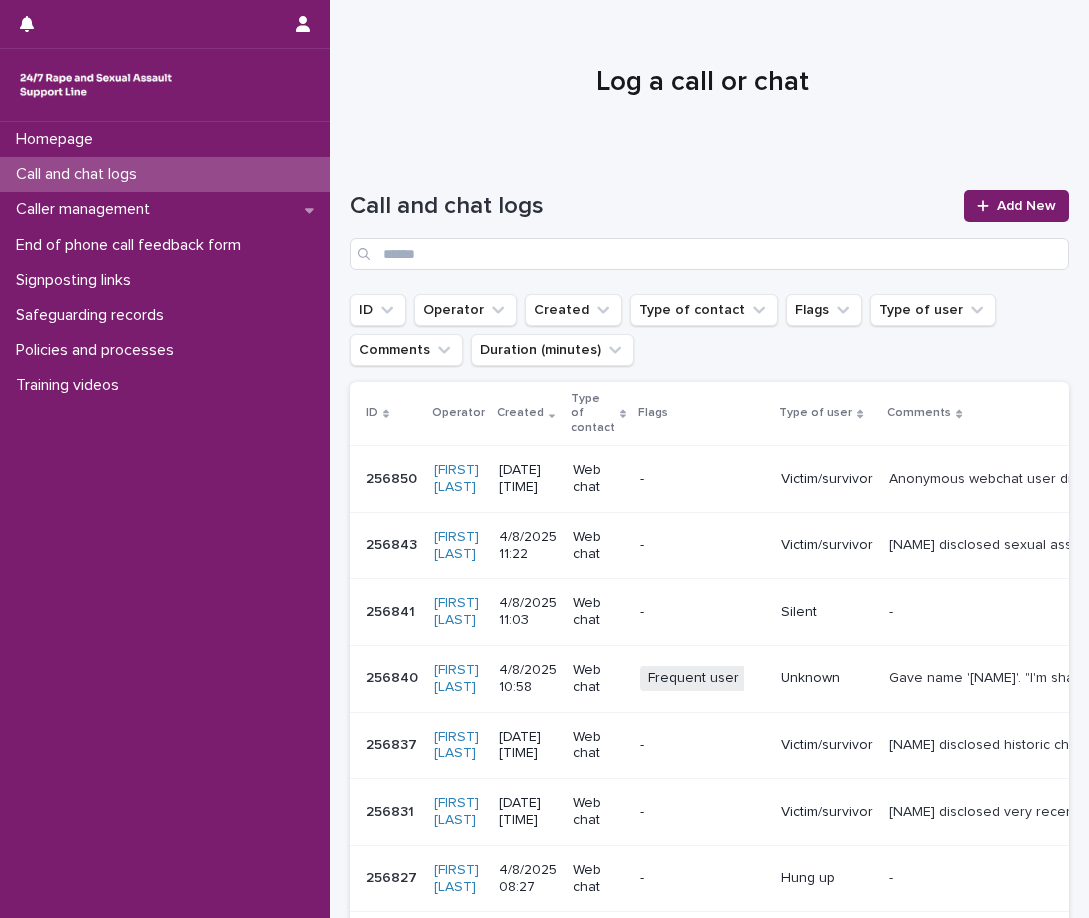 scroll, scrollTop: 0, scrollLeft: 0, axis: both 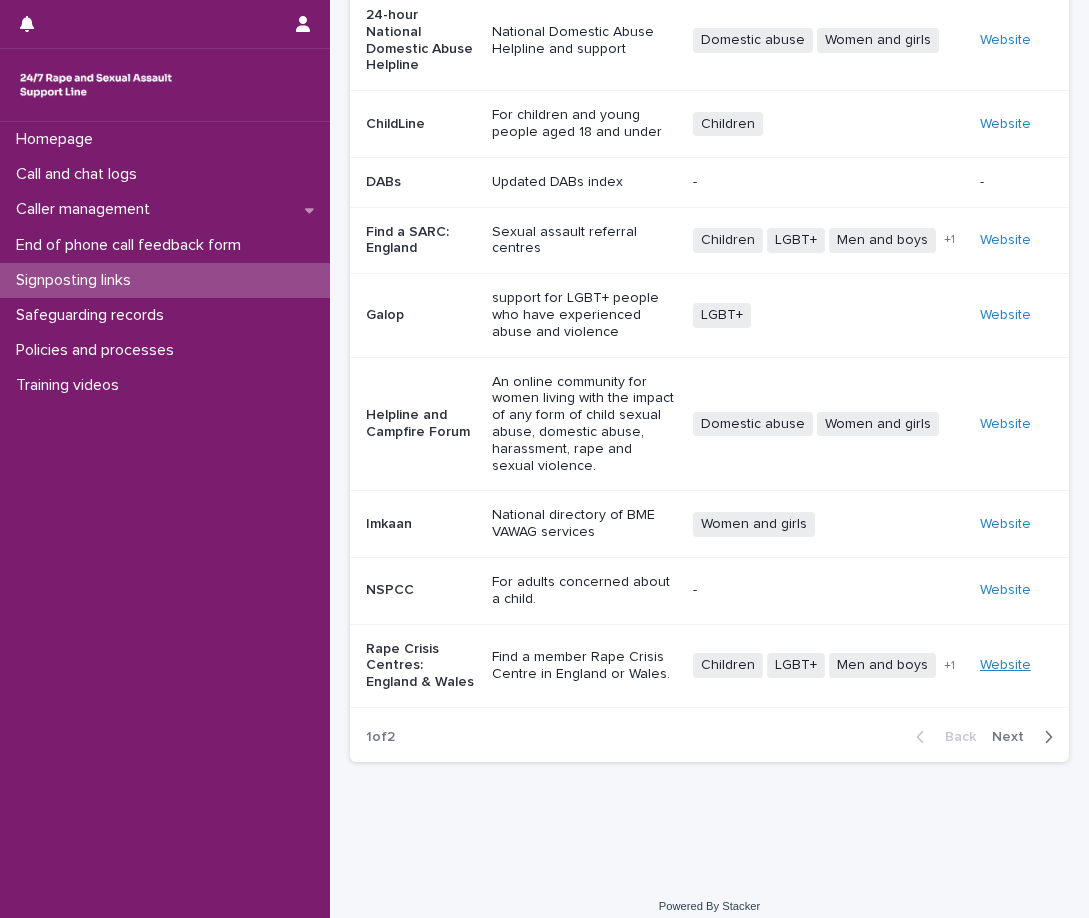 drag, startPoint x: 993, startPoint y: 647, endPoint x: 886, endPoint y: 679, distance: 111.68259 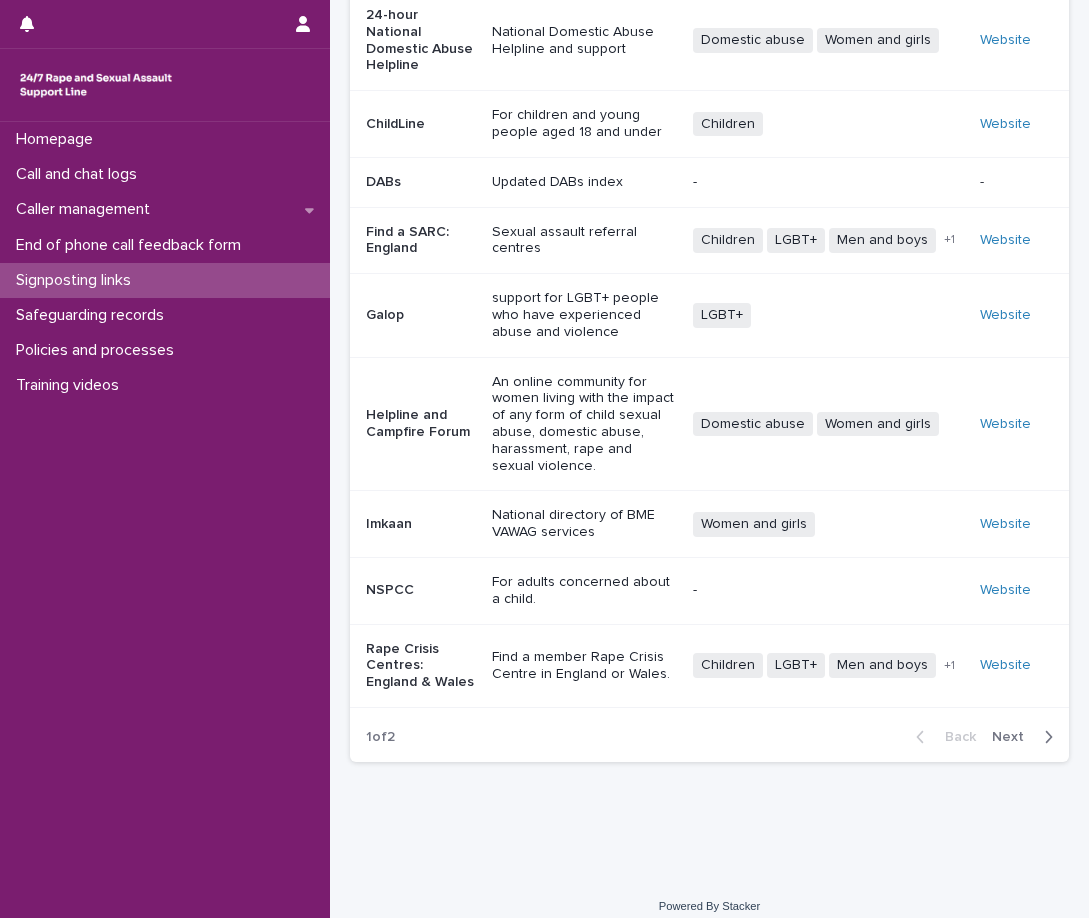 click on "Children LGBT+ Men and boys Women and girls + 1" at bounding box center [828, 665] 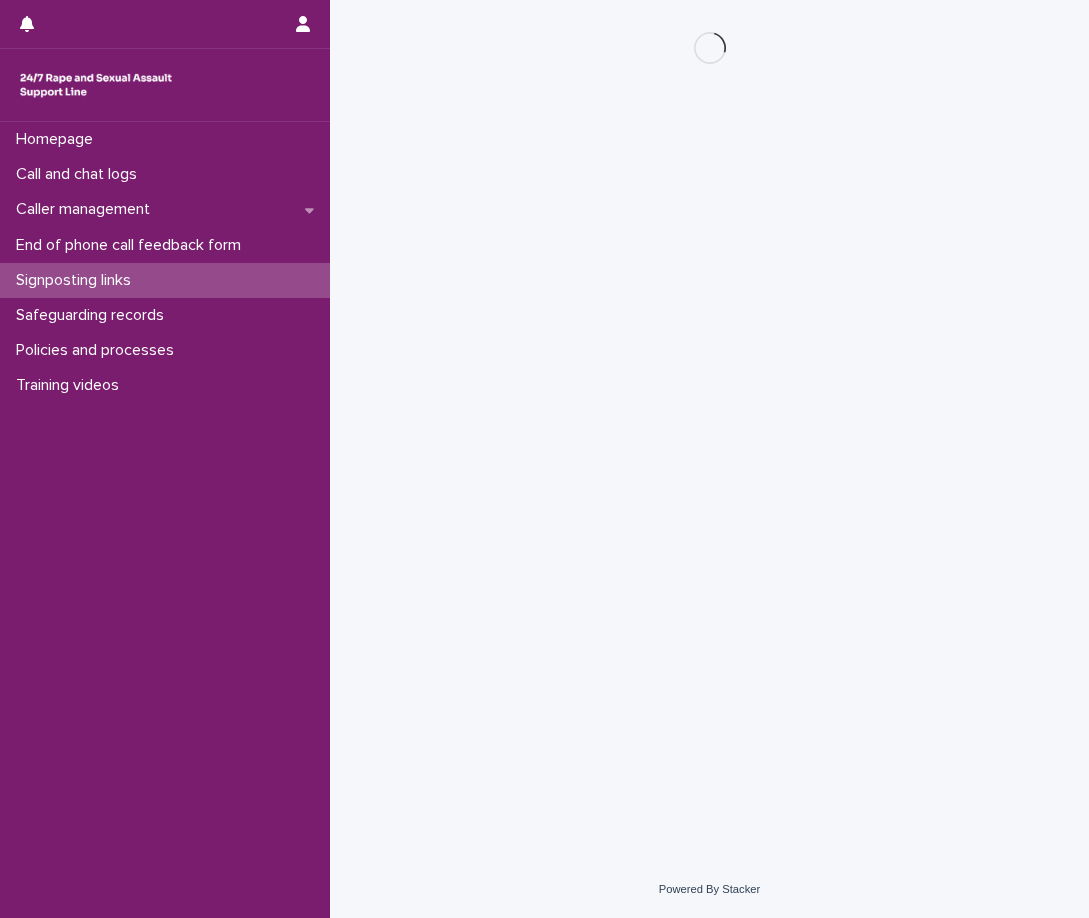 scroll, scrollTop: 0, scrollLeft: 0, axis: both 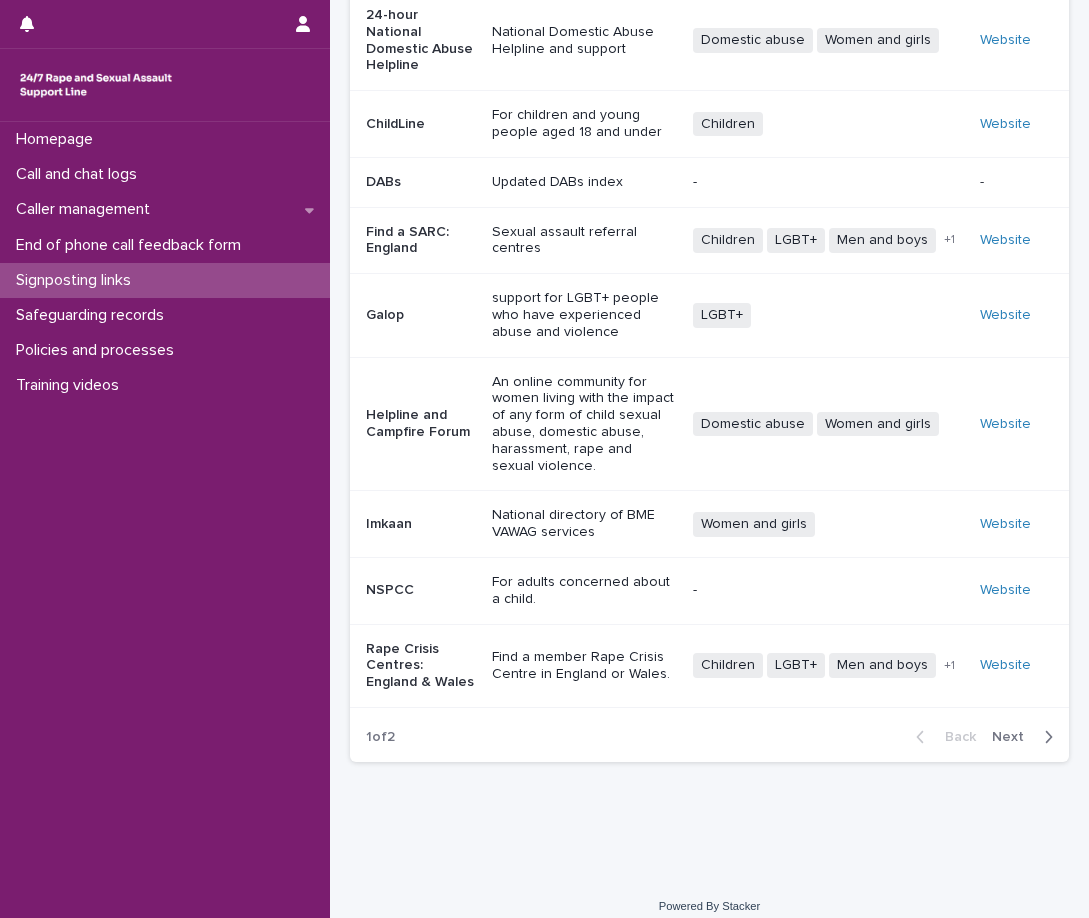click on "-" at bounding box center [828, 590] 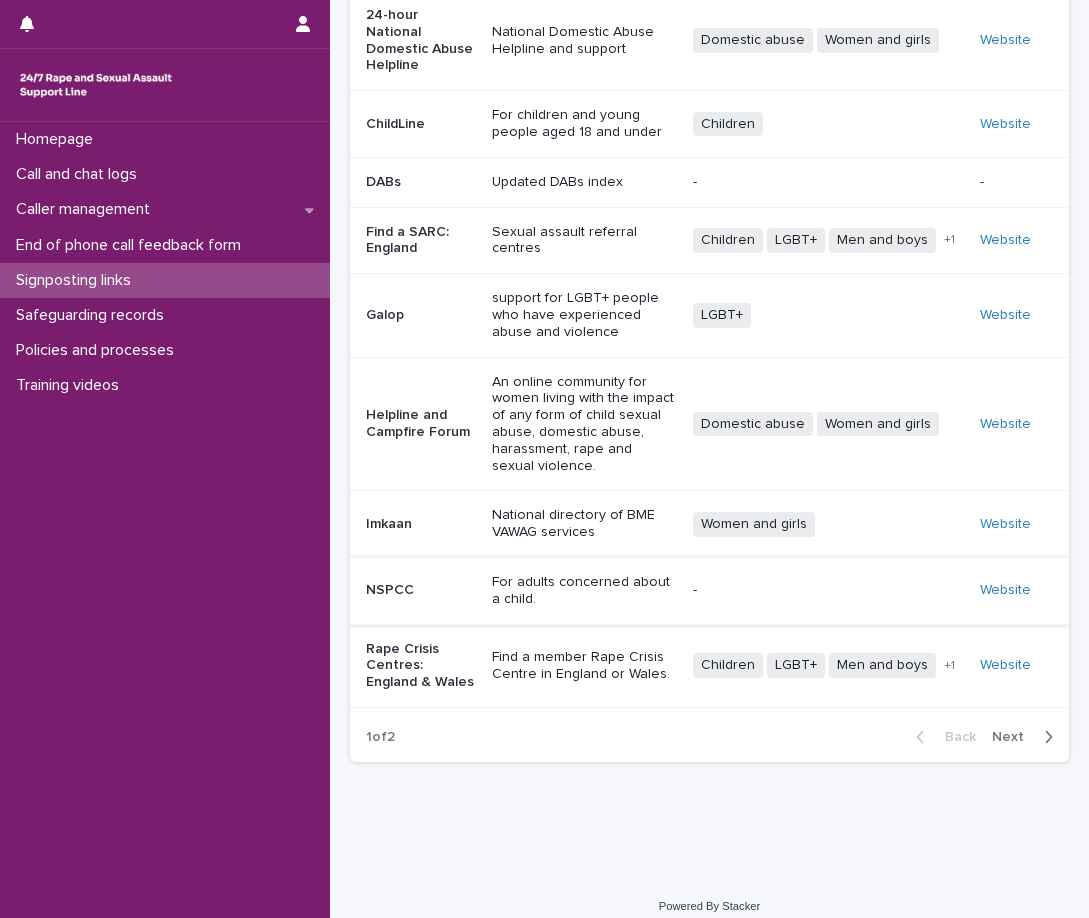 scroll, scrollTop: 0, scrollLeft: 0, axis: both 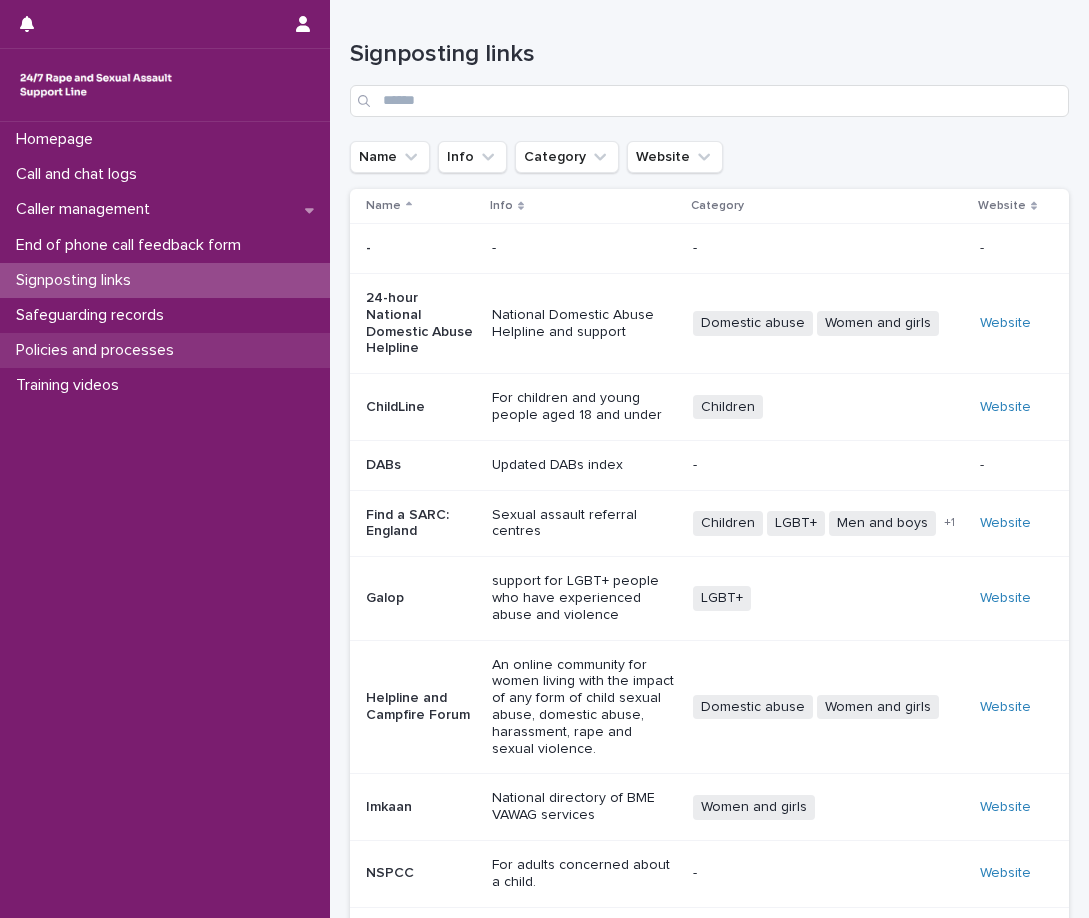 click on "Policies and processes" at bounding box center [99, 350] 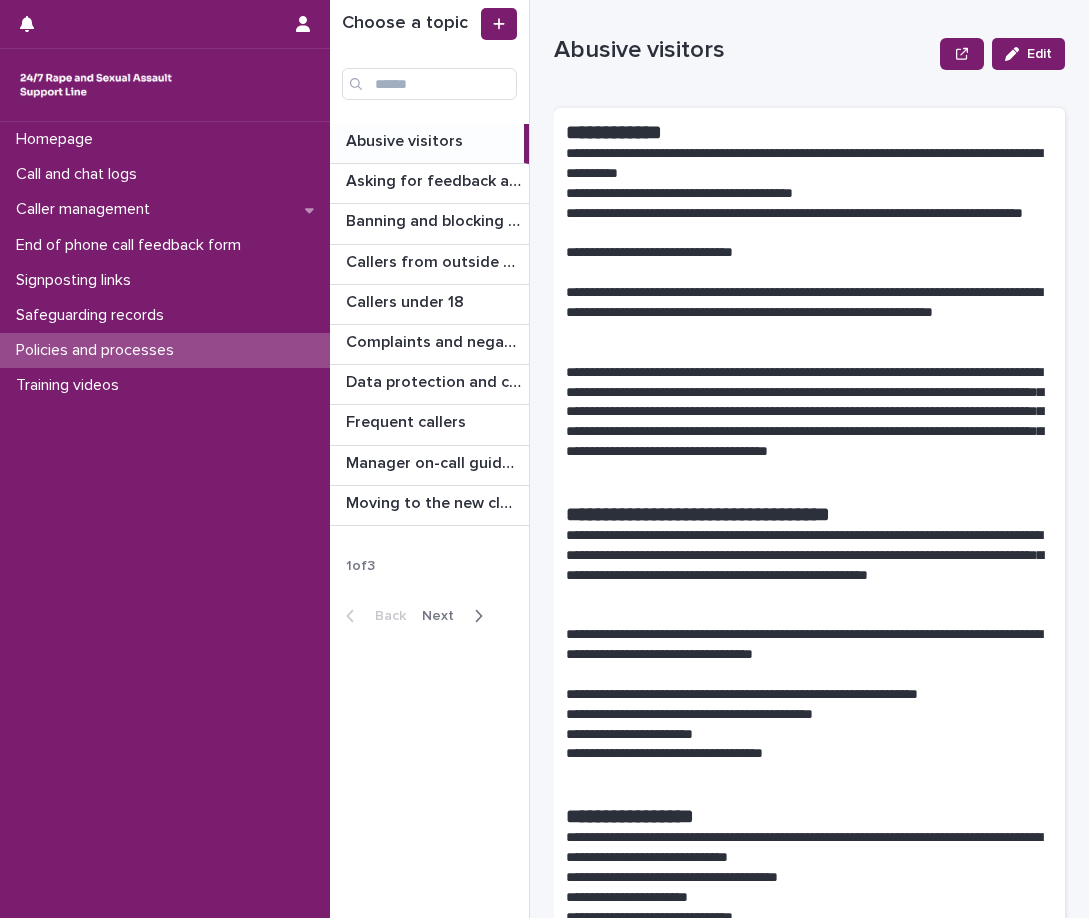 click on "Next" at bounding box center [444, 616] 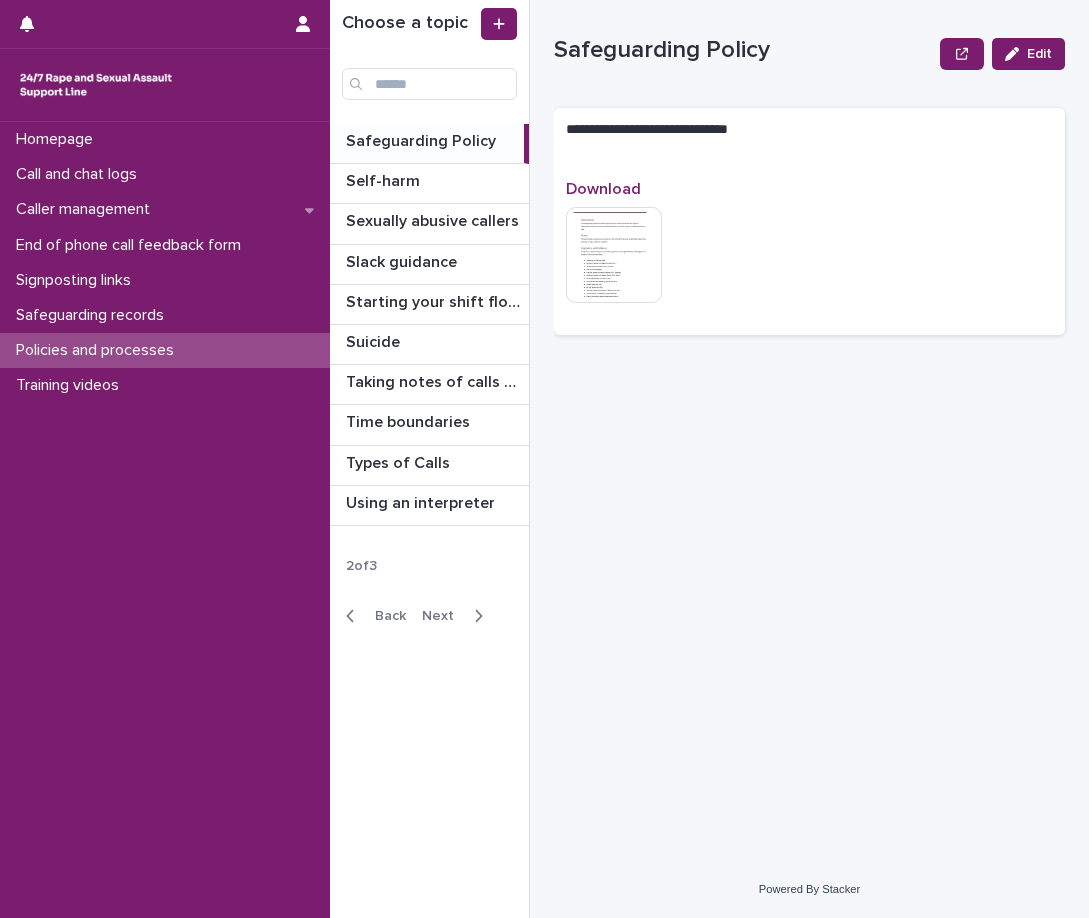 click on "Safeguarding Policy" at bounding box center (423, 139) 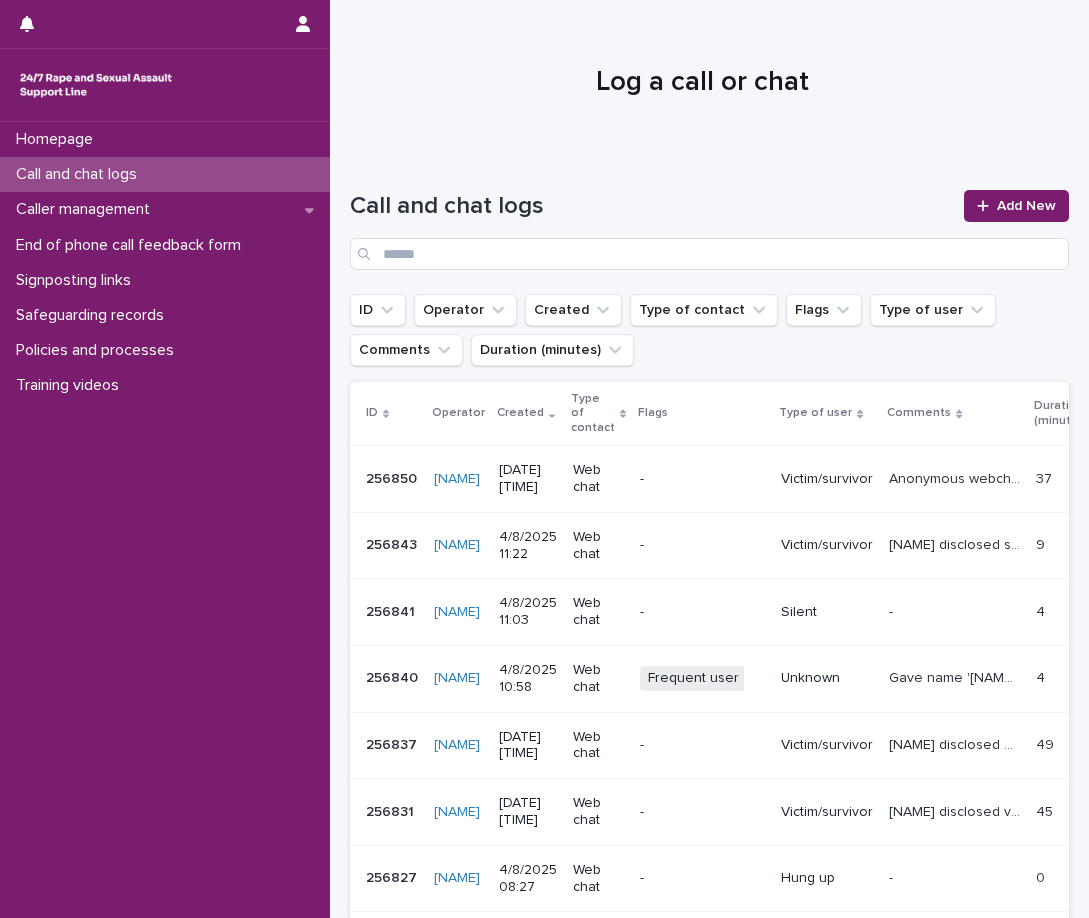 scroll, scrollTop: 0, scrollLeft: 0, axis: both 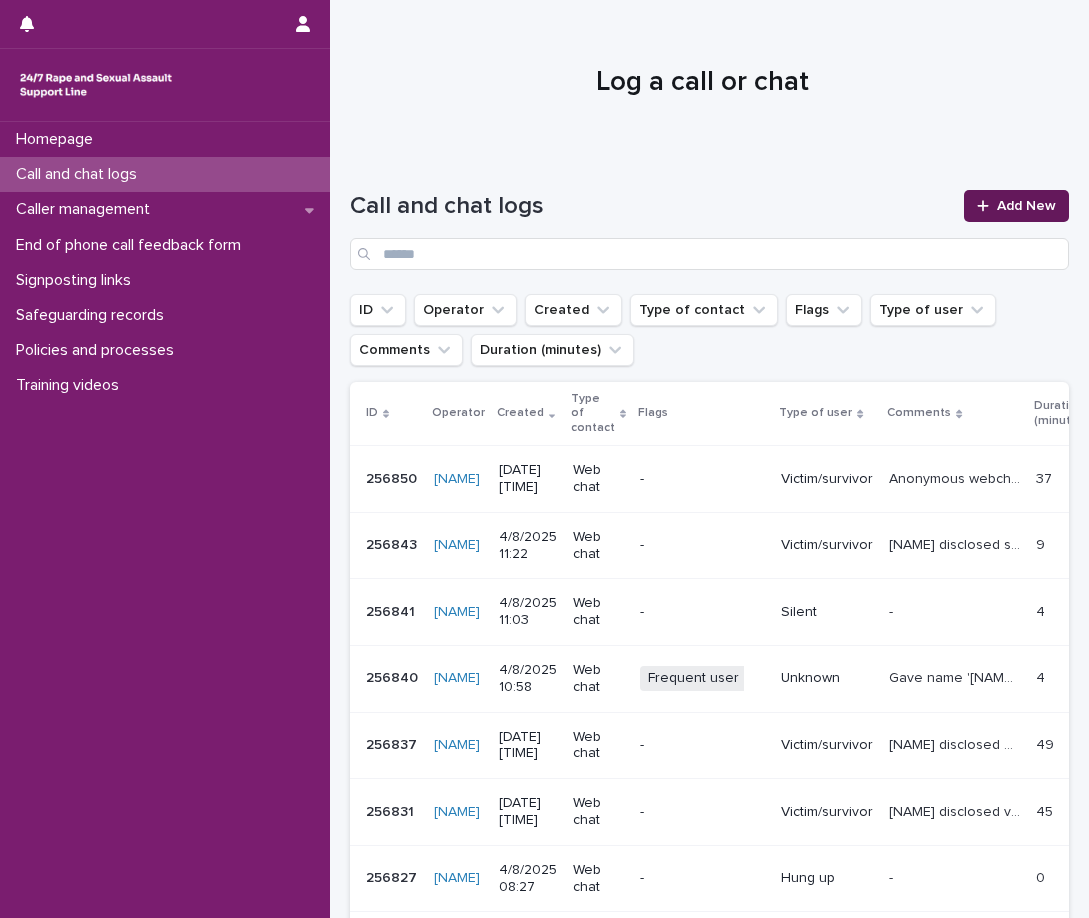 click on "Add New" at bounding box center (1016, 206) 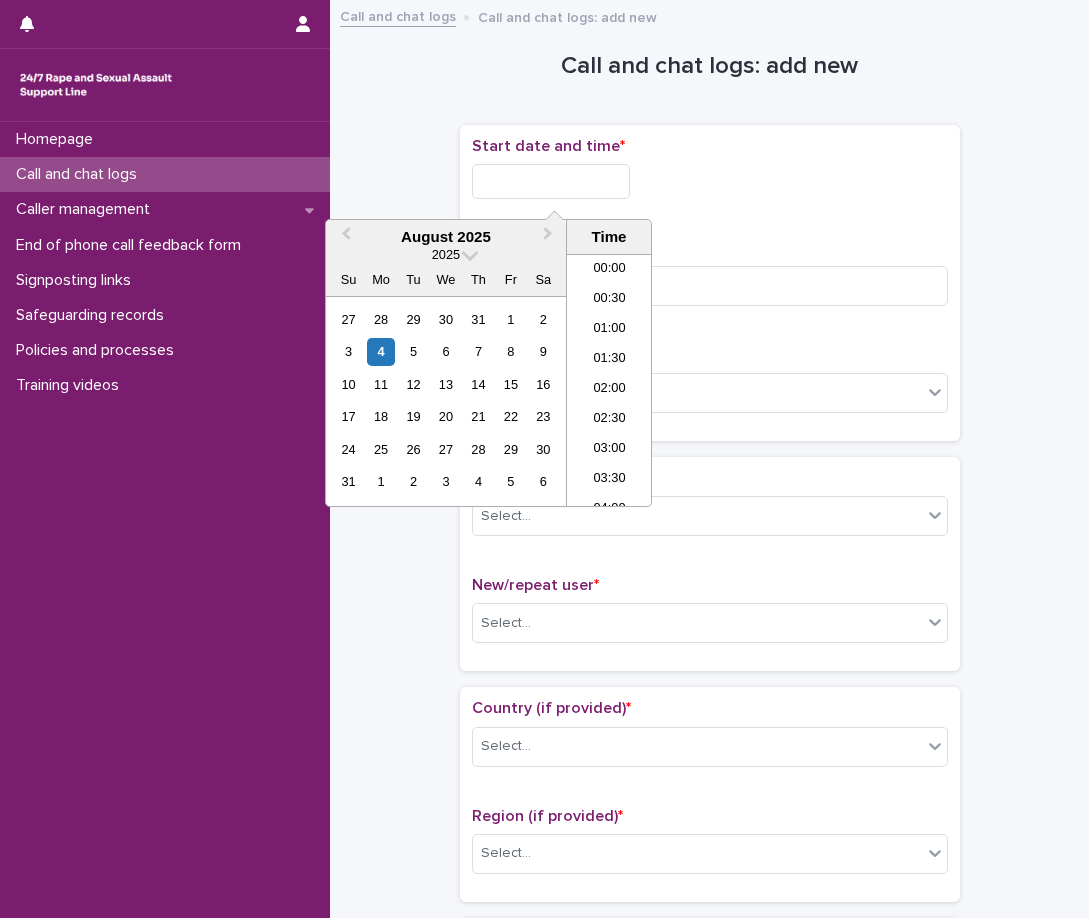 click at bounding box center (551, 181) 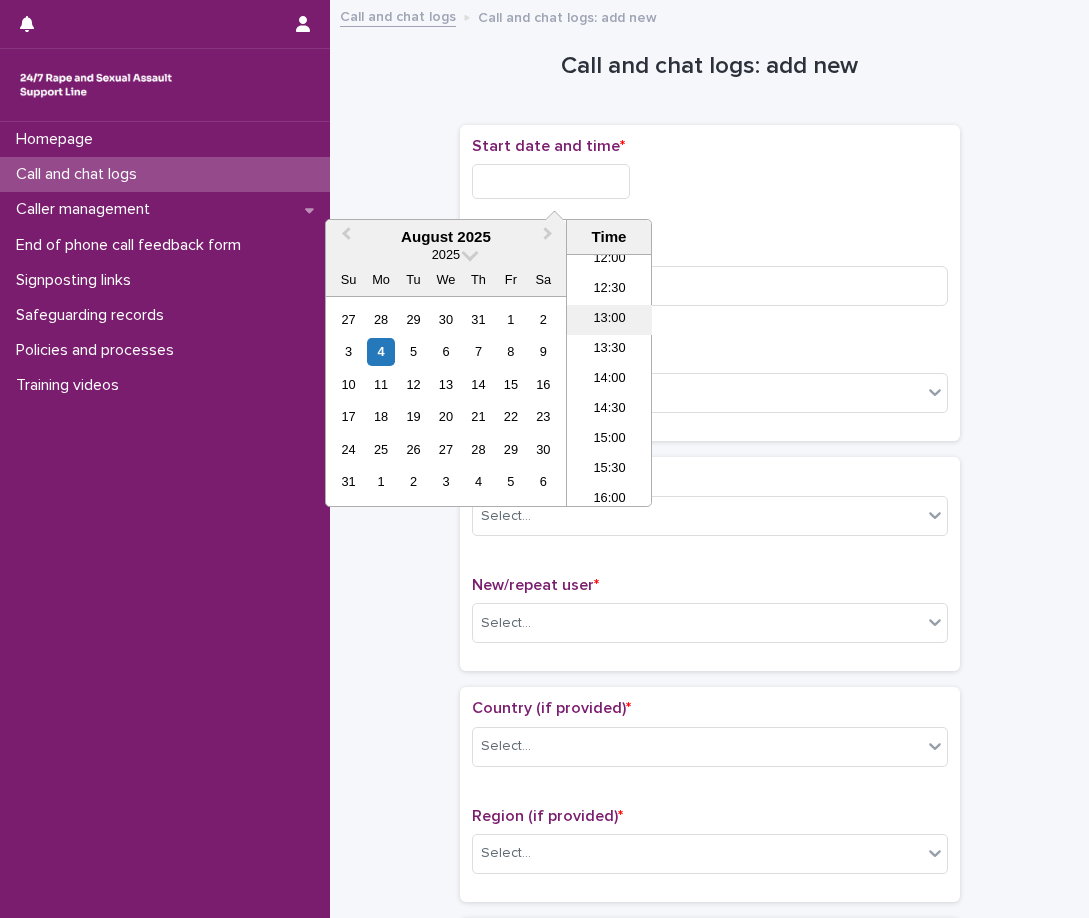 click on "13:00" at bounding box center (609, 320) 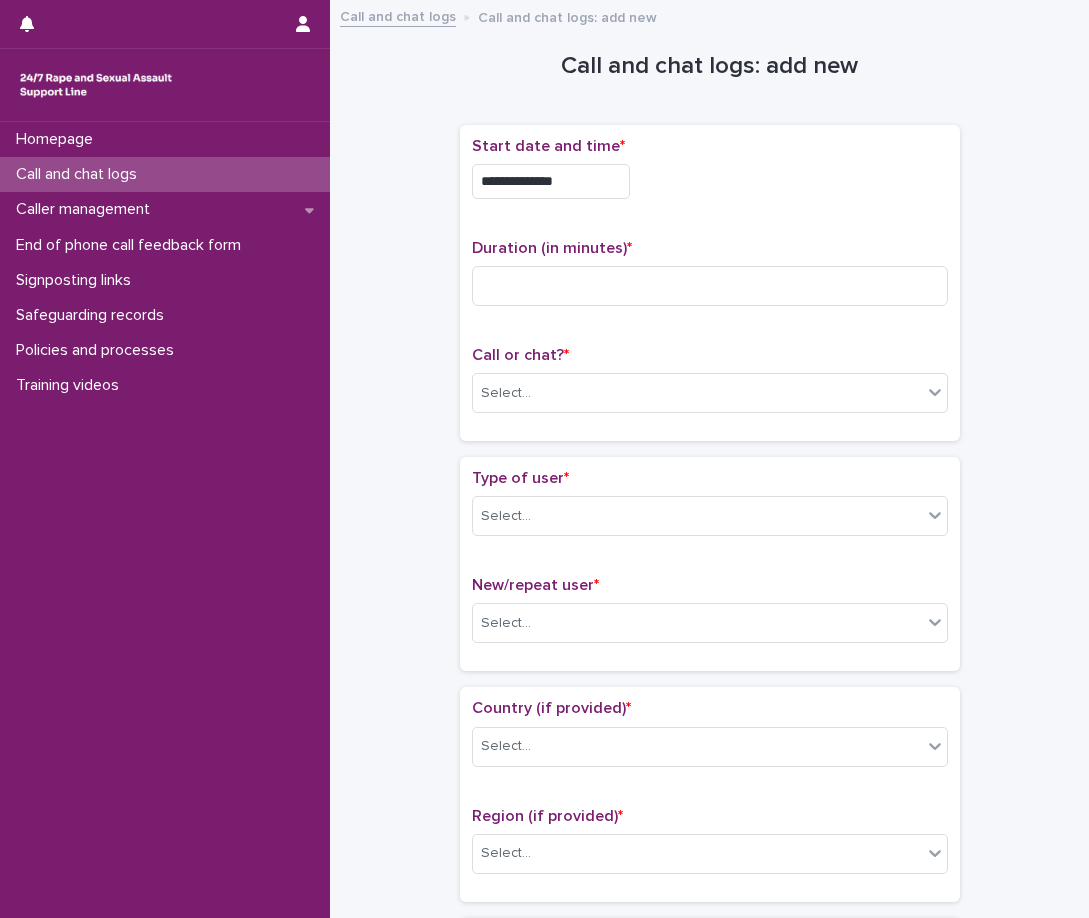 click on "**********" at bounding box center (551, 181) 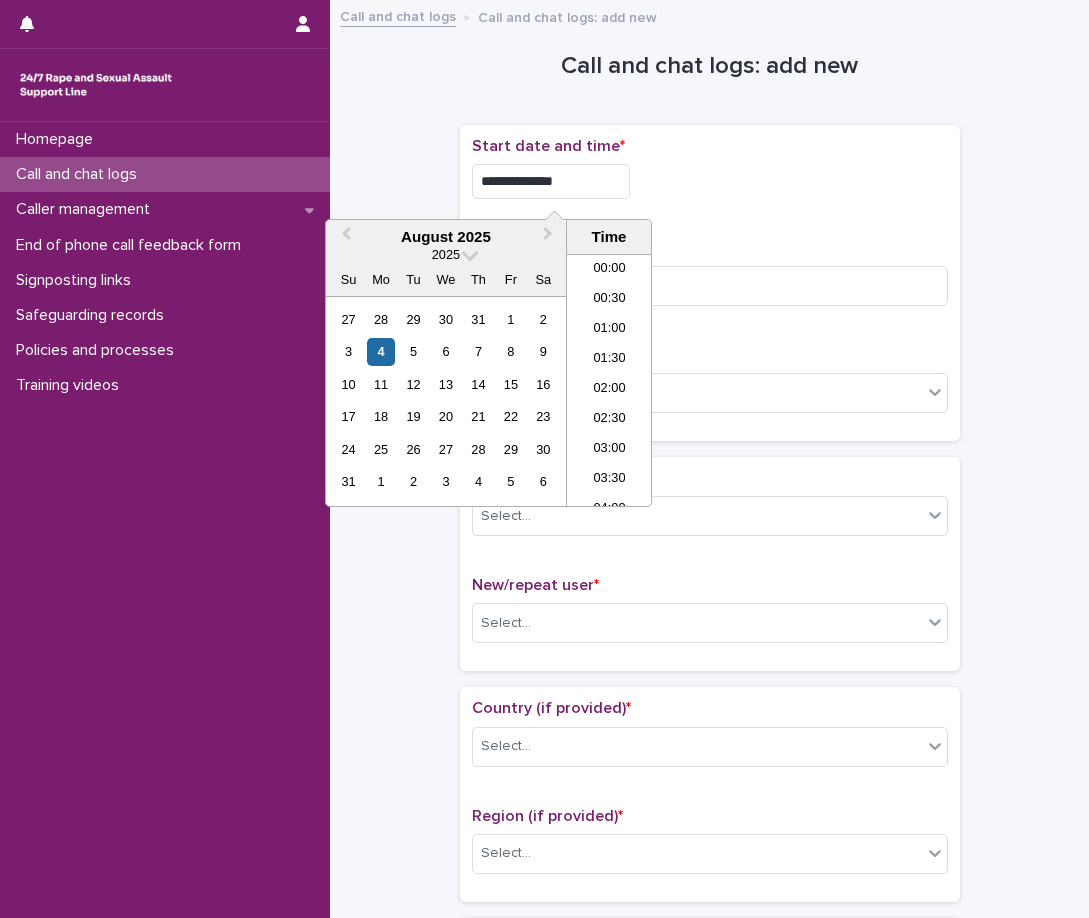 scroll, scrollTop: 670, scrollLeft: 0, axis: vertical 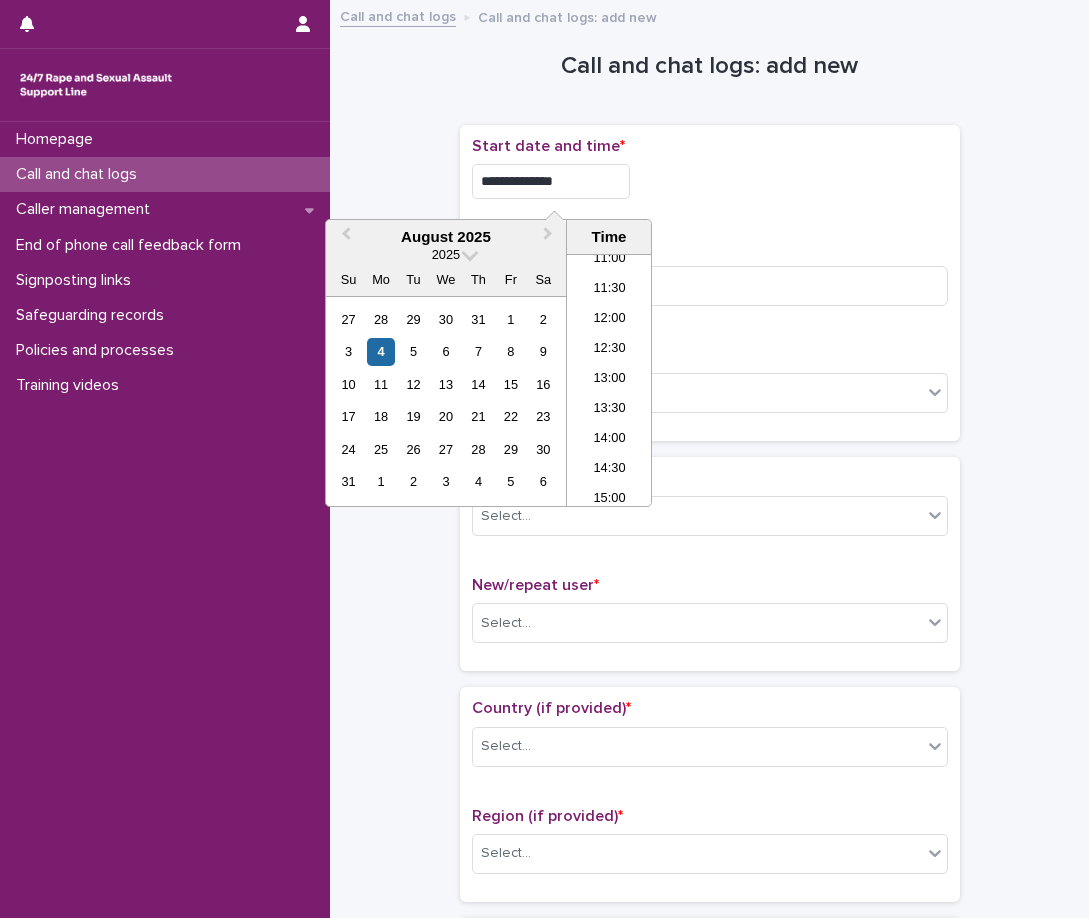 type on "**********" 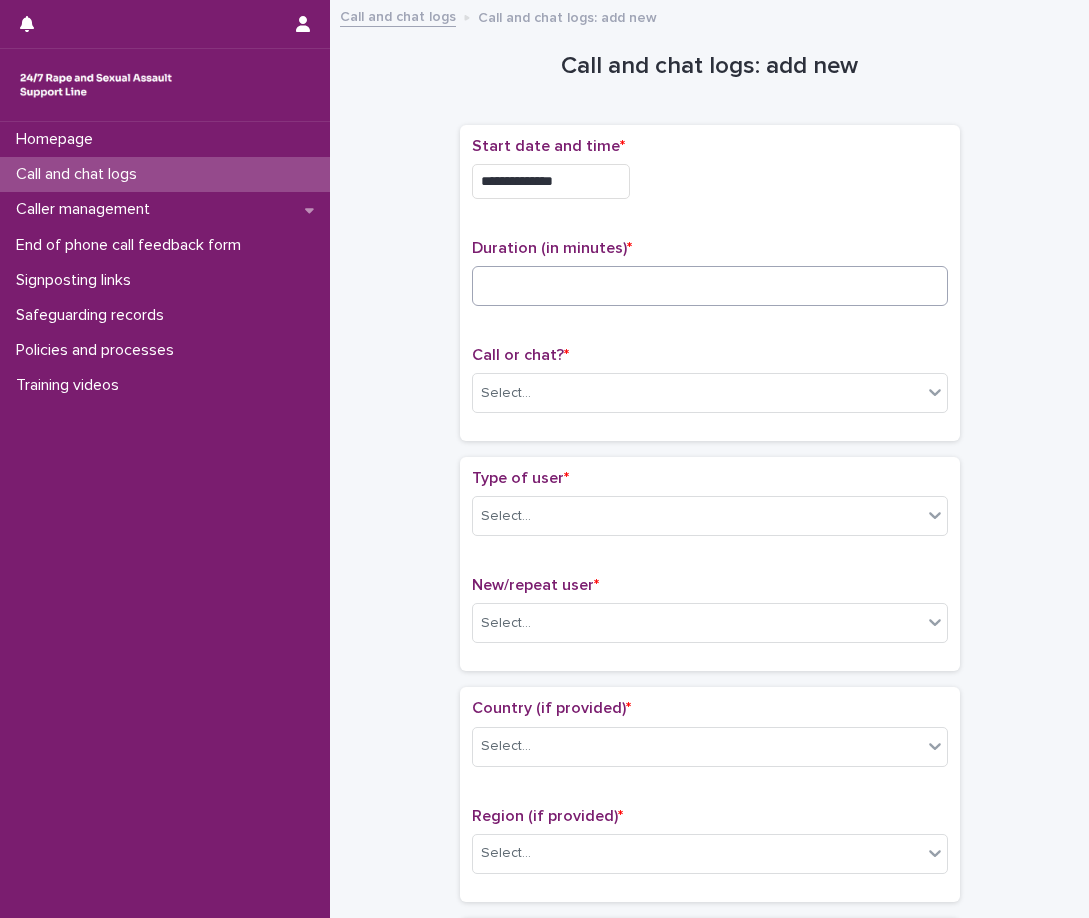 drag, startPoint x: 724, startPoint y: 262, endPoint x: 714, endPoint y: 285, distance: 25.079872 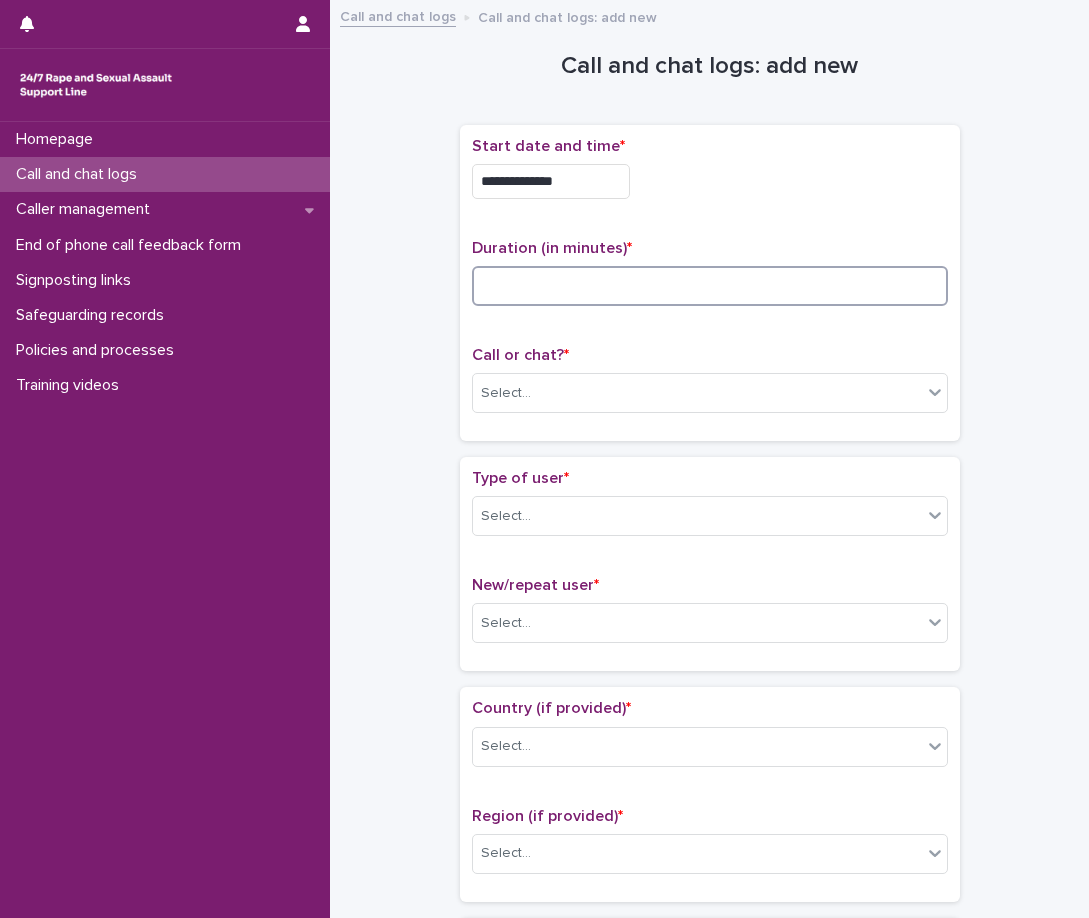 click at bounding box center [710, 286] 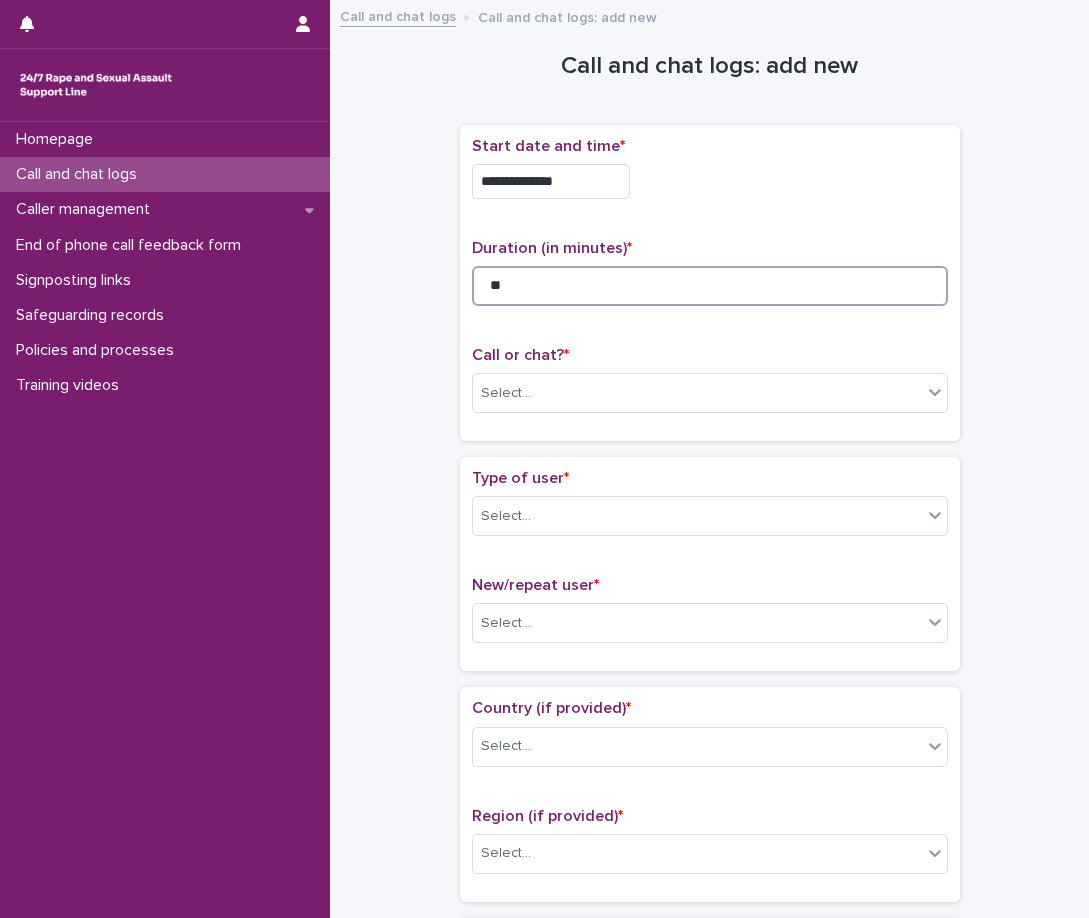 type on "**" 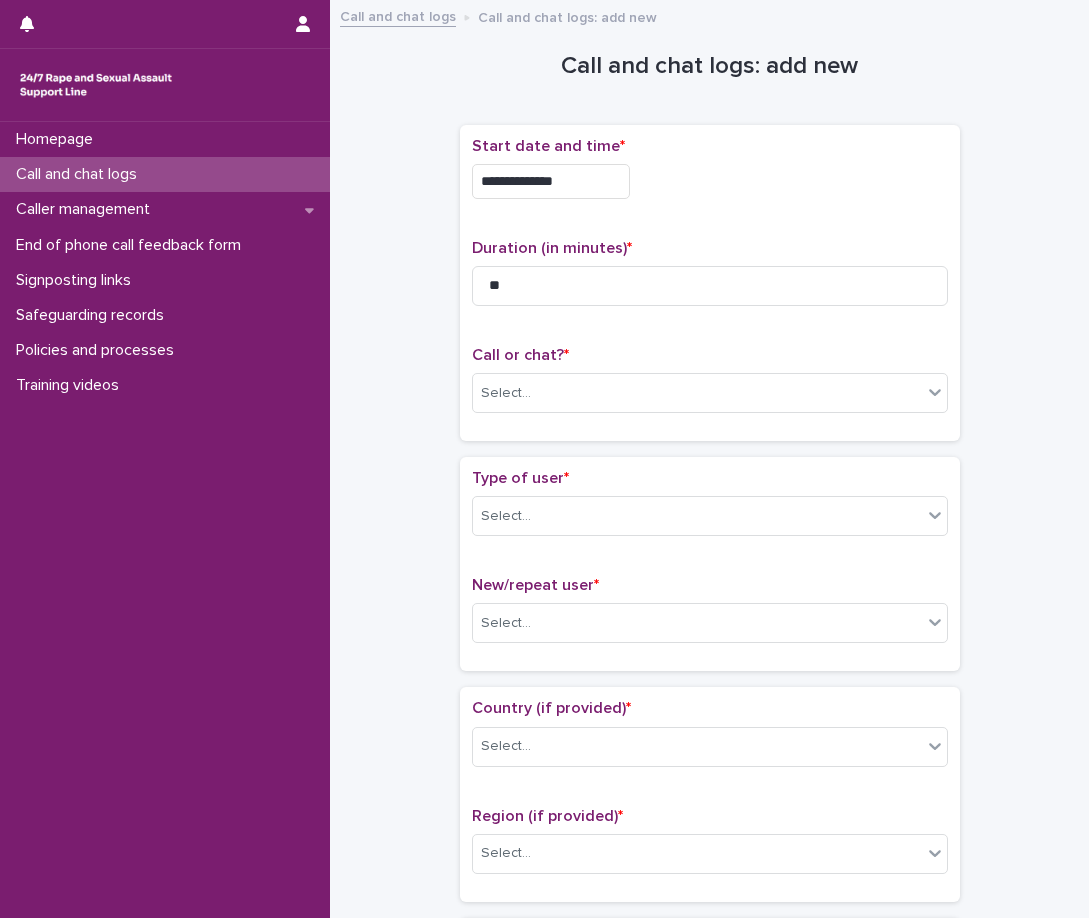 click on "Call or chat? *" at bounding box center [710, 355] 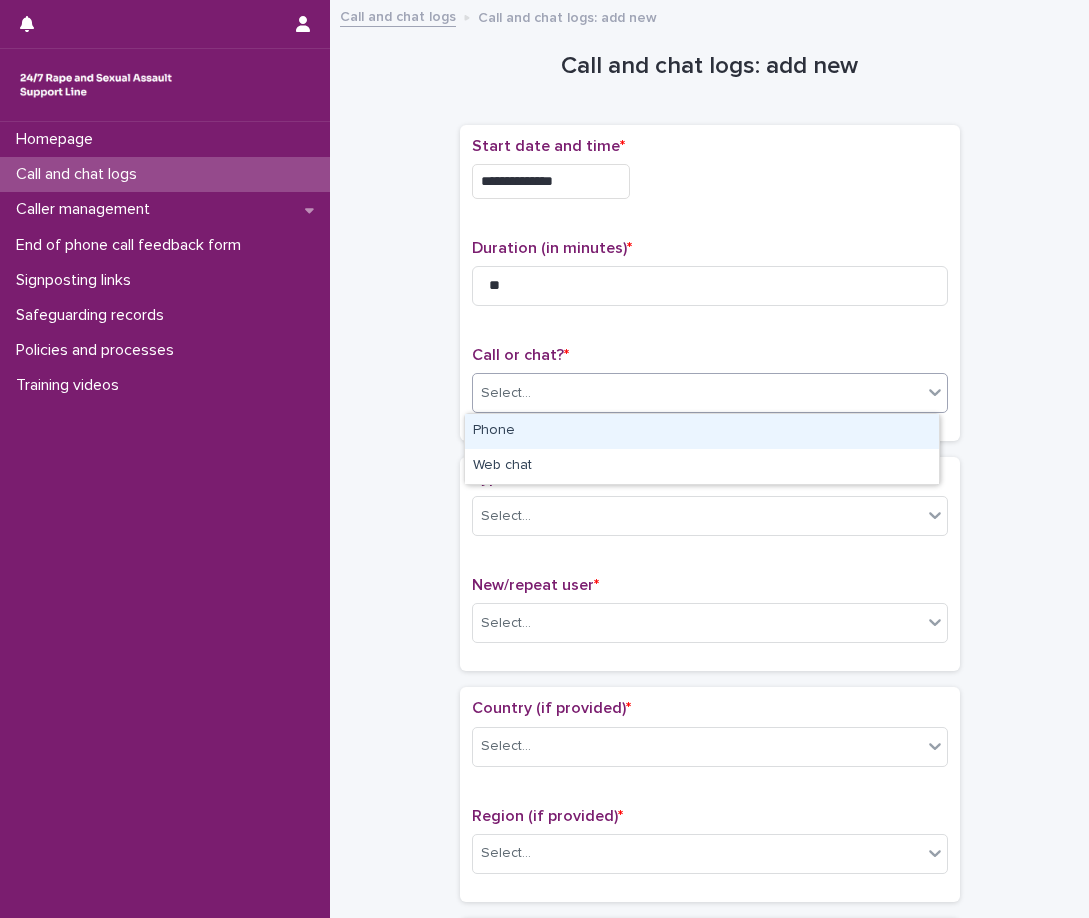 click on "Select..." at bounding box center [697, 393] 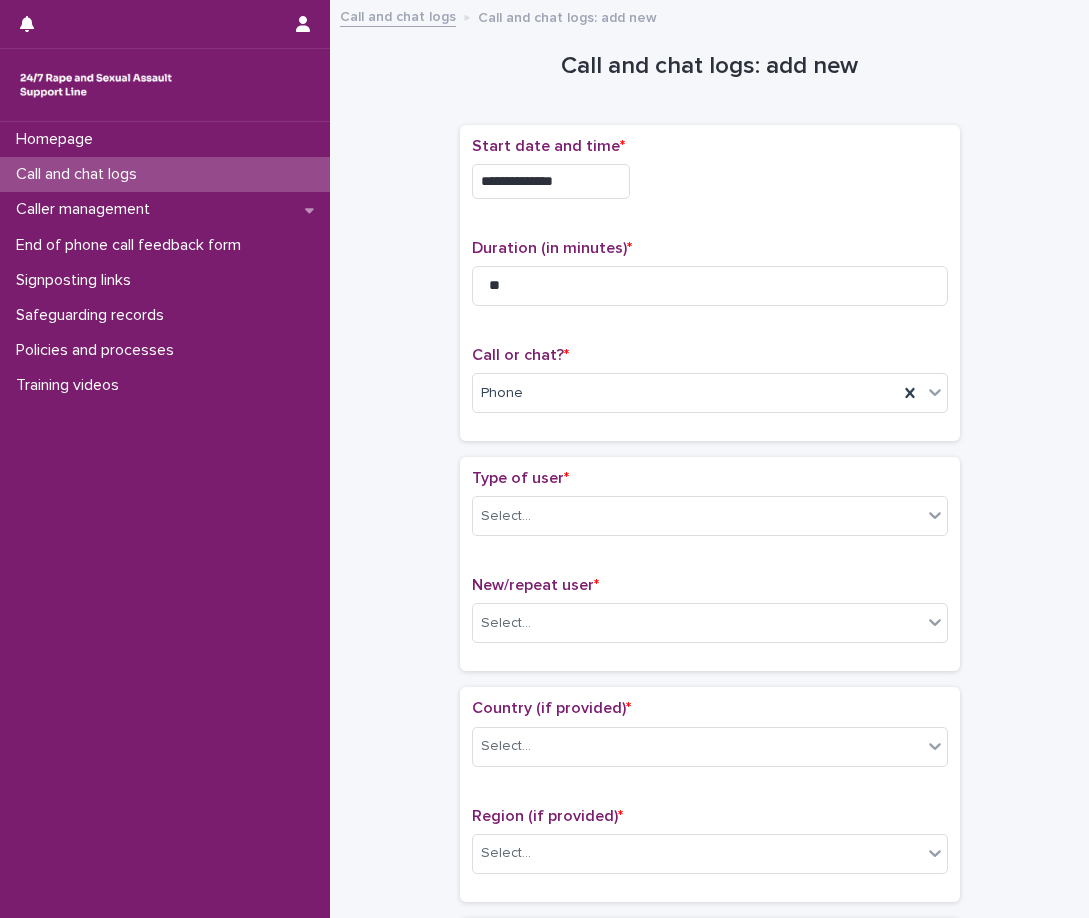 click on "**********" at bounding box center [710, 283] 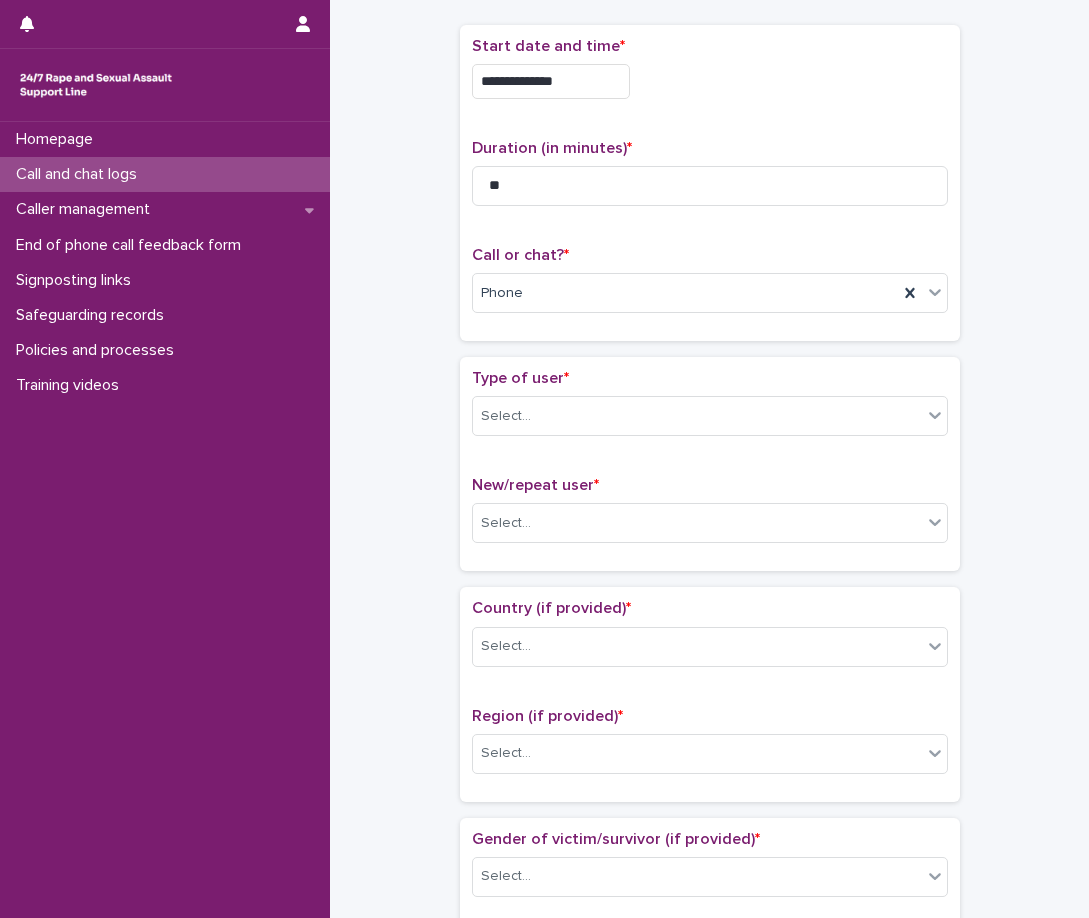 scroll, scrollTop: 200, scrollLeft: 0, axis: vertical 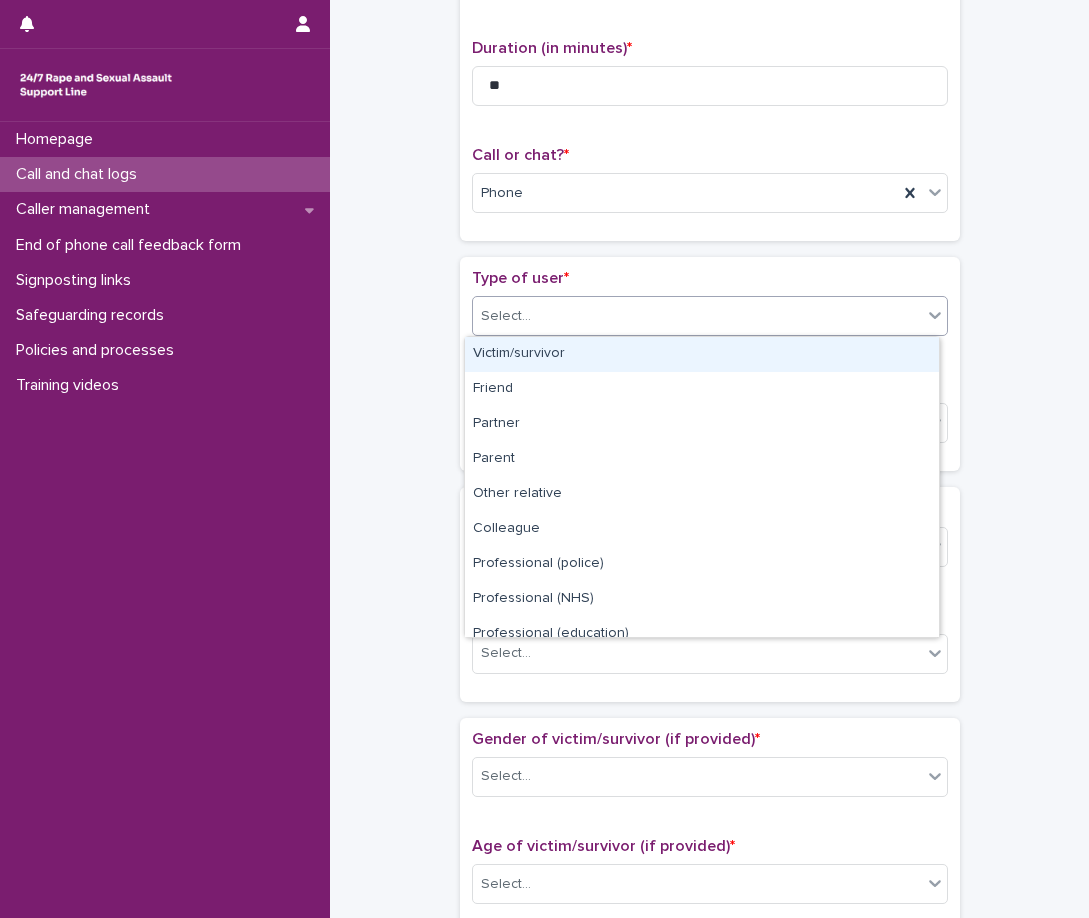 click on "Select..." at bounding box center [697, 316] 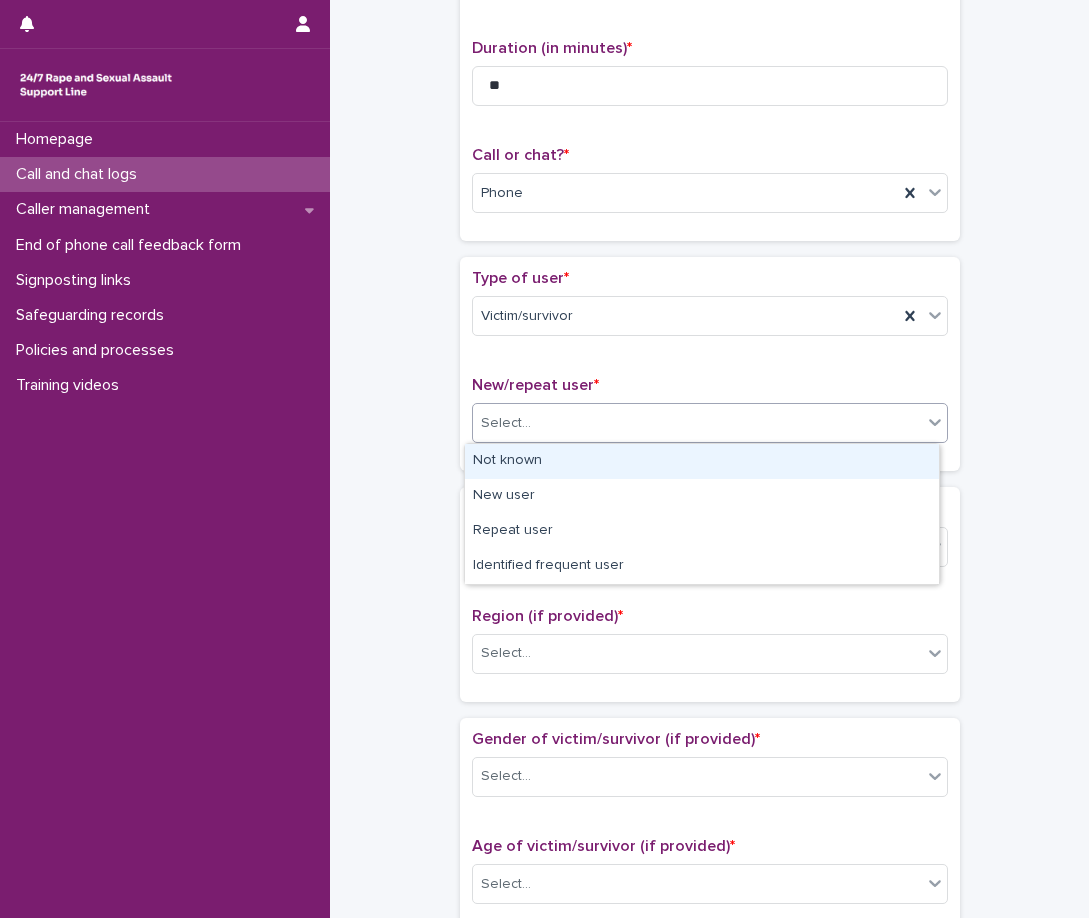 click on "Select..." at bounding box center (697, 423) 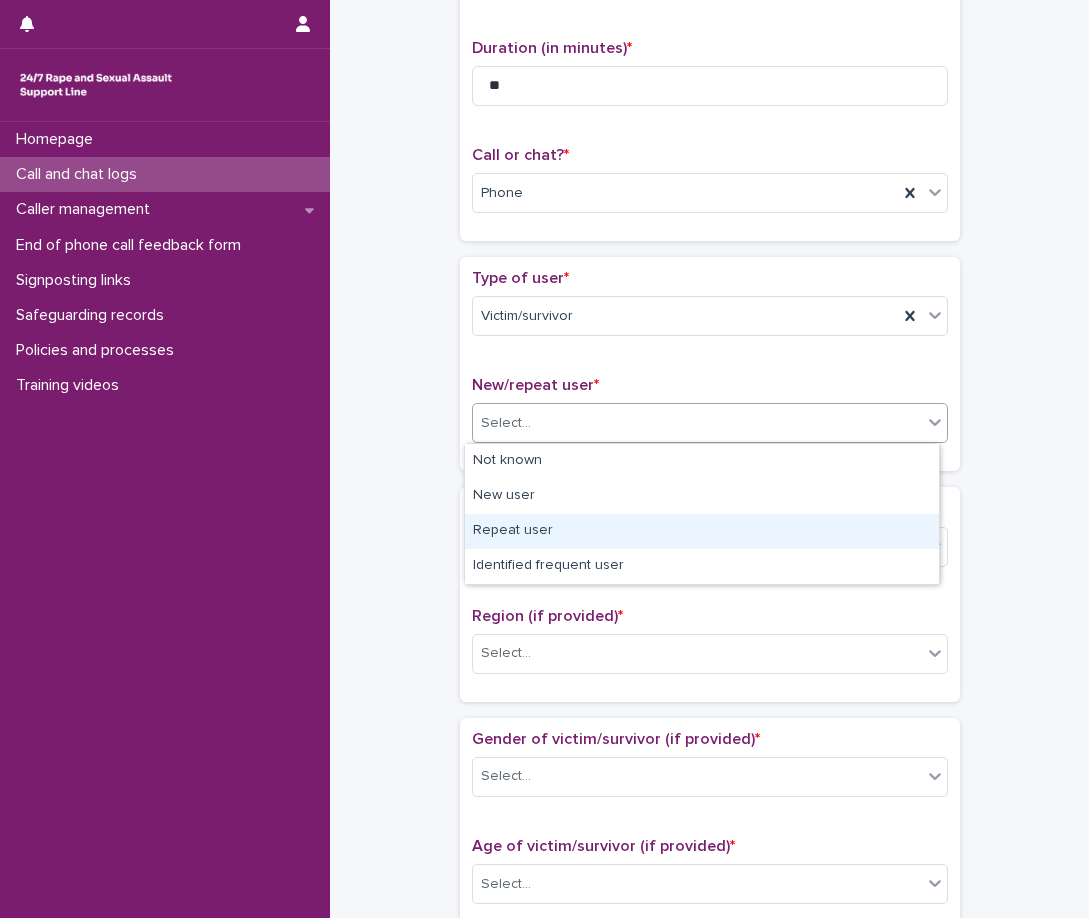 drag, startPoint x: 556, startPoint y: 507, endPoint x: 552, endPoint y: 519, distance: 12.649111 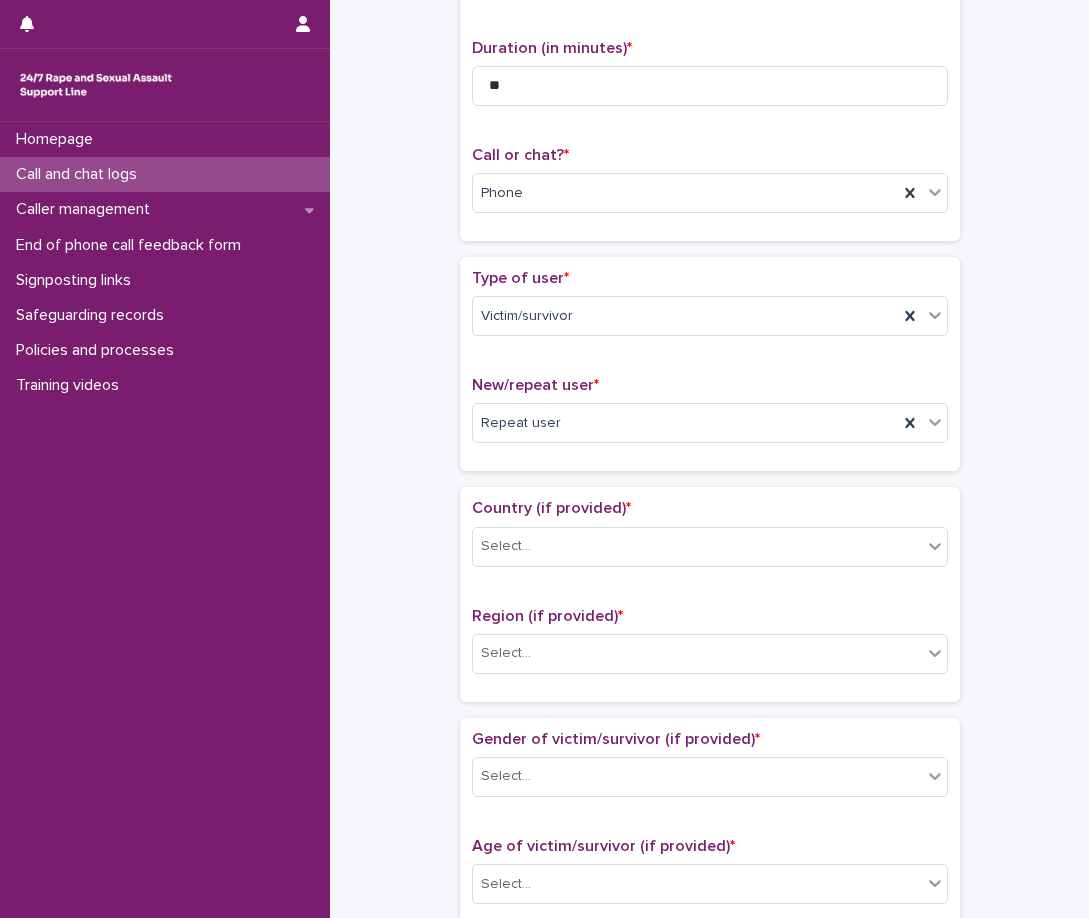 click on "Loading... Saving… Type of user * Victim/survivor New/repeat user * Repeat user" at bounding box center [710, 372] 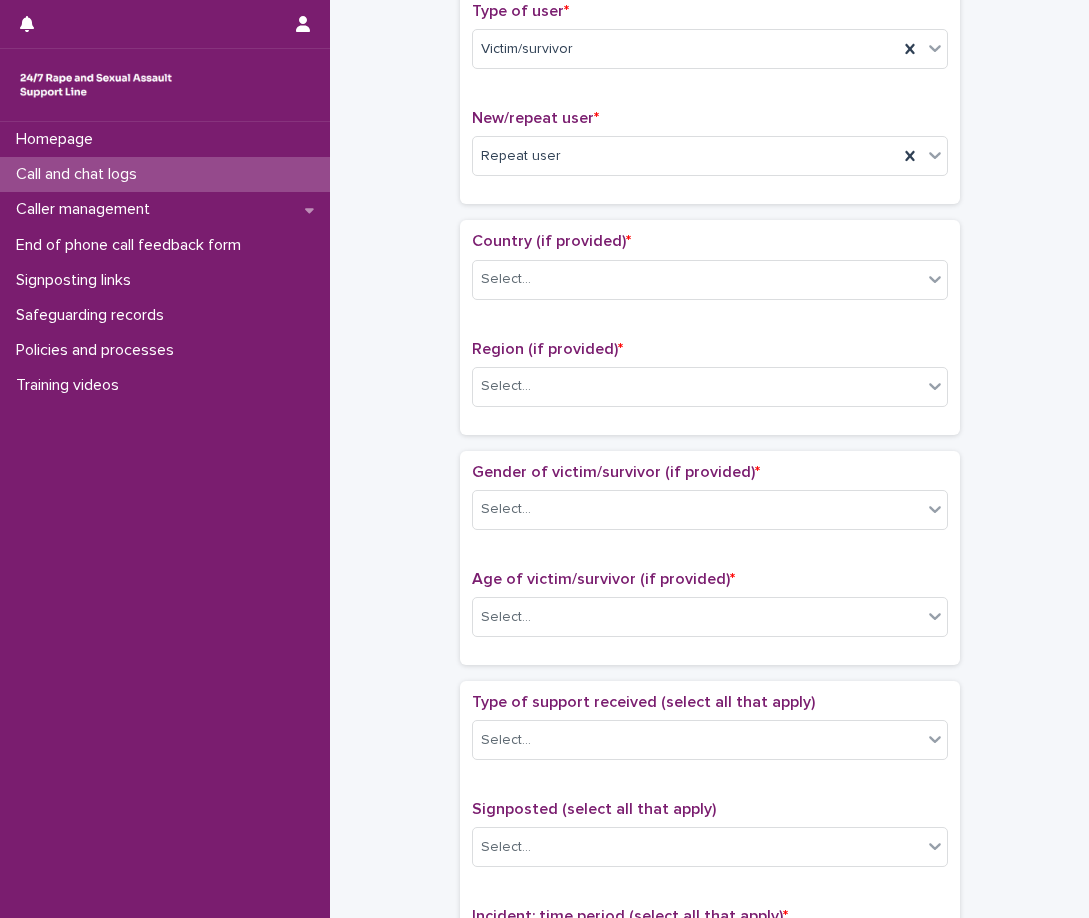 scroll, scrollTop: 500, scrollLeft: 0, axis: vertical 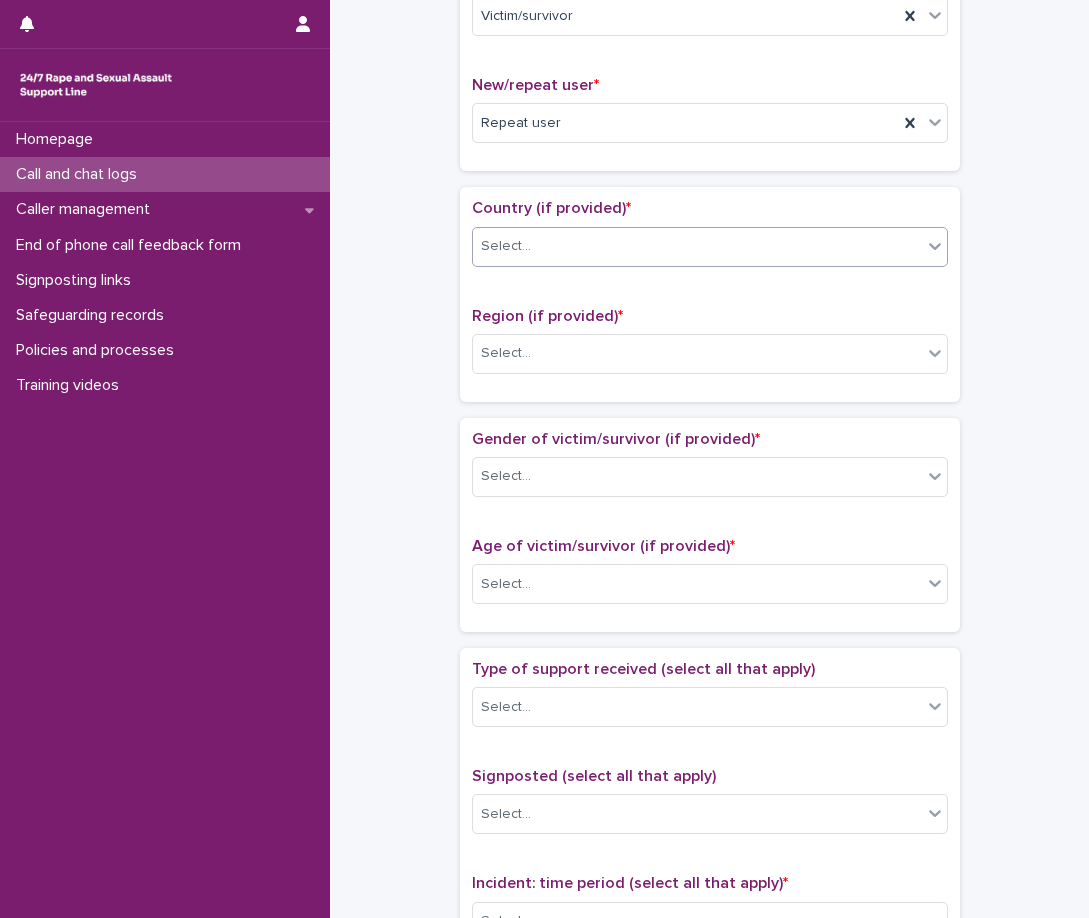 click on "Select..." at bounding box center [697, 246] 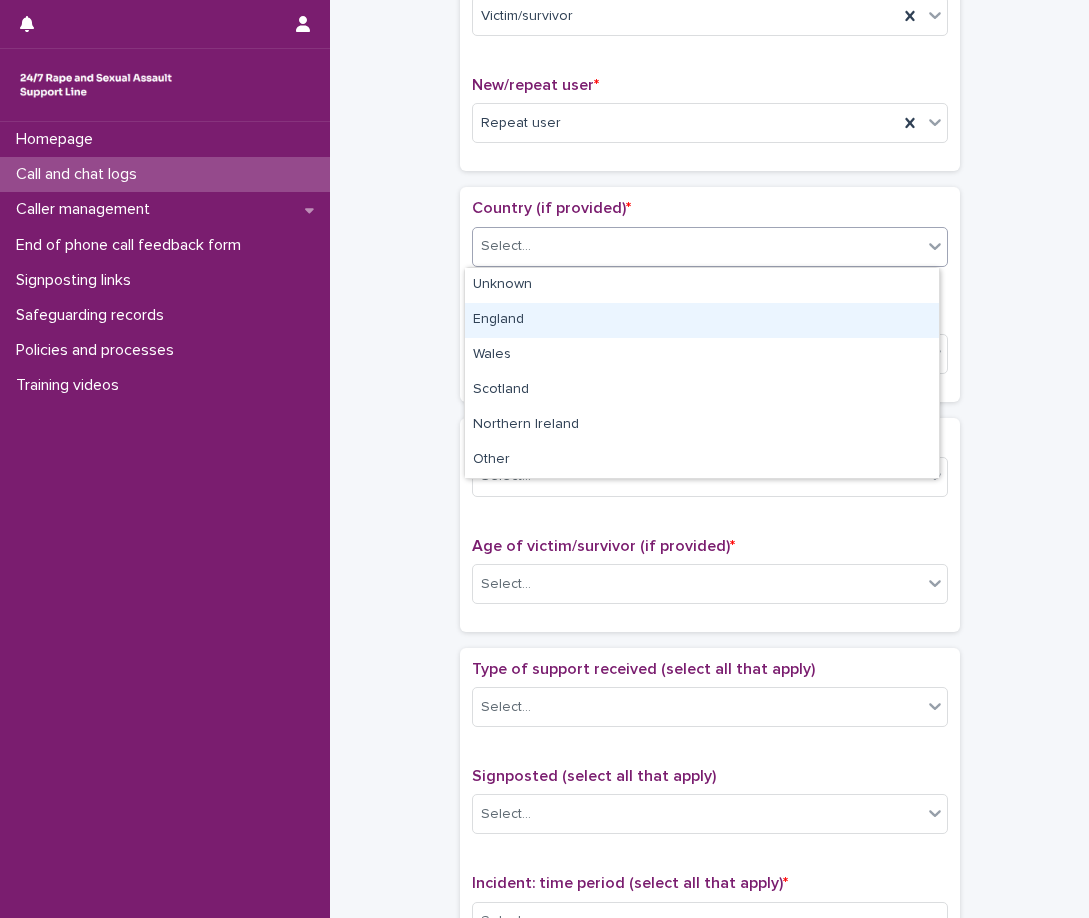 click on "England" at bounding box center [702, 320] 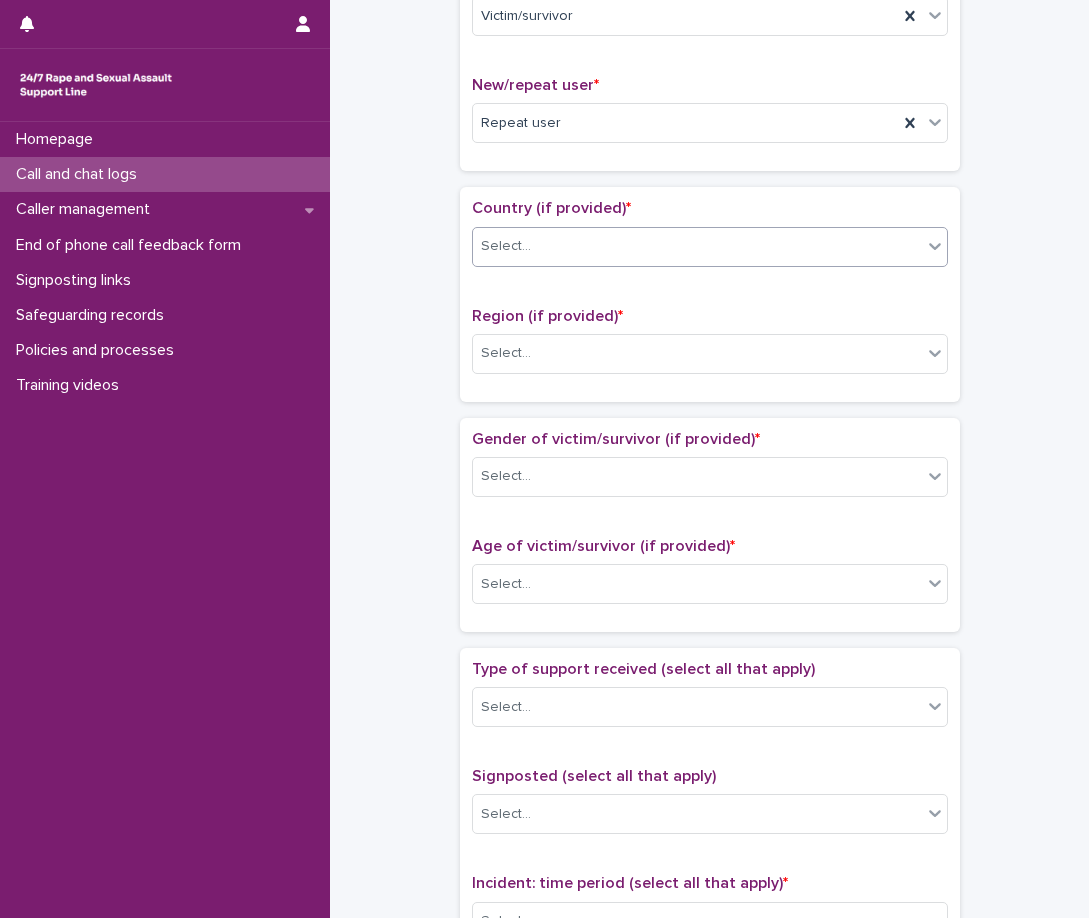 click on "Region (if provided) *" at bounding box center (710, 316) 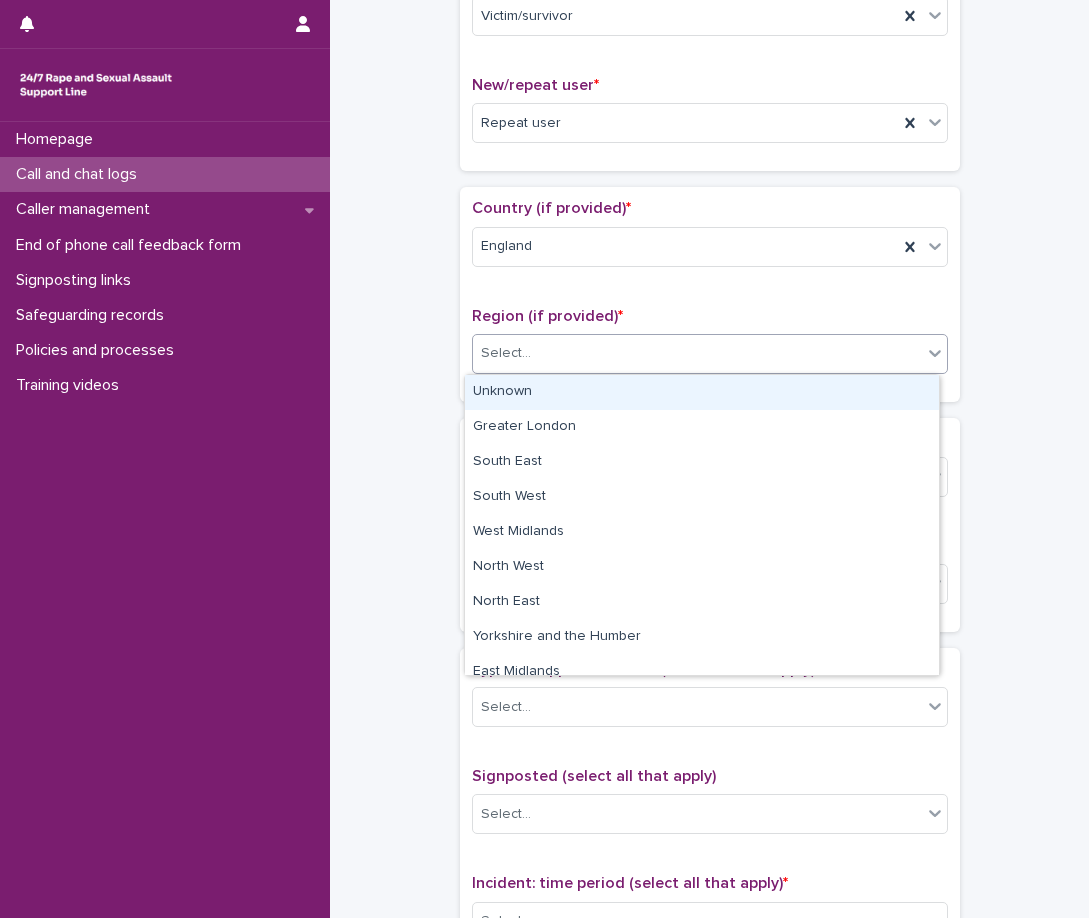 click on "Select..." at bounding box center [697, 353] 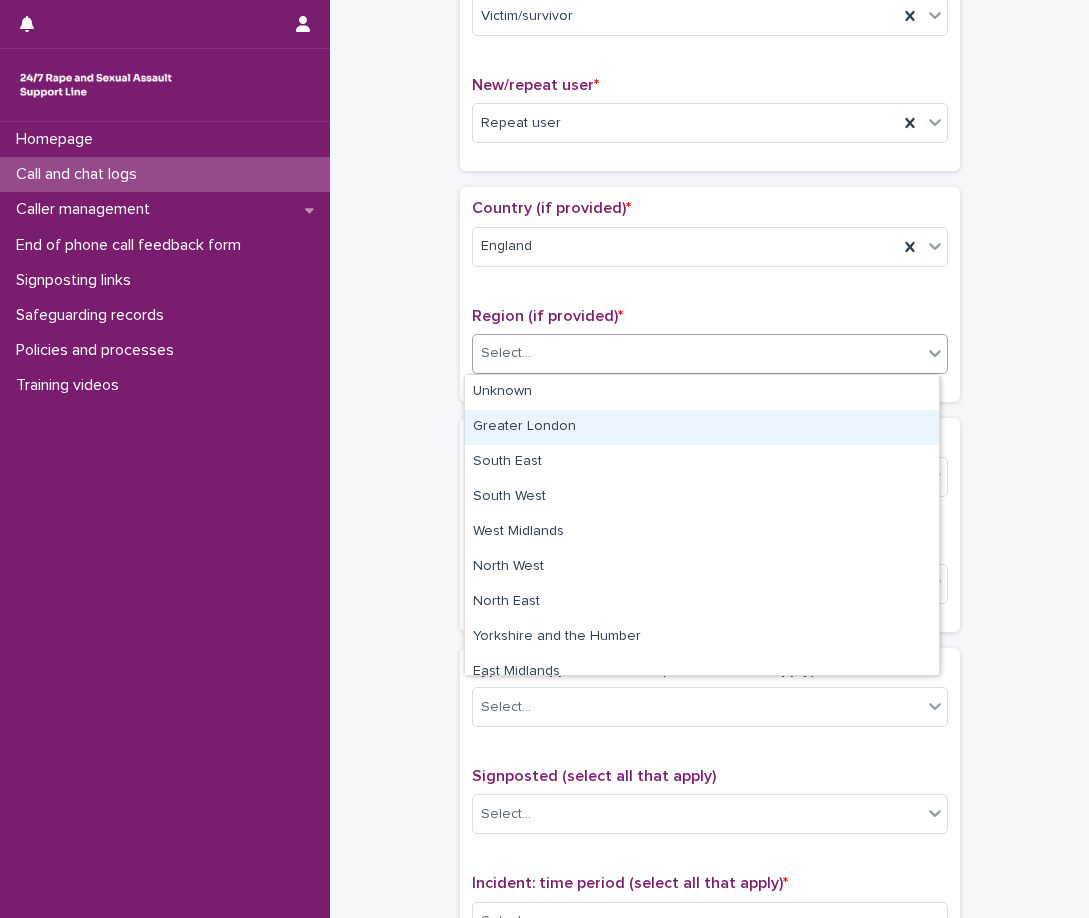 click on "Greater London" at bounding box center (702, 427) 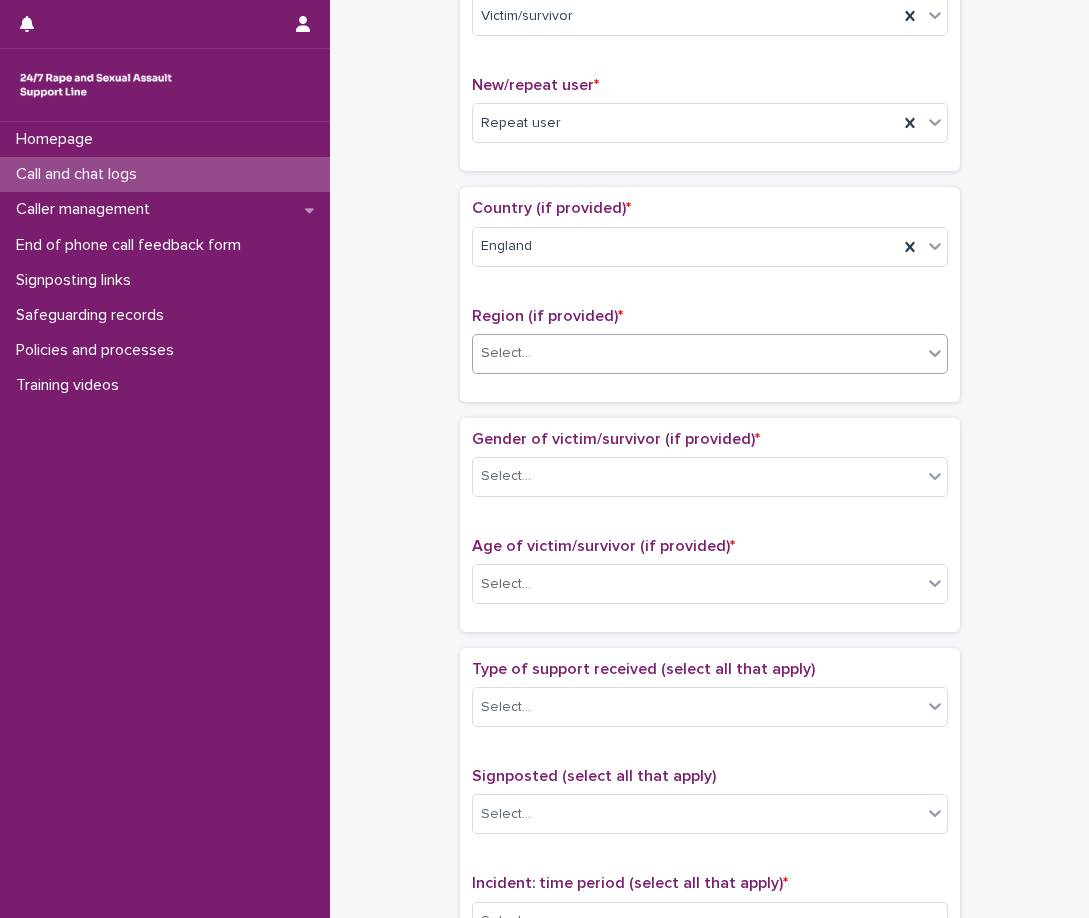 click on "Country (if provided) * England Region (if provided) *   option Greater London, selected.     0 results available. Select is focused ,type to refine list, press Down to open the menu,  Select..." at bounding box center (710, 294) 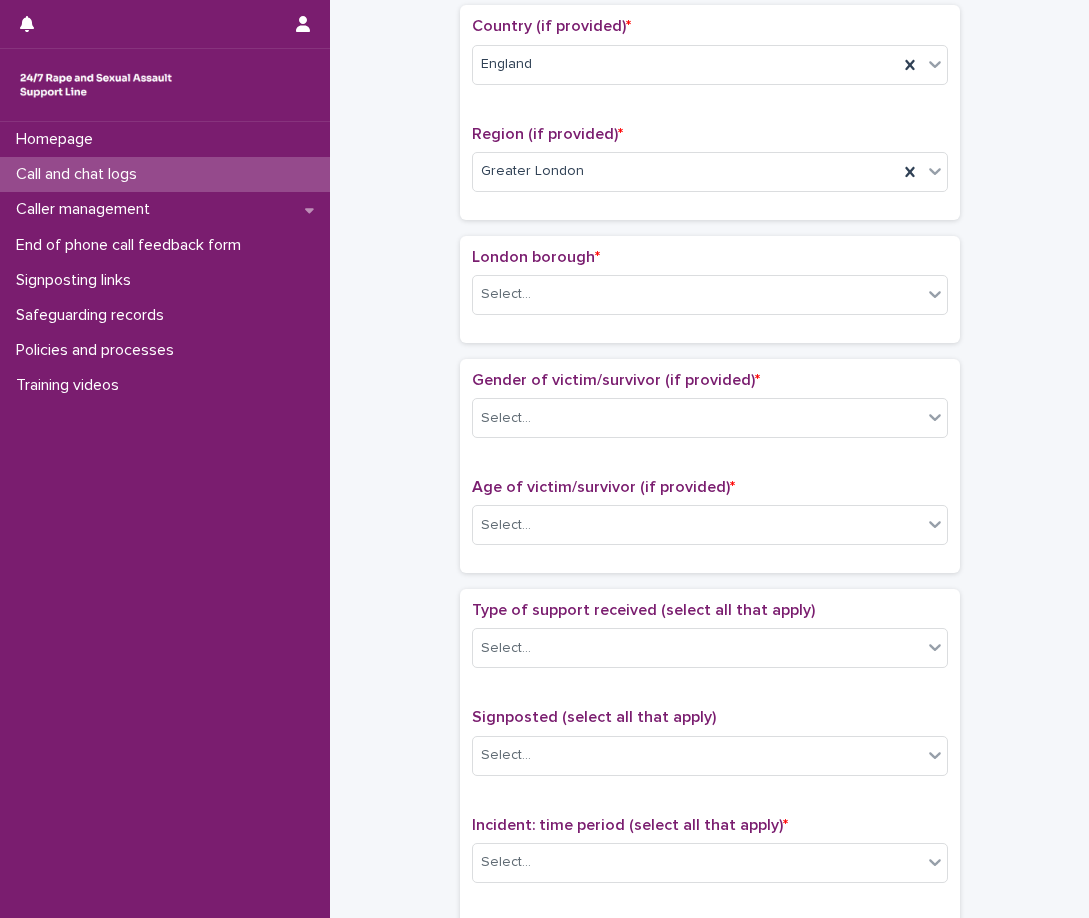 scroll, scrollTop: 700, scrollLeft: 0, axis: vertical 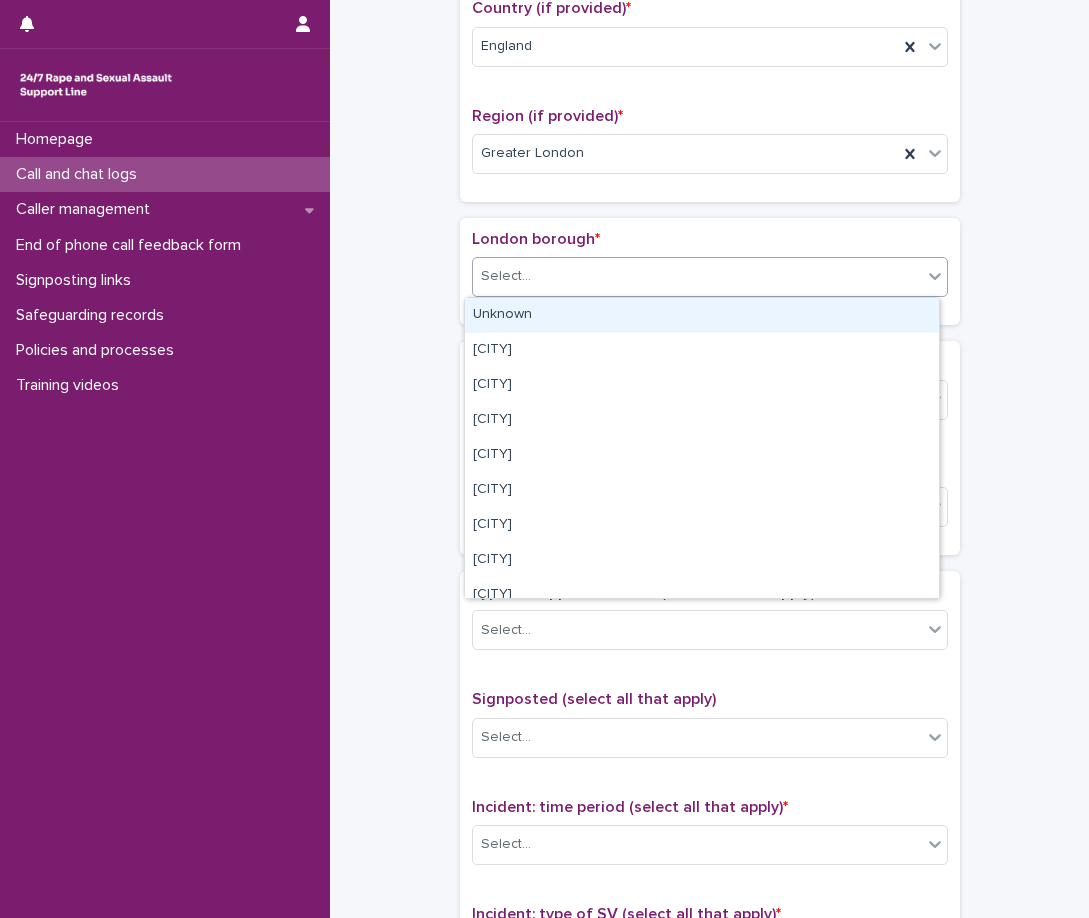 click on "Select..." at bounding box center [697, 276] 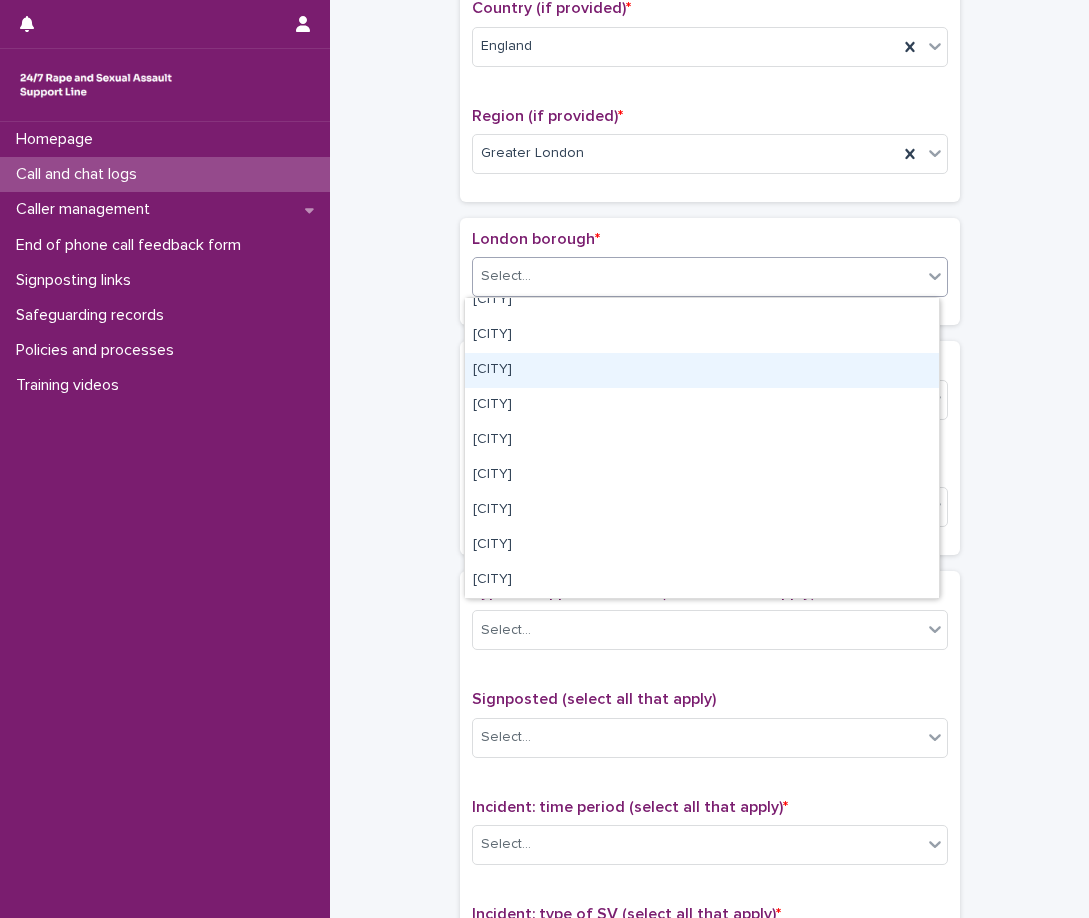 scroll, scrollTop: 400, scrollLeft: 0, axis: vertical 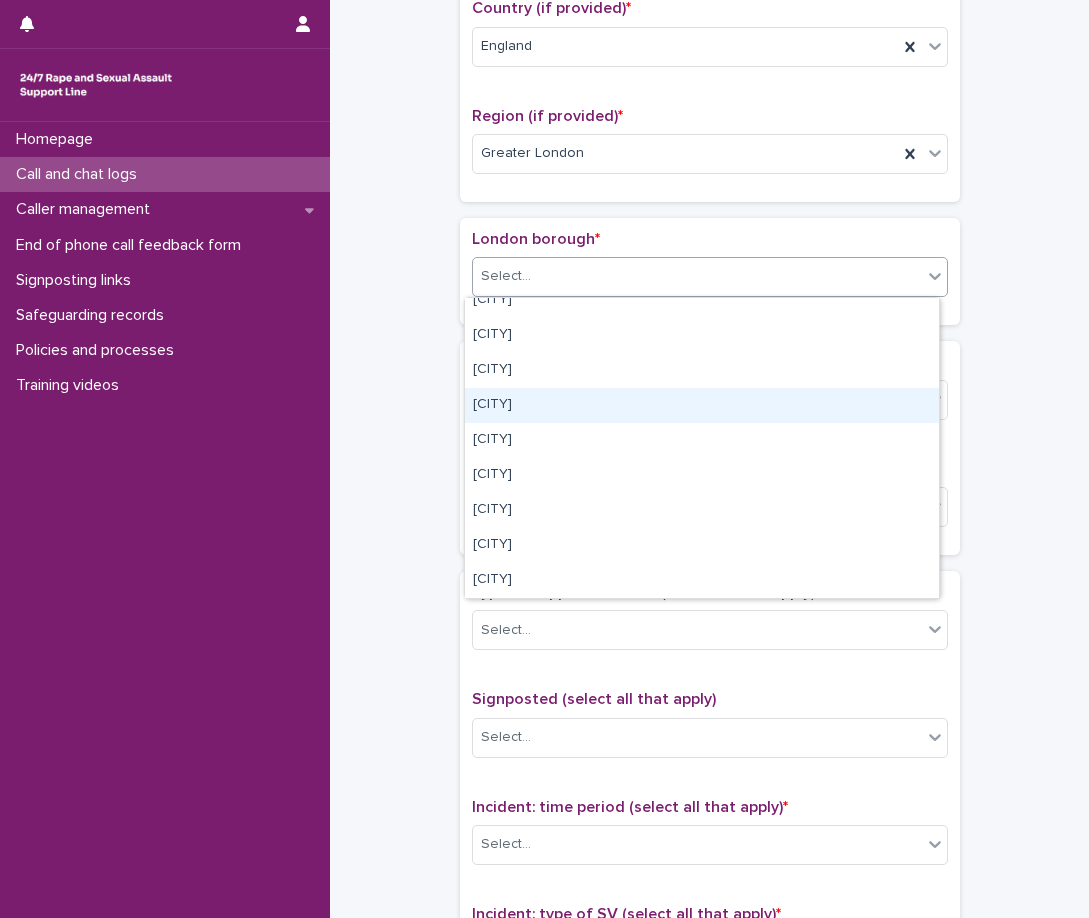 click on "Haringey" at bounding box center [702, 405] 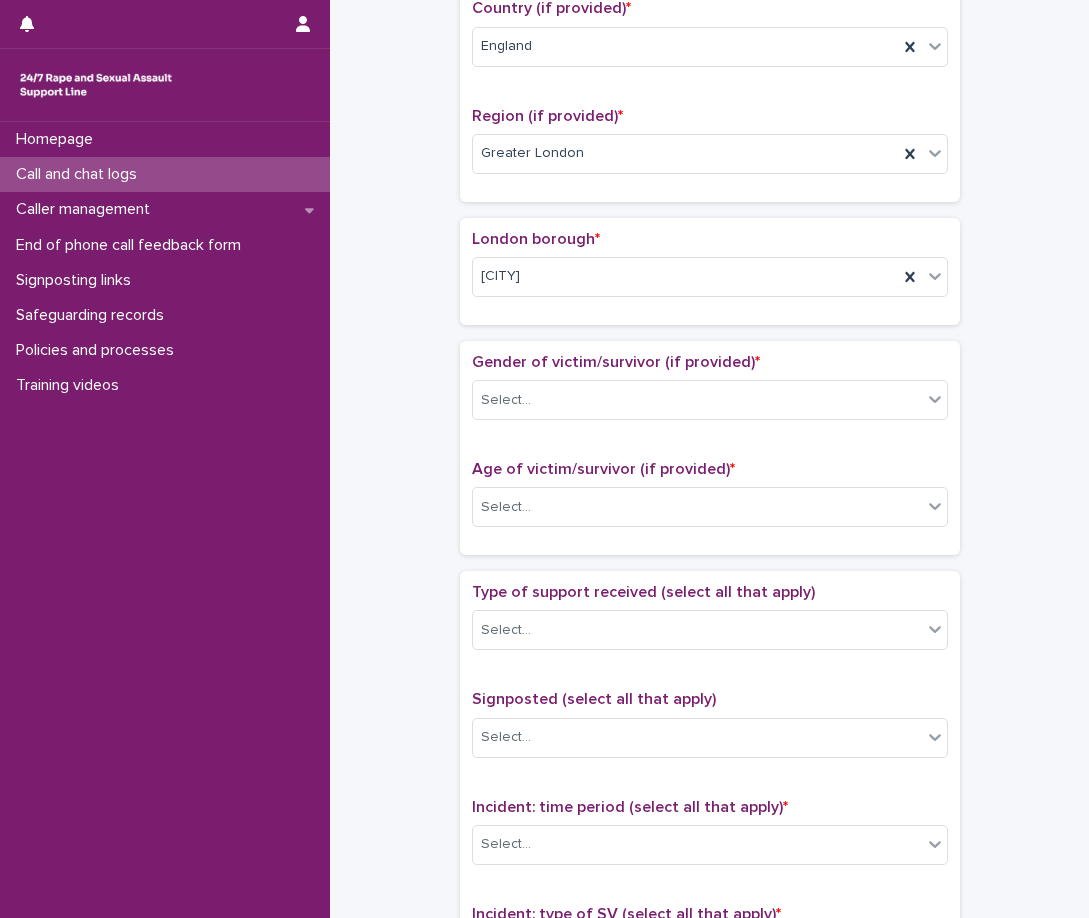 click on "Loading... Saving… London borough * Haringey" at bounding box center (710, 279) 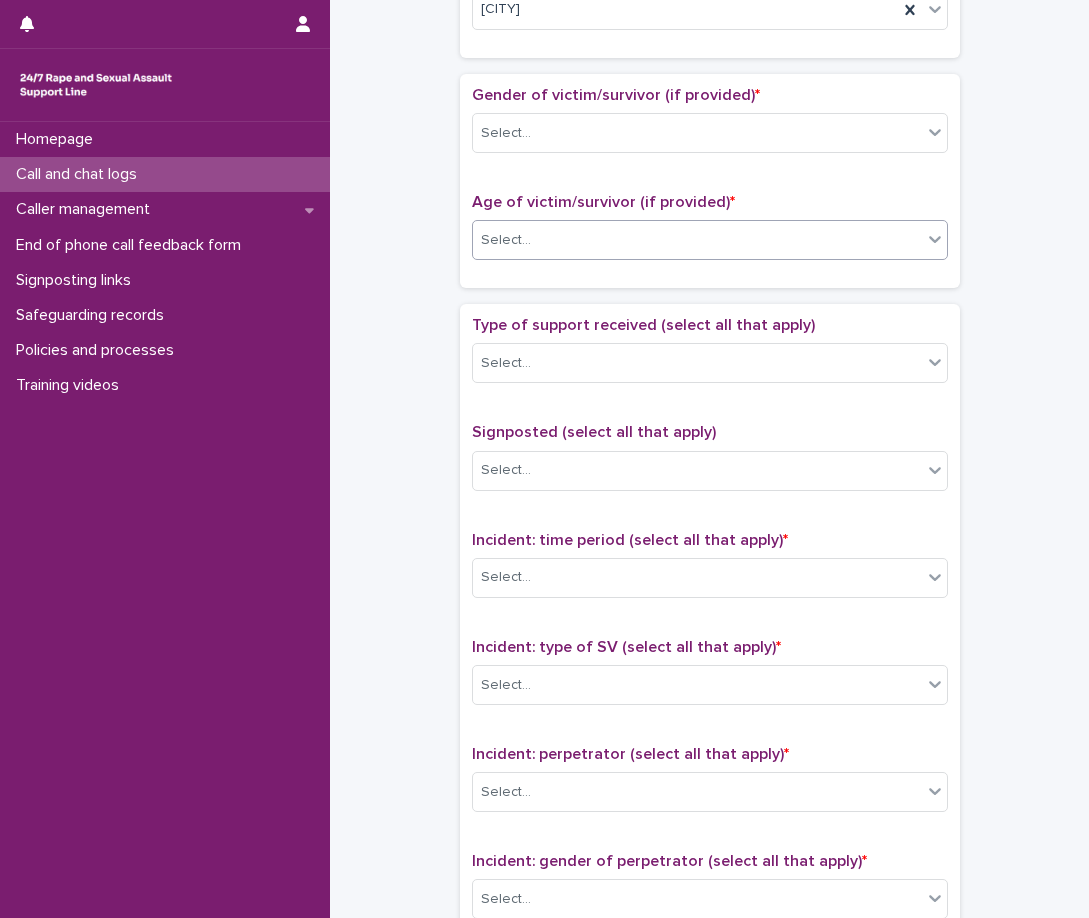 scroll, scrollTop: 1000, scrollLeft: 0, axis: vertical 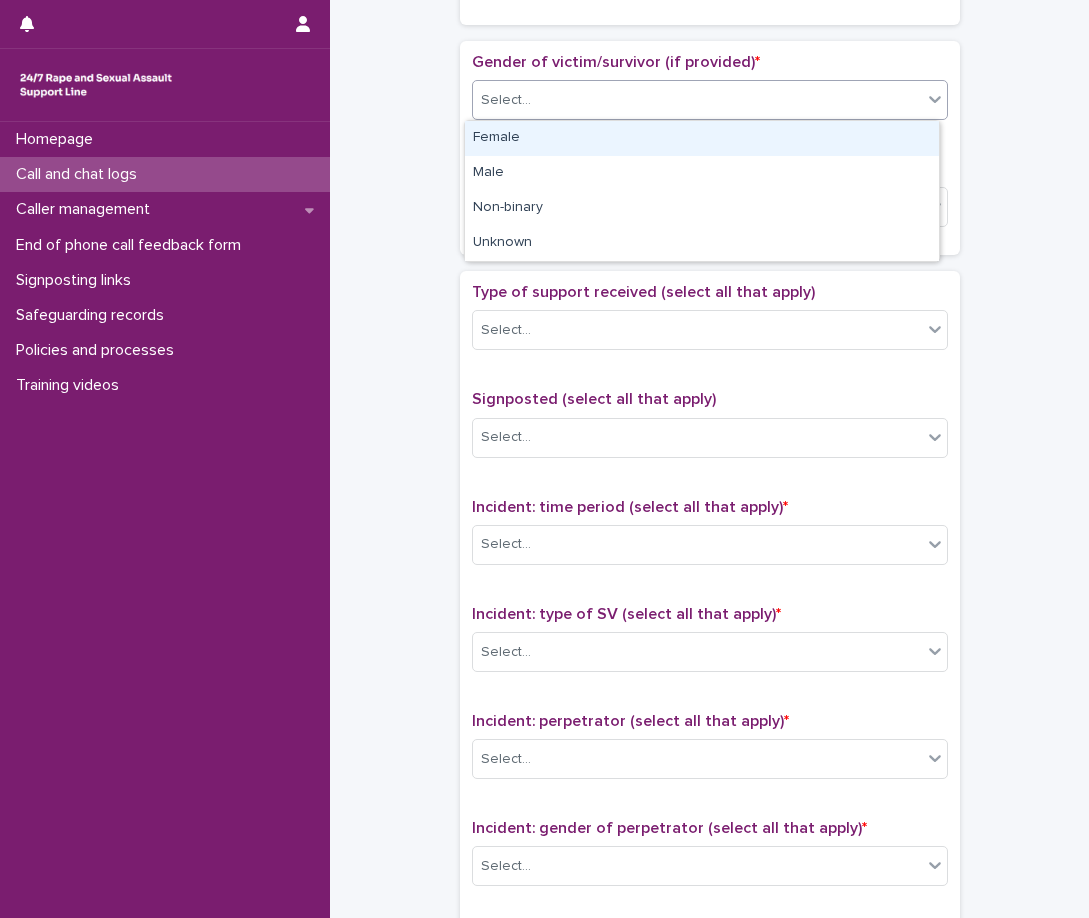 click on "Select..." at bounding box center (697, 100) 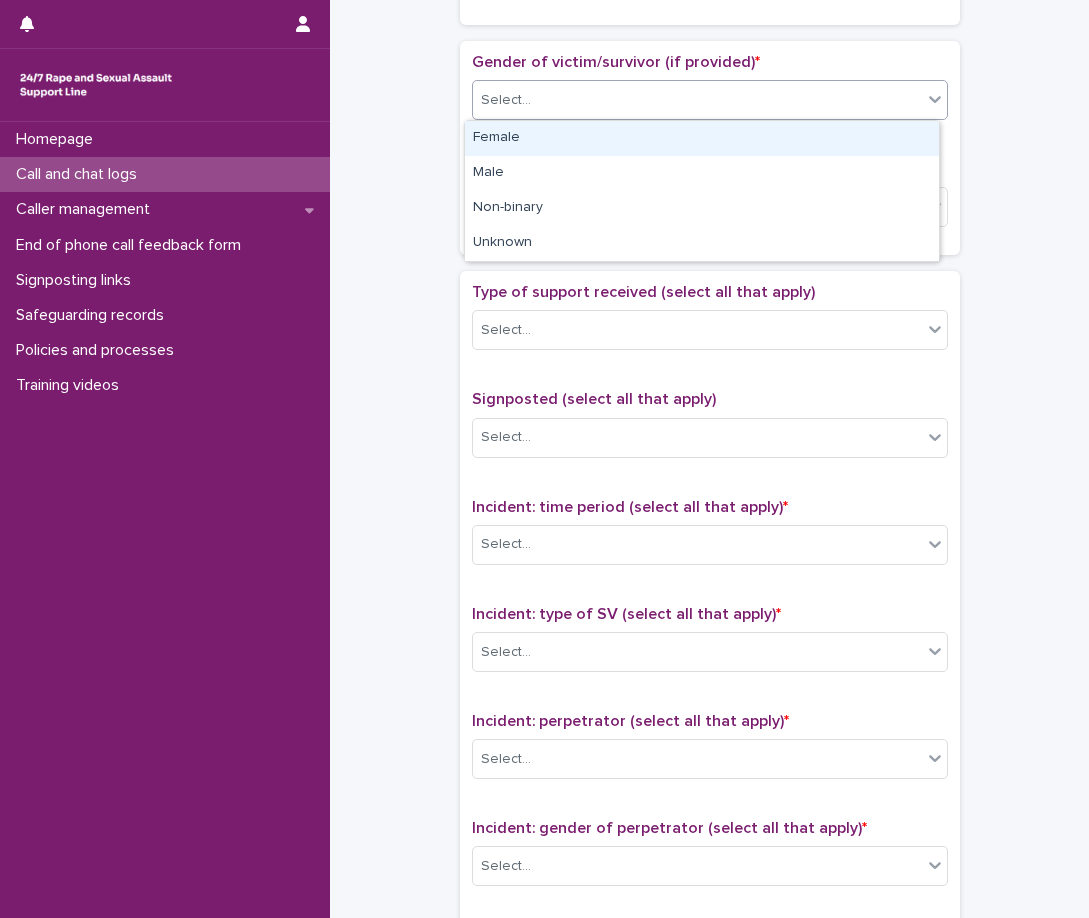 click on "Select..." at bounding box center (697, 100) 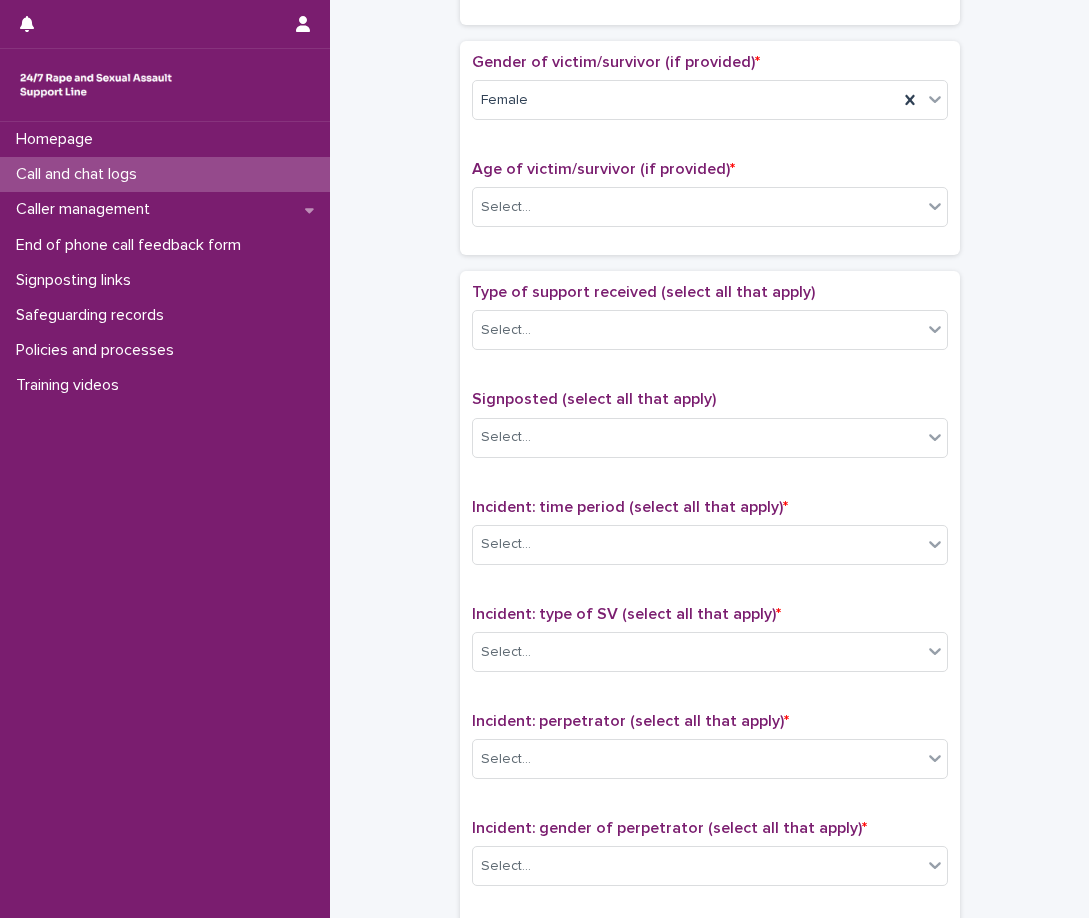click on "Age of victim/survivor (if provided) *" at bounding box center [603, 169] 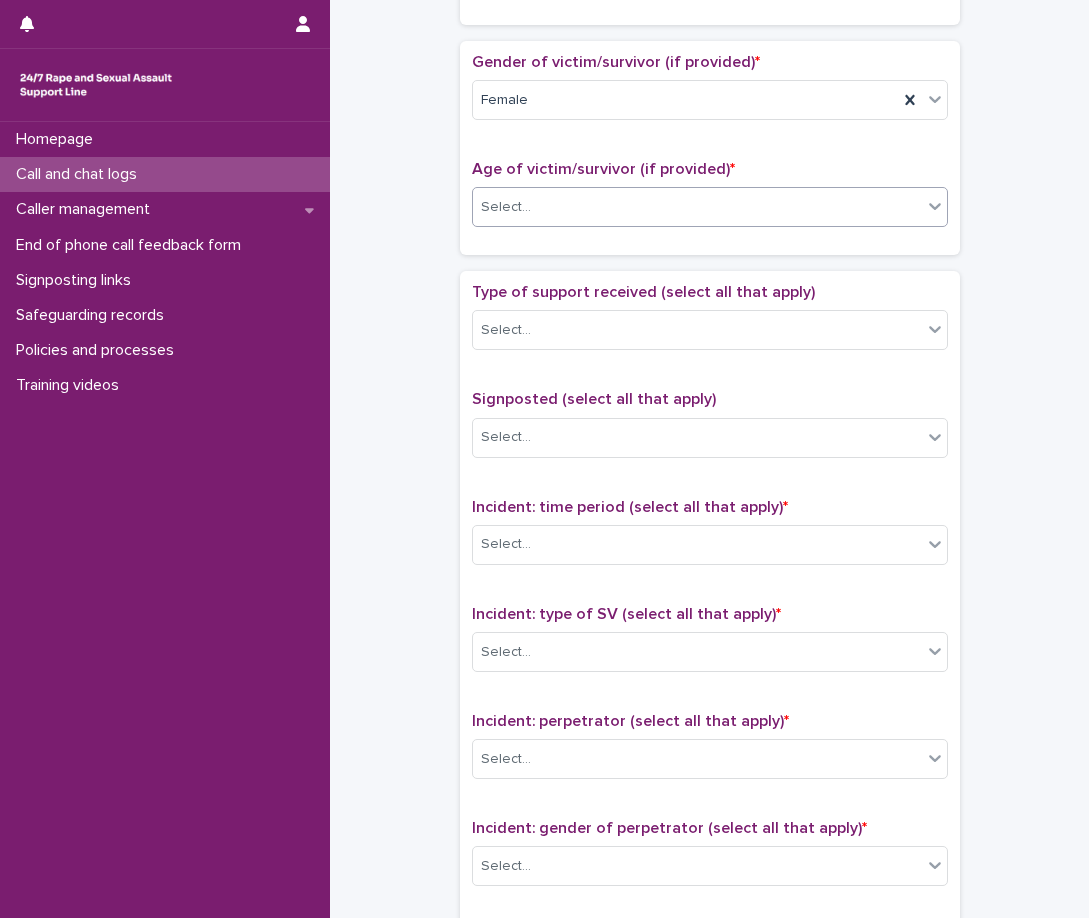 click on "Select..." at bounding box center (697, 207) 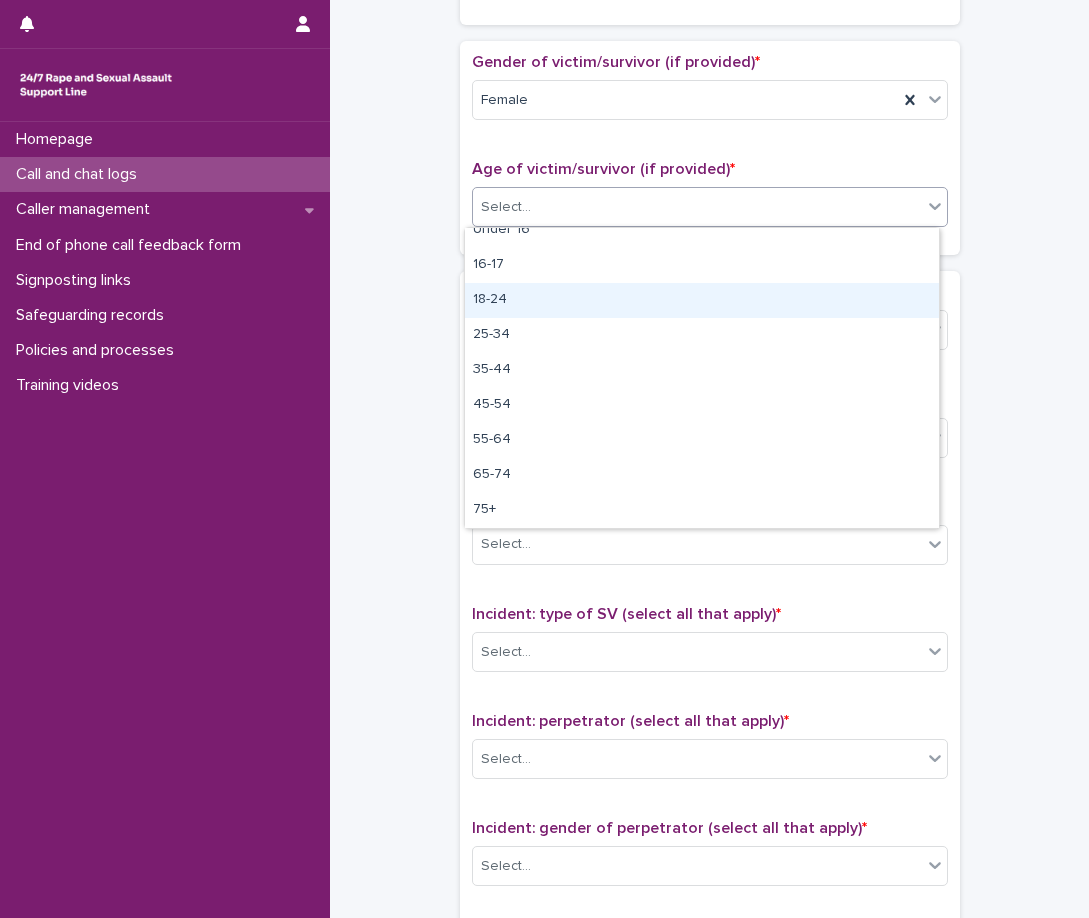 scroll, scrollTop: 0, scrollLeft: 0, axis: both 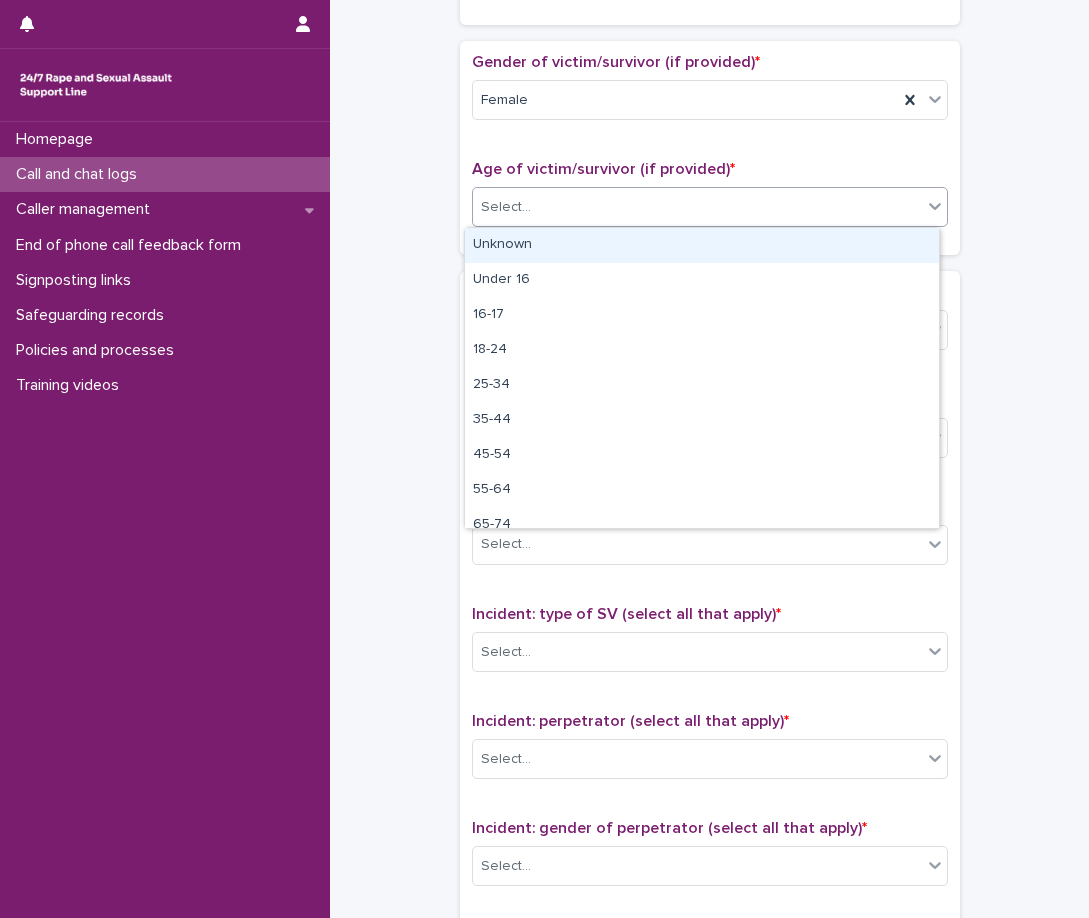click on "Unknown" at bounding box center (702, 245) 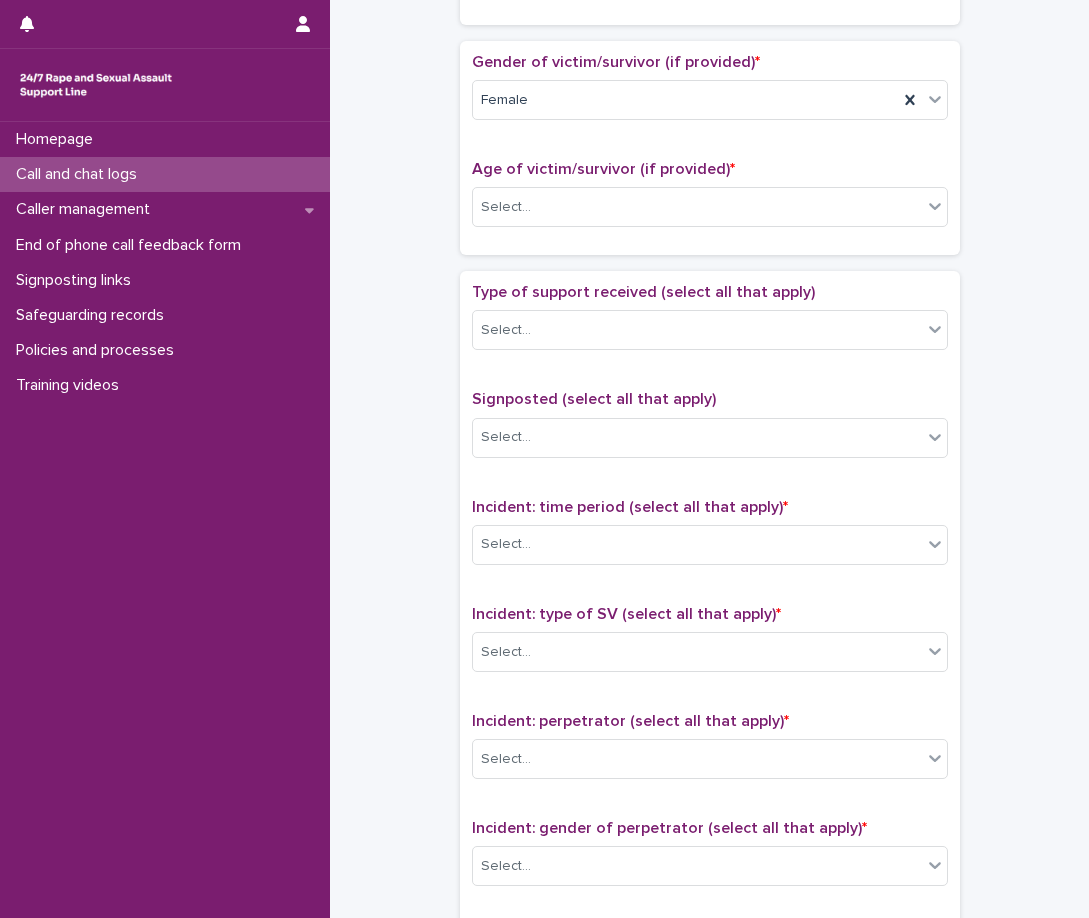 click on "Type of support received (select all that apply) Select... Signposted (select all that apply) Select... Incident: time period (select all that apply) * Select... Incident: type of SV (select all that apply) * Select... Incident: perpetrator (select all that apply) * Select... Incident: gender of perpetrator (select all that apply) * Select... Flags Select... Comments" at bounding box center [710, 701] 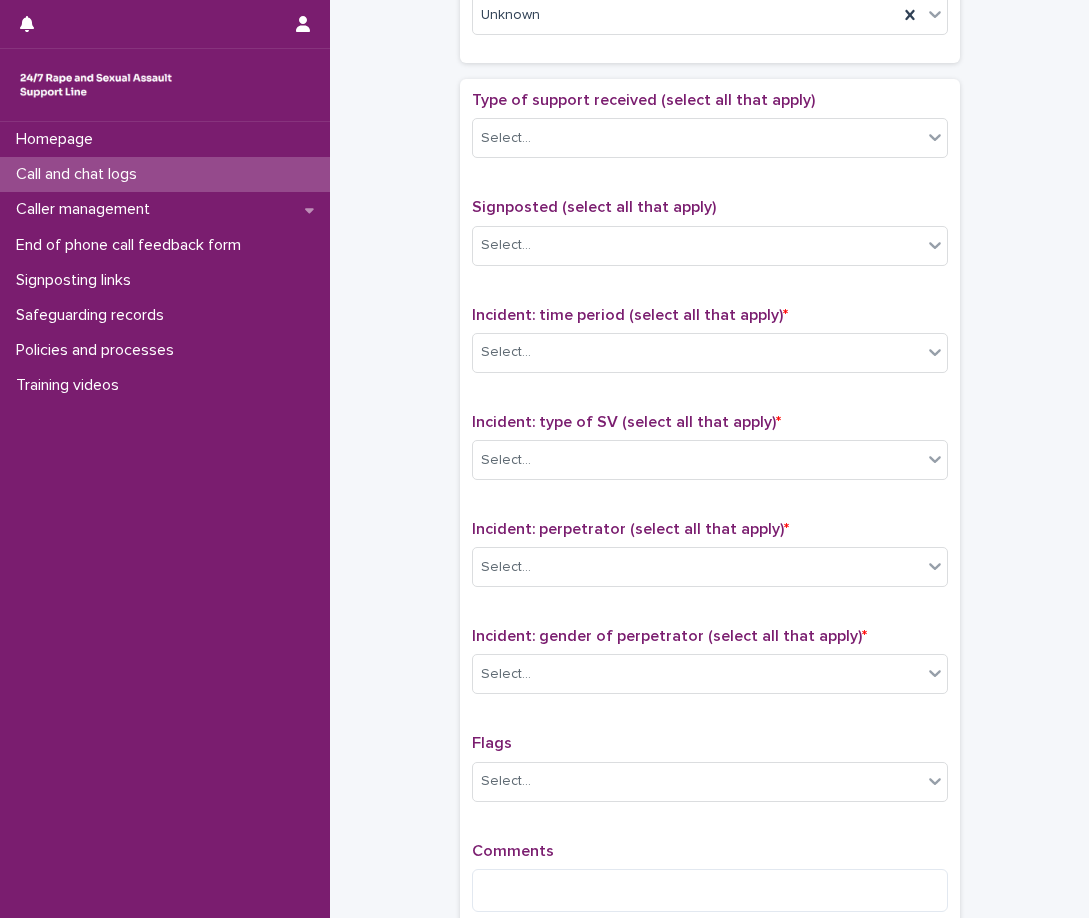 scroll, scrollTop: 1200, scrollLeft: 0, axis: vertical 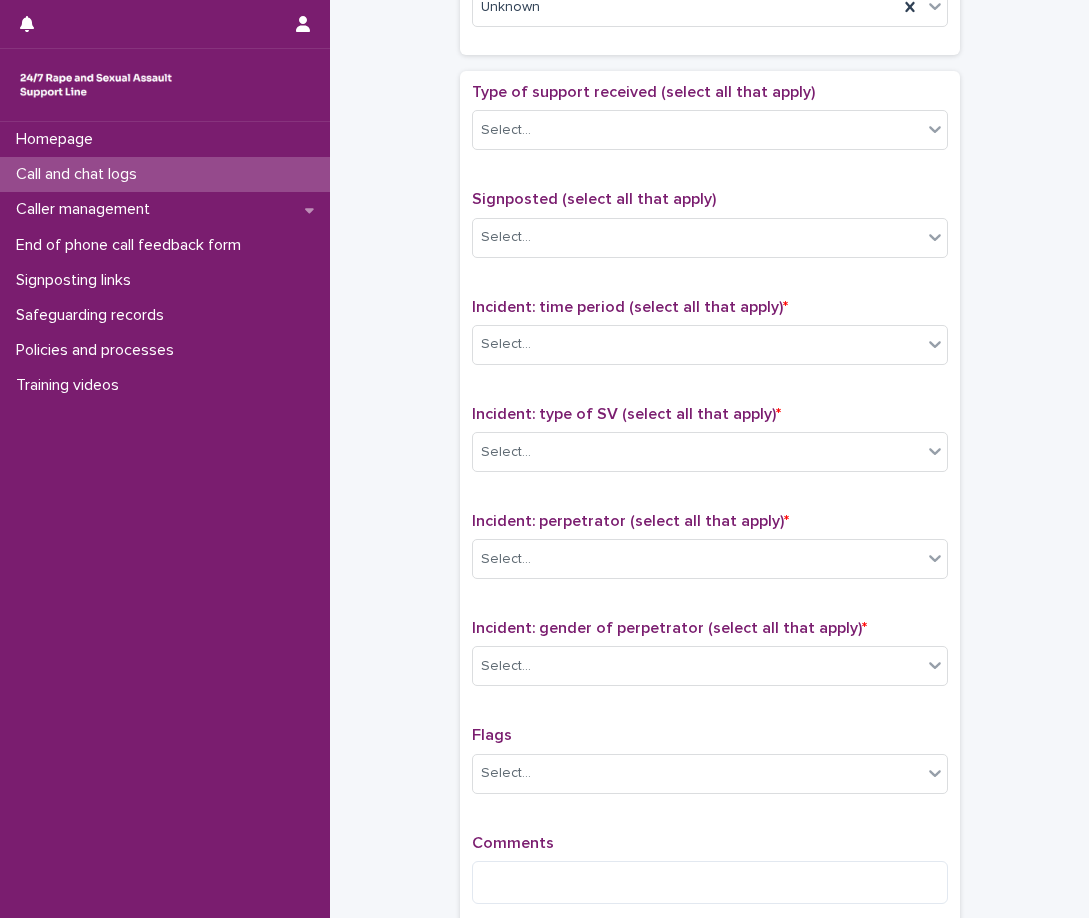 click on "Type of support received (select all that apply) Select..." at bounding box center [710, 124] 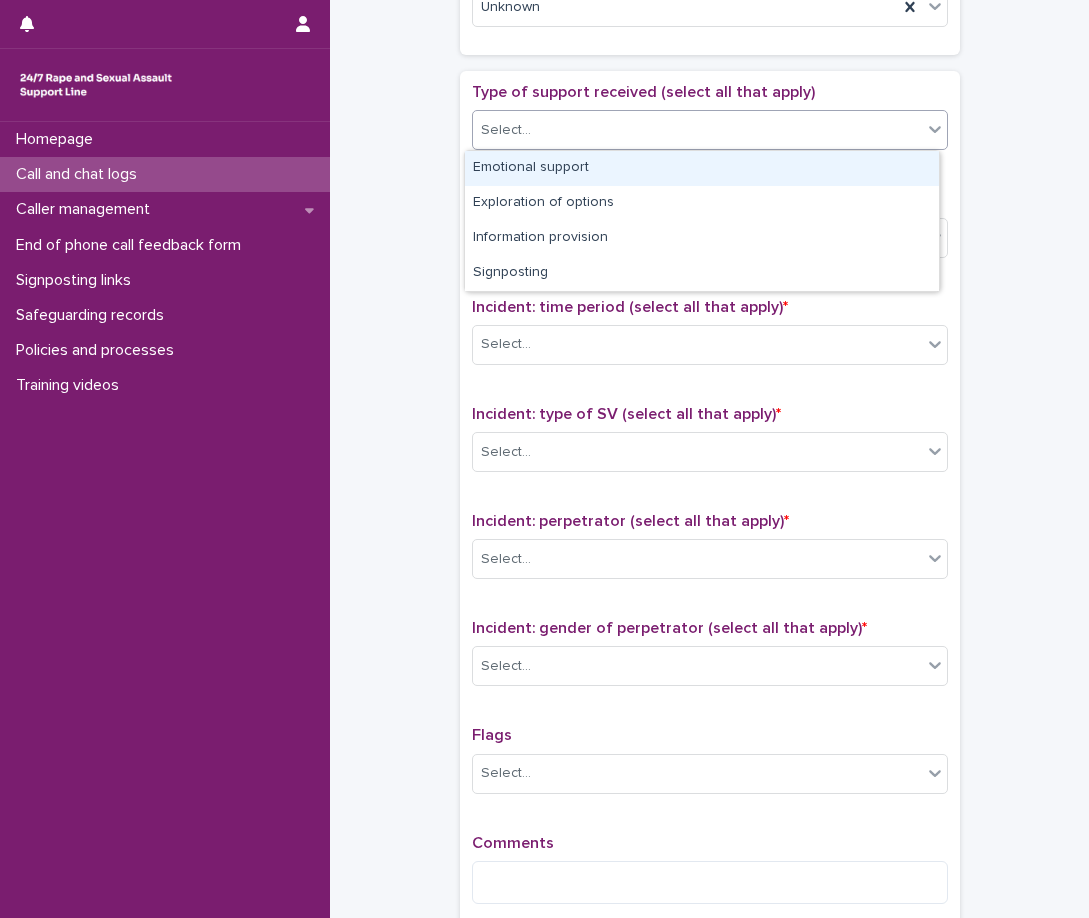 click on "Select..." at bounding box center [697, 130] 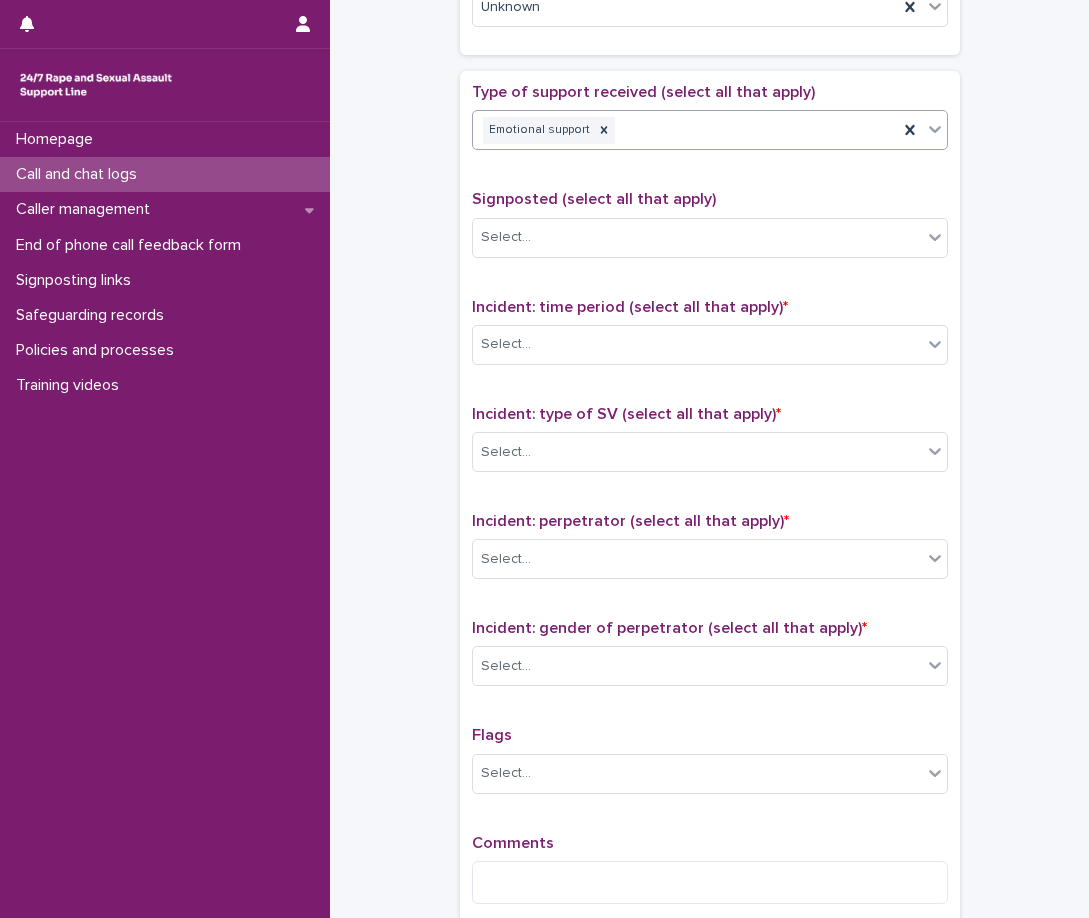 click on "Emotional support" at bounding box center (685, 130) 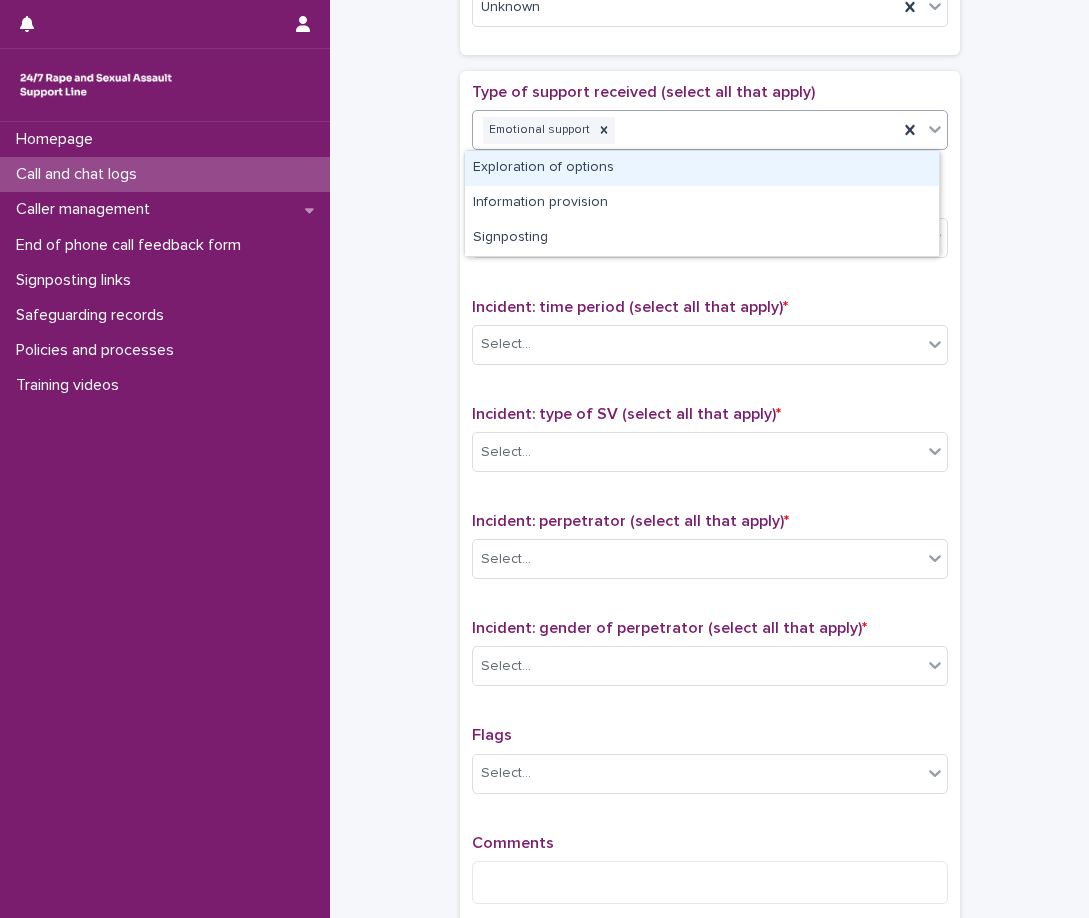 click on "Exploration of options" at bounding box center (702, 168) 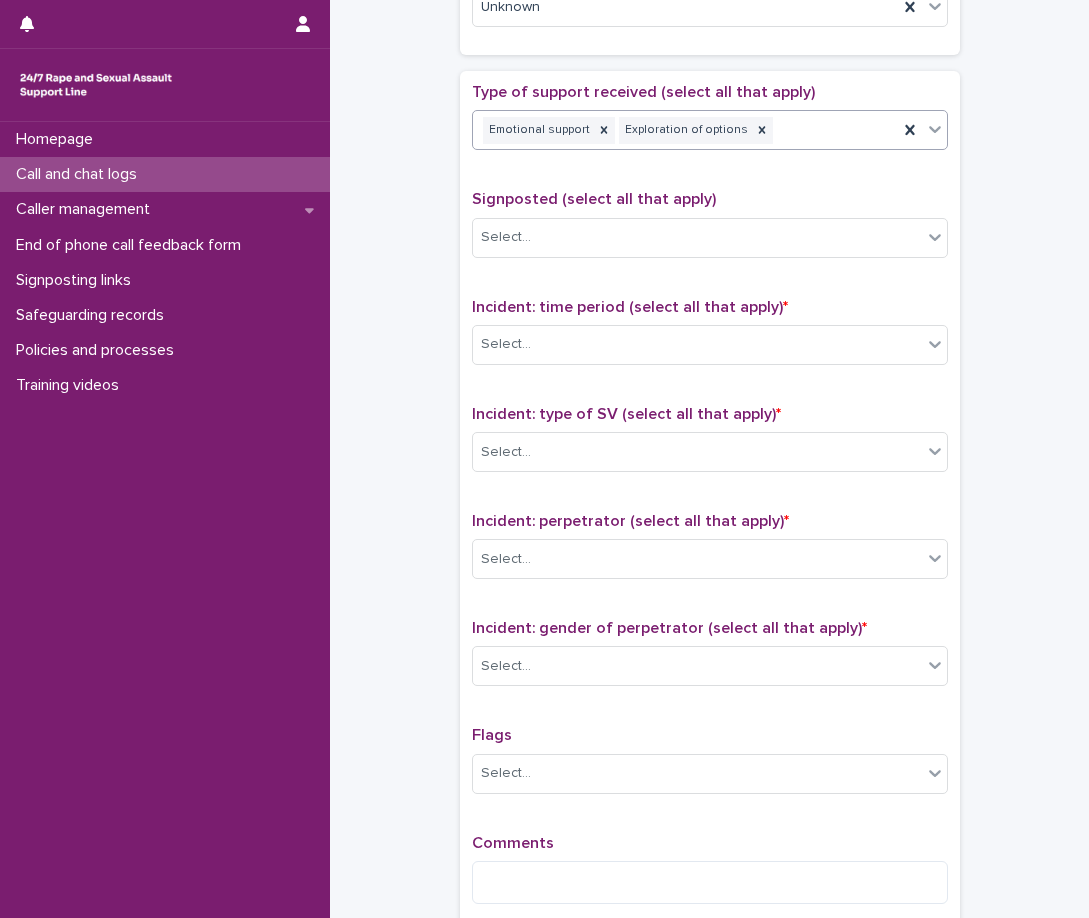 click on "Emotional support Exploration of options" at bounding box center (685, 130) 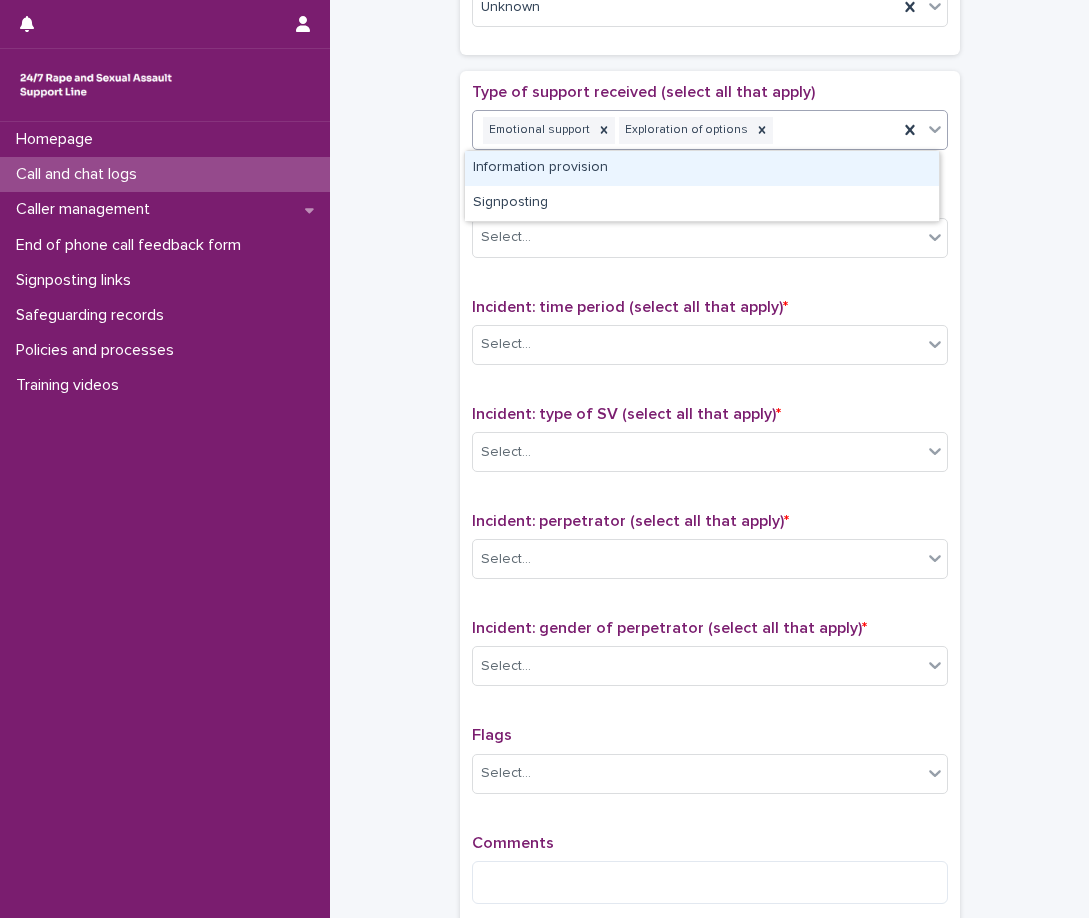 click on "Information provision" at bounding box center (702, 168) 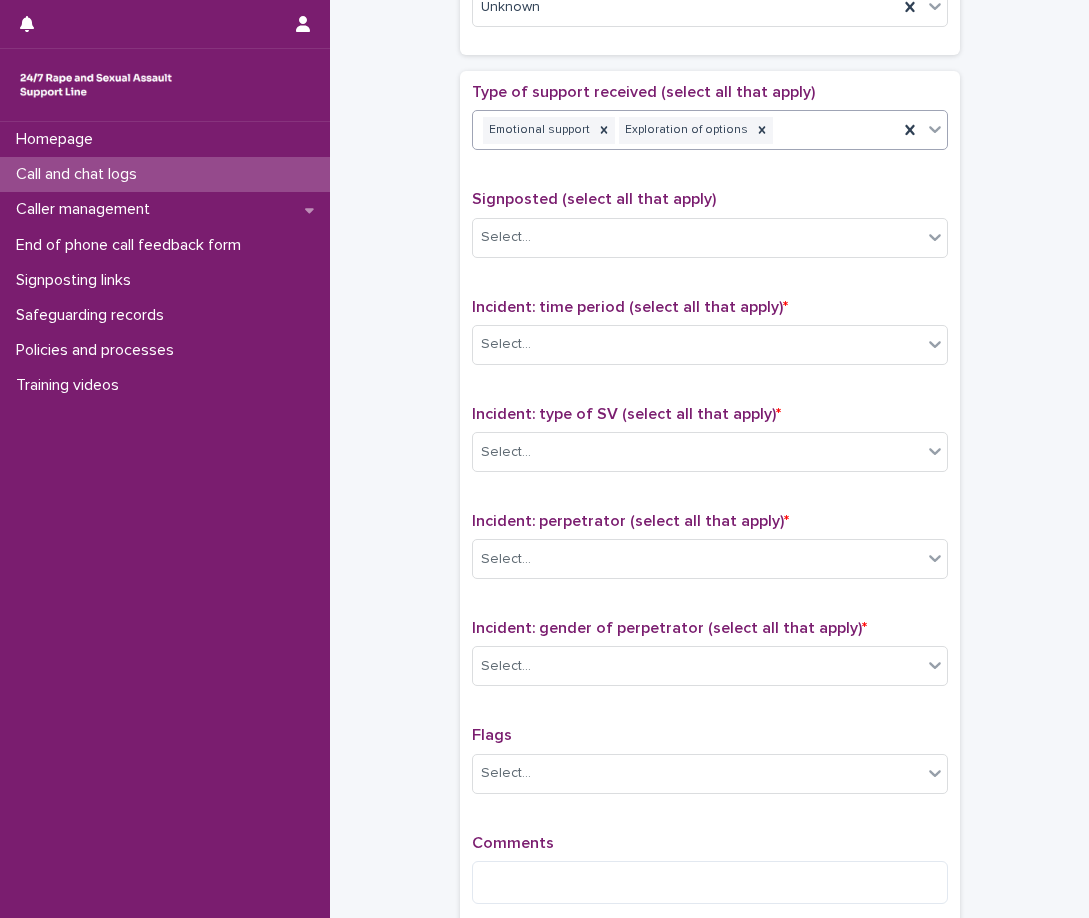 click on "Type of support received (select all that apply)   option Information provision, selected.     0 results available. Select is focused ,type to refine list, press Down to open the menu,  press left to focus selected values Emotional support Exploration of options" at bounding box center (710, 124) 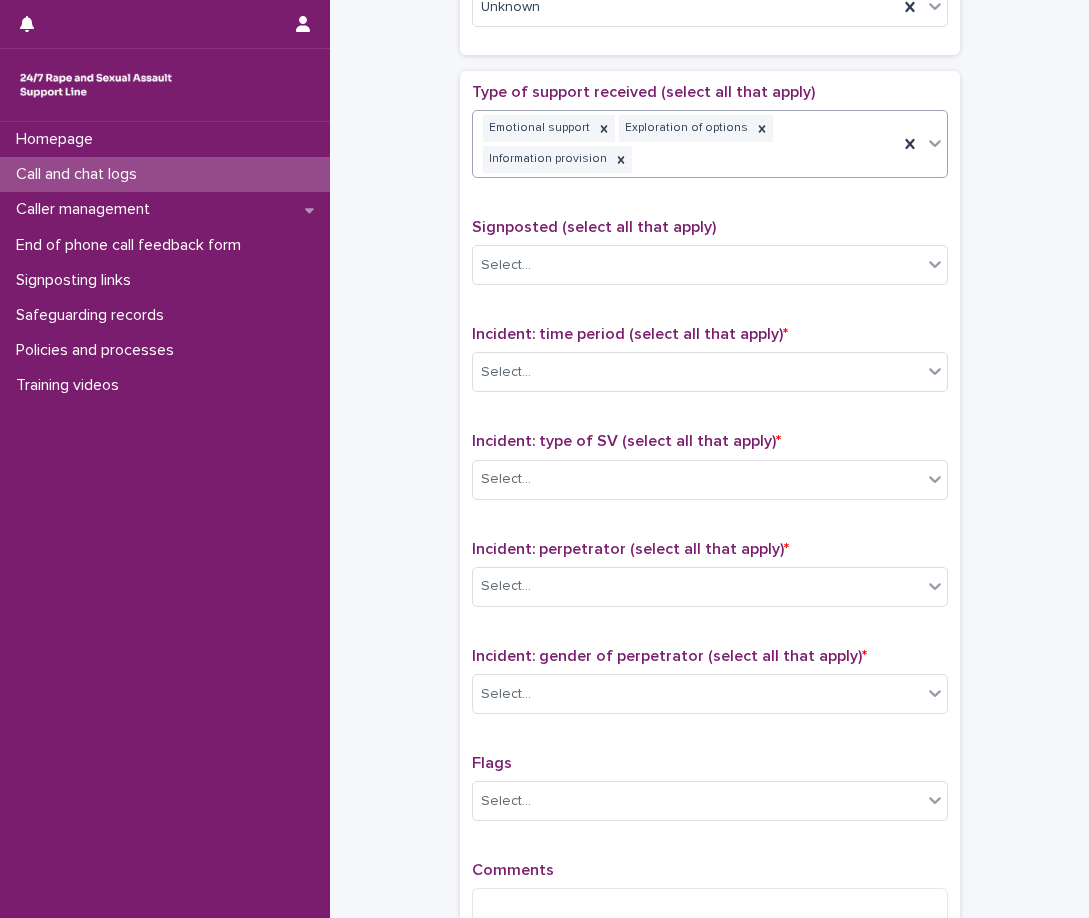 click on "Emotional support Exploration of options Information provision" at bounding box center [685, 144] 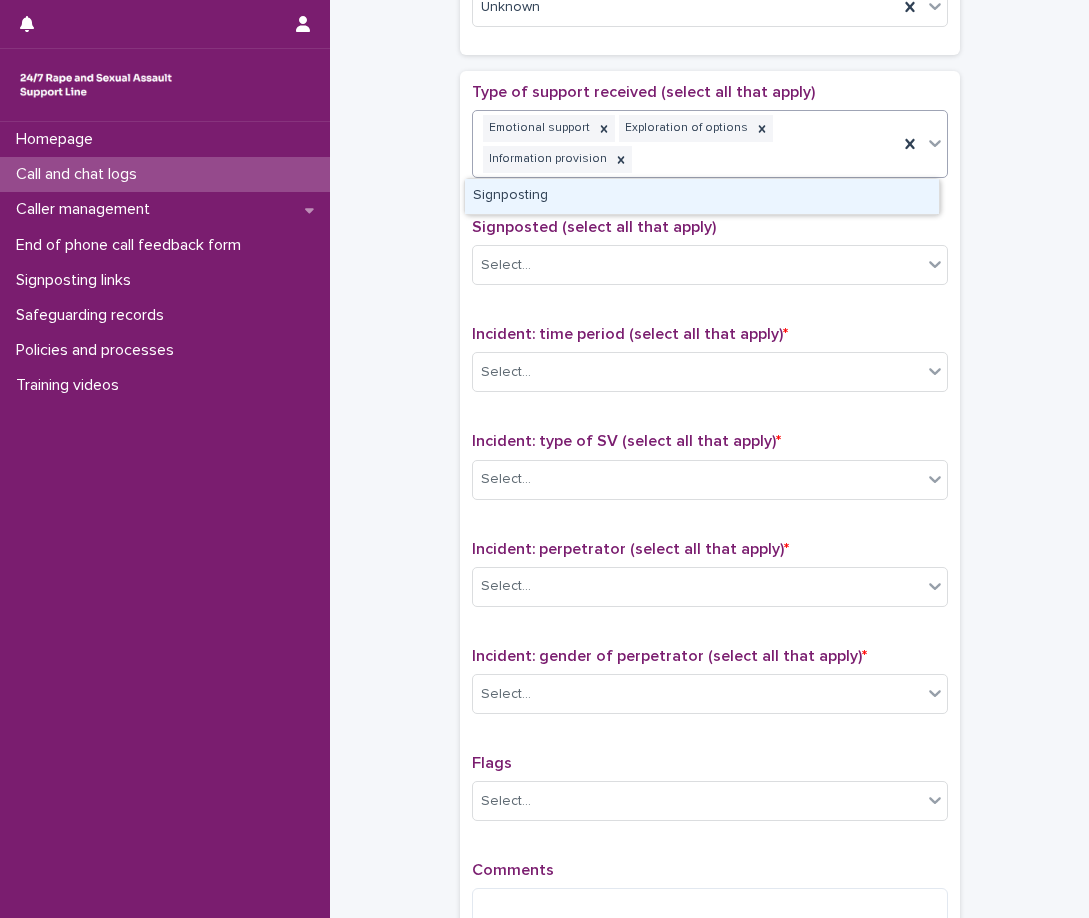 click on "Signposting" at bounding box center [702, 196] 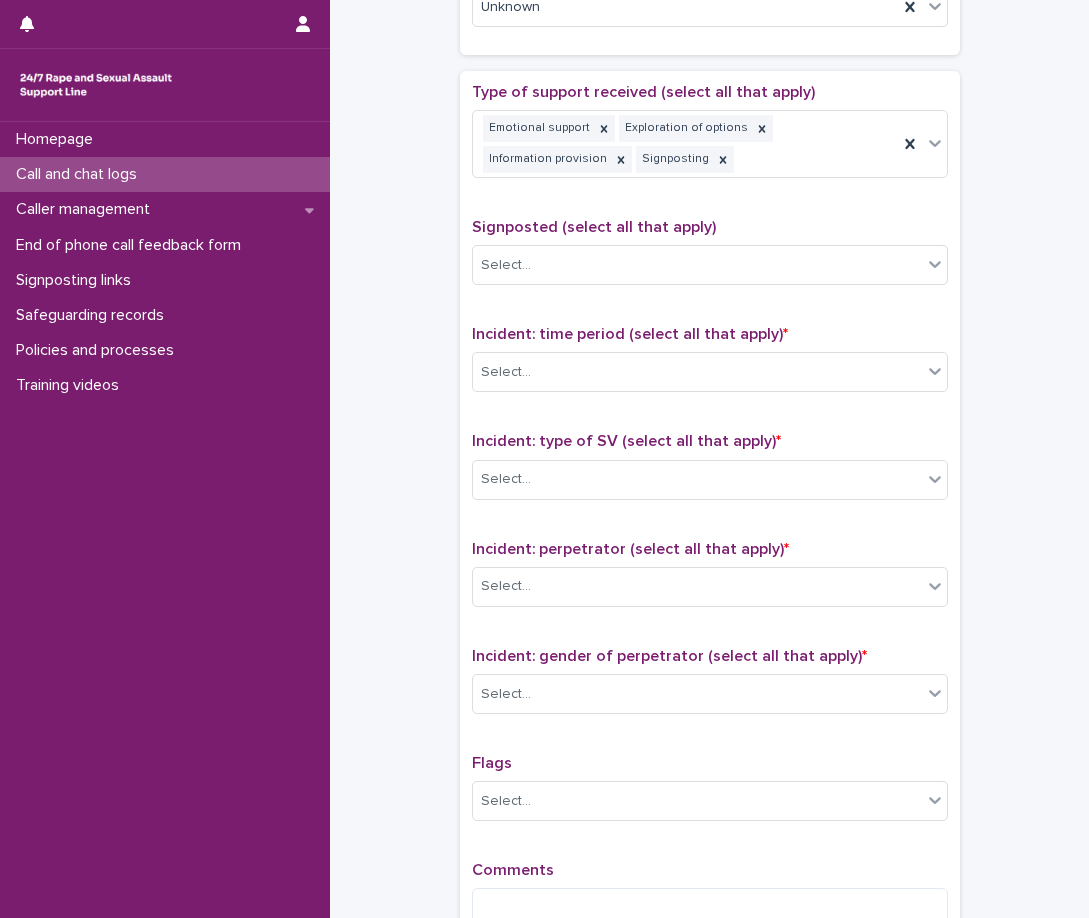 click on "Type of support received (select all that apply) Emotional support Exploration of options Information provision Signposting Signposted (select all that apply) Select... Incident: time period (select all that apply) * Select... Incident: type of SV (select all that apply) * Select... Incident: perpetrator (select all that apply) * Select... Incident: gender of perpetrator (select all that apply) * Select... Flags Select... Comments" at bounding box center (710, 515) 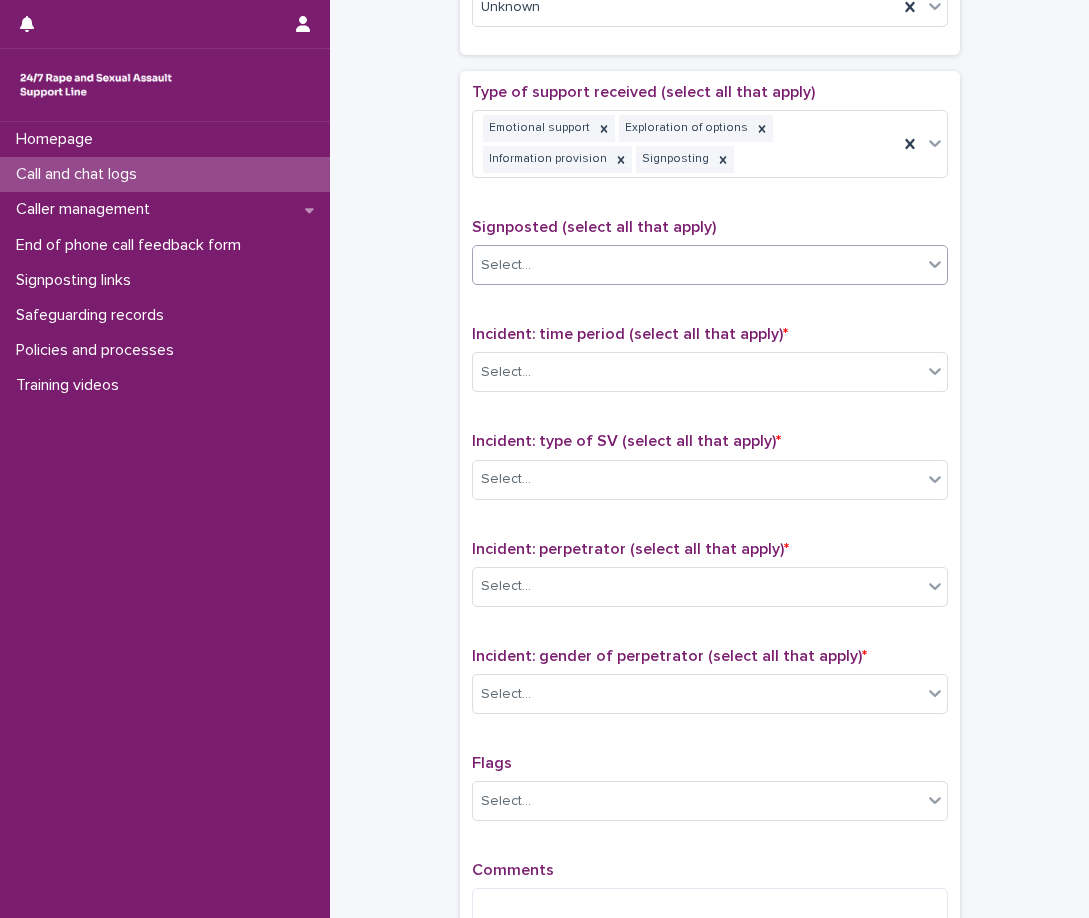 scroll, scrollTop: 1300, scrollLeft: 0, axis: vertical 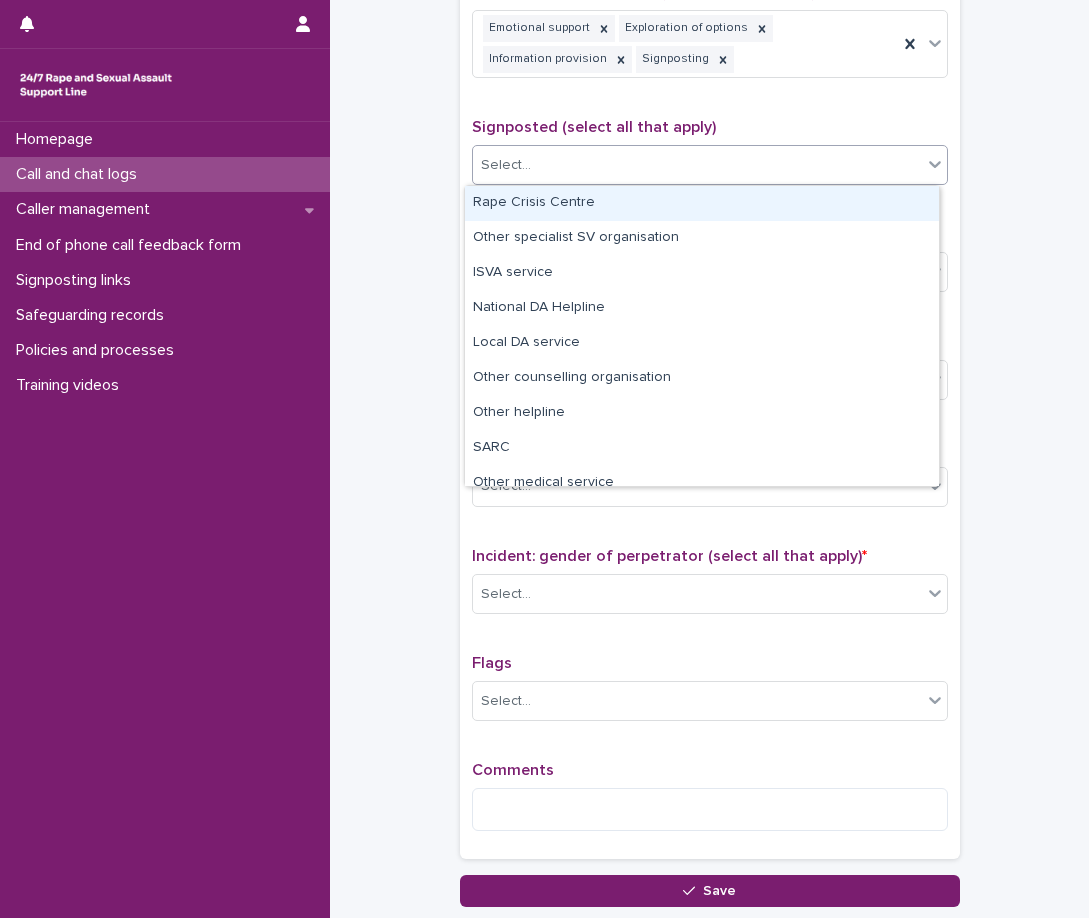 click on "Select..." at bounding box center [697, 165] 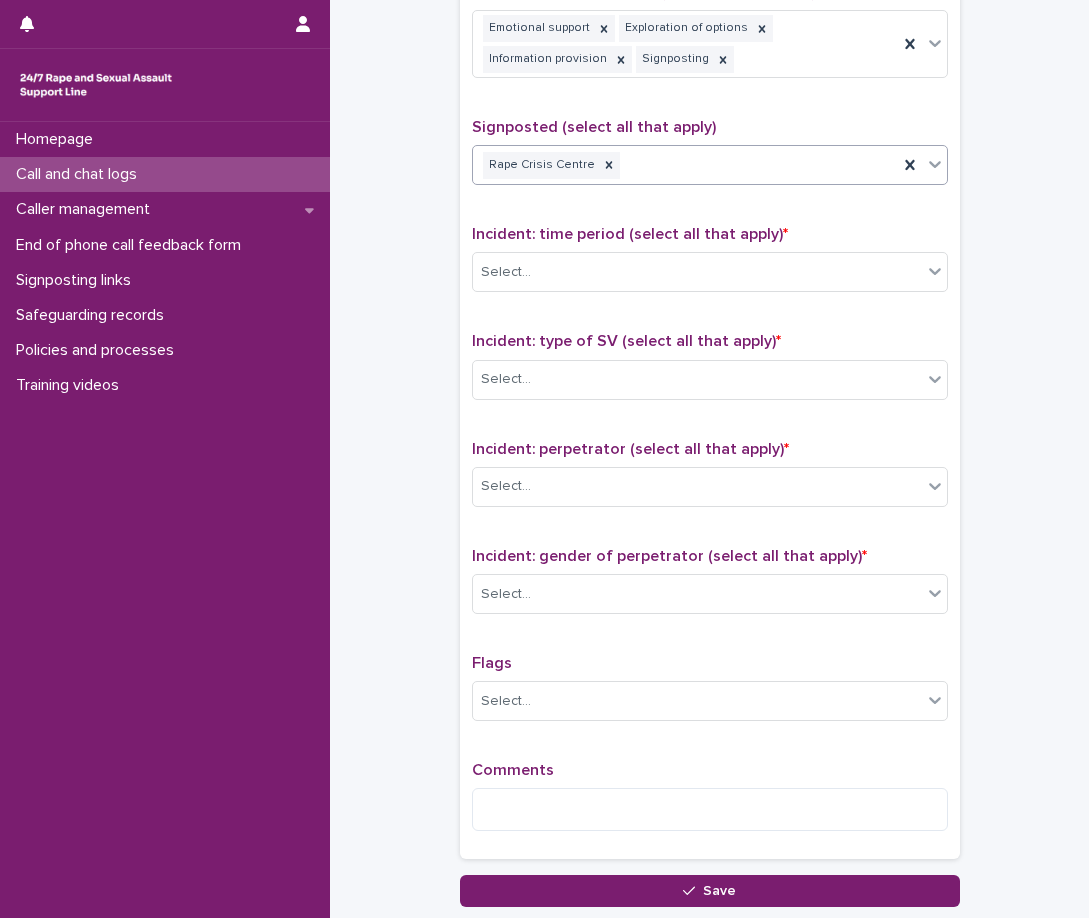 click on "Rape Crisis Centre" at bounding box center [685, 165] 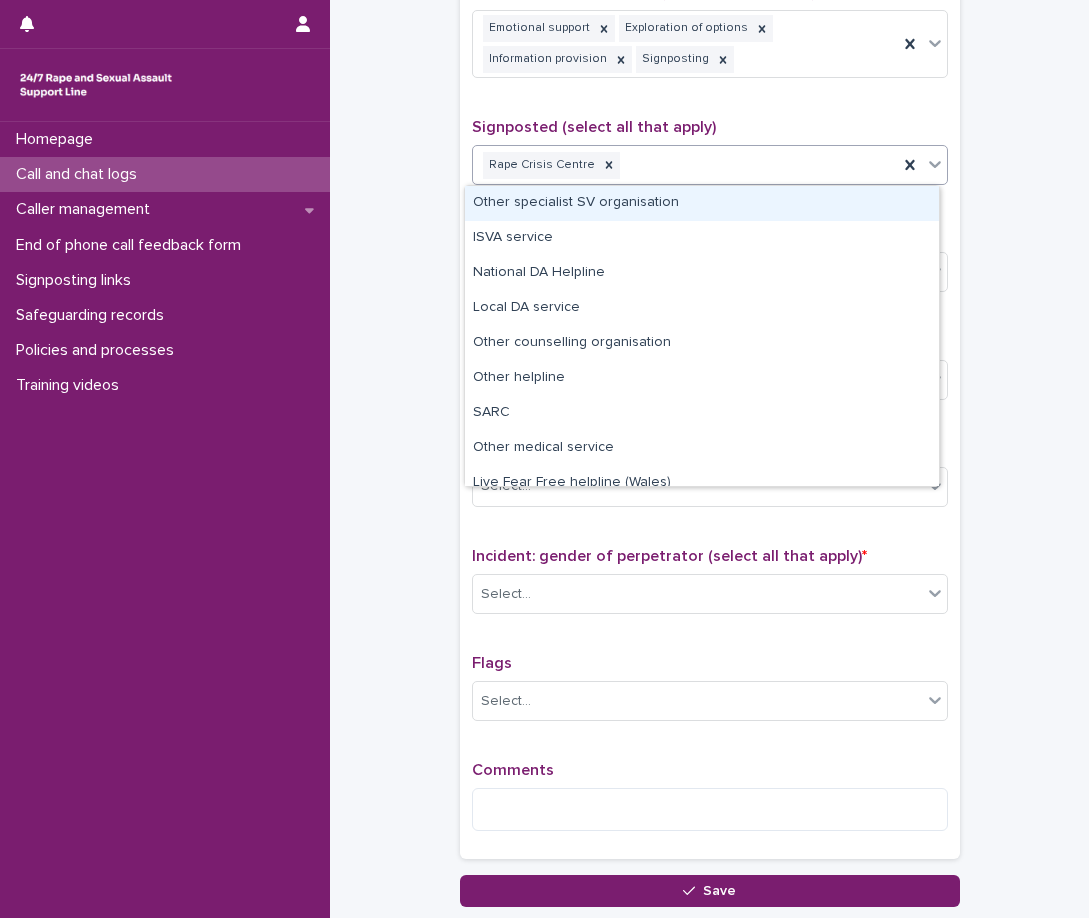 click on "Other specialist SV organisation" at bounding box center (702, 203) 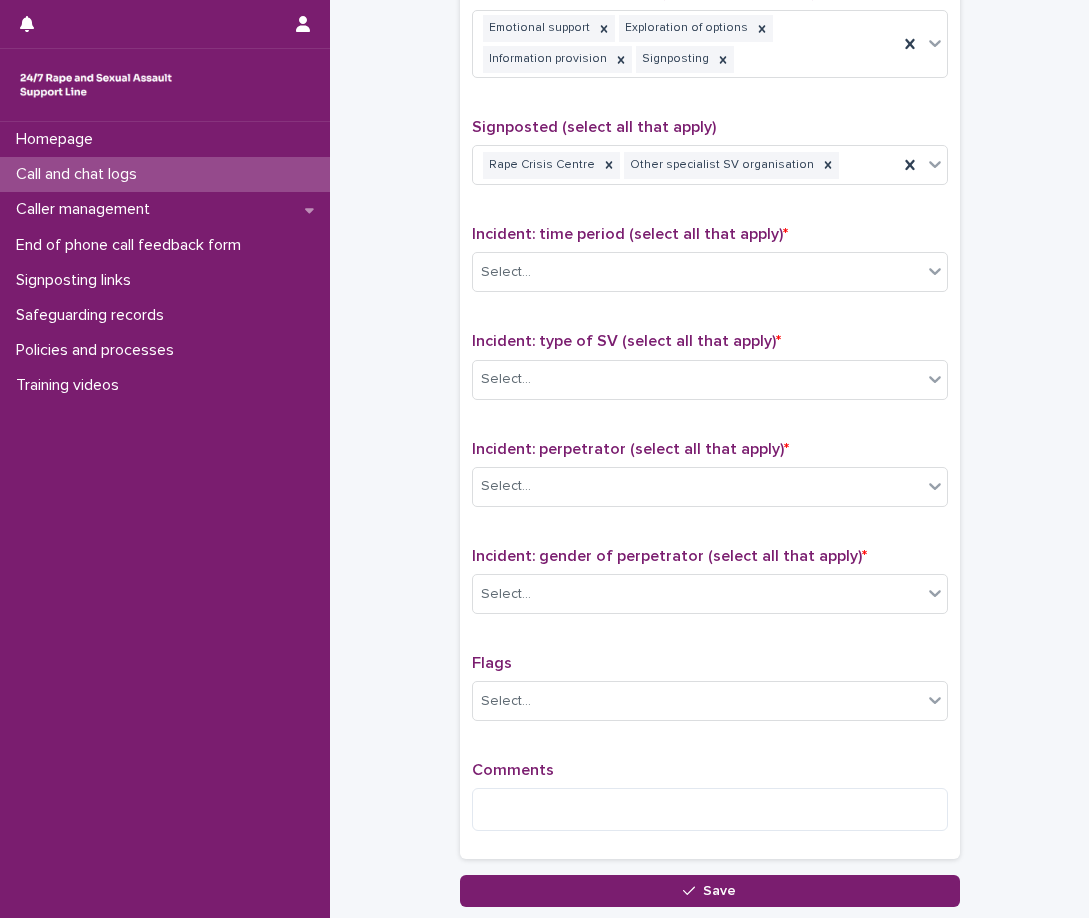 click on "Other specialist SV organisation" at bounding box center [720, 165] 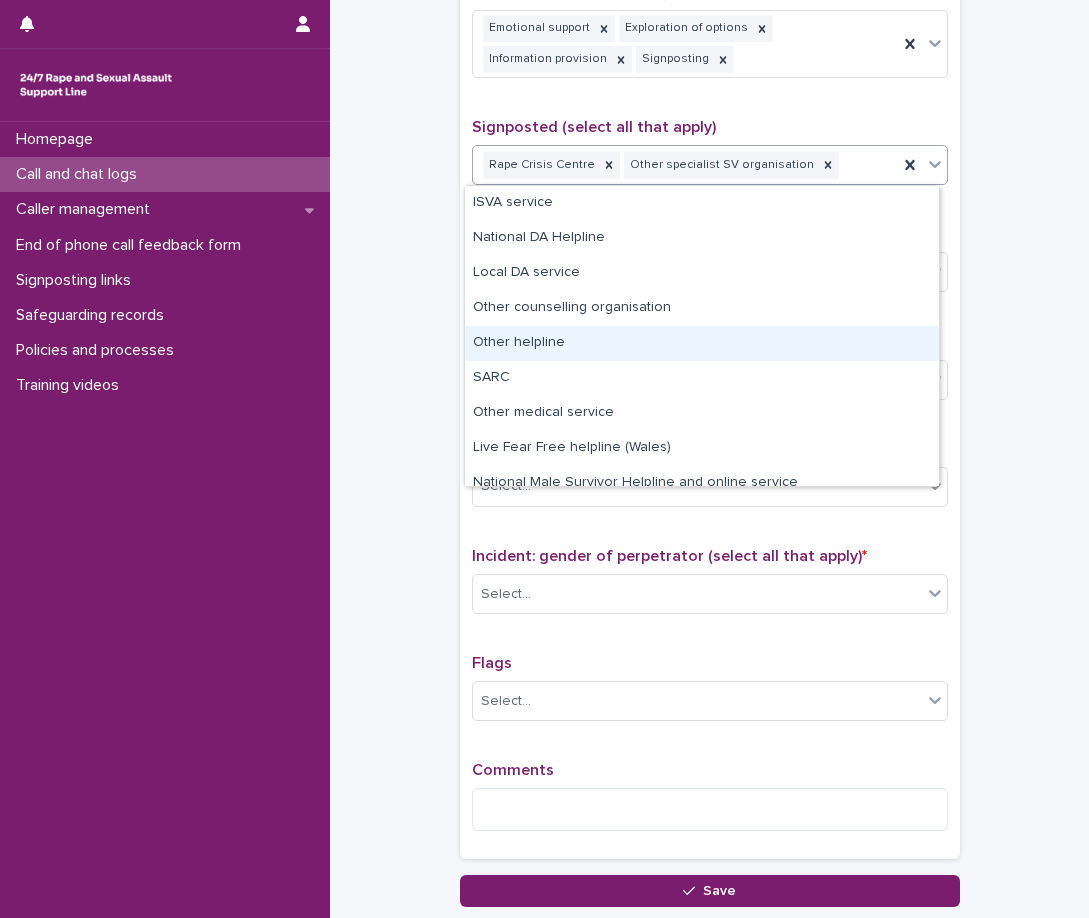 click on "Other helpline" at bounding box center (702, 343) 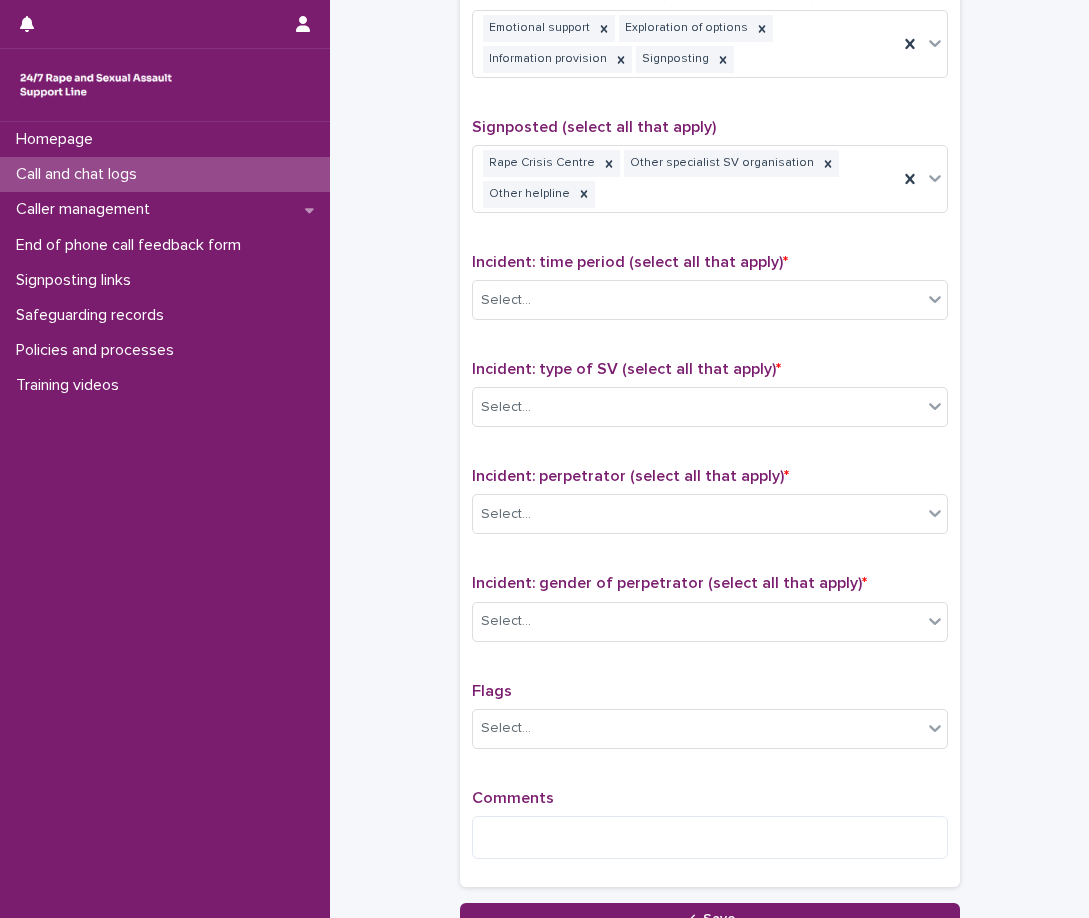 click on "Type of support received (select all that apply) Emotional support Exploration of options Information provision Signposting Signposted (select all that apply) Rape Crisis Centre Other specialist SV organisation Other helpline Incident: time period (select all that apply) * Select... Incident: type of SV (select all that apply) * Select... Incident: perpetrator (select all that apply) * Select... Incident: gender of perpetrator (select all that apply) * Select... Flags Select... Comments" at bounding box center [710, 429] 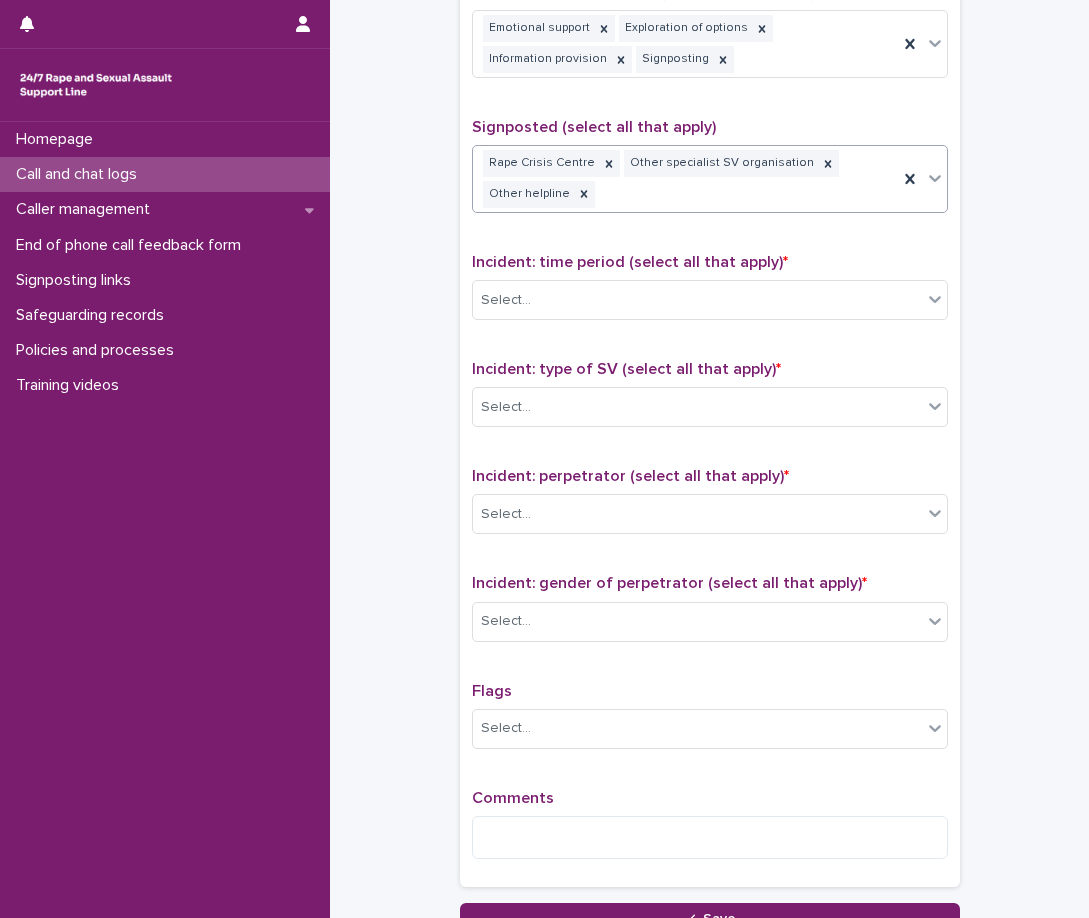 click on "Rape Crisis Centre Other specialist SV organisation Other helpline" at bounding box center [685, 179] 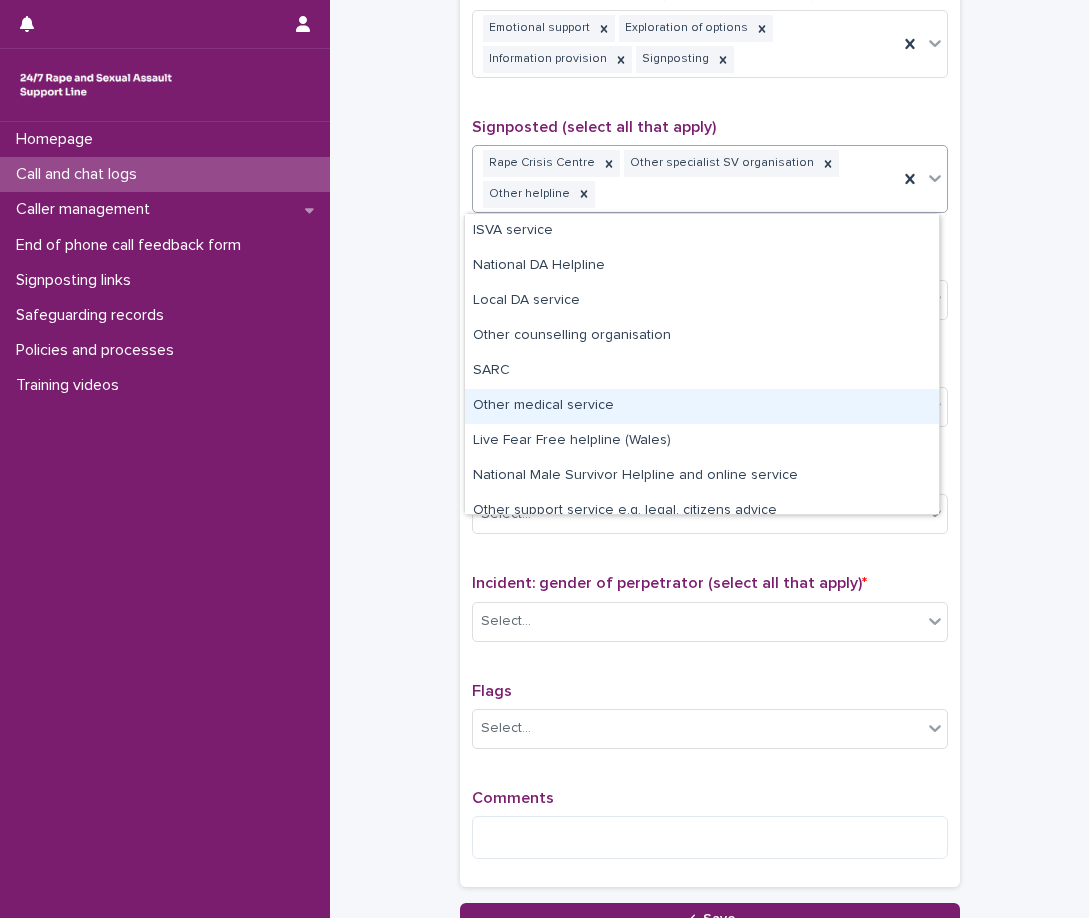 scroll, scrollTop: 15, scrollLeft: 0, axis: vertical 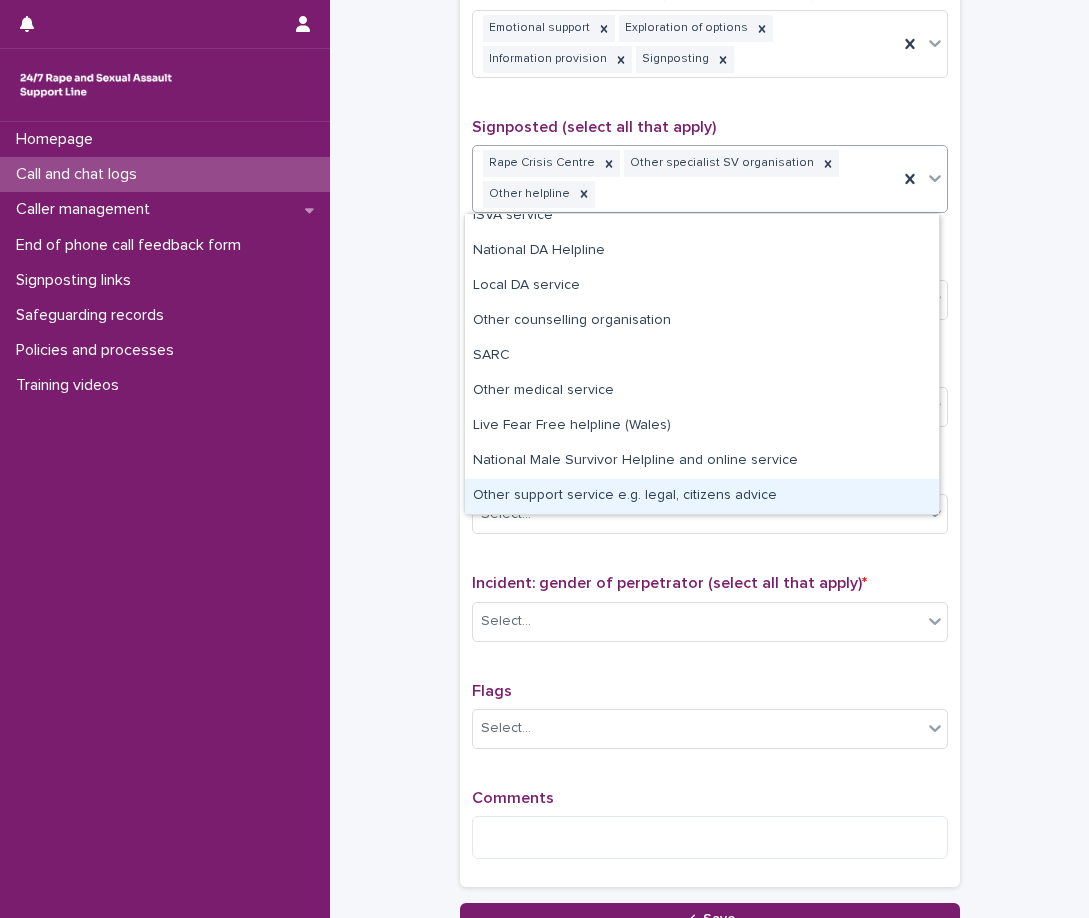 click on "Other support service e.g. legal, citizens advice" at bounding box center (702, 496) 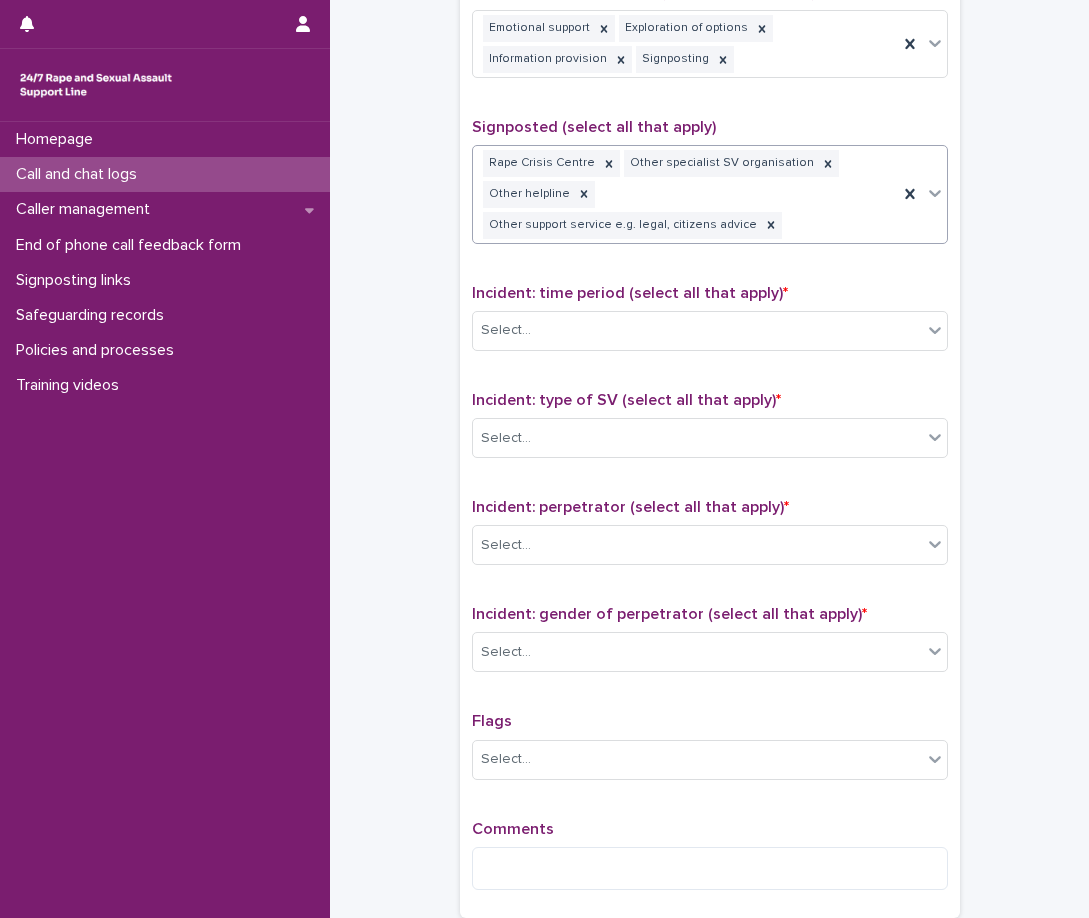 click on "Rape Crisis Centre Other specialist SV organisation Other helpline Other support service e.g. legal, citizens advice" at bounding box center (685, 194) 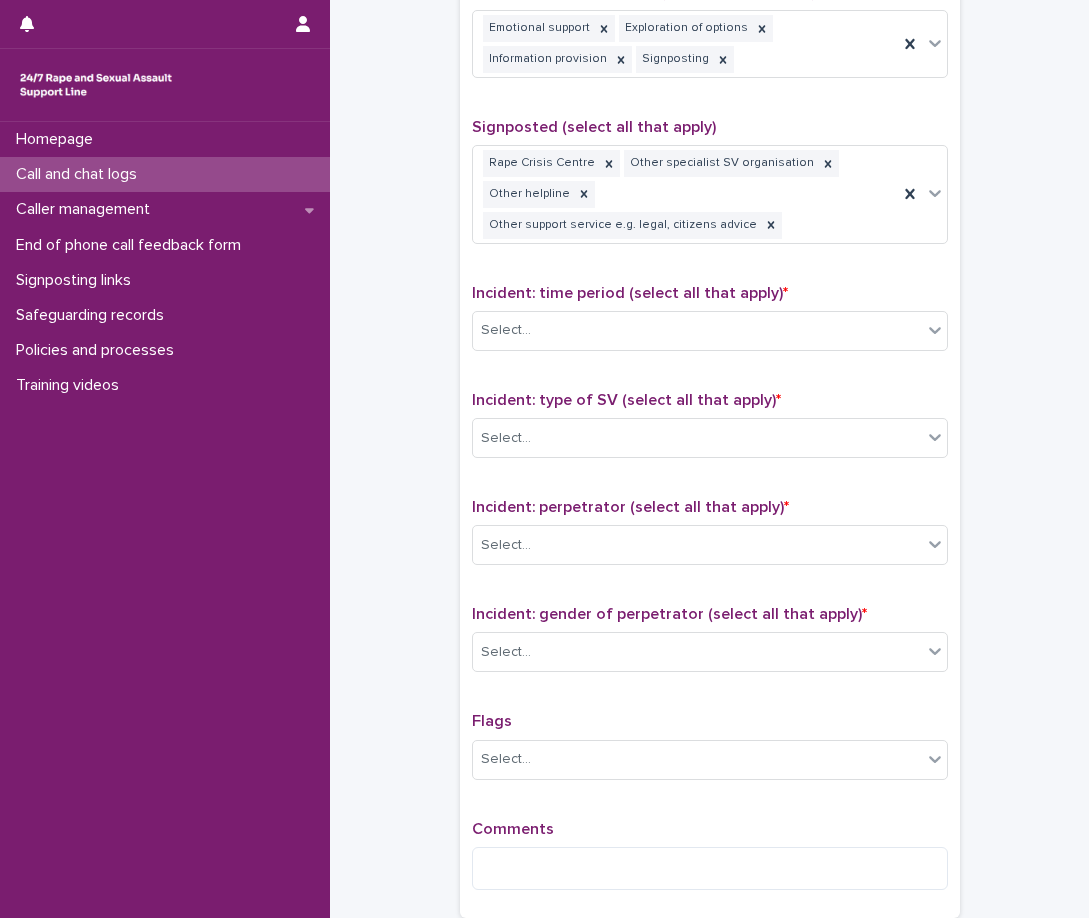 click on "**********" at bounding box center (709, -161) 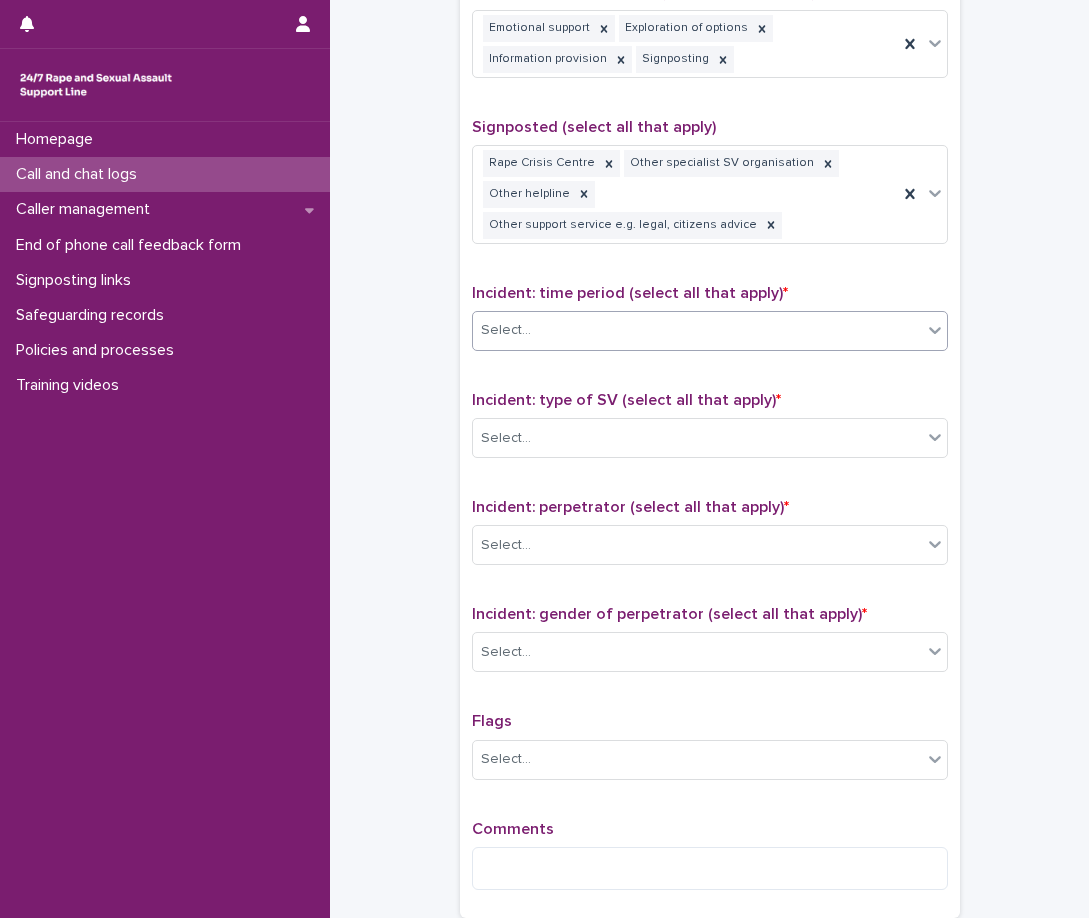 click on "Select..." at bounding box center (697, 330) 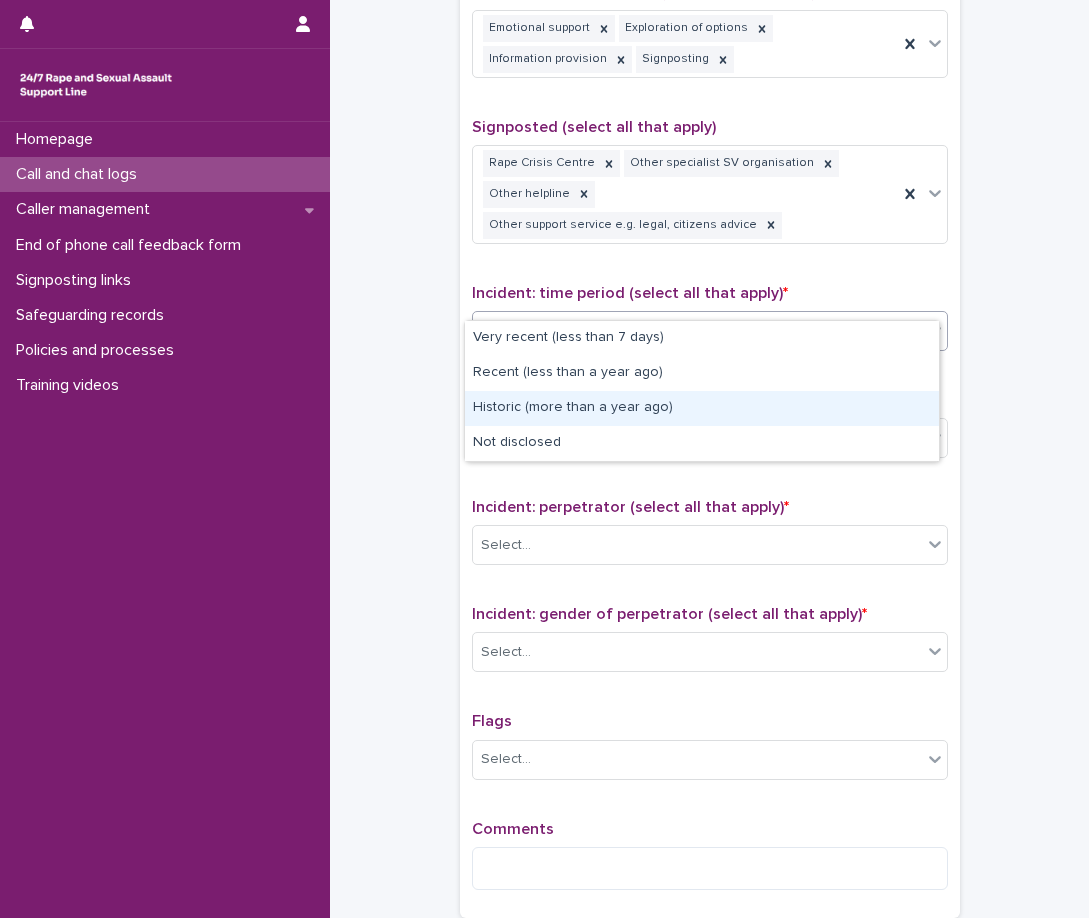 click on "Historic (more than a year ago)" at bounding box center (702, 408) 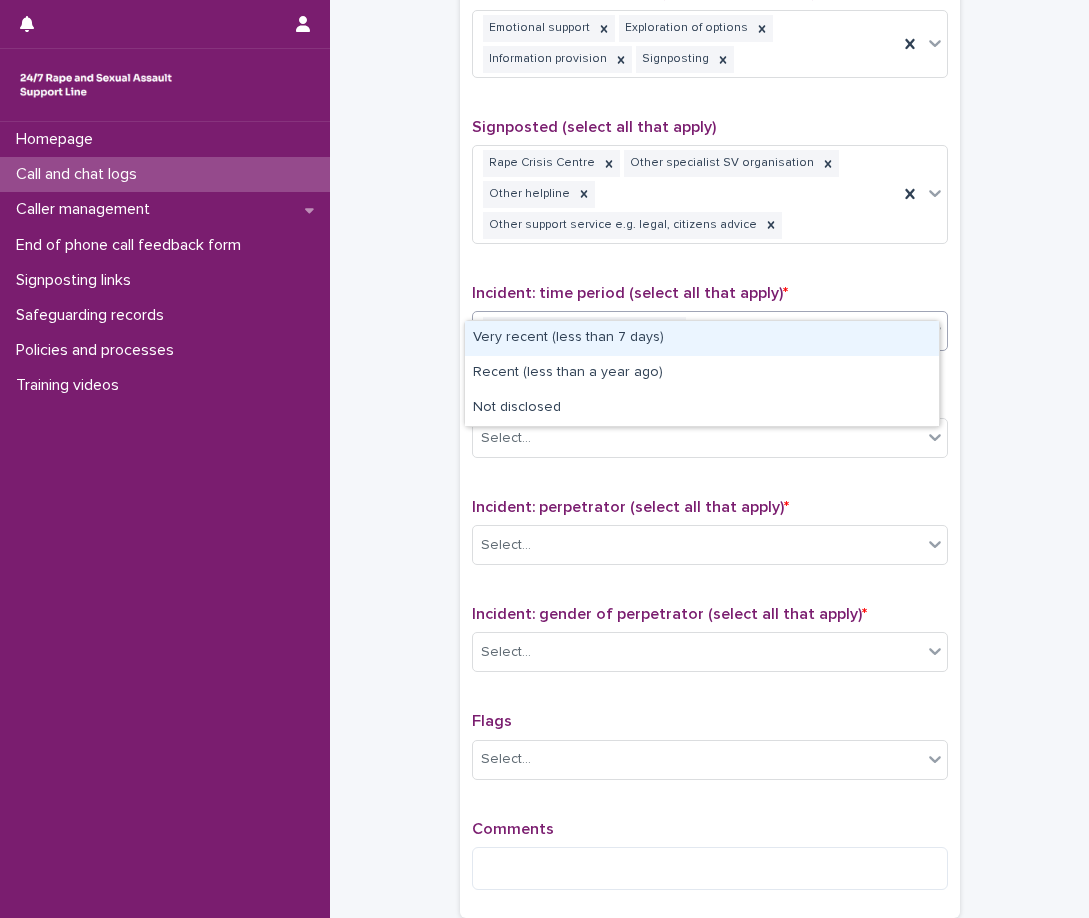 click on "Historic (more than a year ago)" at bounding box center (685, 330) 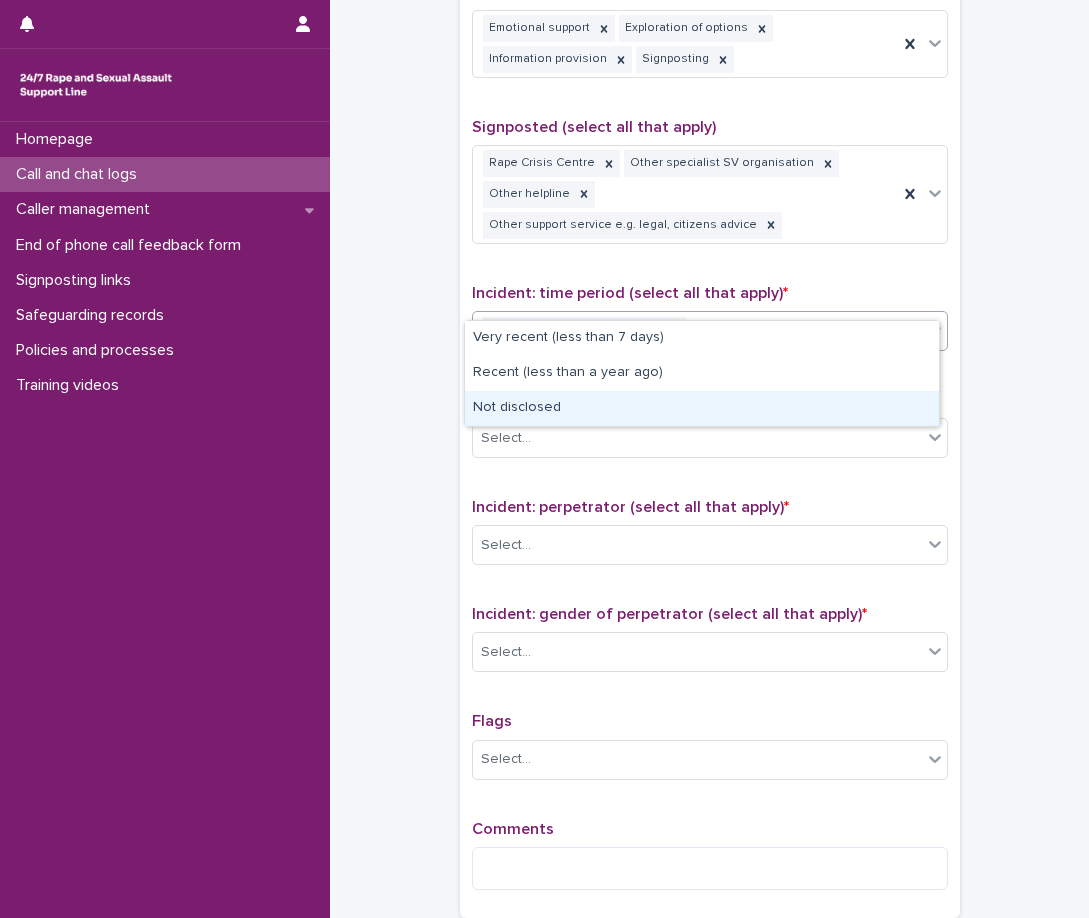 click on "Not disclosed" at bounding box center [702, 408] 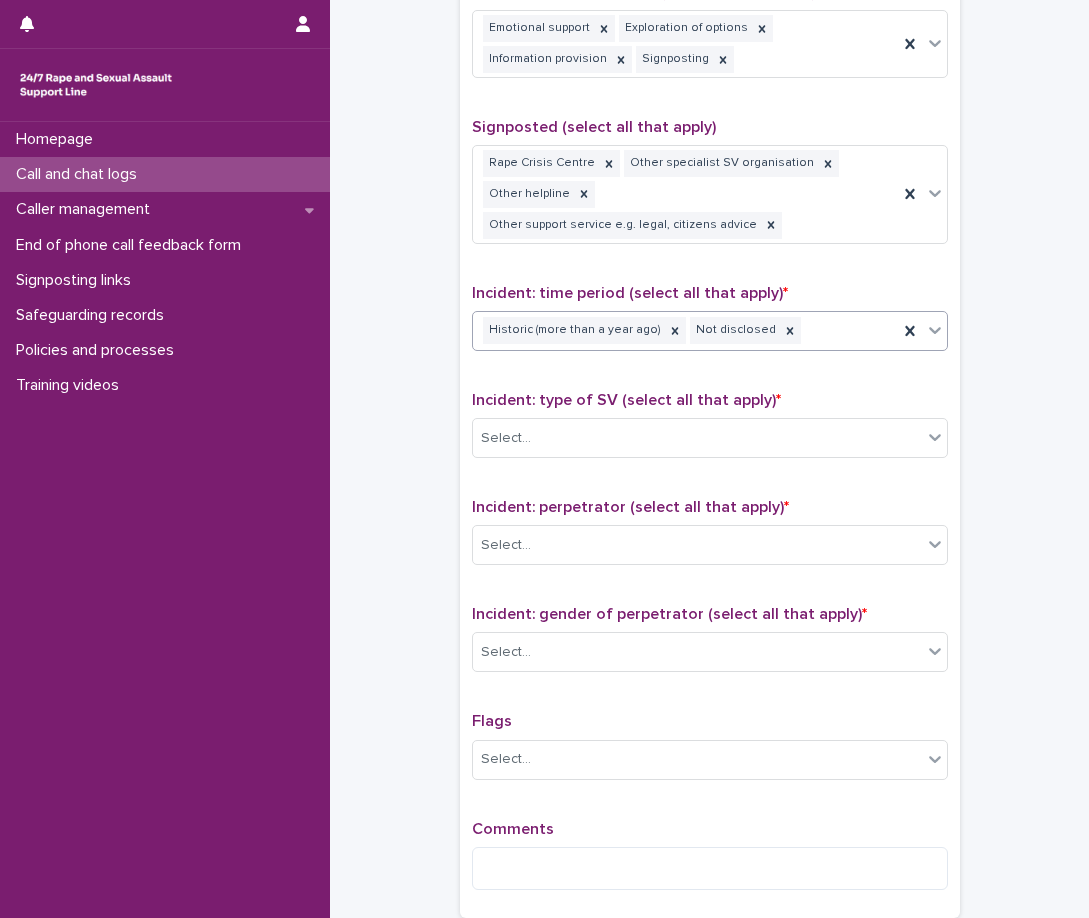 click on "Incident: type of SV (select all that apply) *" at bounding box center [626, 400] 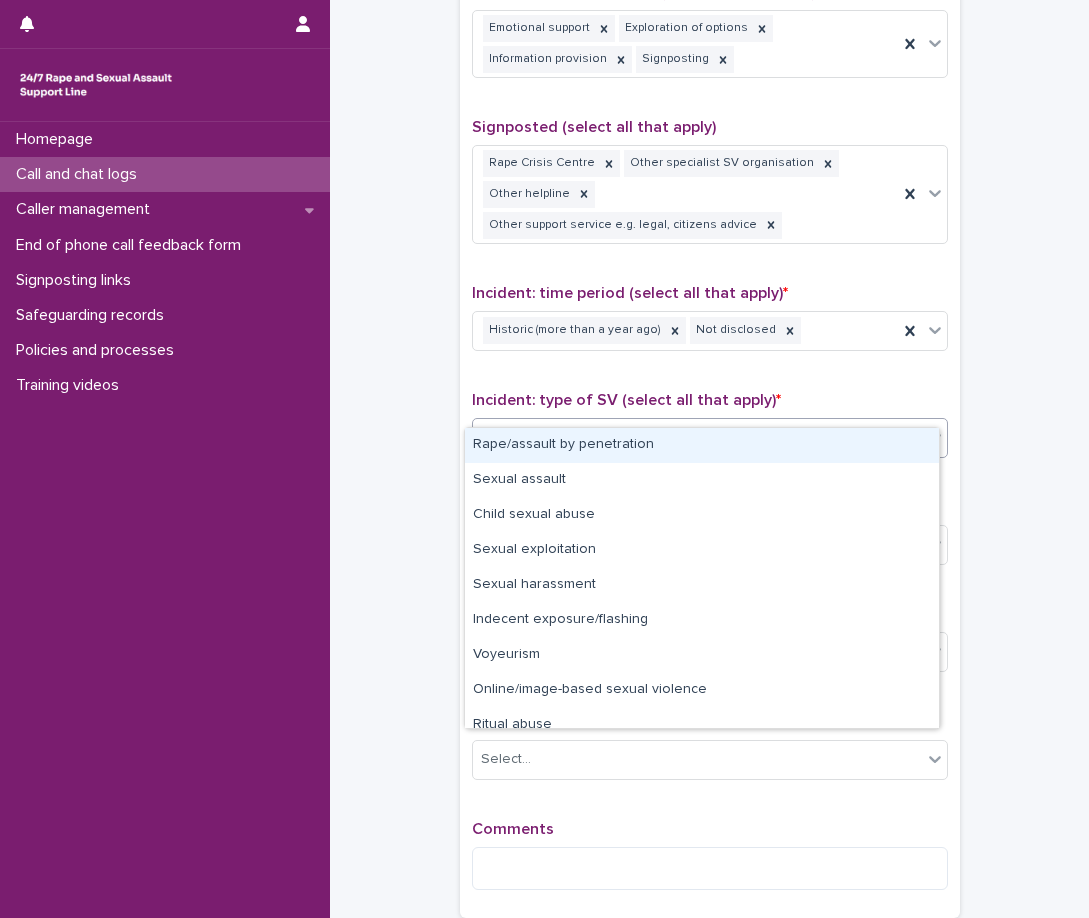 click on "Select..." at bounding box center [697, 438] 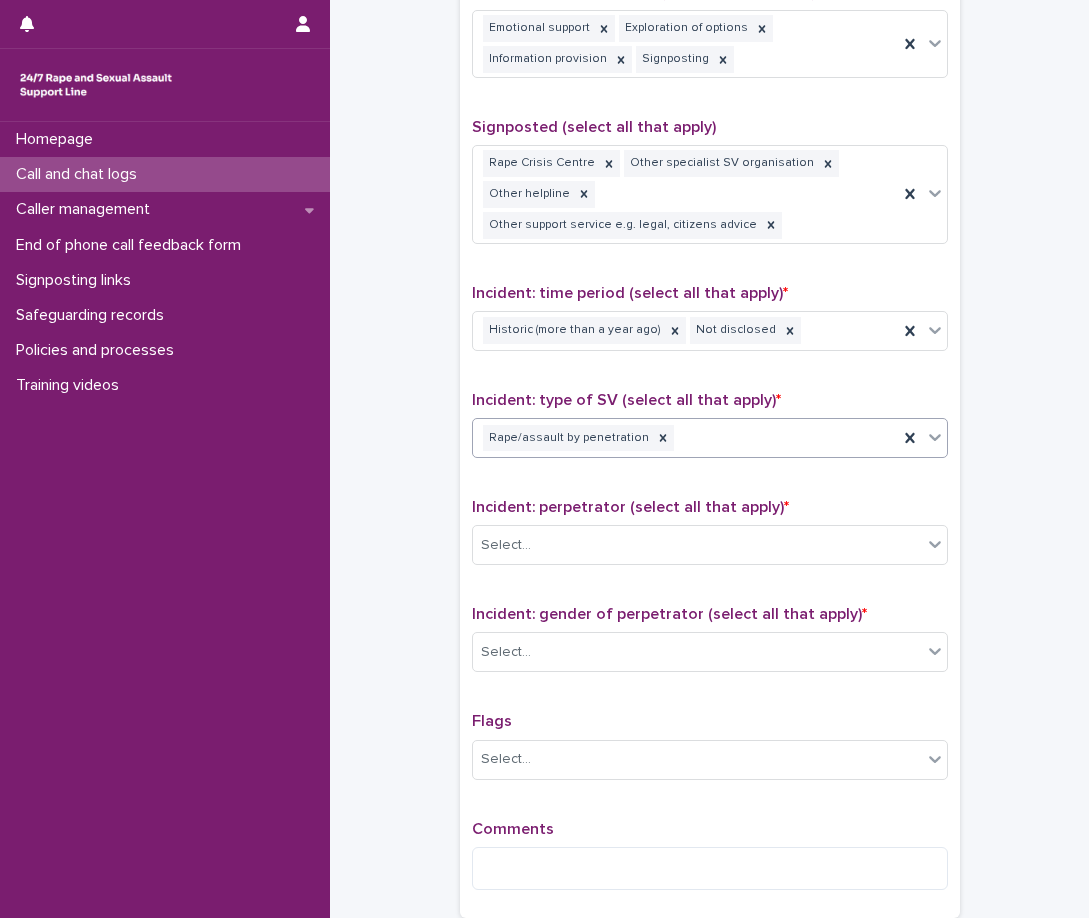 click on "Rape/assault by penetration" at bounding box center [685, 438] 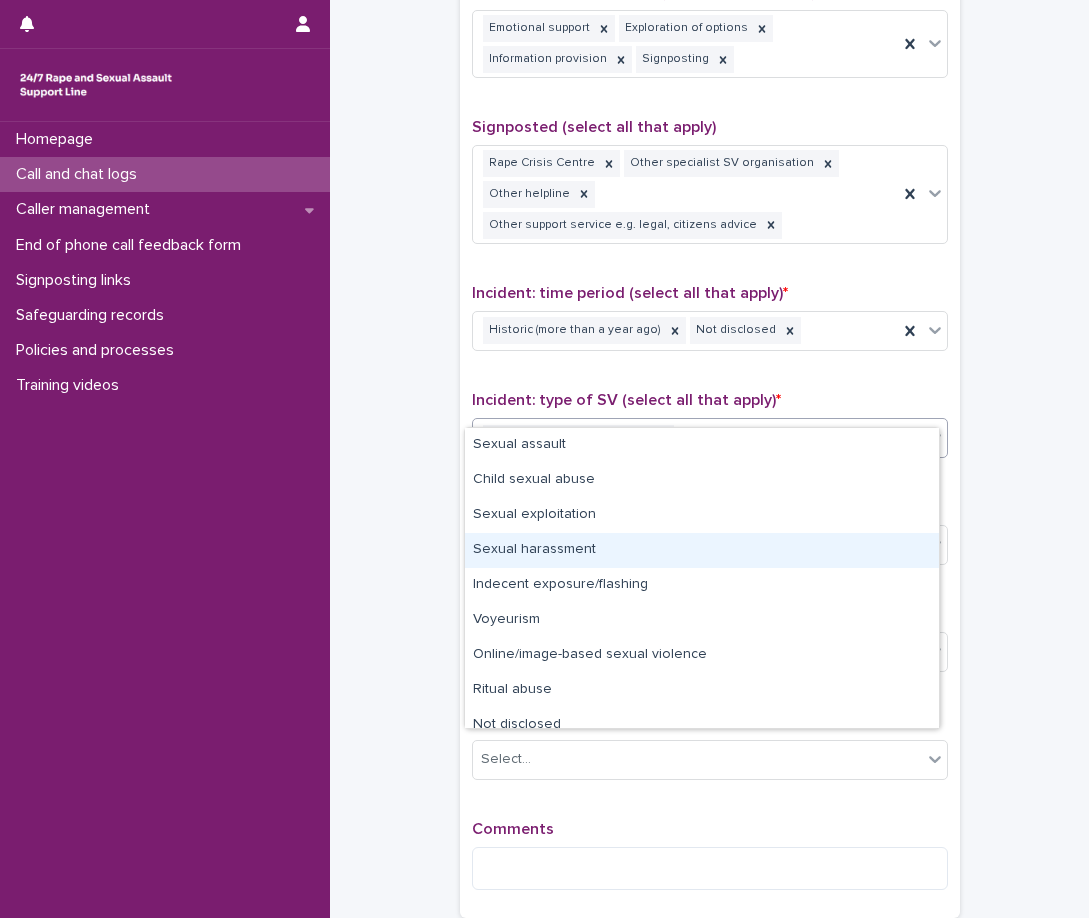 scroll, scrollTop: 15, scrollLeft: 0, axis: vertical 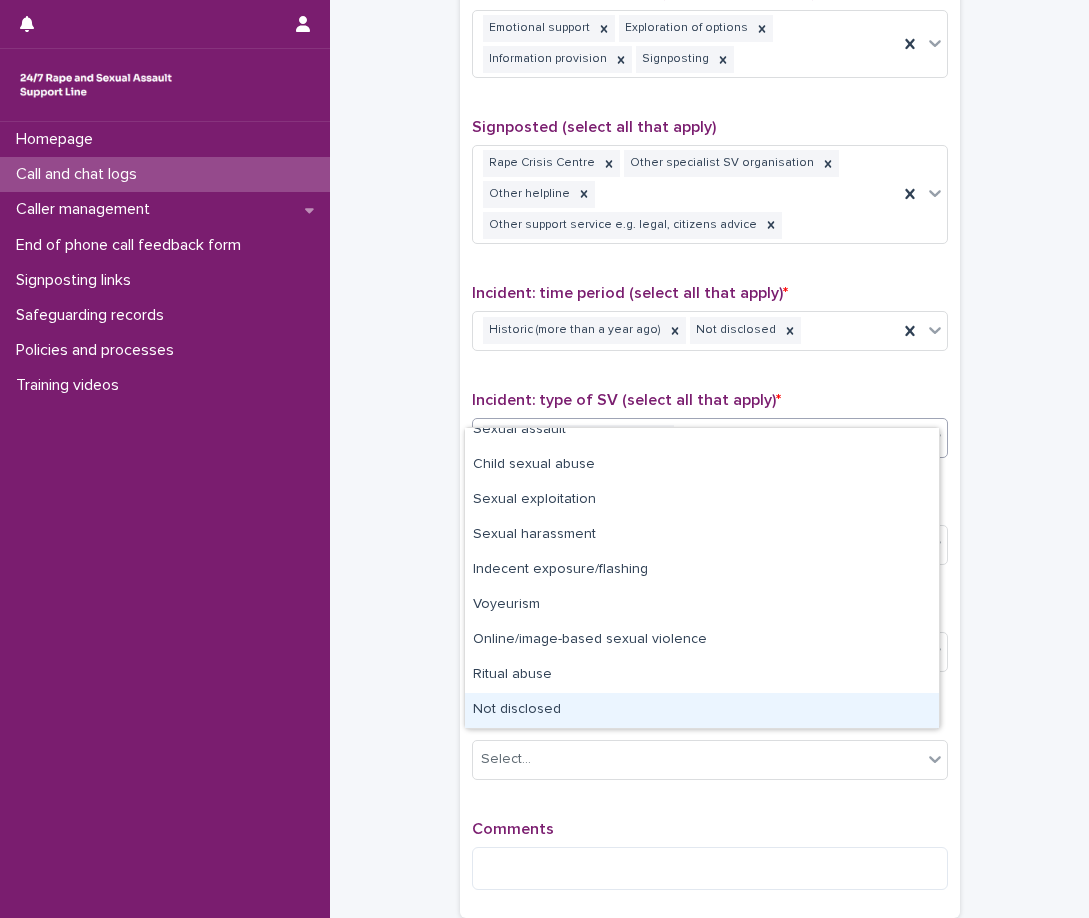 click on "Not disclosed" at bounding box center (702, 710) 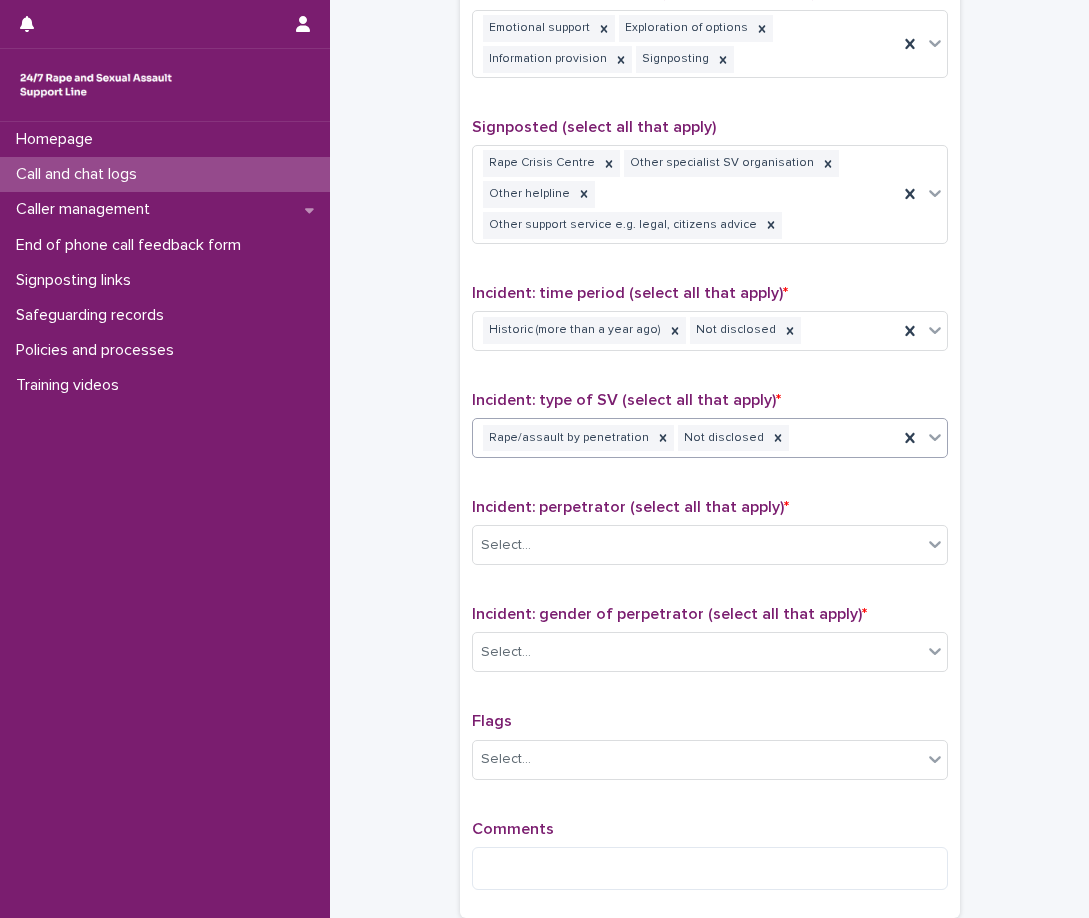 click on "Incident: perpetrator (select all that apply) *" at bounding box center [710, 507] 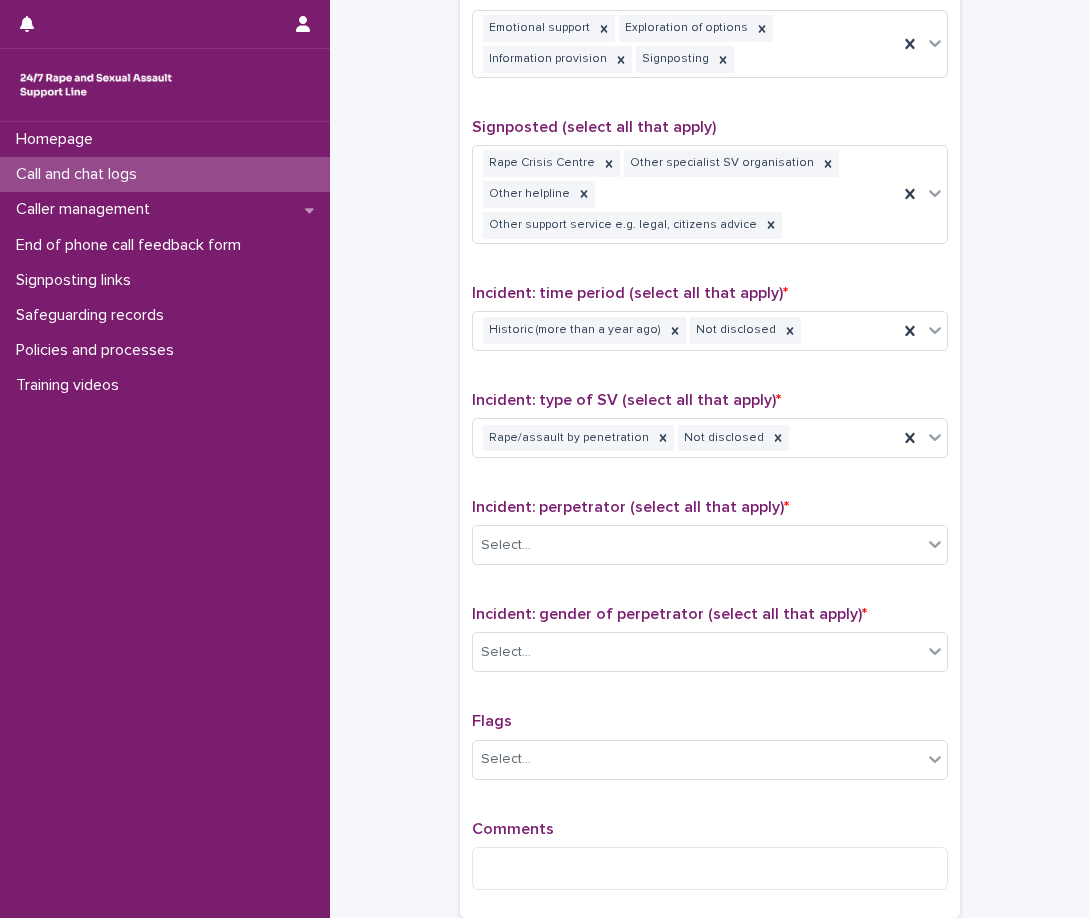 click on "Incident: perpetrator (select all that apply) * Select..." at bounding box center (710, 539) 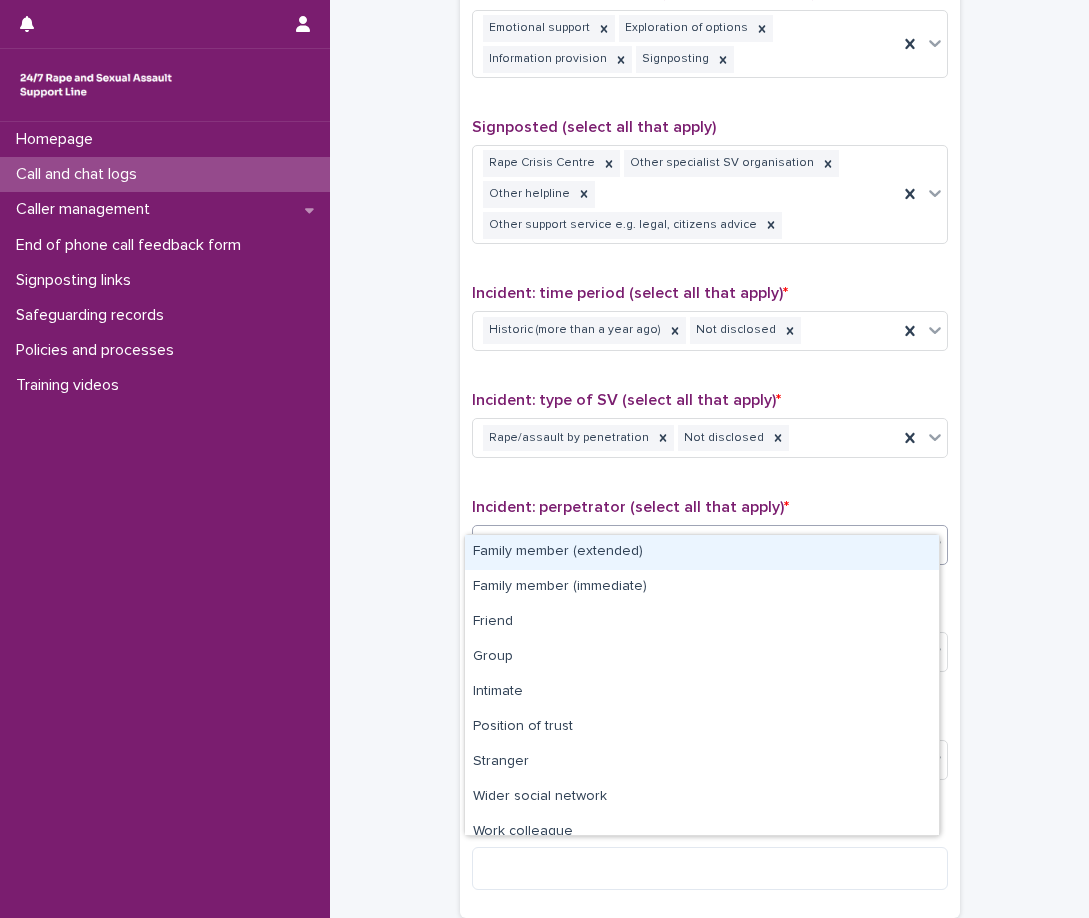 click on "Select..." at bounding box center [697, 545] 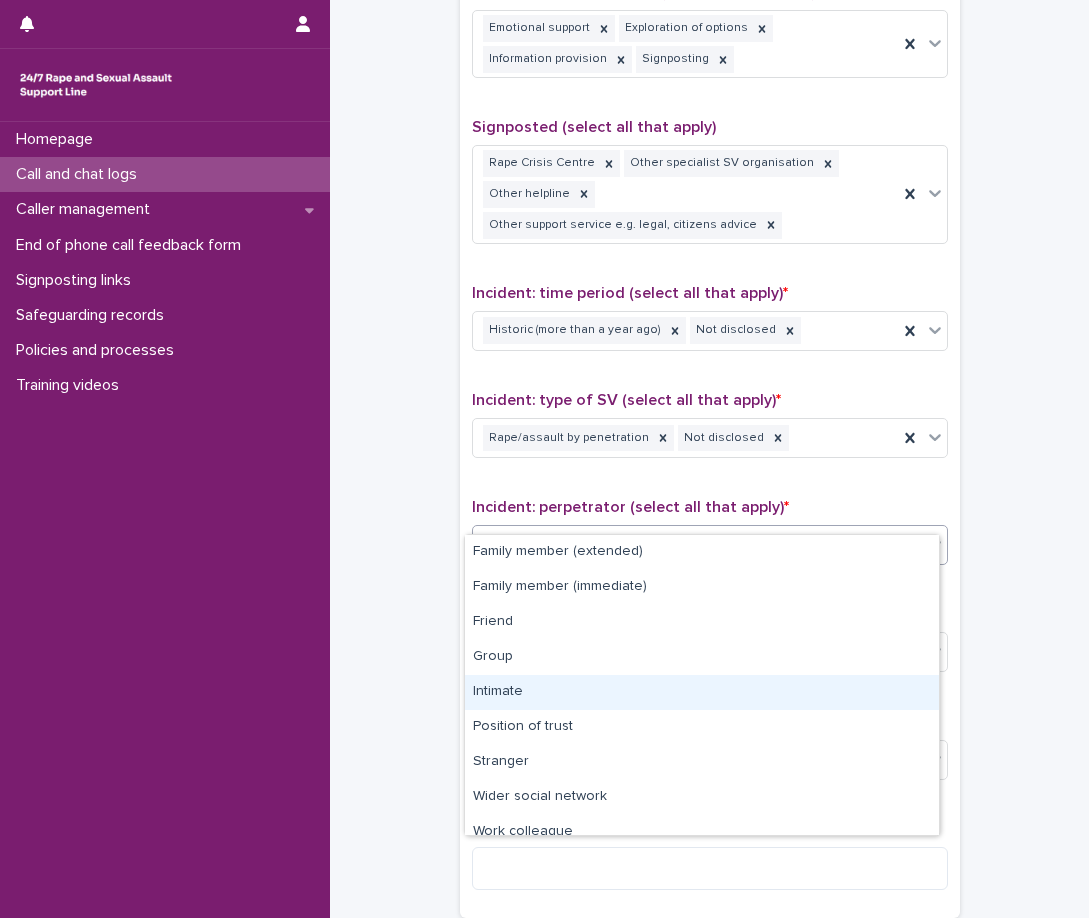click on "Intimate" at bounding box center (702, 692) 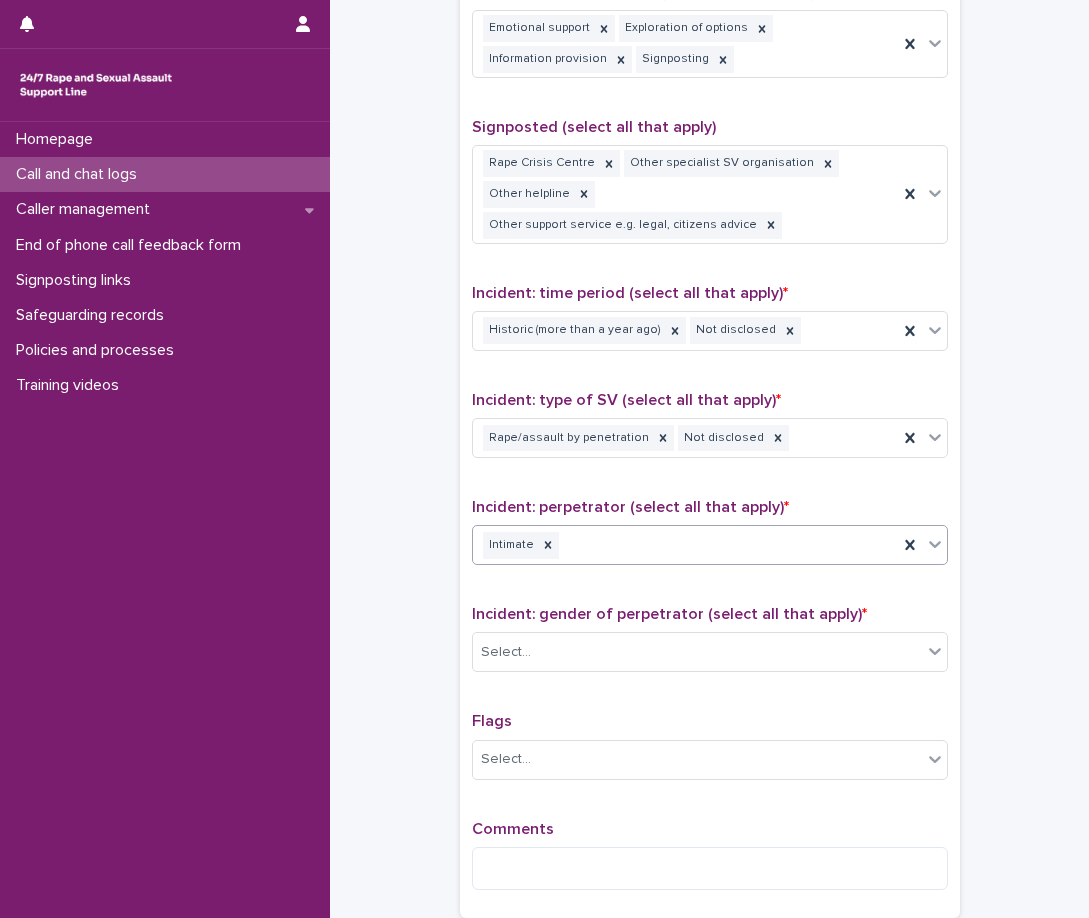 click on "Incident: gender of perpetrator (select all that apply) *" at bounding box center (669, 614) 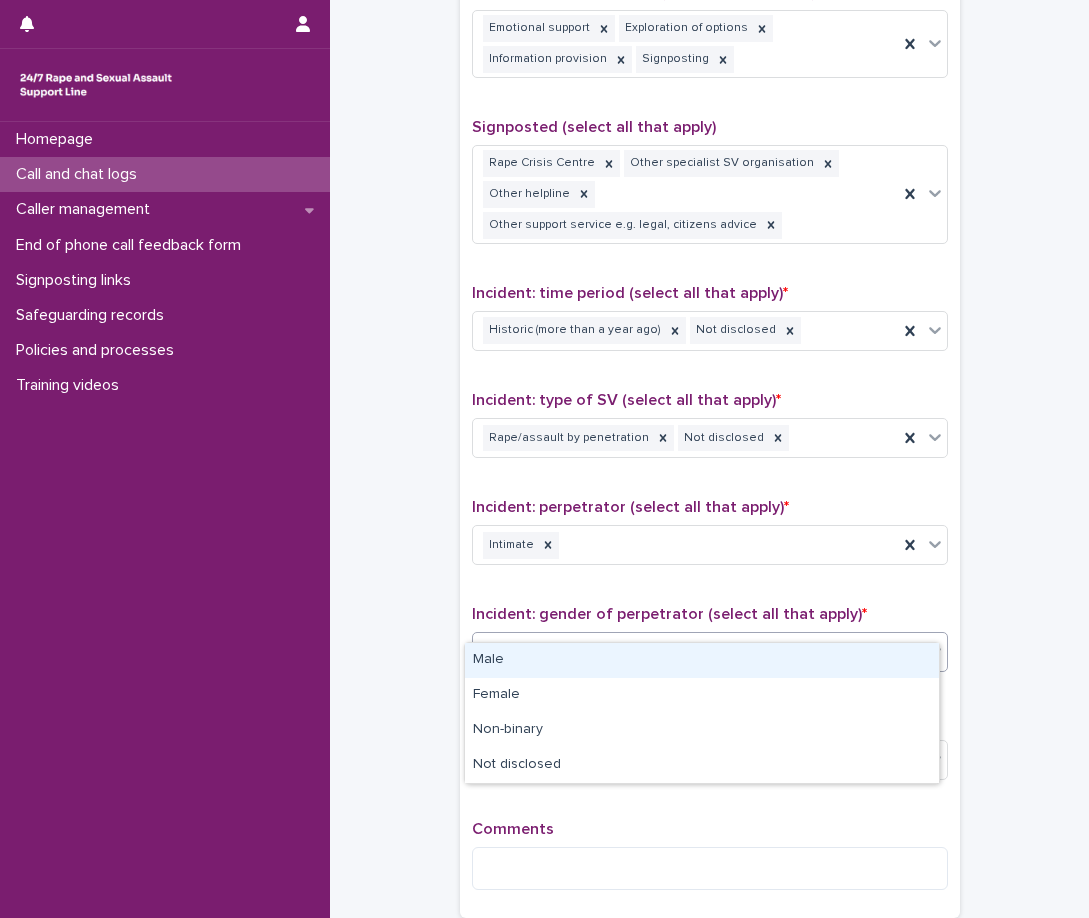click on "Select..." at bounding box center [697, 652] 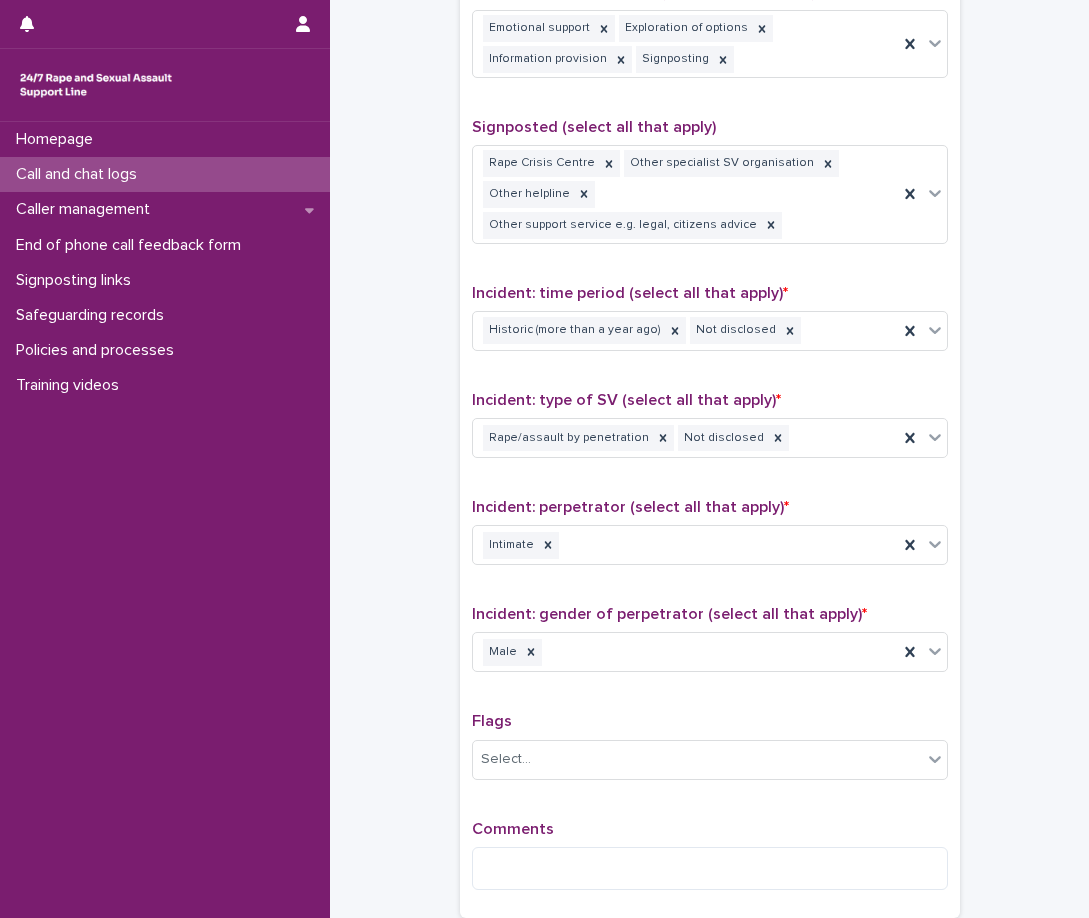 click on "Flags" at bounding box center [710, 721] 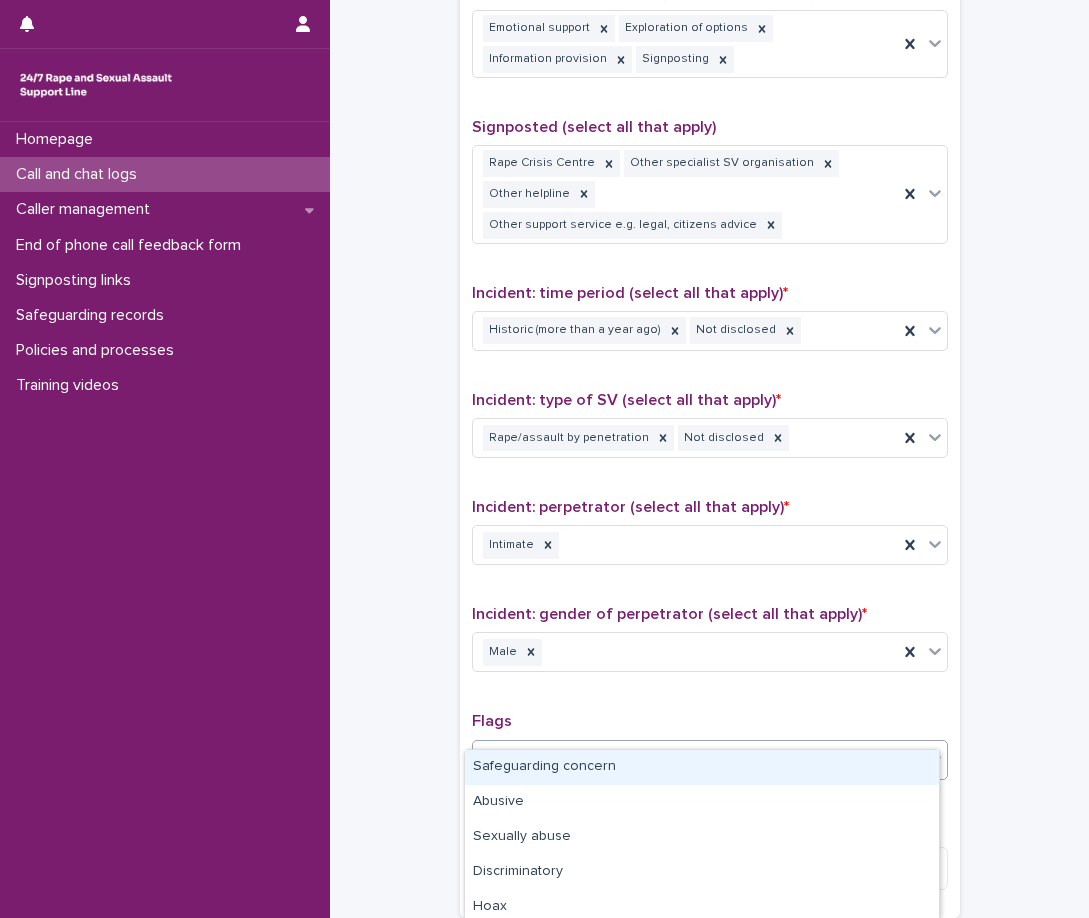 click on "Select..." at bounding box center (697, 759) 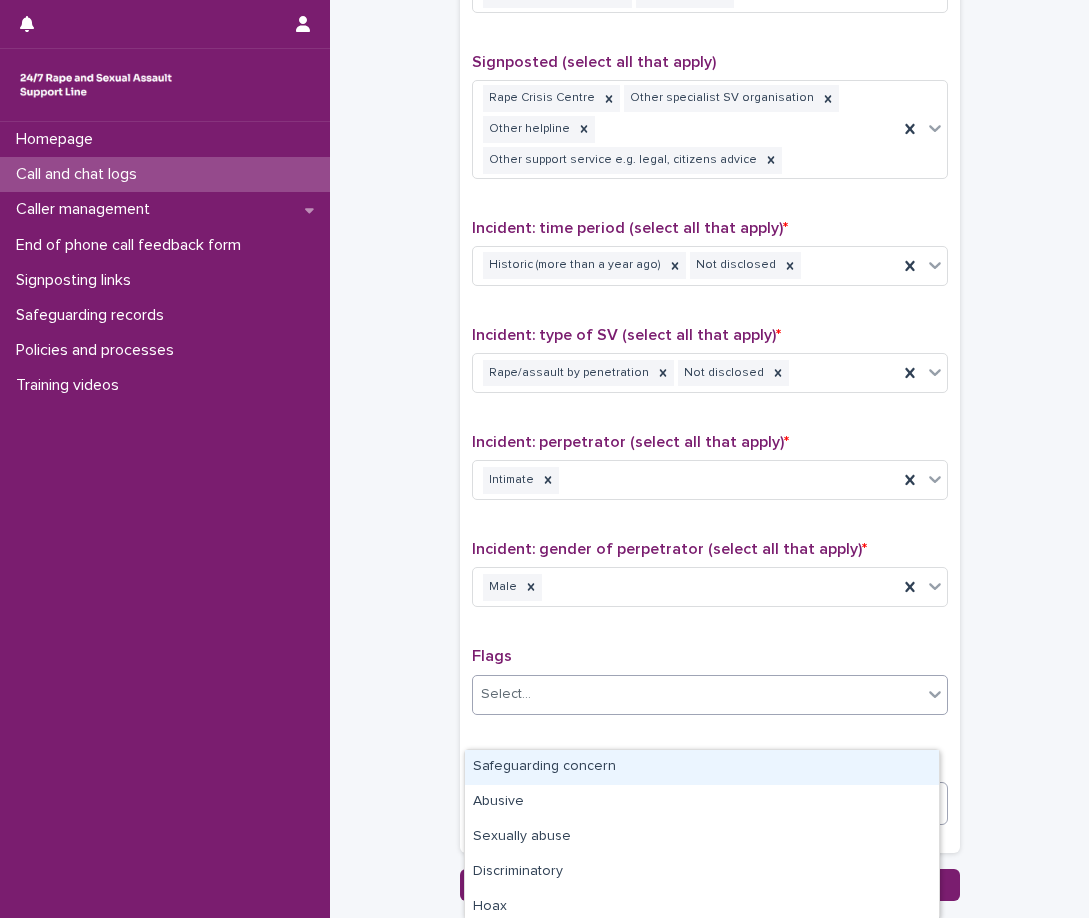 scroll, scrollTop: 1400, scrollLeft: 0, axis: vertical 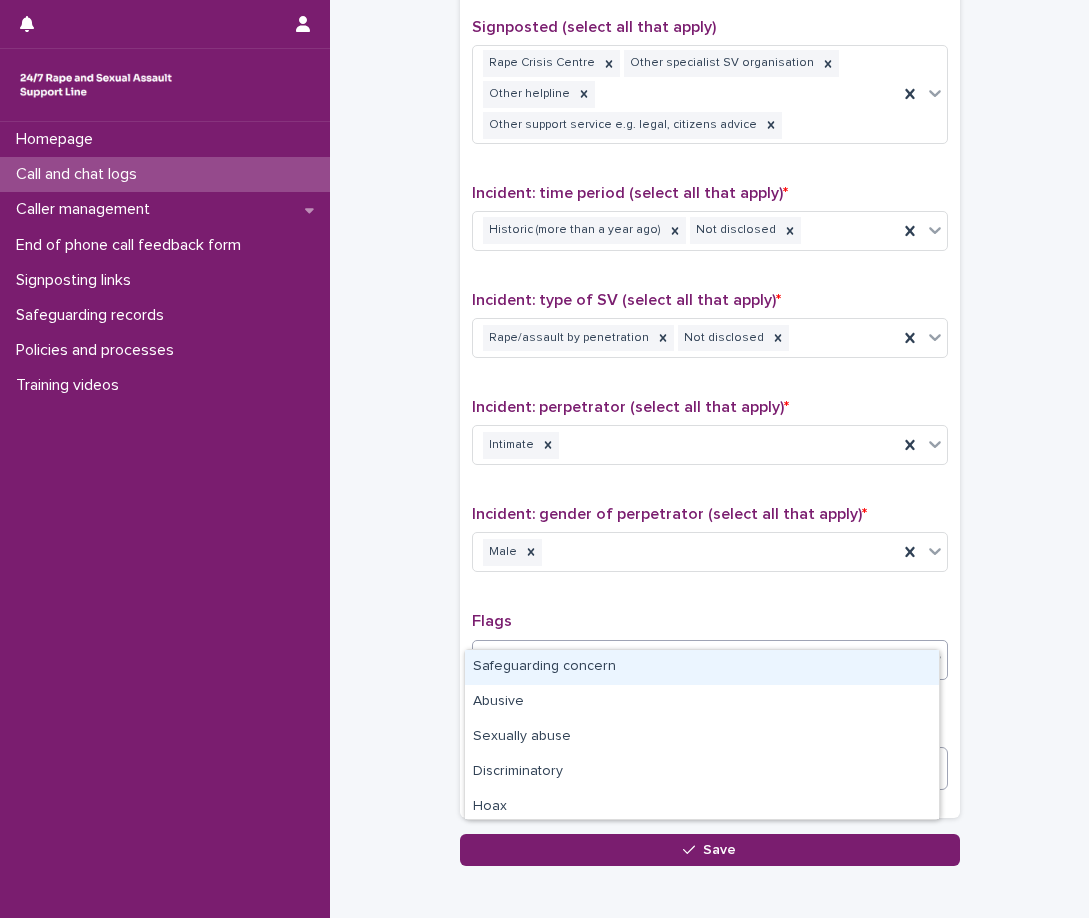 click on "Safeguarding concern" at bounding box center [702, 667] 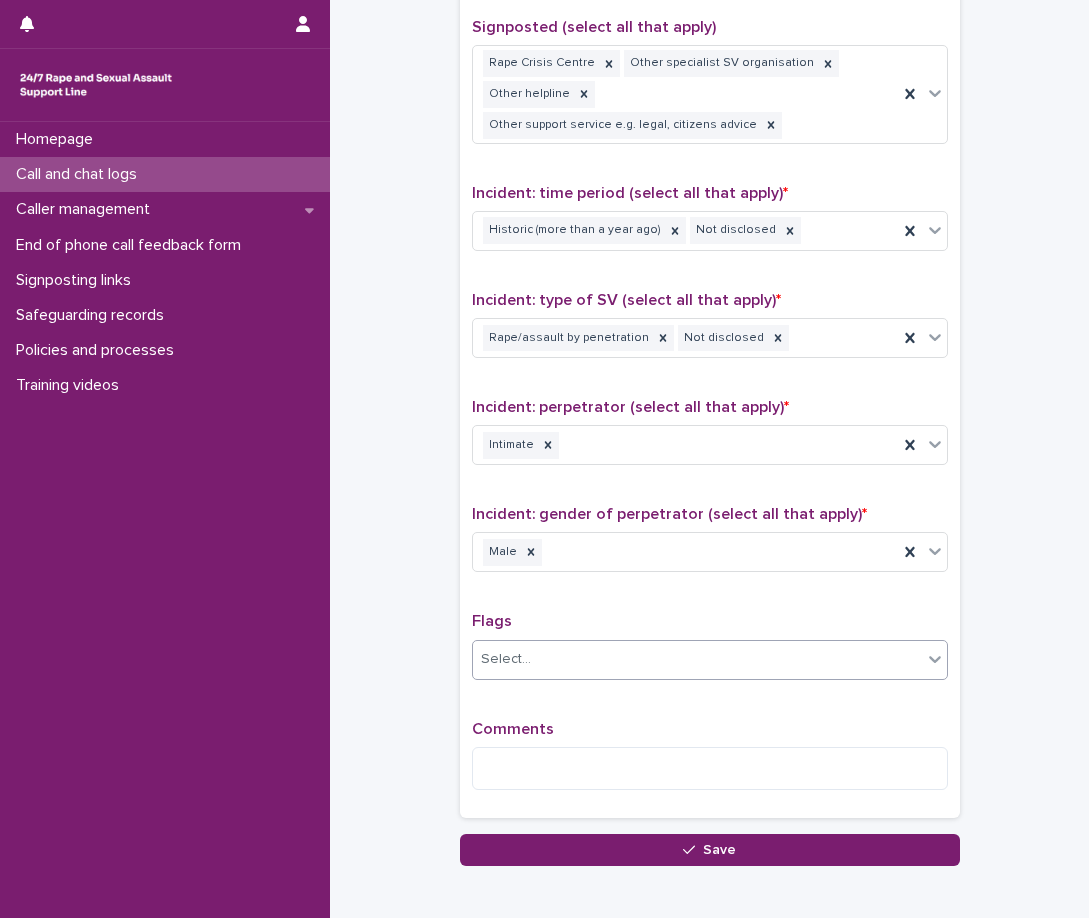 click on "Type of support received (select all that apply) Emotional support Exploration of options Information provision Signposting Signposted (select all that apply) Rape Crisis Centre Other specialist SV organisation Other helpline Other support service e.g. legal, citizens advice Incident: time period (select all that apply) * Historic (more than a year ago) Not disclosed Incident: type of SV (select all that apply) * Rape/assault by penetration Not disclosed Incident: perpetrator (select all that apply) * Intimate Incident: gender of perpetrator (select all that apply) * Male Flags   option Safeguarding concern, selected.     0 results available. Select is focused ,type to refine list, press Down to open the menu,  press left to focus selected values Select... Comments" at bounding box center (710, 344) 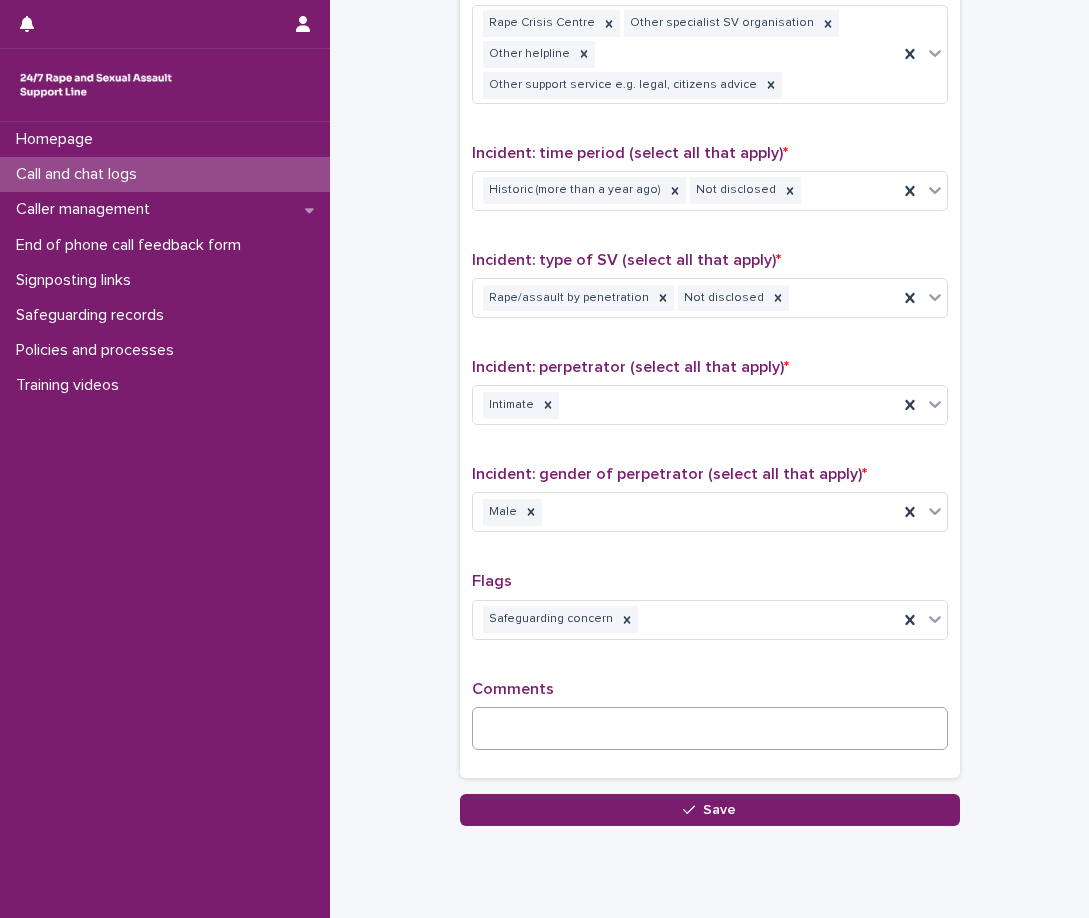 scroll, scrollTop: 1474, scrollLeft: 0, axis: vertical 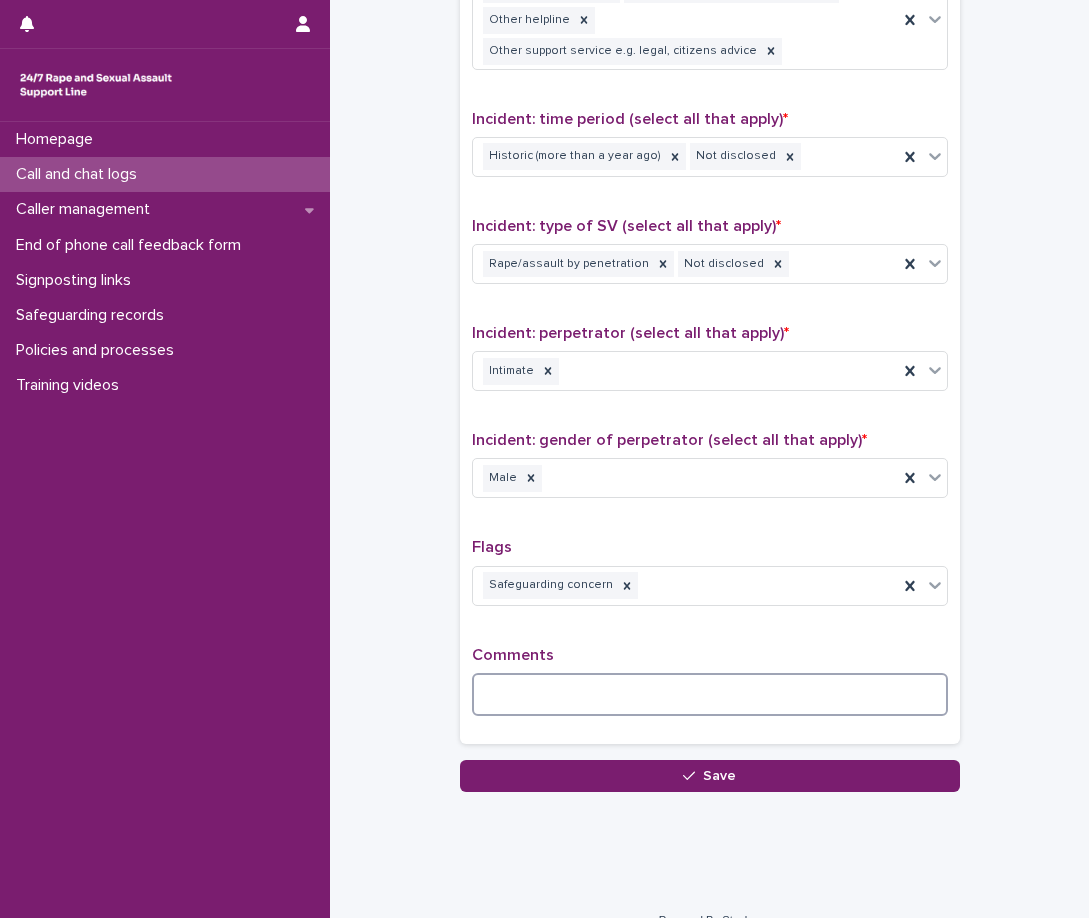 click at bounding box center (710, 694) 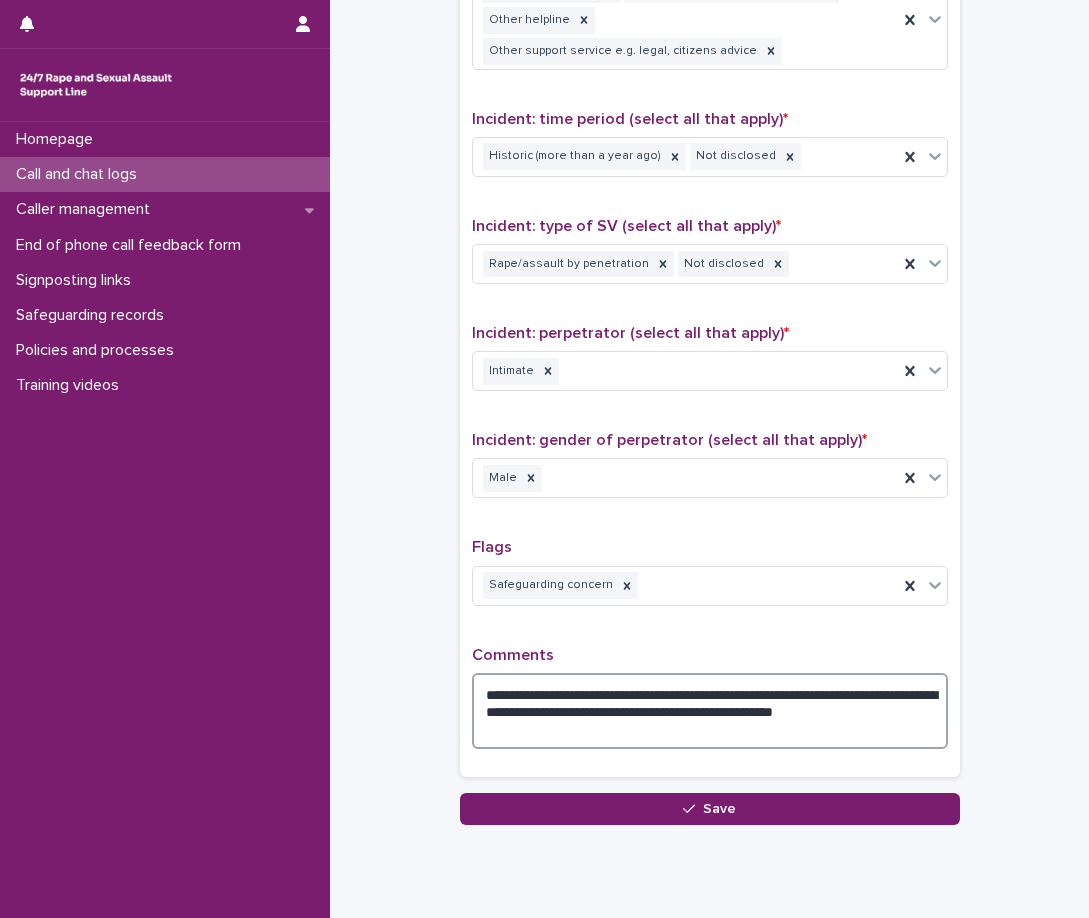 click on "**********" at bounding box center [710, 711] 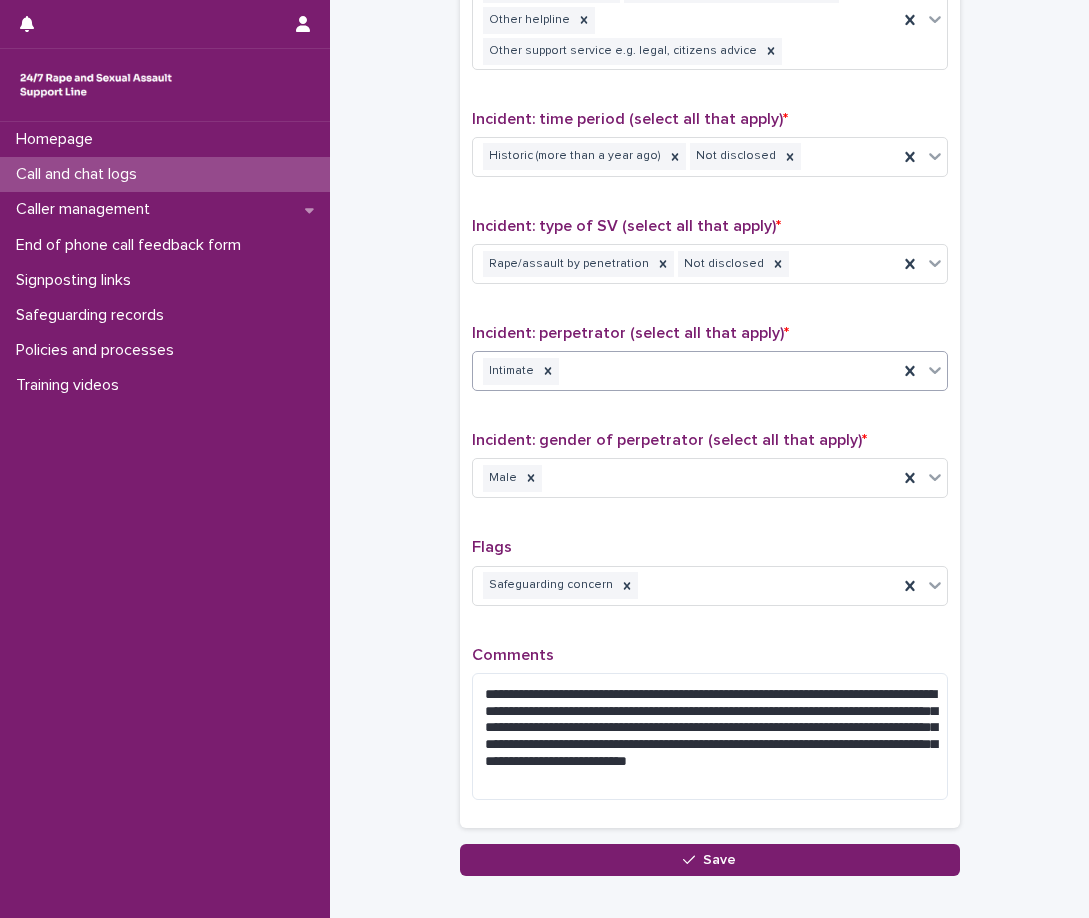 click on "Intimate" at bounding box center [710, 371] 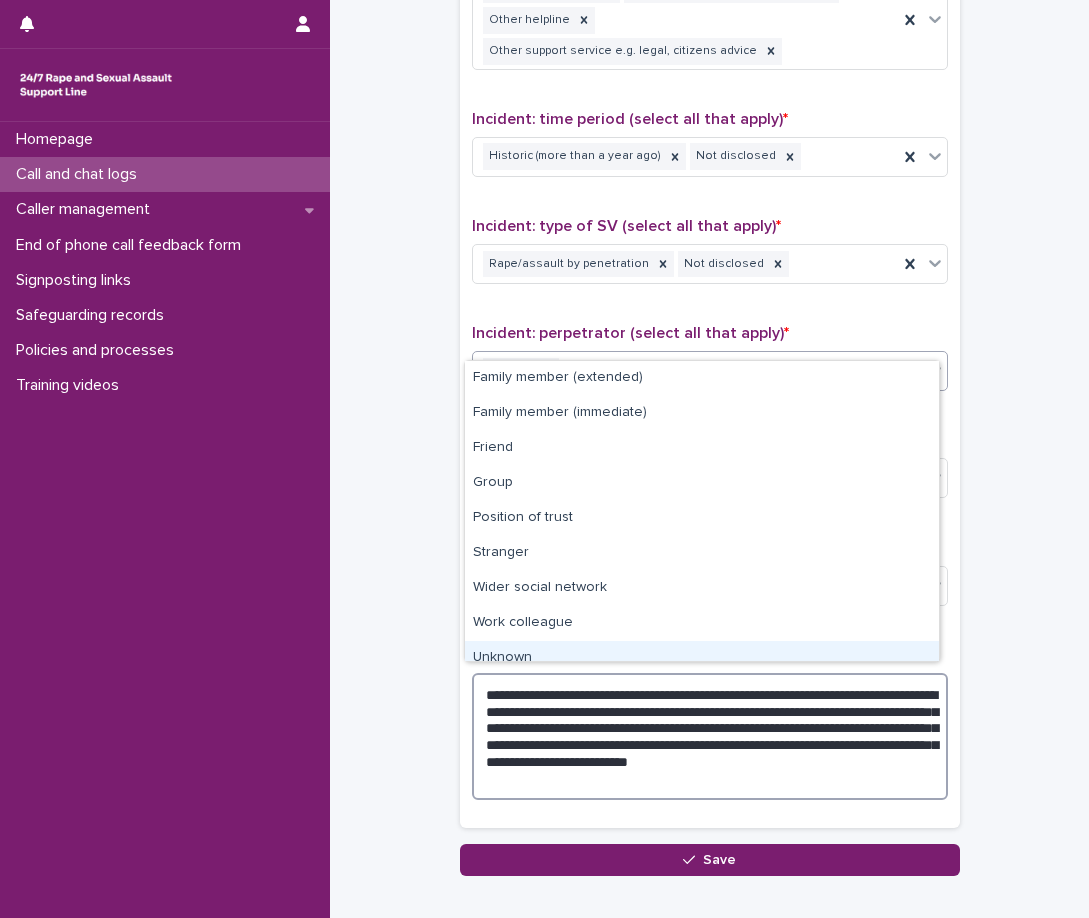 click on "**********" at bounding box center (710, 736) 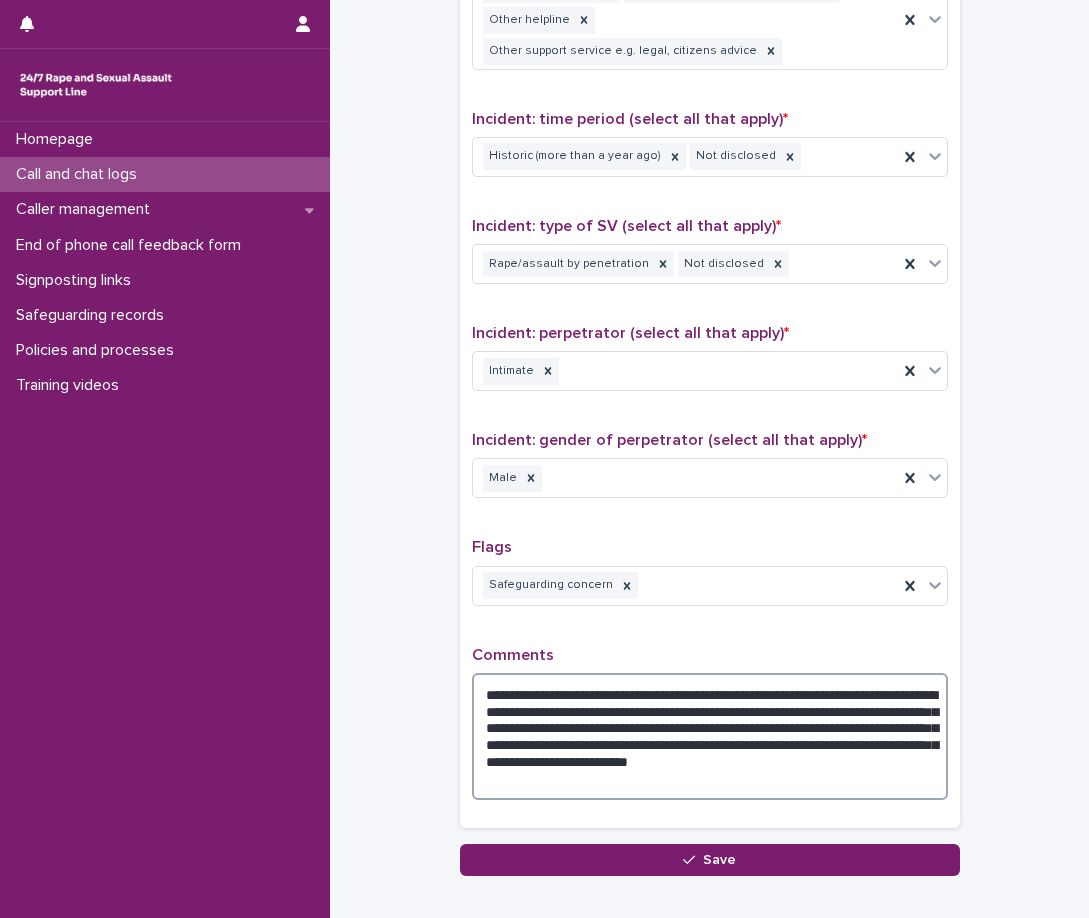 click on "**********" at bounding box center (710, 736) 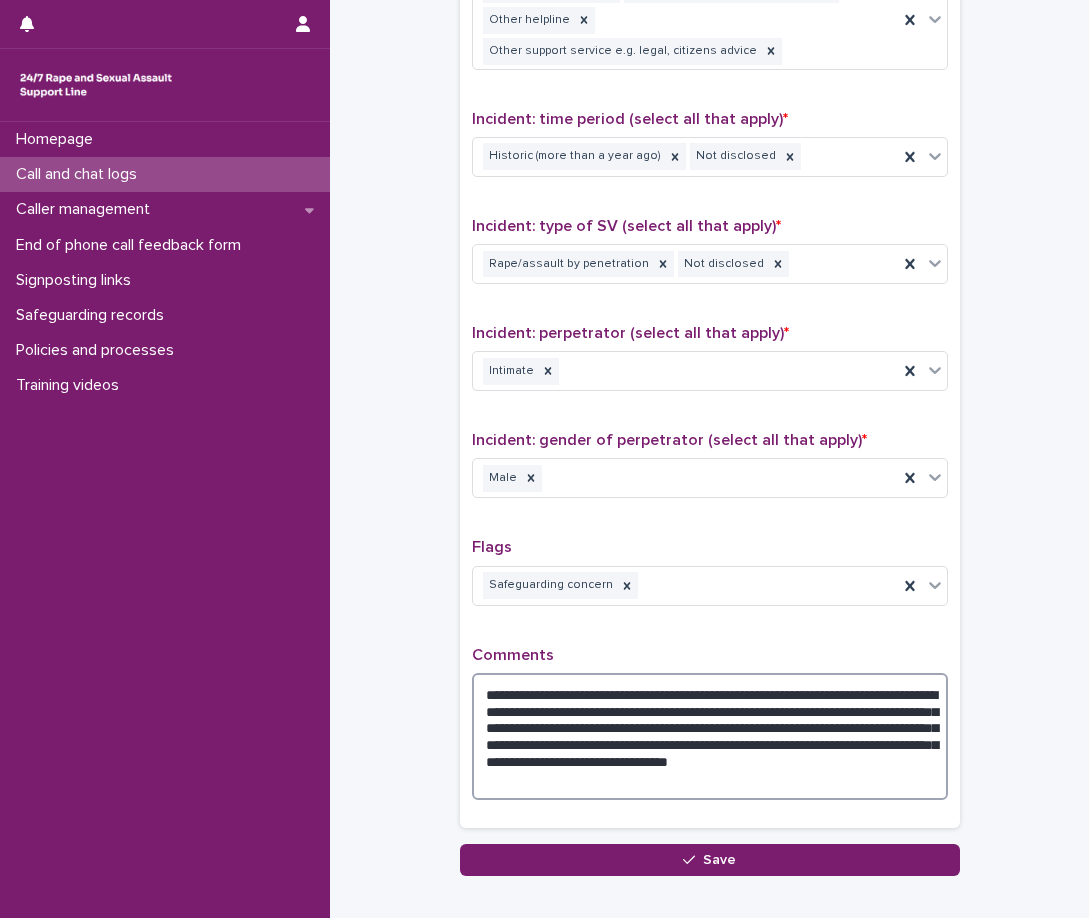 click on "**********" at bounding box center (710, 736) 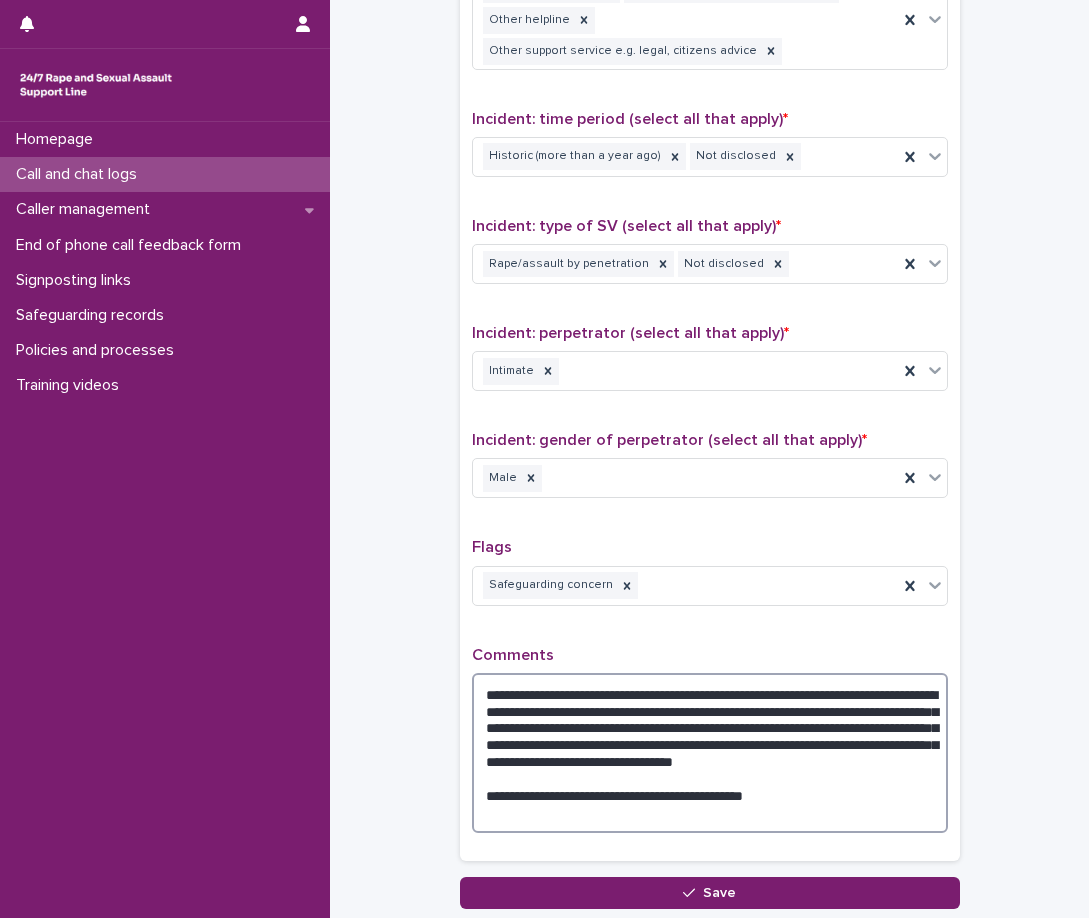 type on "**********" 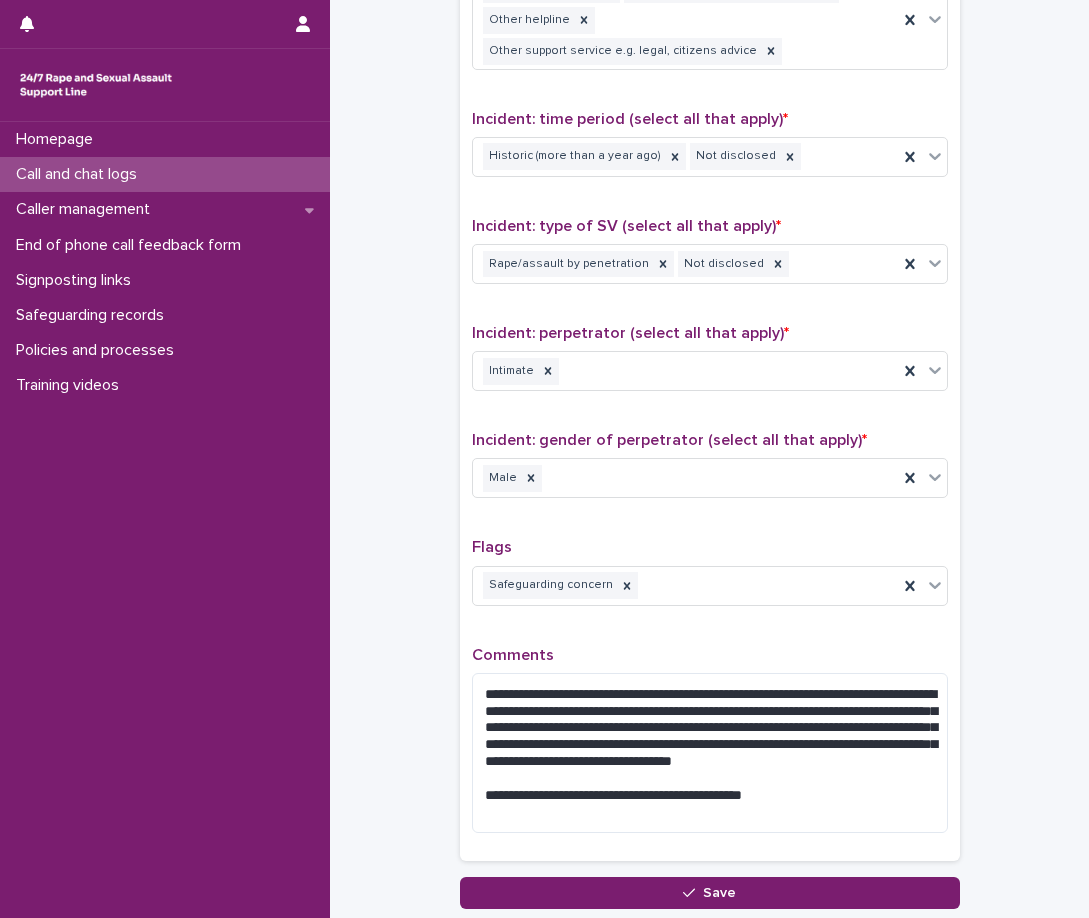 click on "**********" at bounding box center [709, -277] 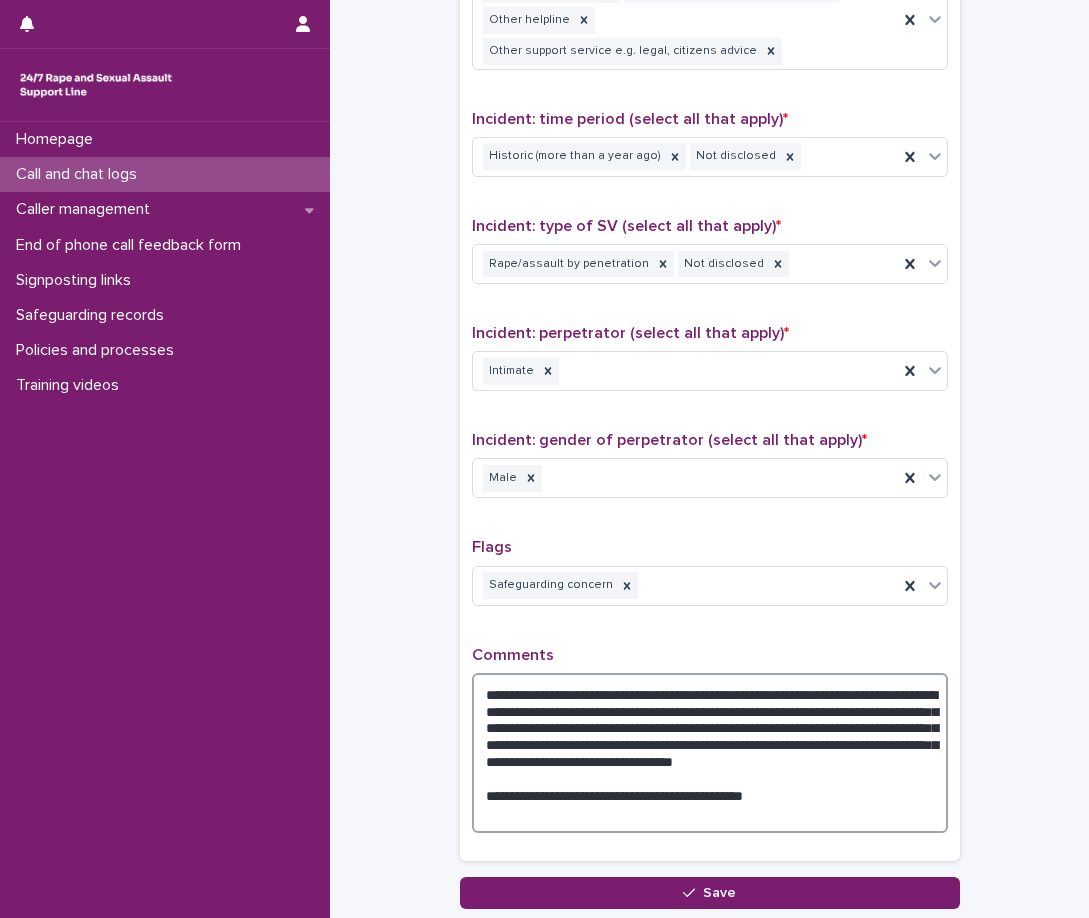 click on "**********" at bounding box center (710, 753) 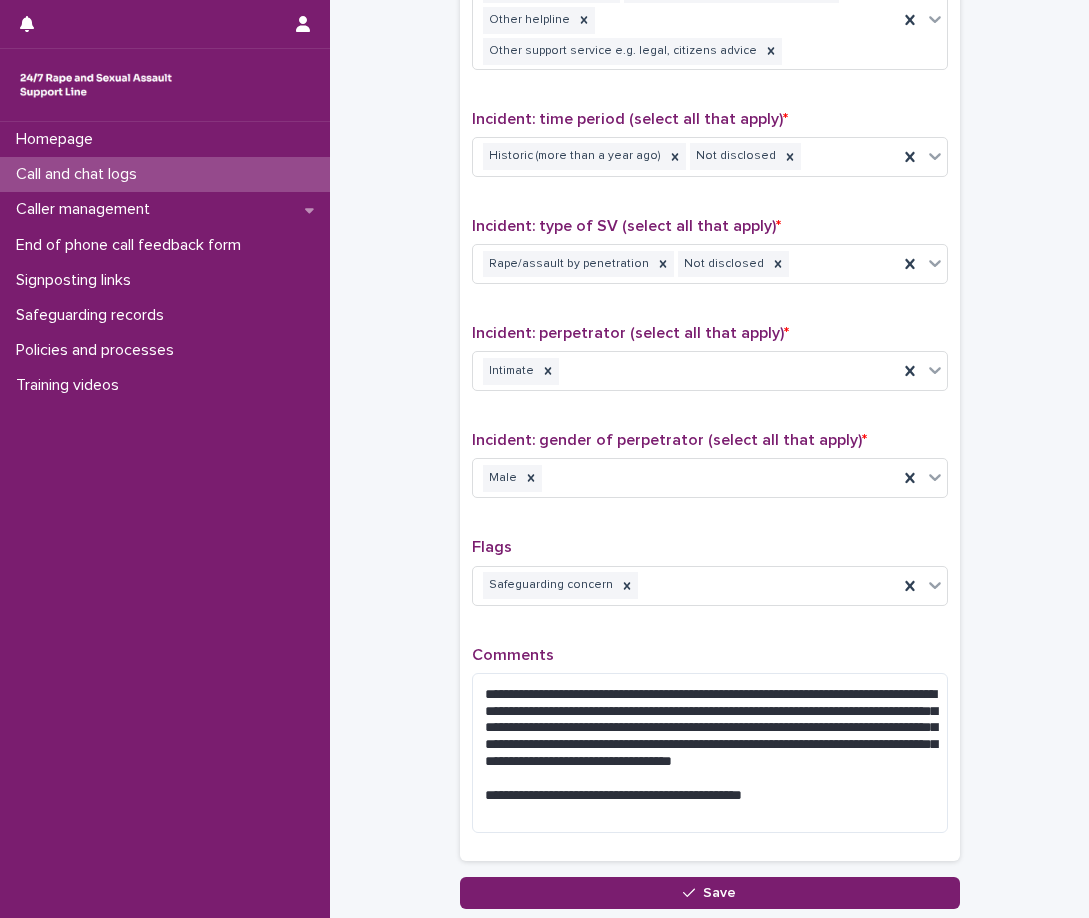 click on "**********" at bounding box center (709, -277) 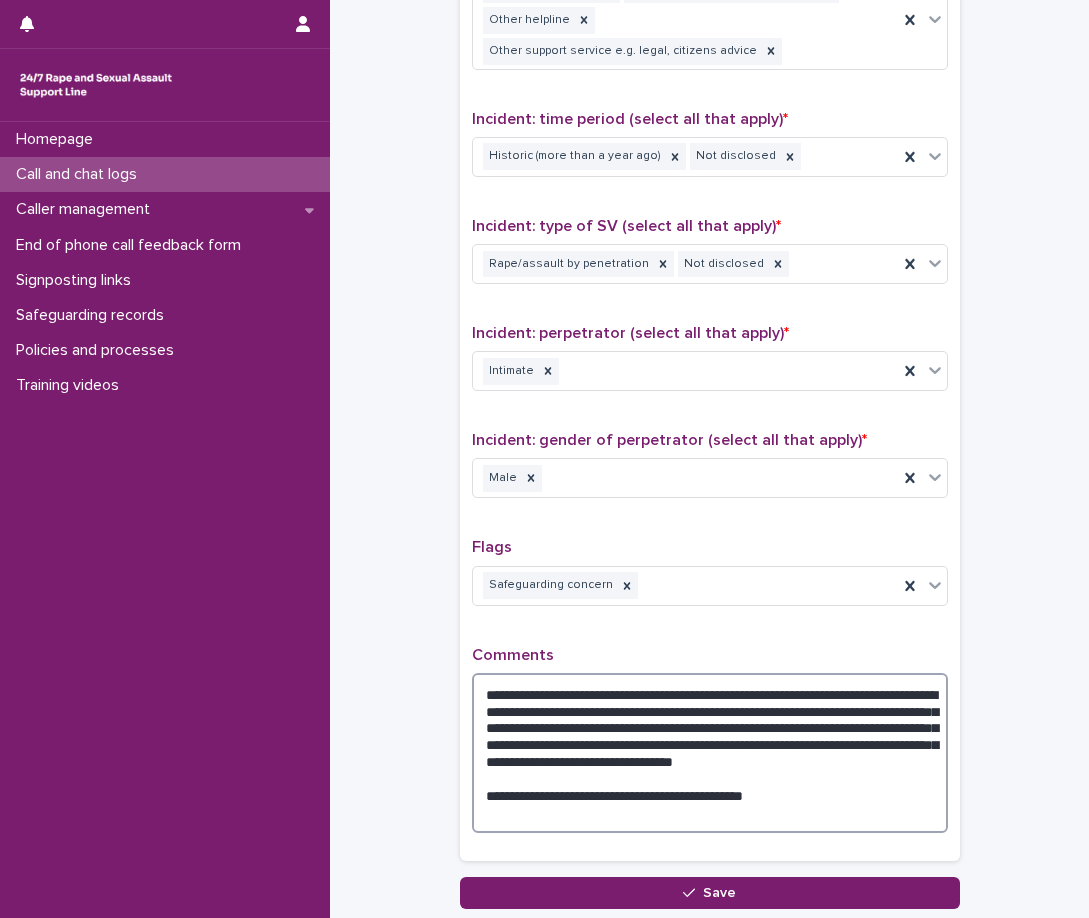 click on "**********" at bounding box center (710, 753) 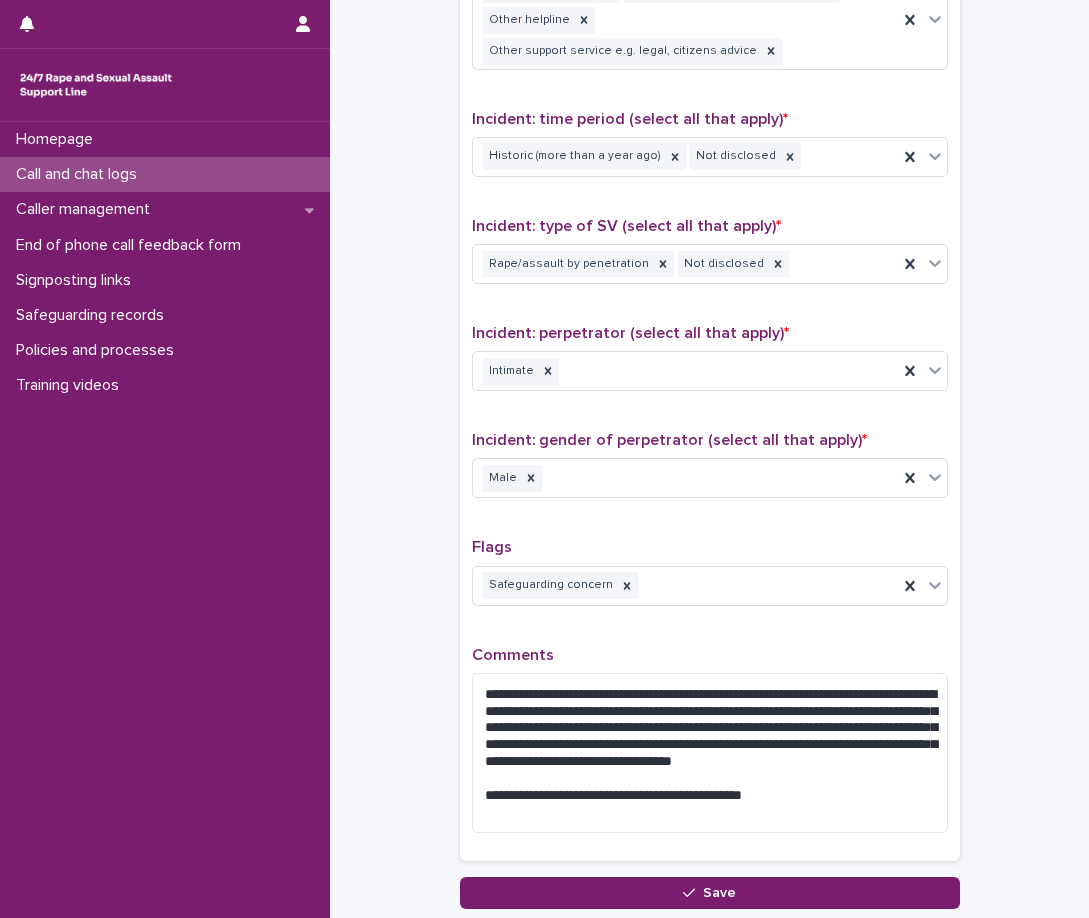 click on "**********" at bounding box center (709, -277) 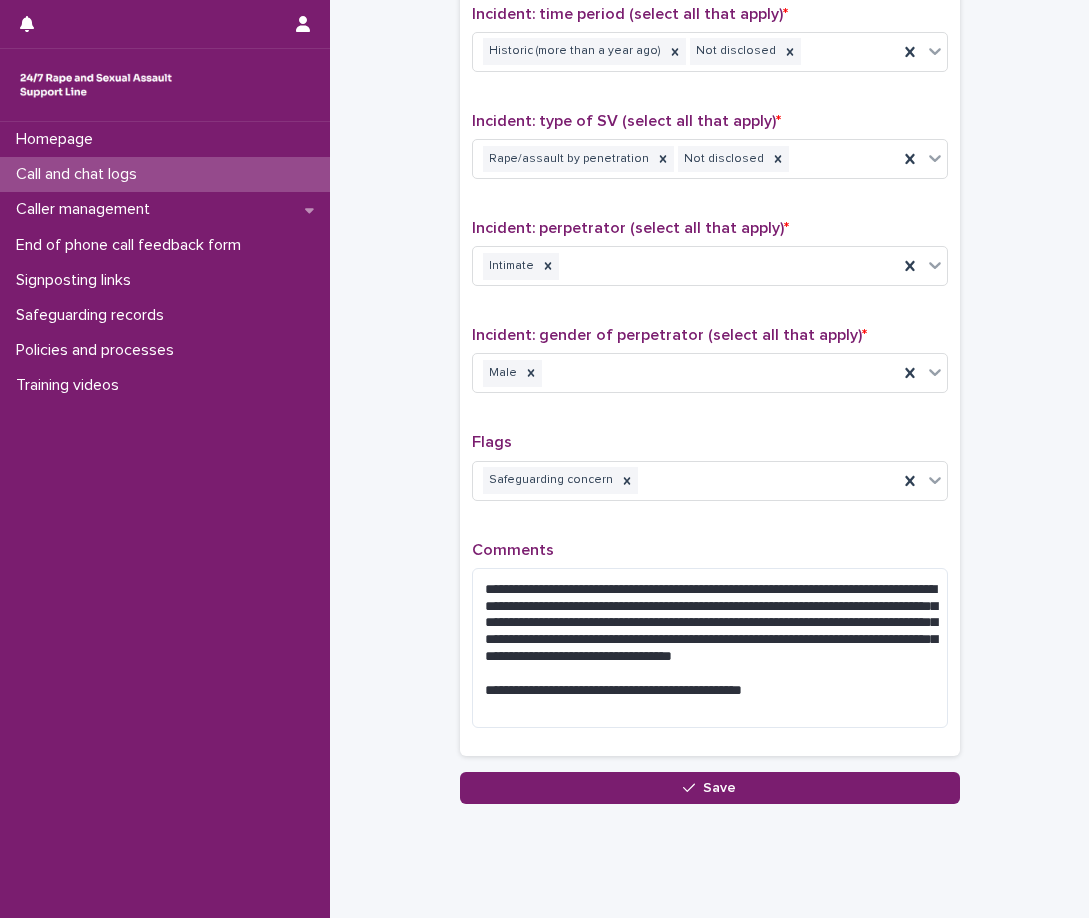 scroll, scrollTop: 1591, scrollLeft: 0, axis: vertical 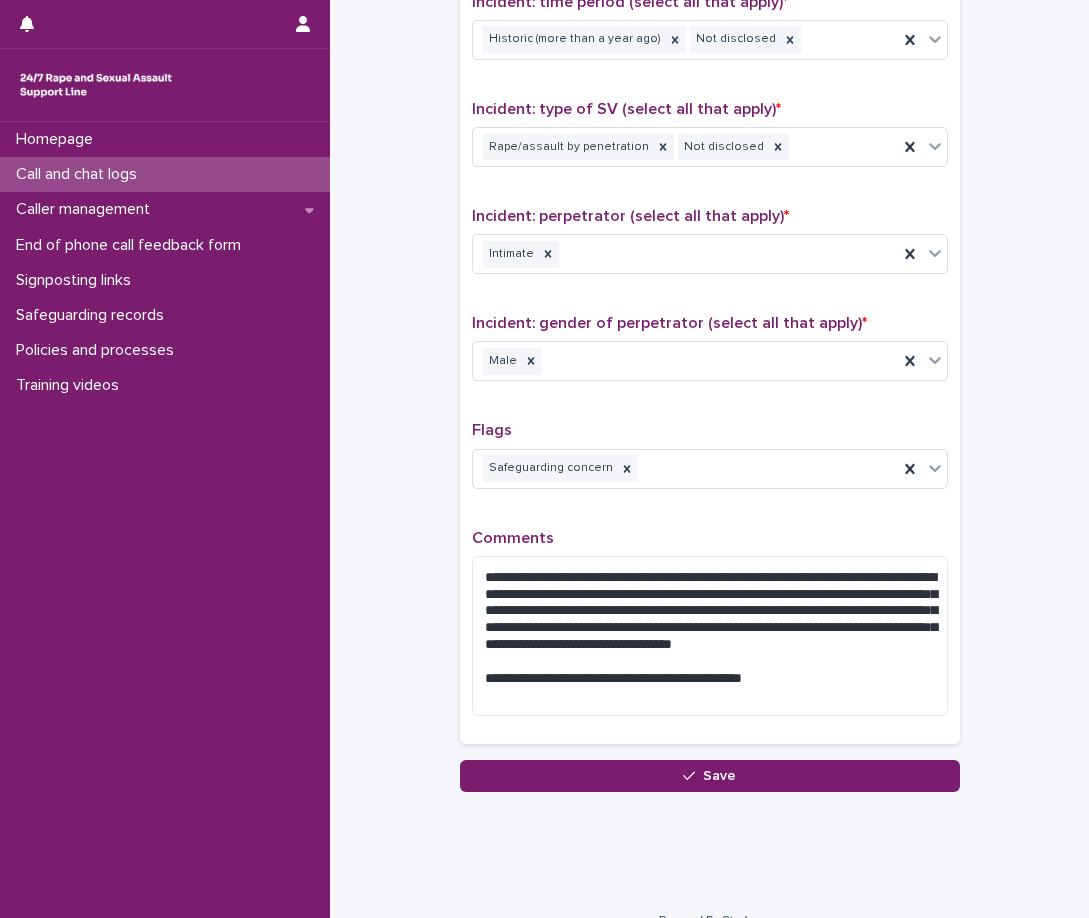 click on "**********" at bounding box center (709, -394) 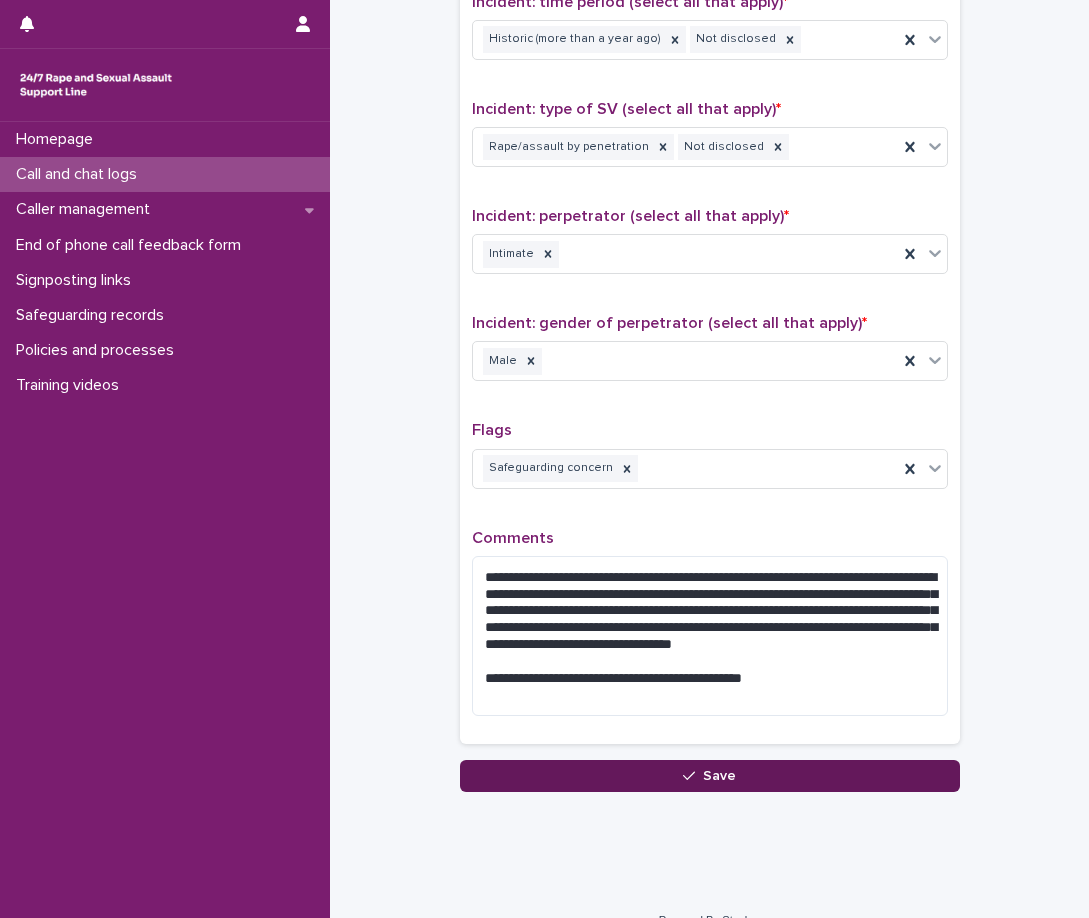 click on "Save" at bounding box center [710, 776] 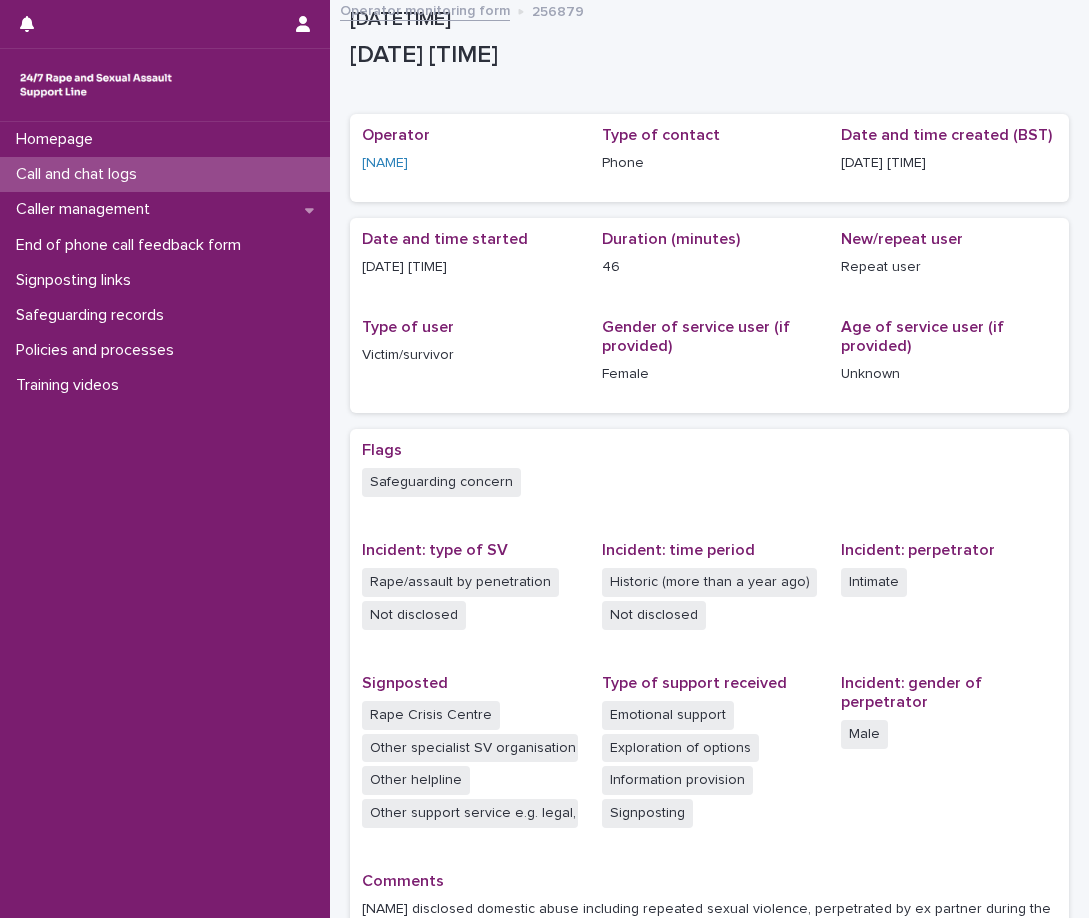 scroll, scrollTop: 0, scrollLeft: 0, axis: both 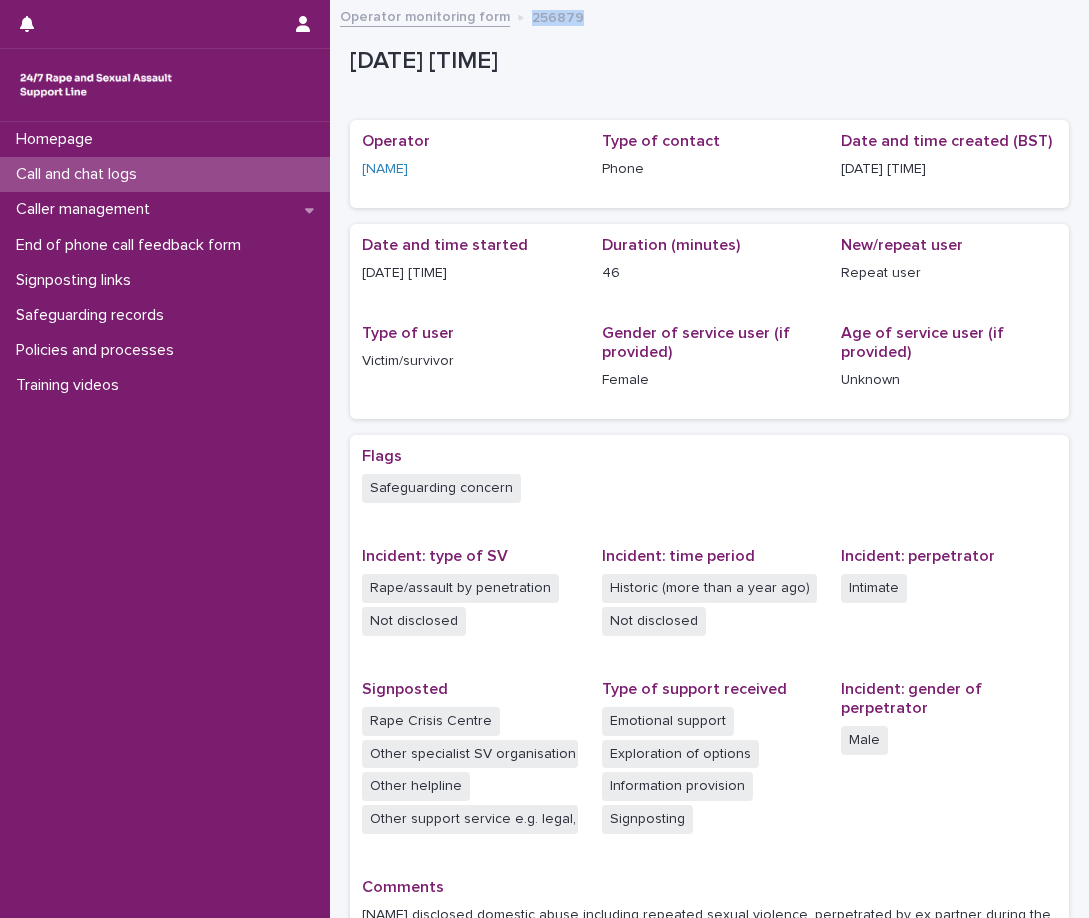 drag, startPoint x: 524, startPoint y: 18, endPoint x: 579, endPoint y: 26, distance: 55.578773 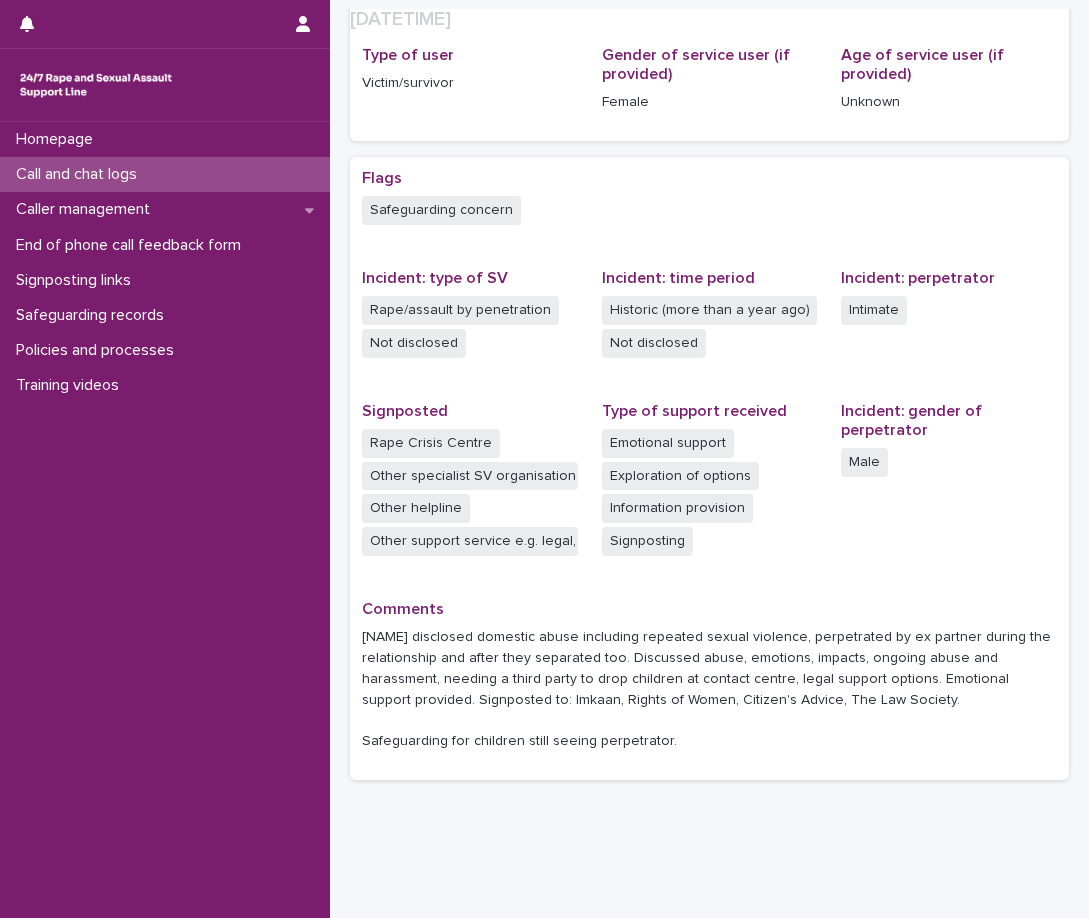 scroll, scrollTop: 313, scrollLeft: 0, axis: vertical 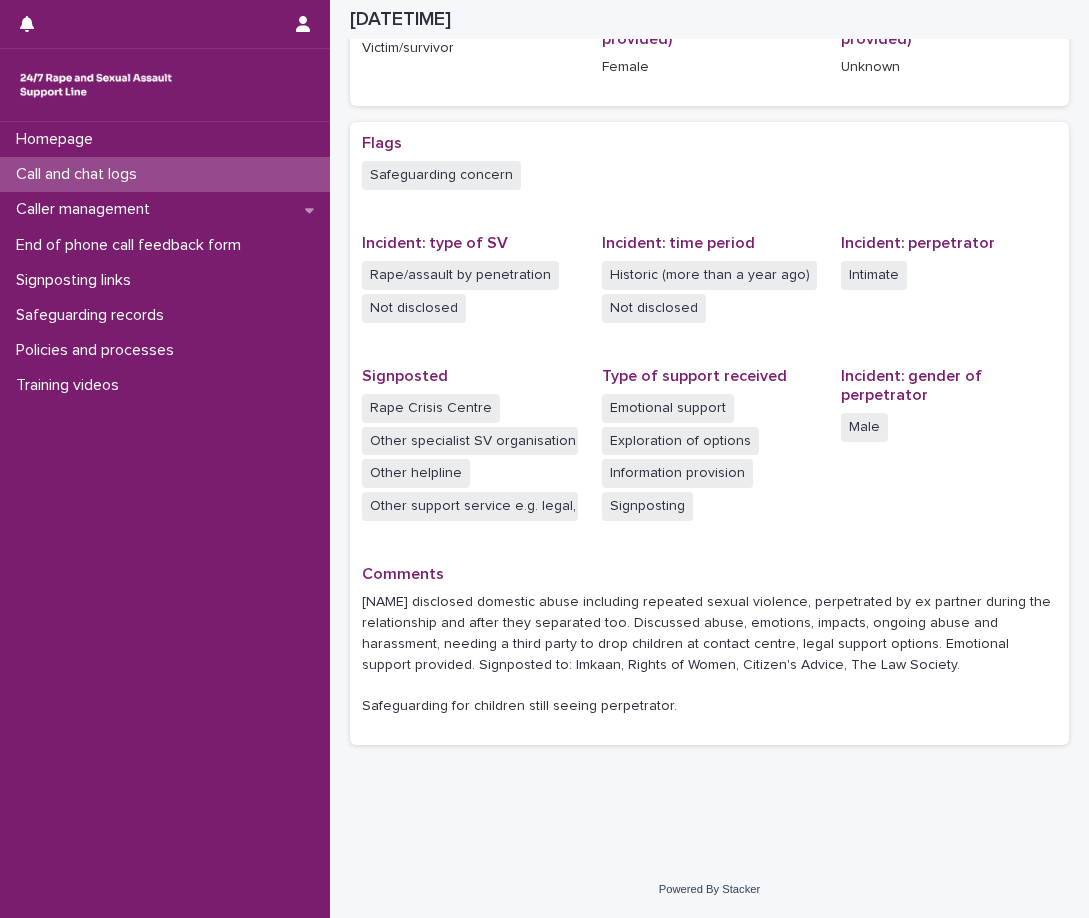 click on "Call and chat logs" at bounding box center (165, 174) 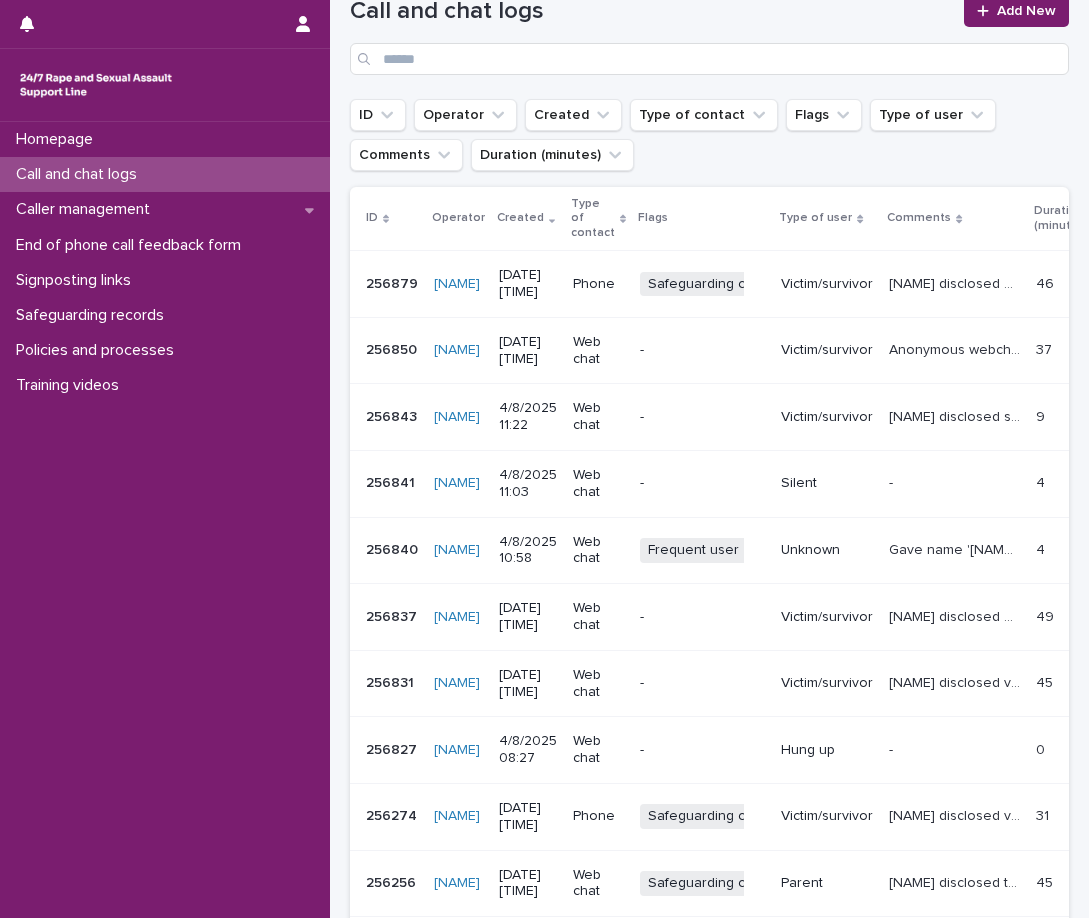 scroll, scrollTop: 200, scrollLeft: 0, axis: vertical 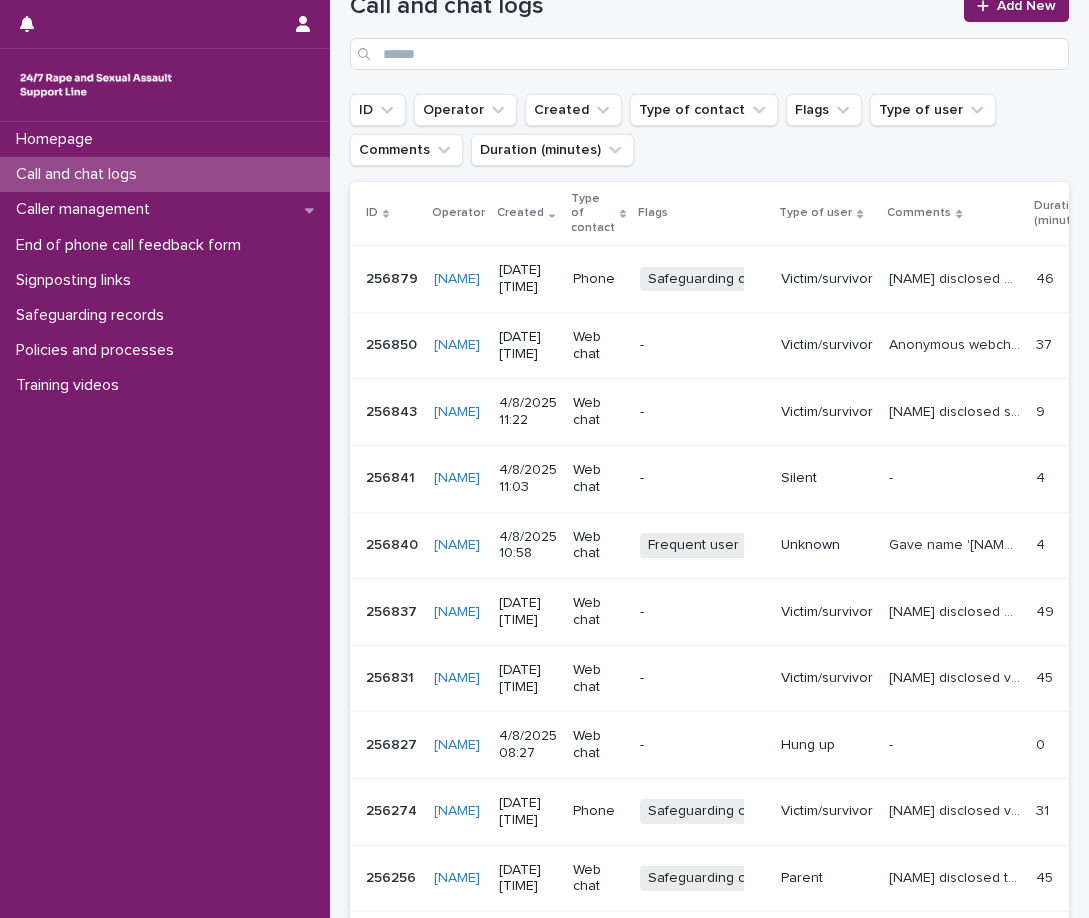 click on "Victim/survivor" at bounding box center (827, 279) 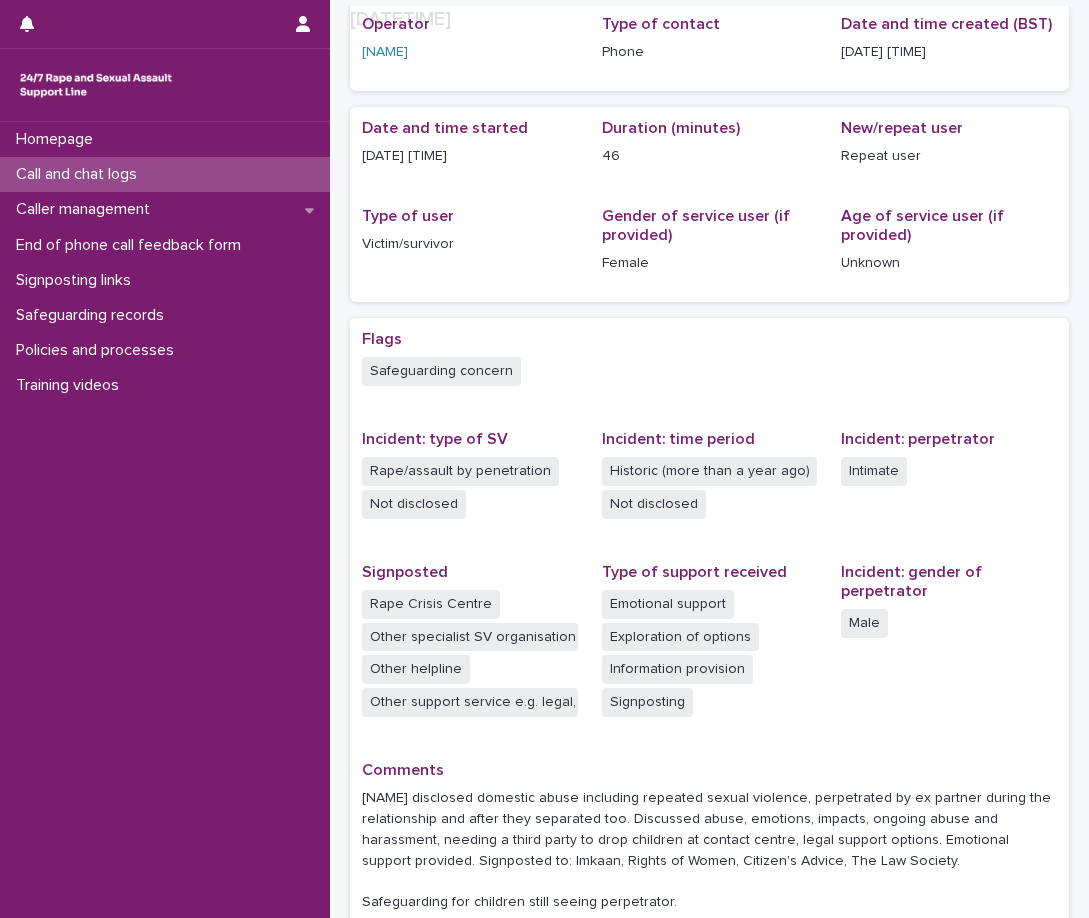 scroll, scrollTop: 300, scrollLeft: 0, axis: vertical 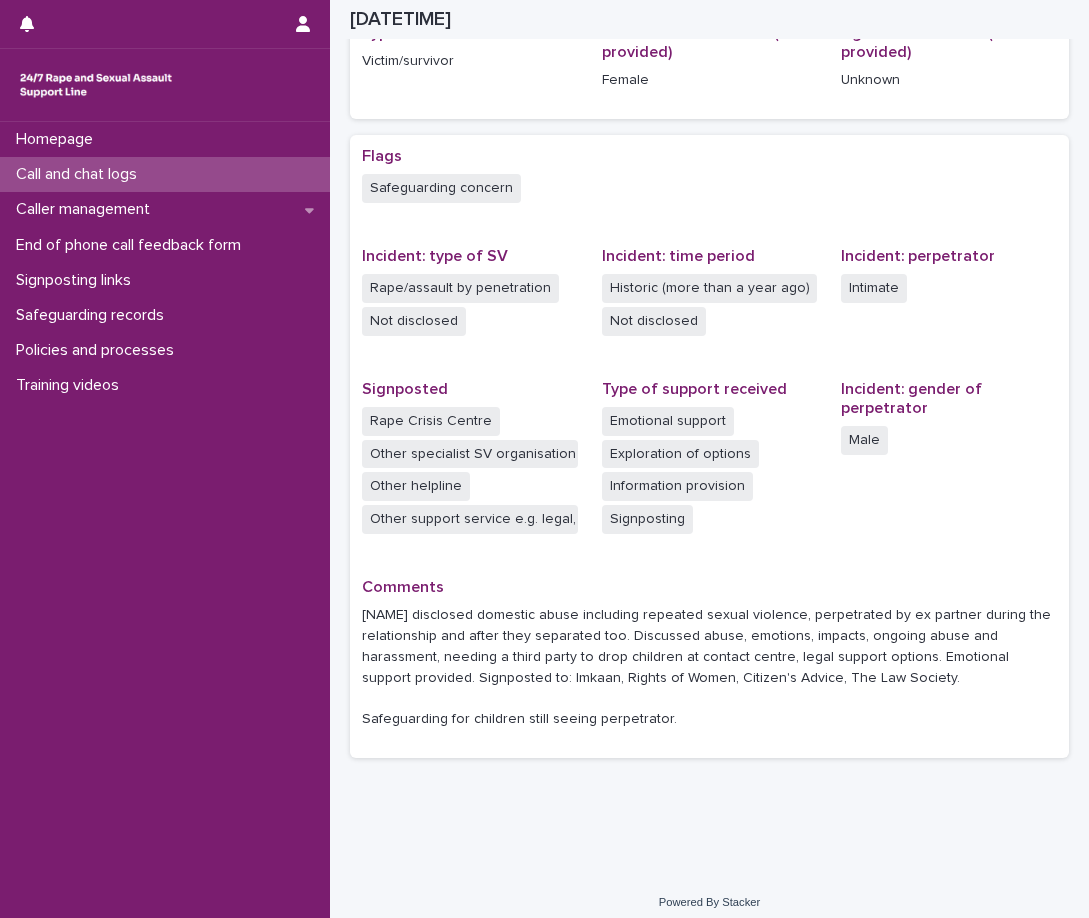 click on "Call and chat logs" at bounding box center (165, 174) 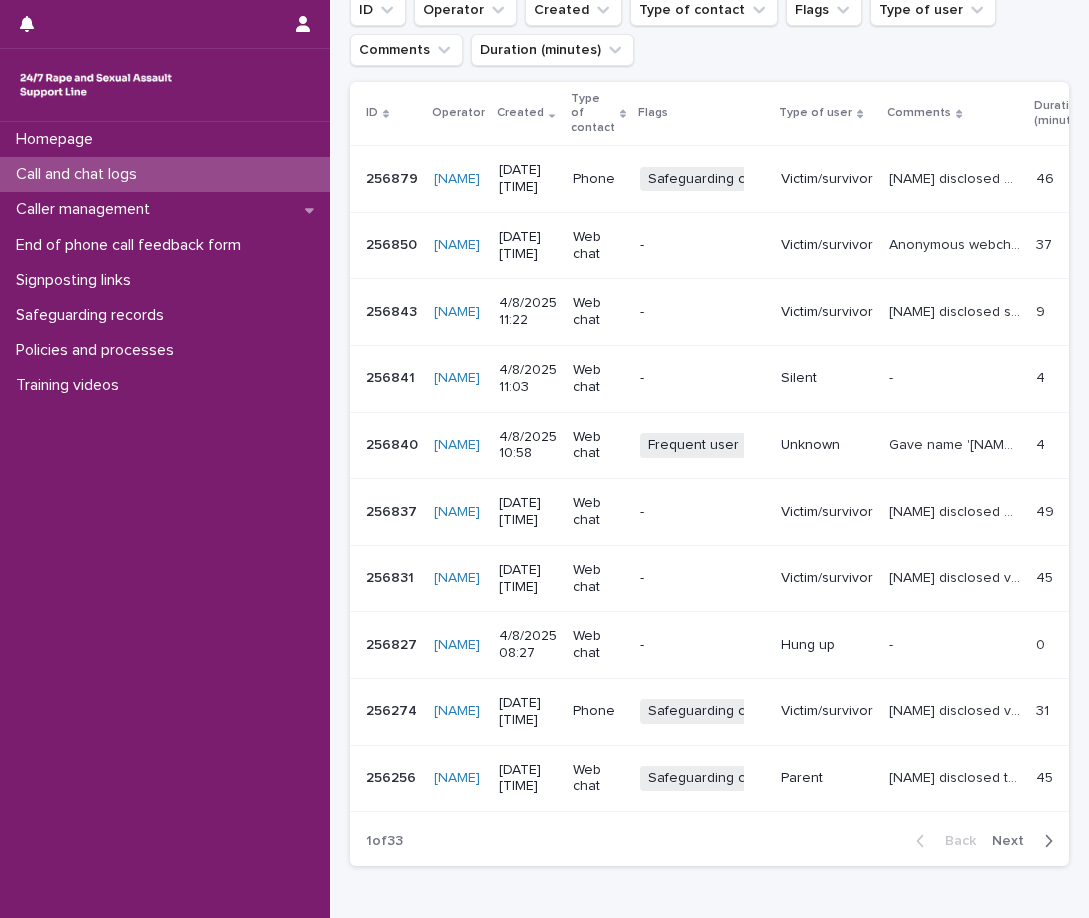 scroll, scrollTop: 0, scrollLeft: 0, axis: both 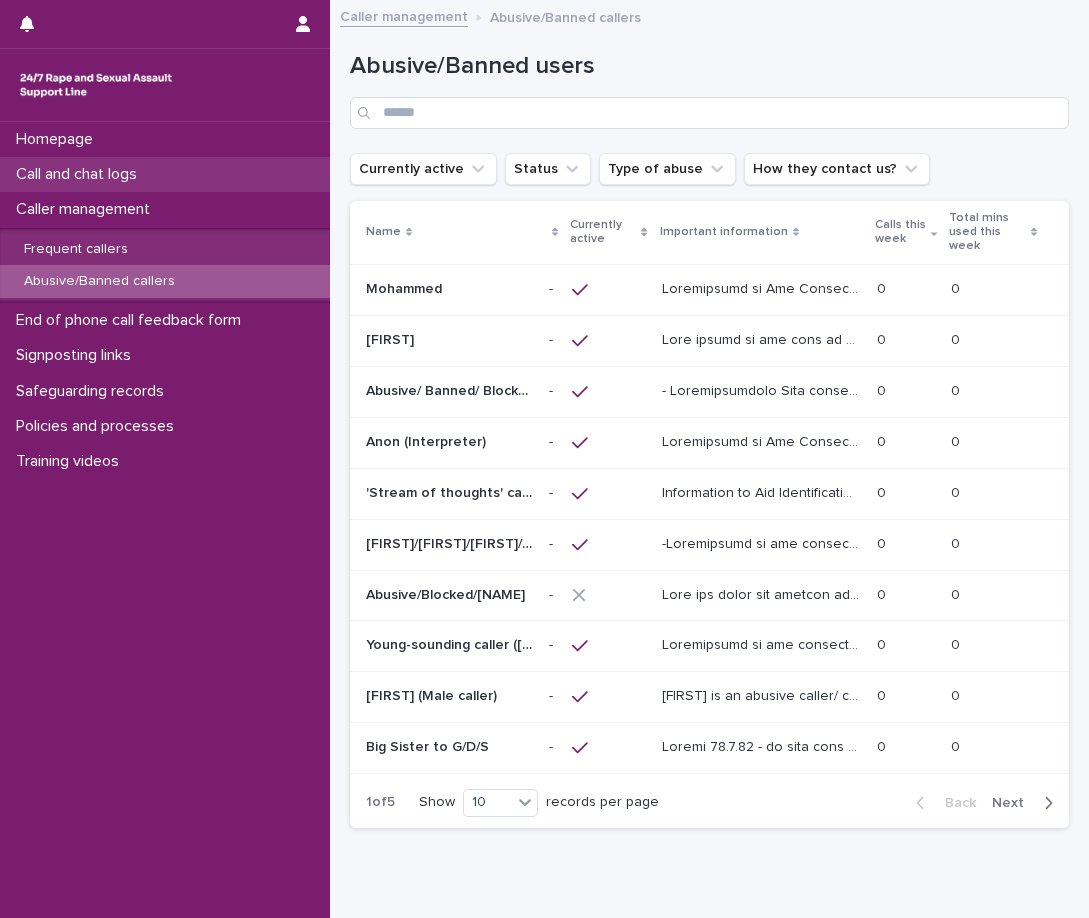 click on "Call and chat logs" at bounding box center [165, 174] 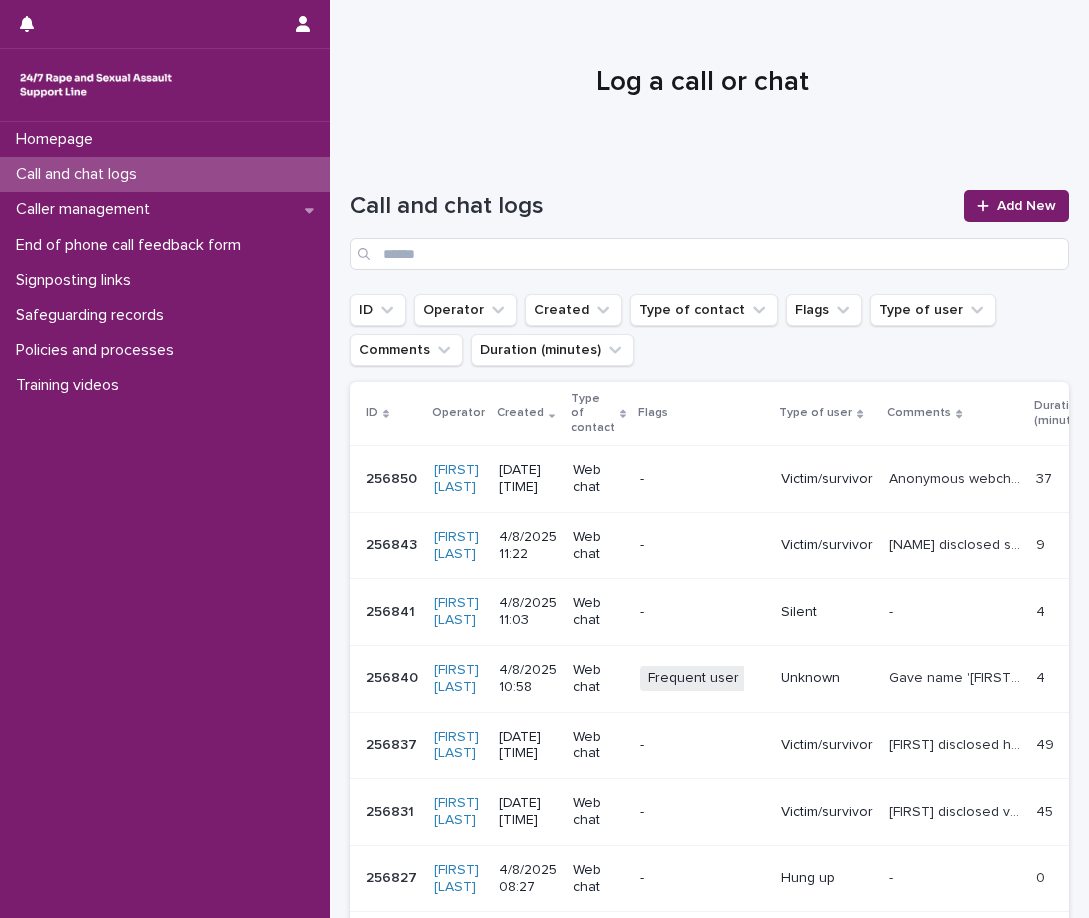click on "Call and chat logs" at bounding box center (80, 174) 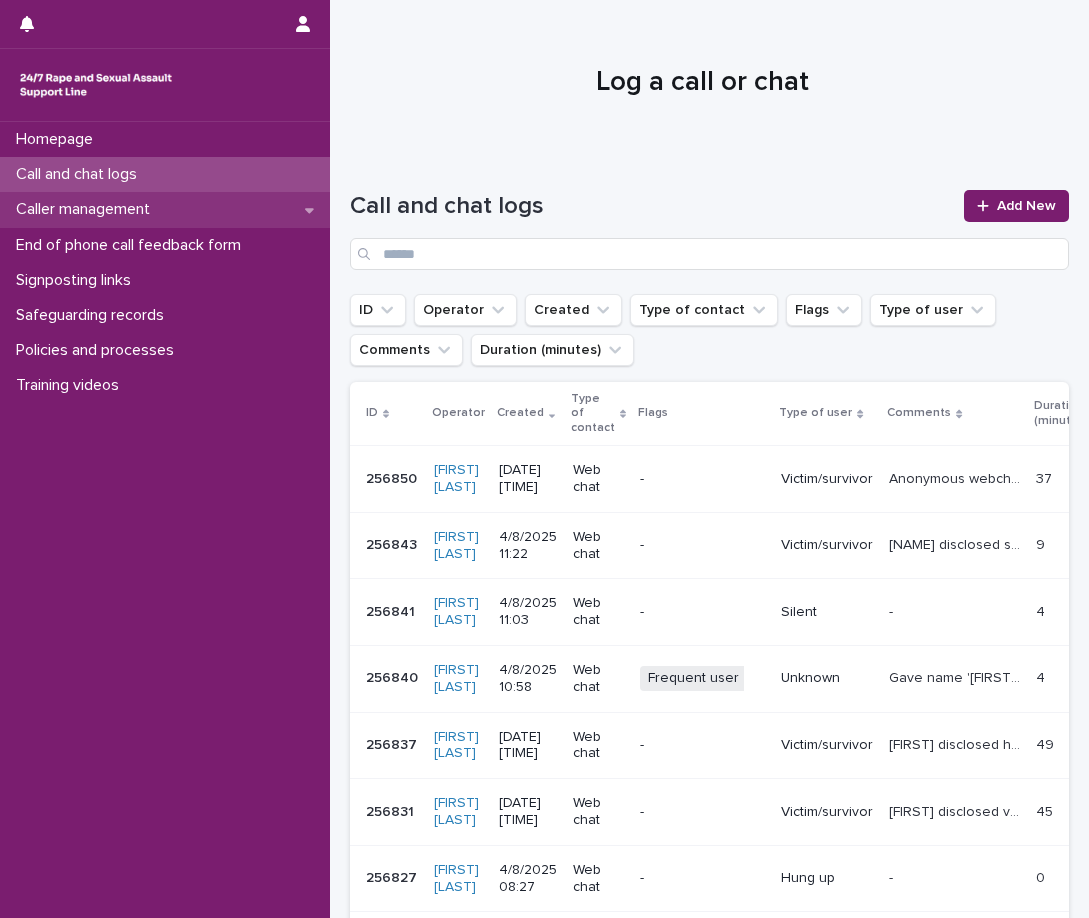 click on "Caller management" at bounding box center (87, 209) 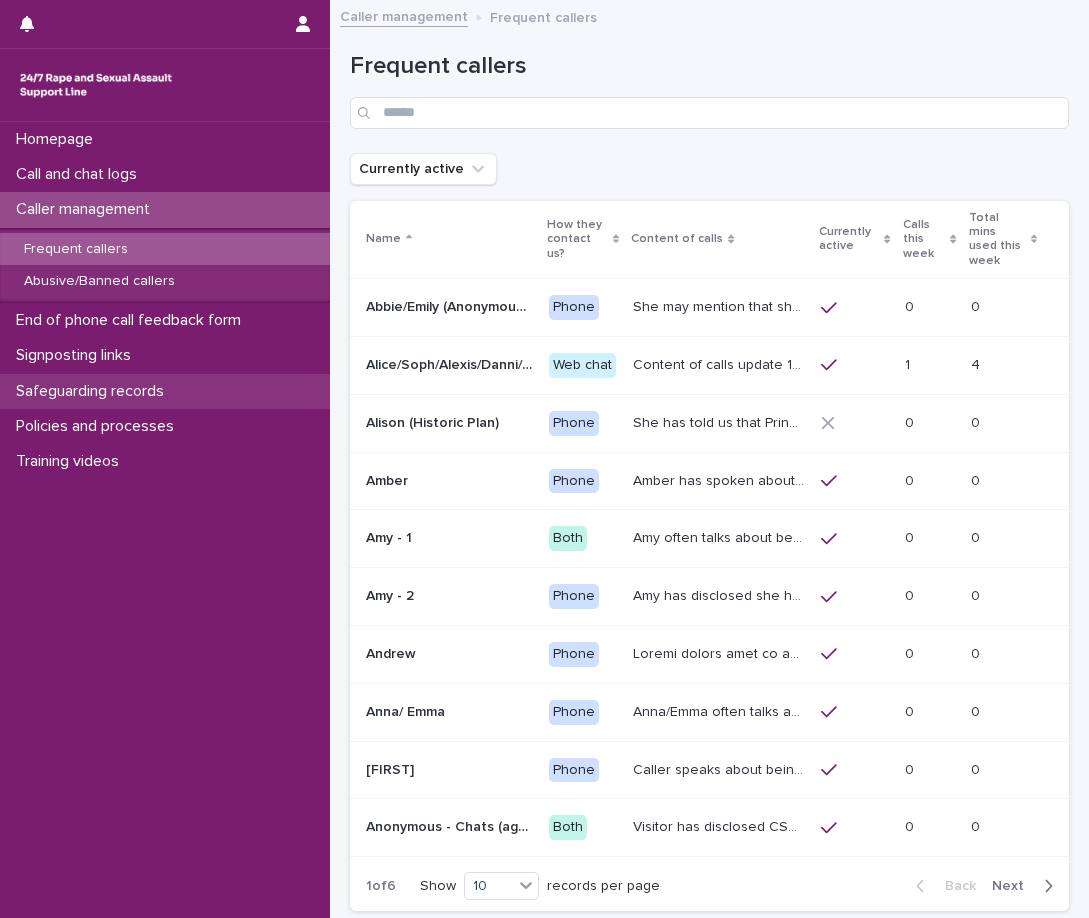 click on "Safeguarding records" at bounding box center (165, 391) 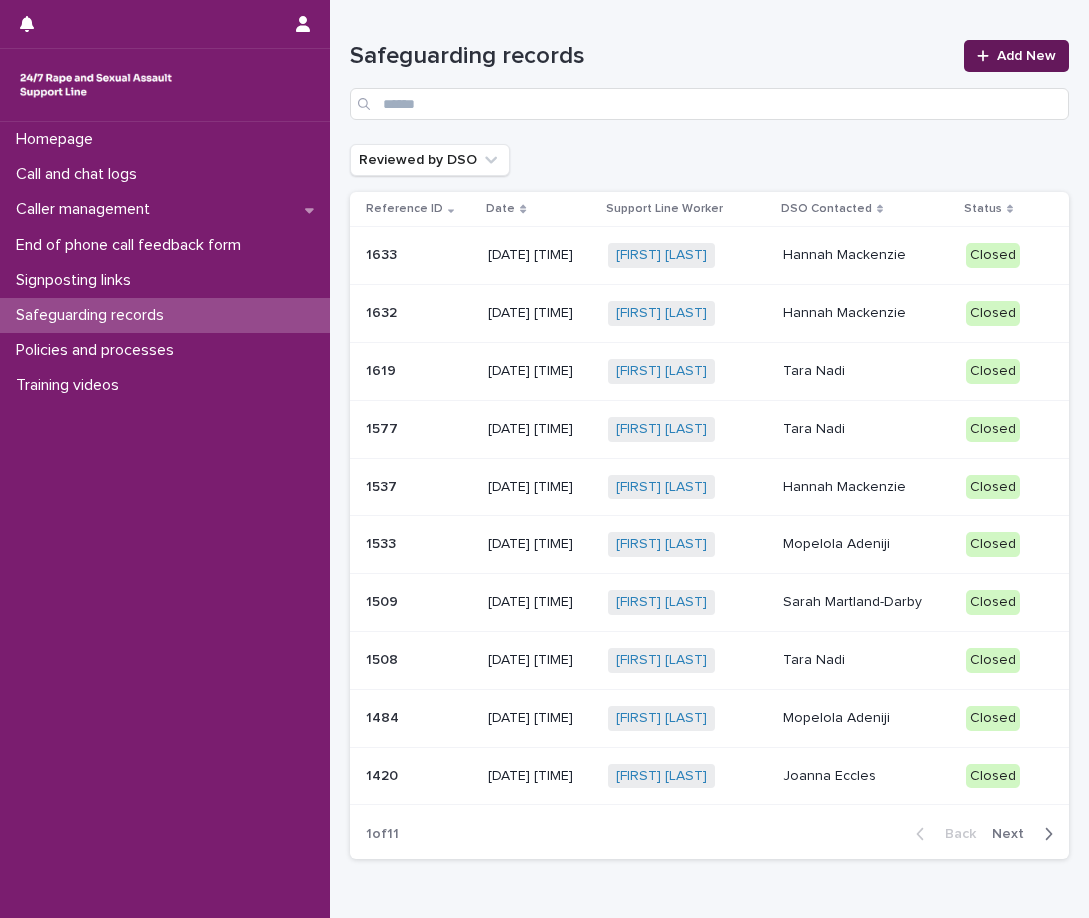 click on "Add New" at bounding box center [1026, 56] 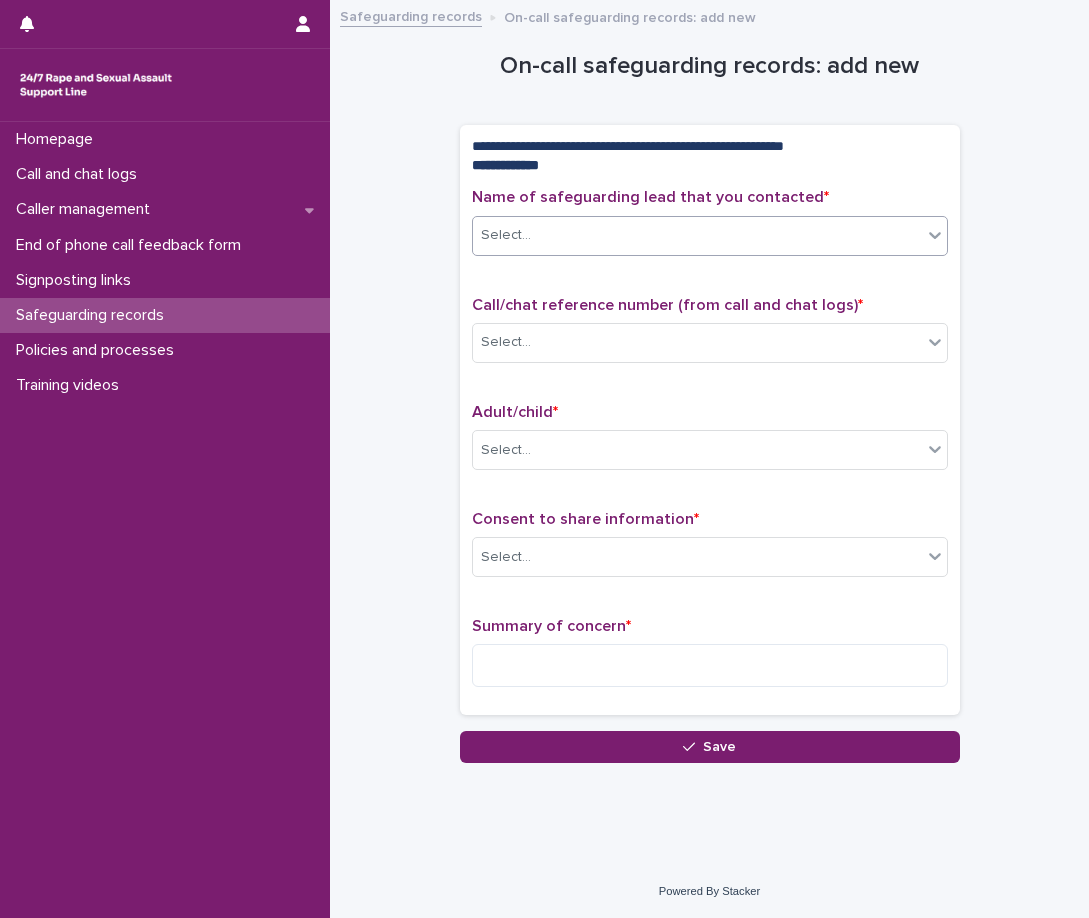 click on "Select..." at bounding box center [697, 235] 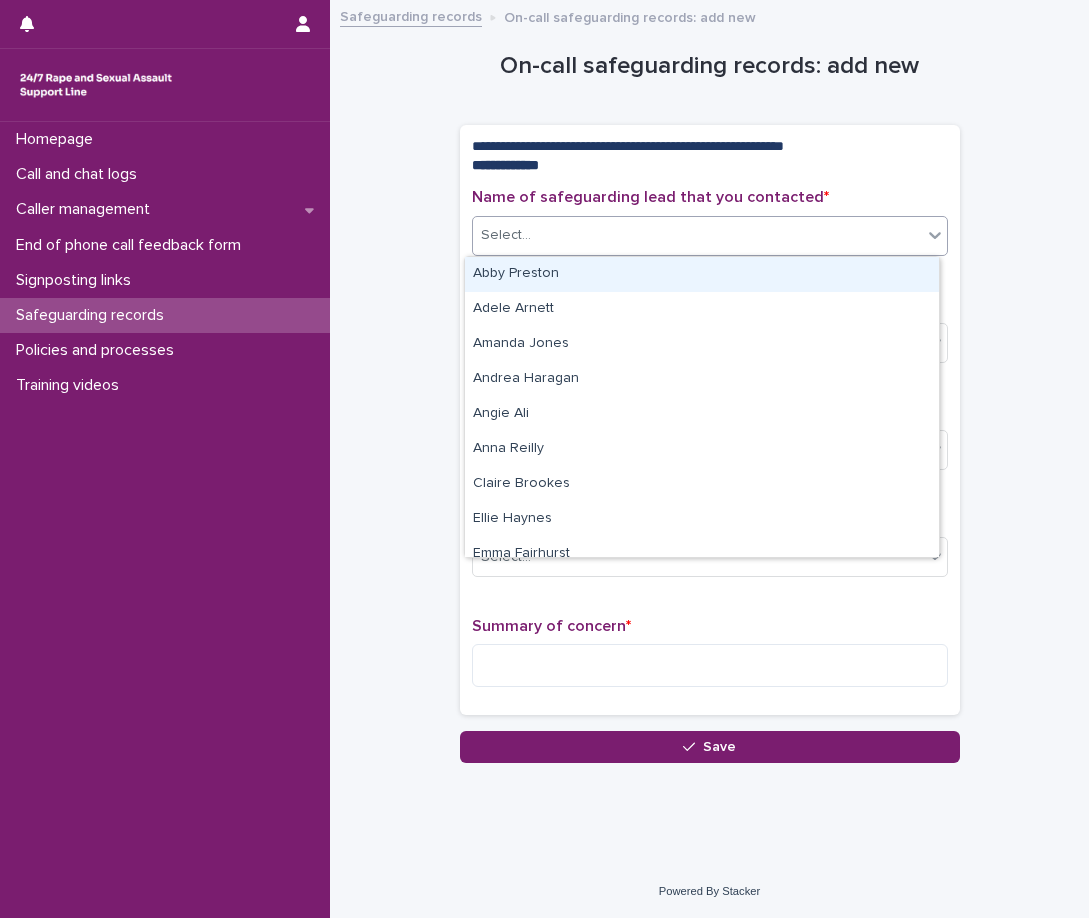 click on "Select..." at bounding box center (697, 235) 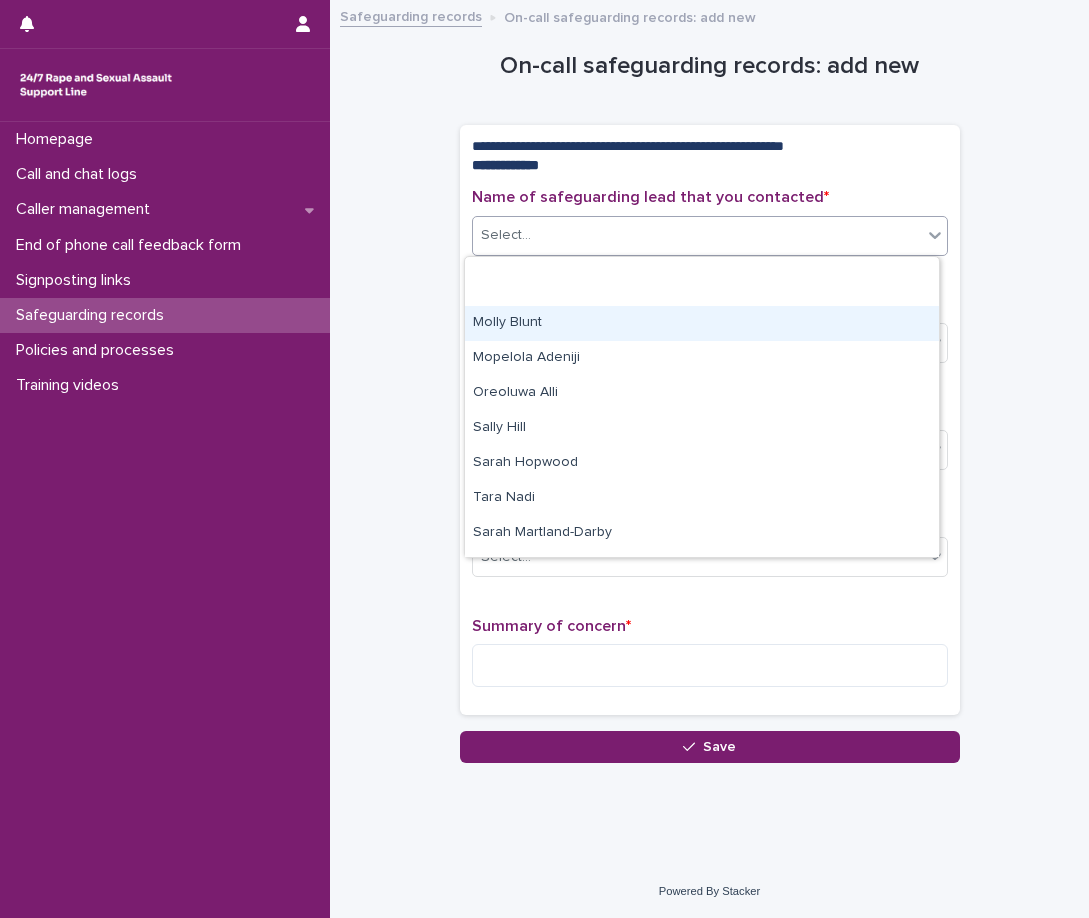 scroll, scrollTop: 500, scrollLeft: 0, axis: vertical 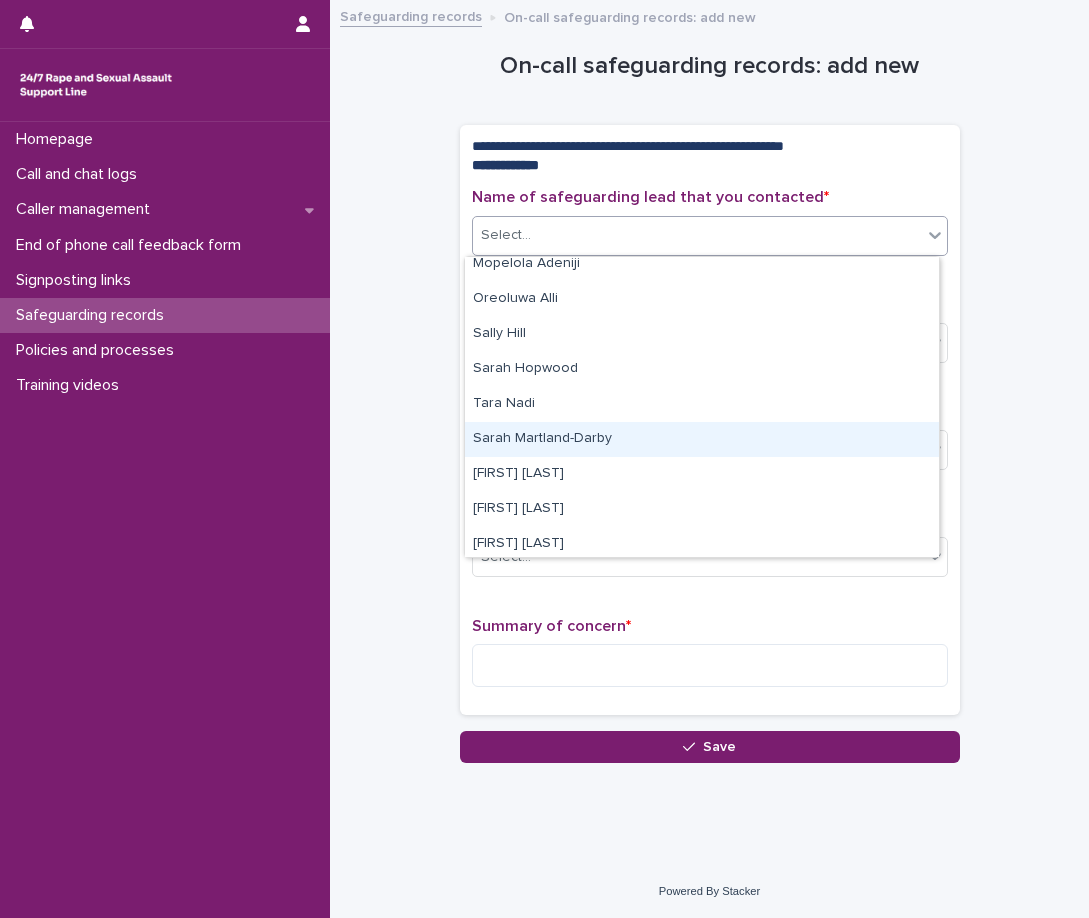 click on "Sarah Martland-Darby" at bounding box center [702, 439] 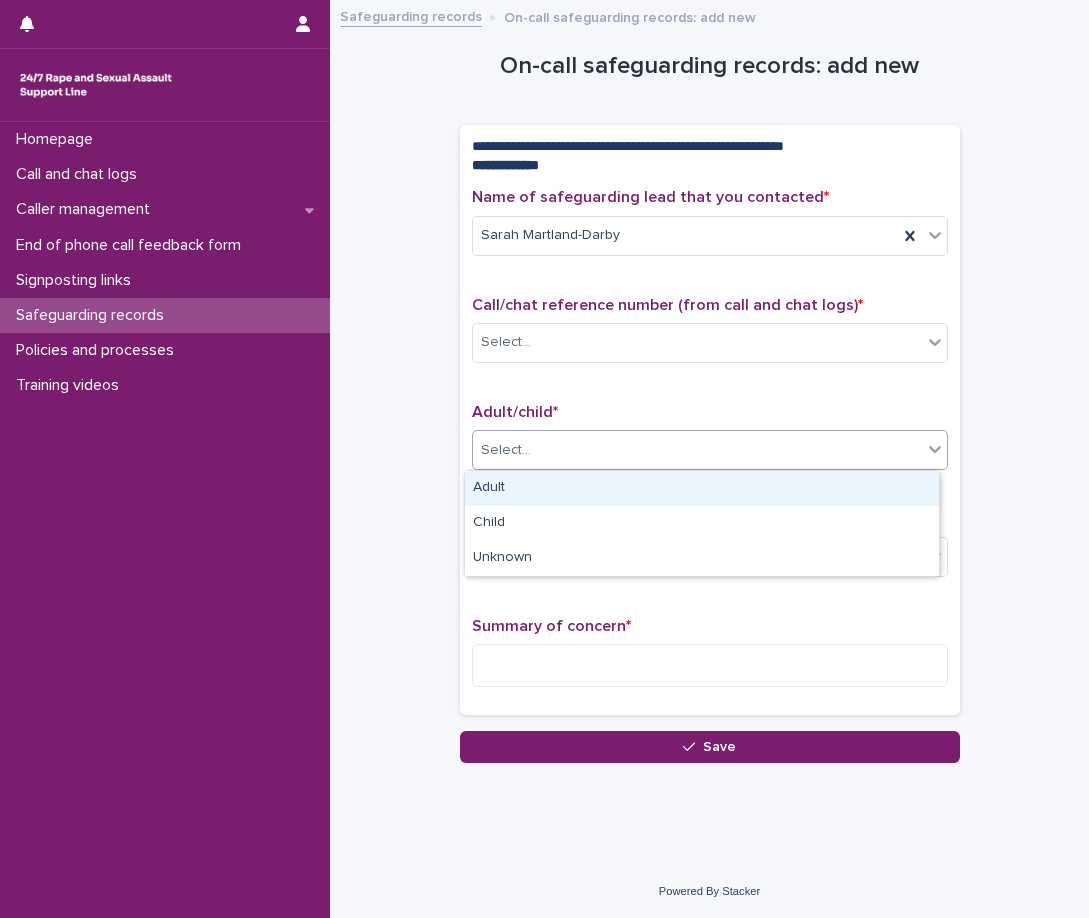 click on "Name of safeguarding lead that you contacted * [LAST] [LAST] Call/chat reference number (from call and chat logs) * Select... Adult/child *      option Adult focused, 1 of 3. 3 results available. Use Up and Down to choose options, press Enter to select the currently focused option, press Escape to exit the menu, press Tab to select the option and exit the menu. Select... Consent to share information * Select... Summary of concern *" at bounding box center [710, 445] 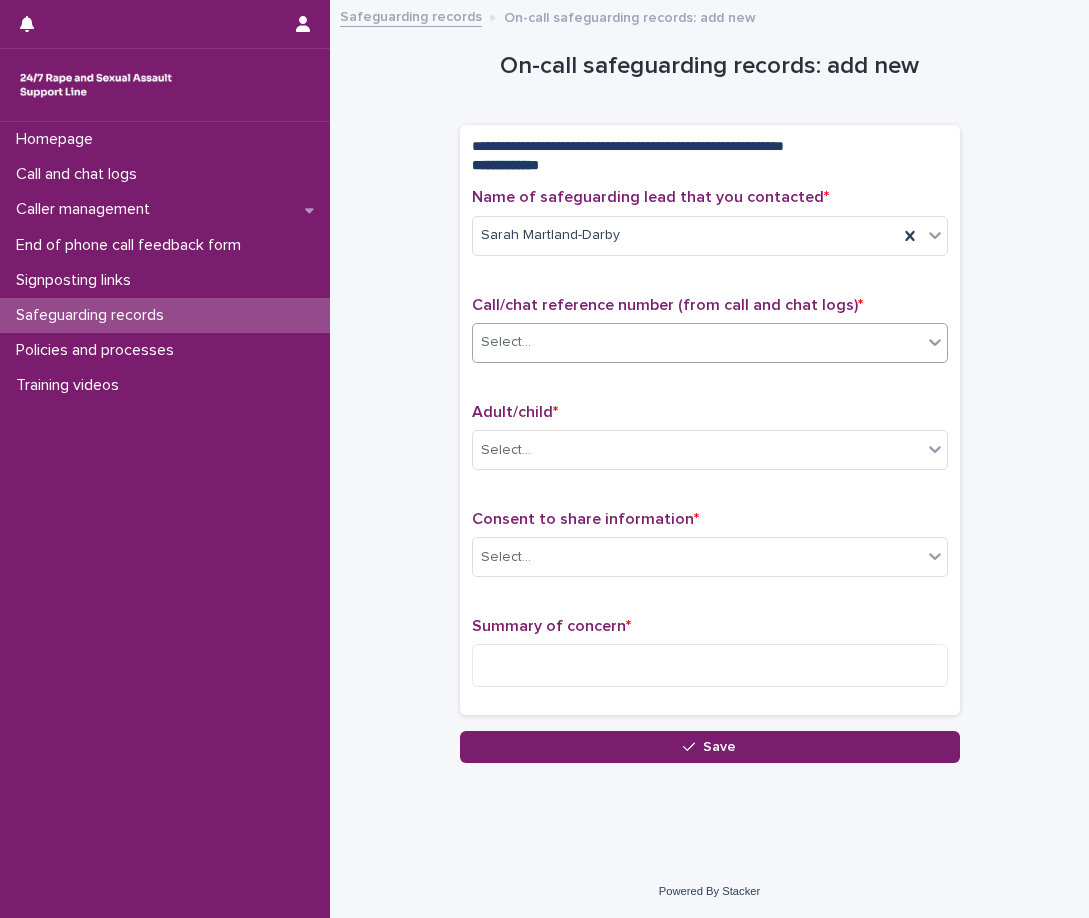 click on "Select..." at bounding box center [697, 342] 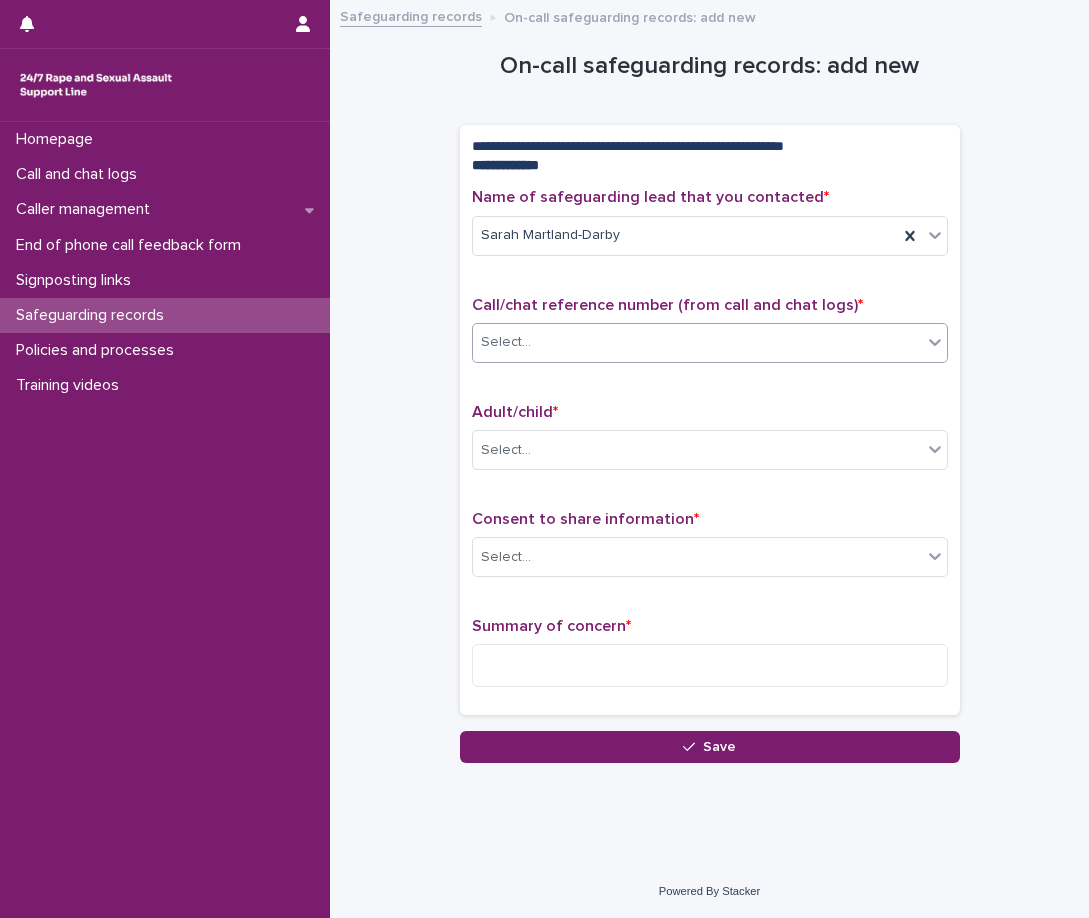 click on "Select..." at bounding box center [697, 342] 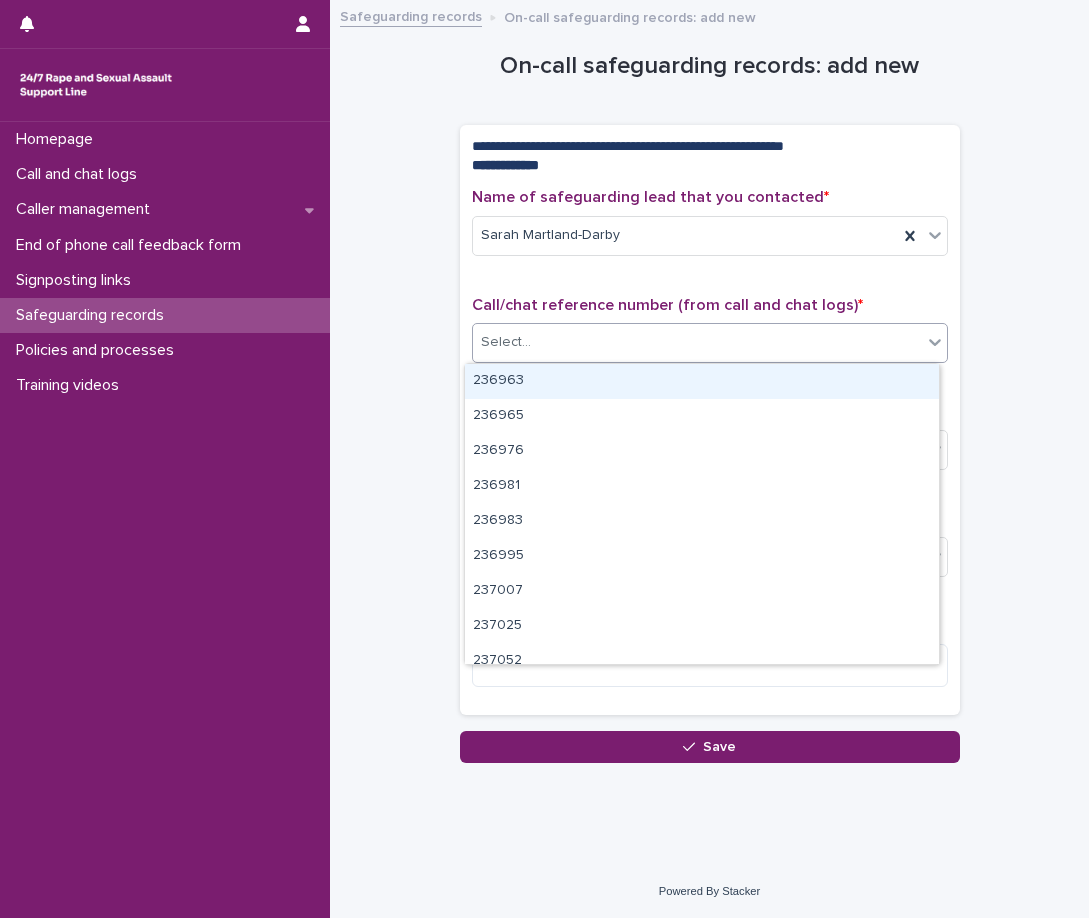 paste on "******" 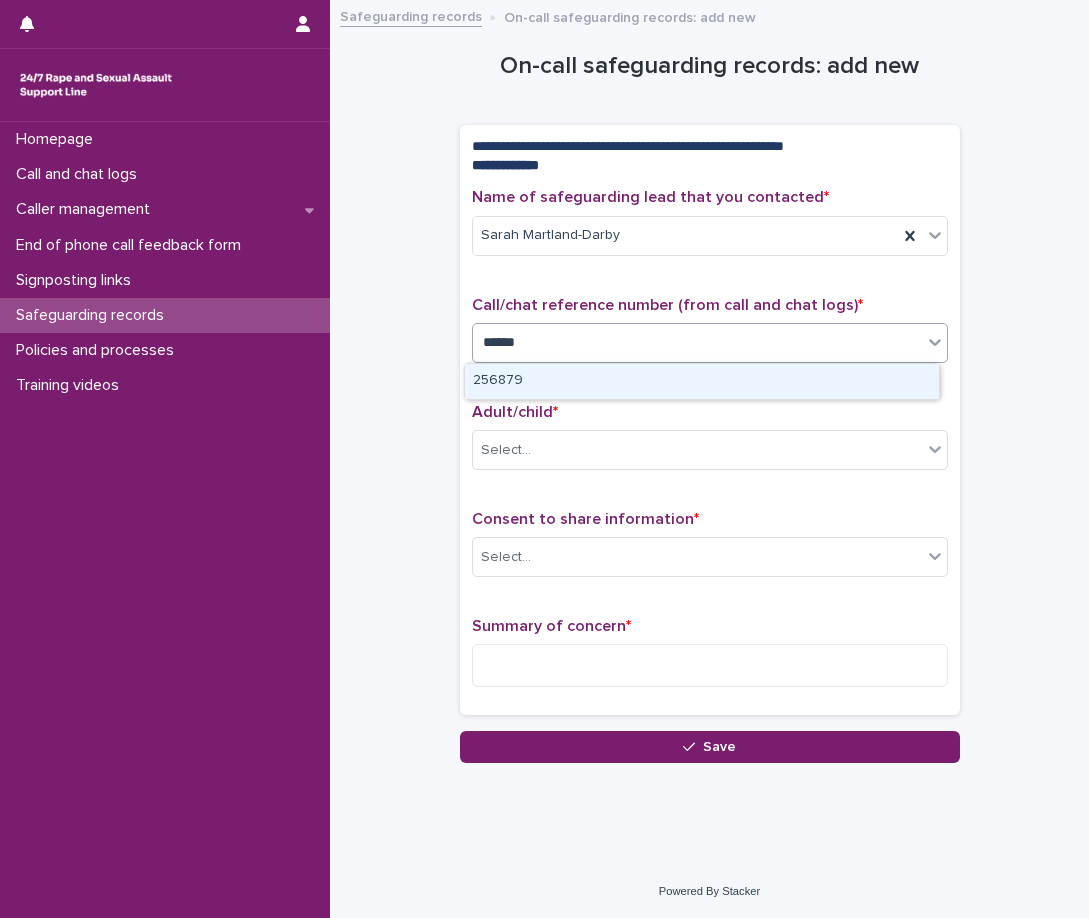 drag, startPoint x: 523, startPoint y: 372, endPoint x: 518, endPoint y: 388, distance: 16.763054 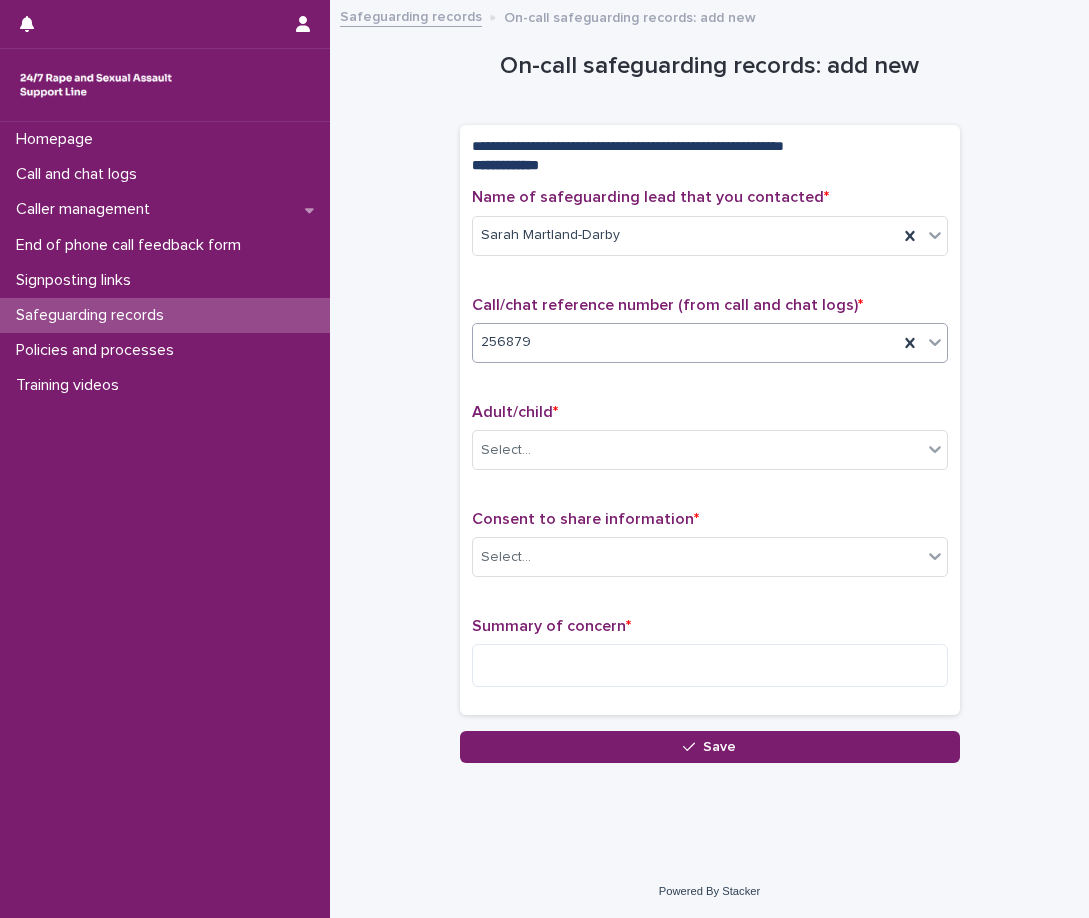click on "**********" at bounding box center [709, 387] 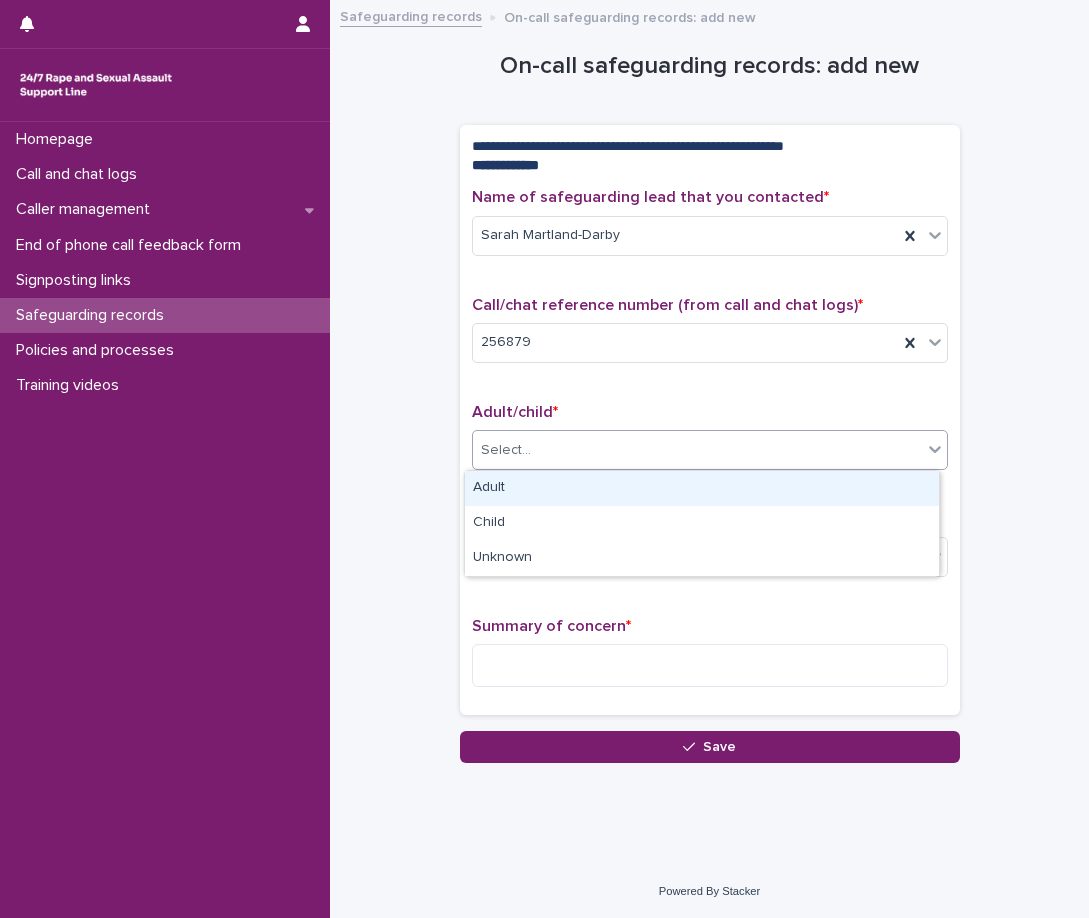 click on "Select..." at bounding box center (697, 450) 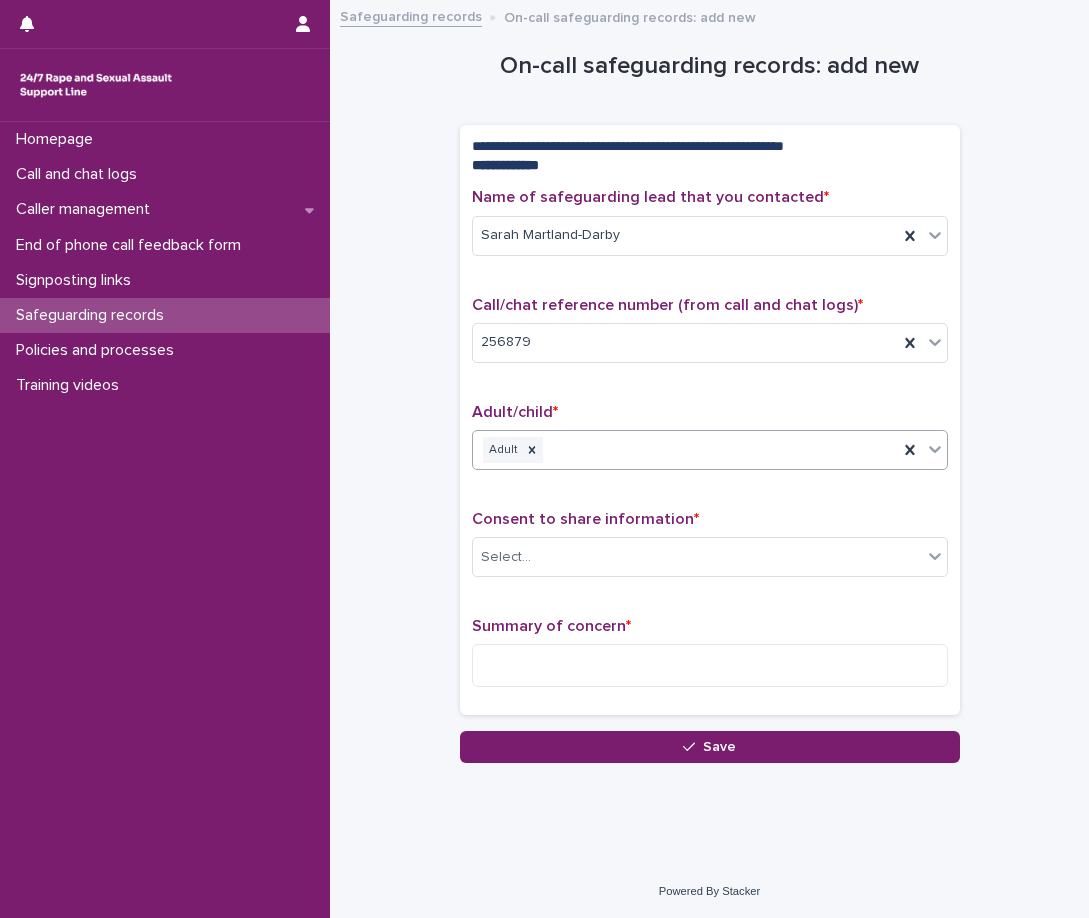 click on "Adult" at bounding box center (685, 450) 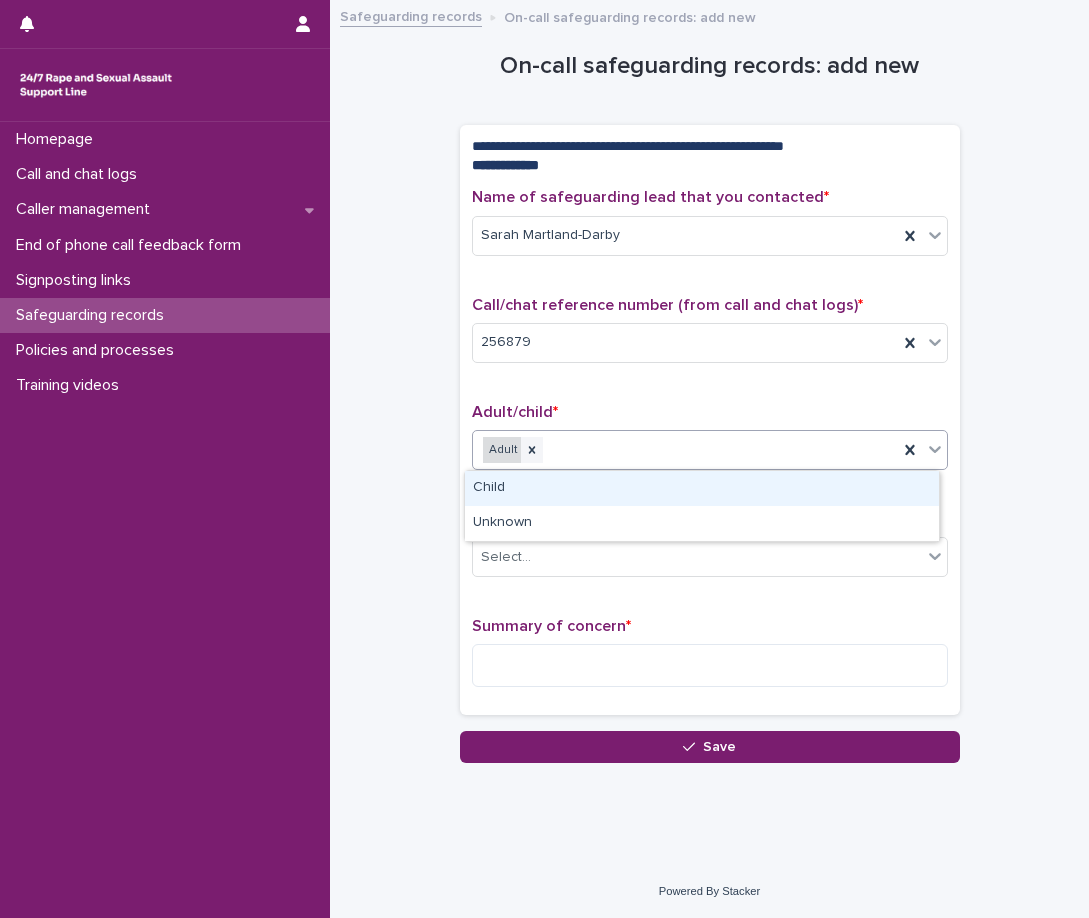 click on "Adult" at bounding box center [502, 450] 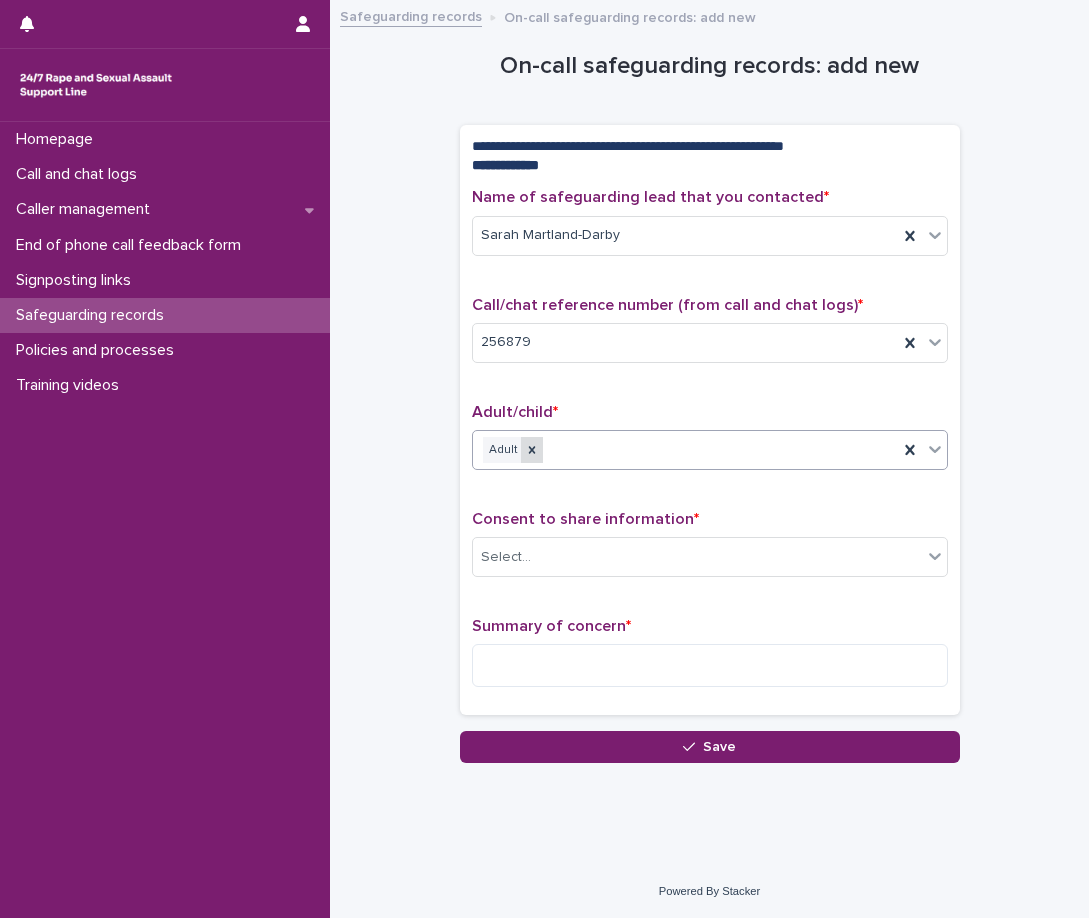 click 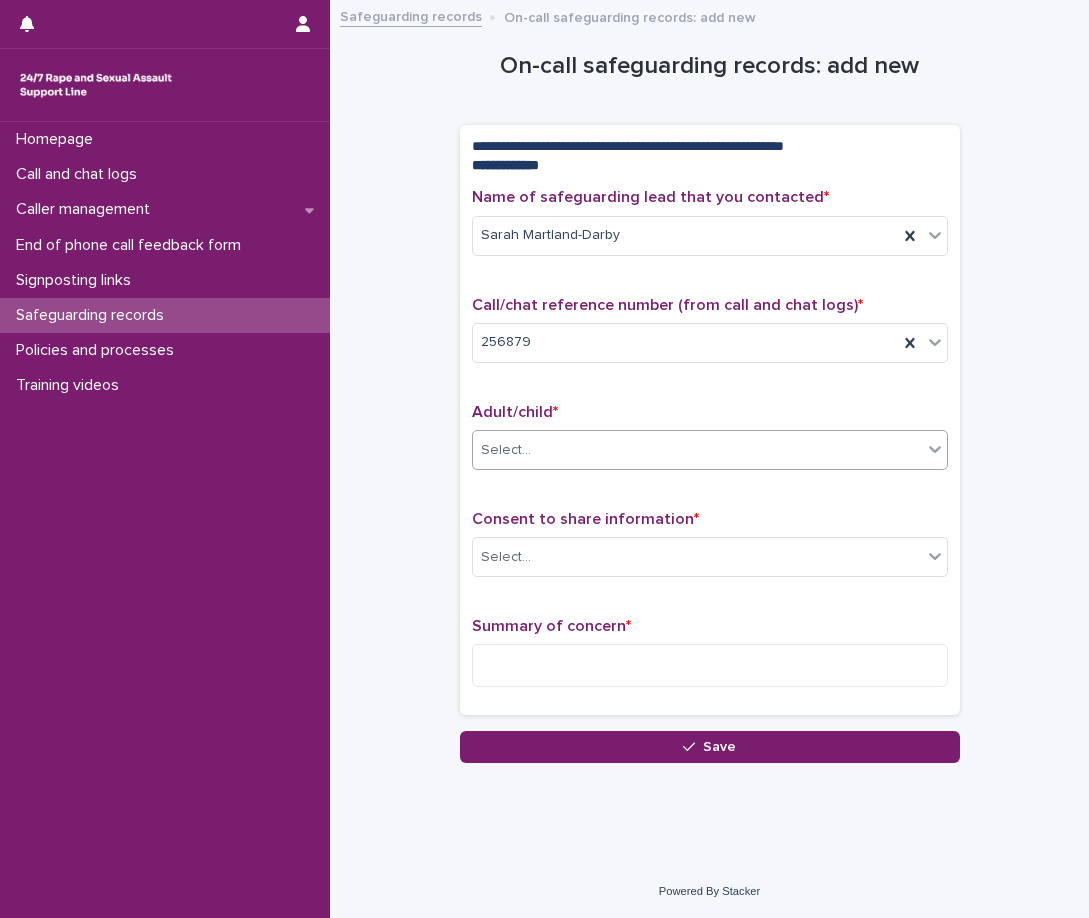 click on "Select..." at bounding box center [697, 450] 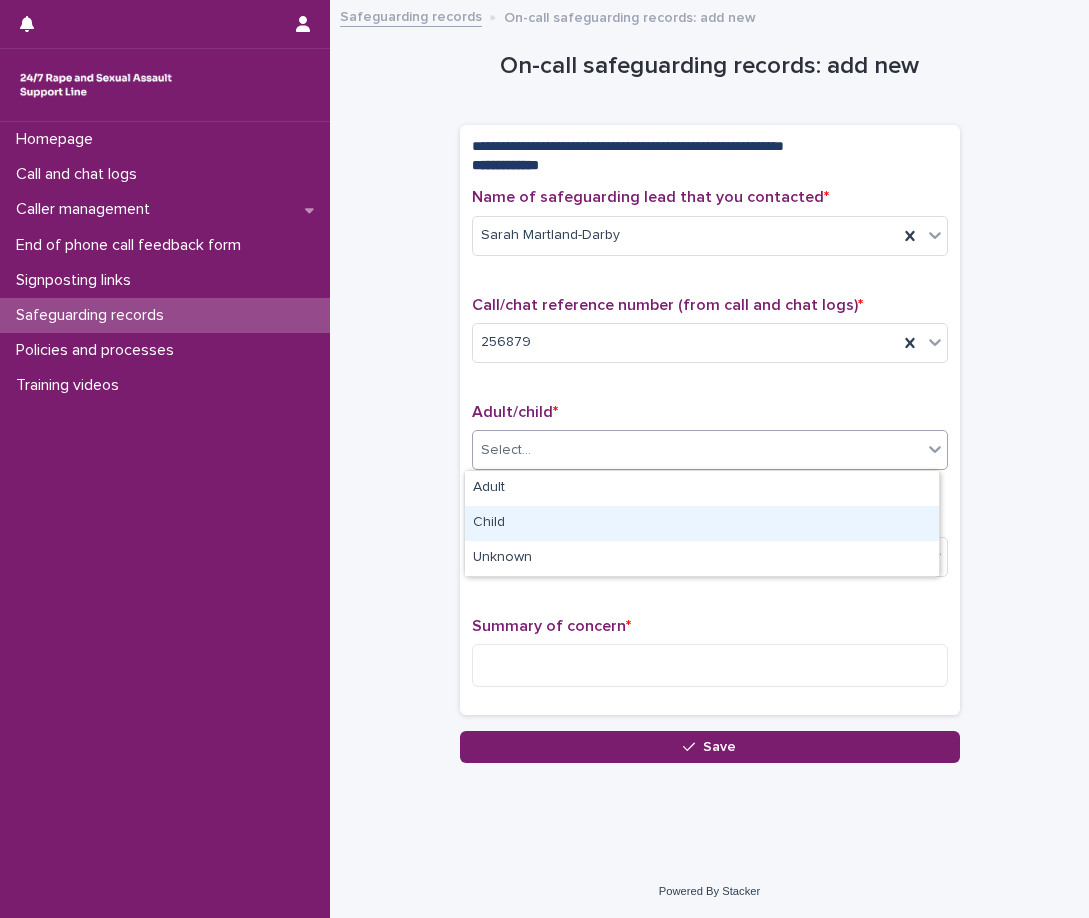 click on "Child" at bounding box center (702, 523) 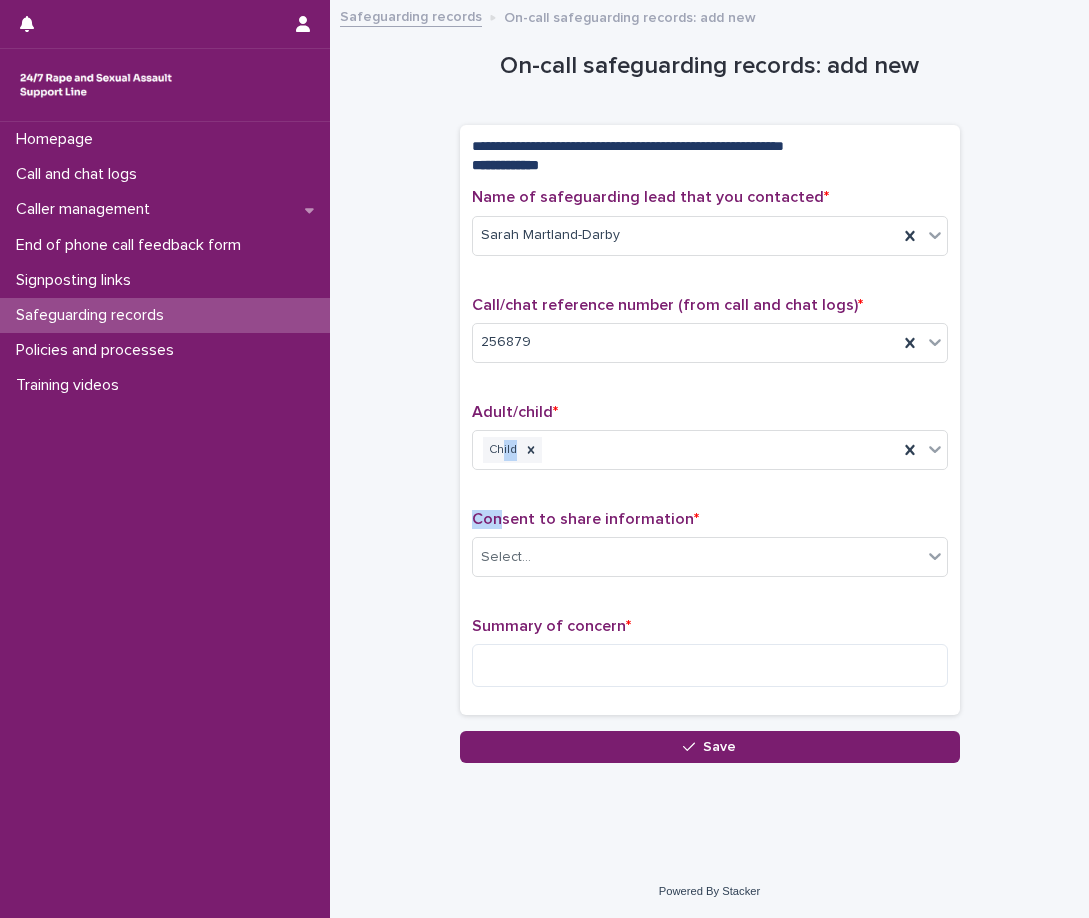 click on "Name of safeguarding lead that you contacted * [LAST] [LAST] Call/chat reference number (from call and chat logs) * [NUMBER] Adult/child * Child Consent to share information * Select... Summary of concern *" at bounding box center [710, 445] 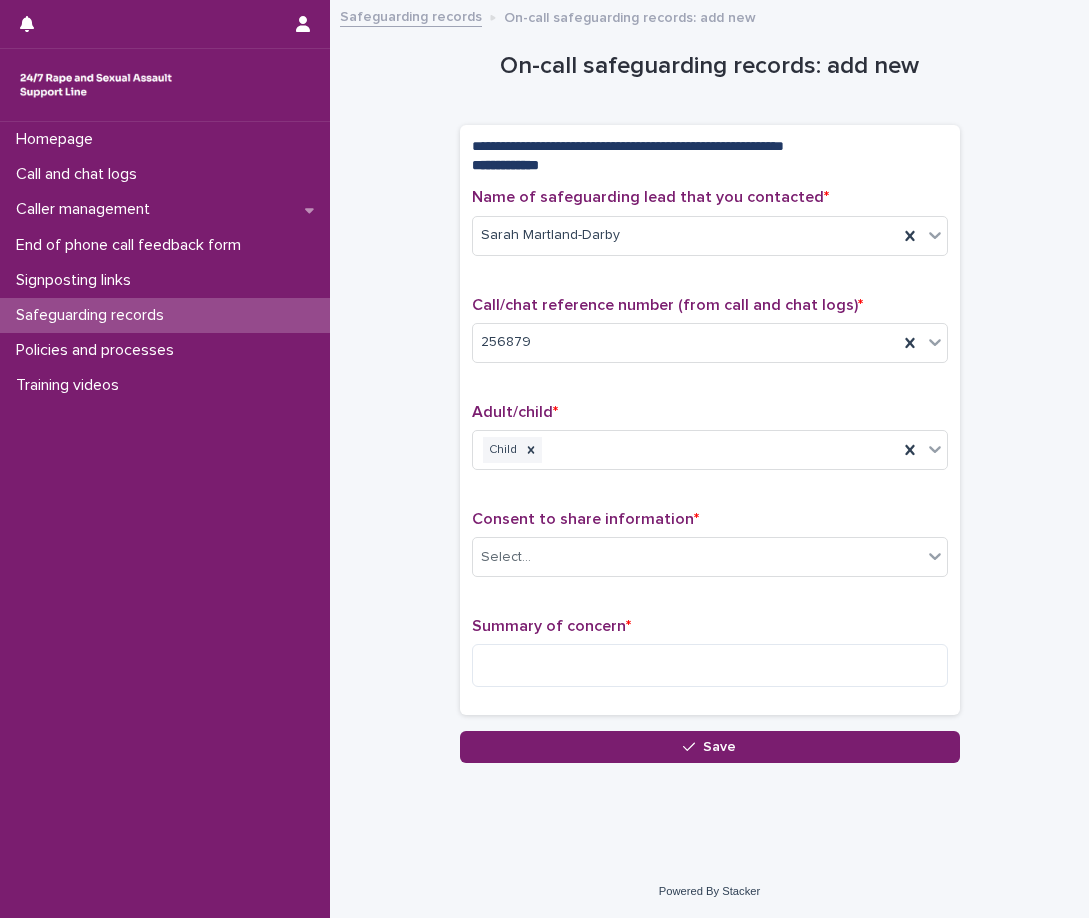 scroll, scrollTop: 2, scrollLeft: 0, axis: vertical 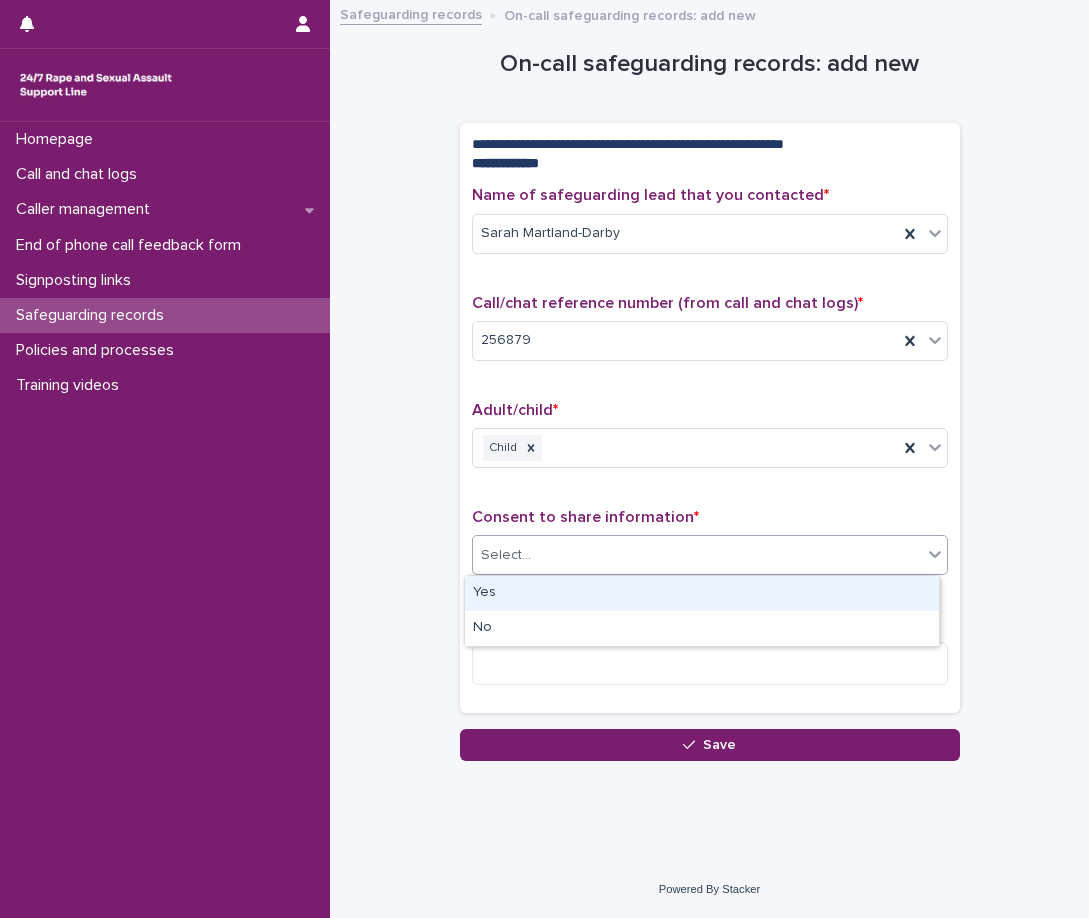 click on "Select..." at bounding box center [697, 555] 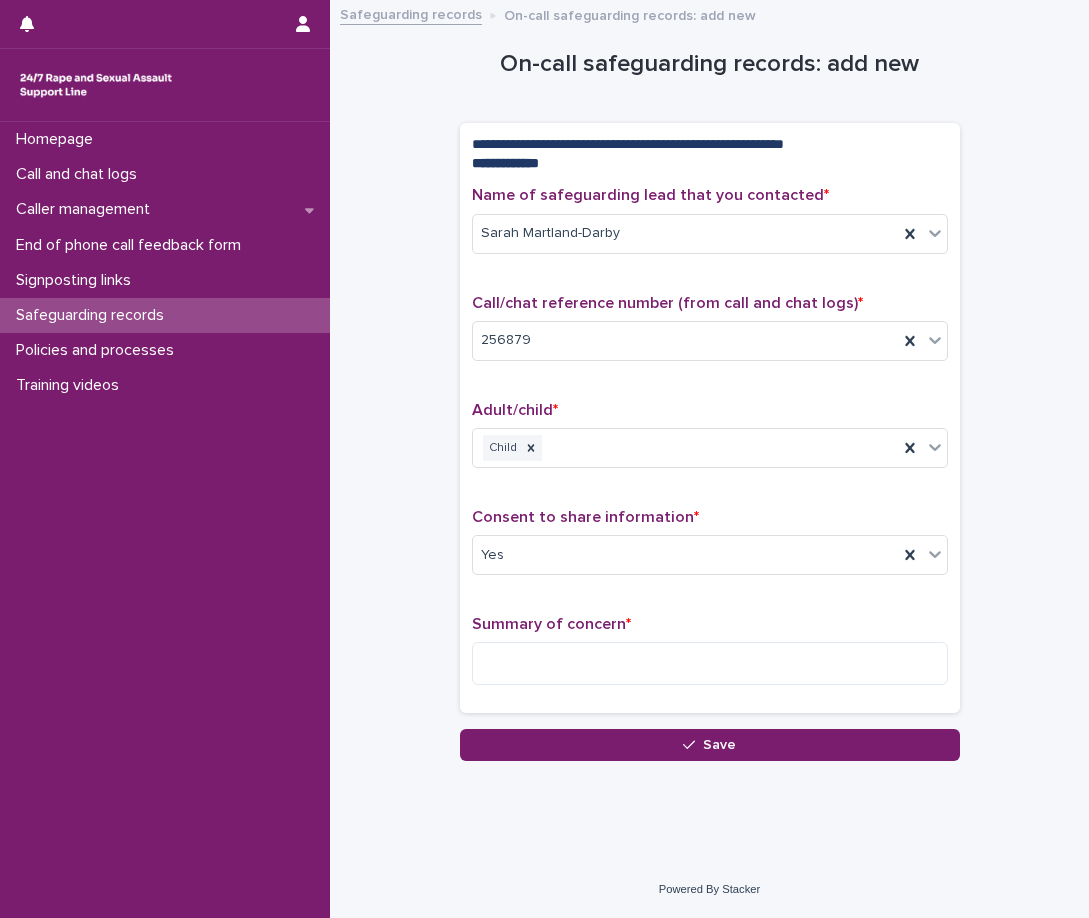 click on "Name of safeguarding lead that you contacted * [FIRST] [LAST] Call/chat reference number (from call and chat logs) * 256879 Adult/child * Child Consent to share information * Yes Summary of concern *" at bounding box center (710, 443) 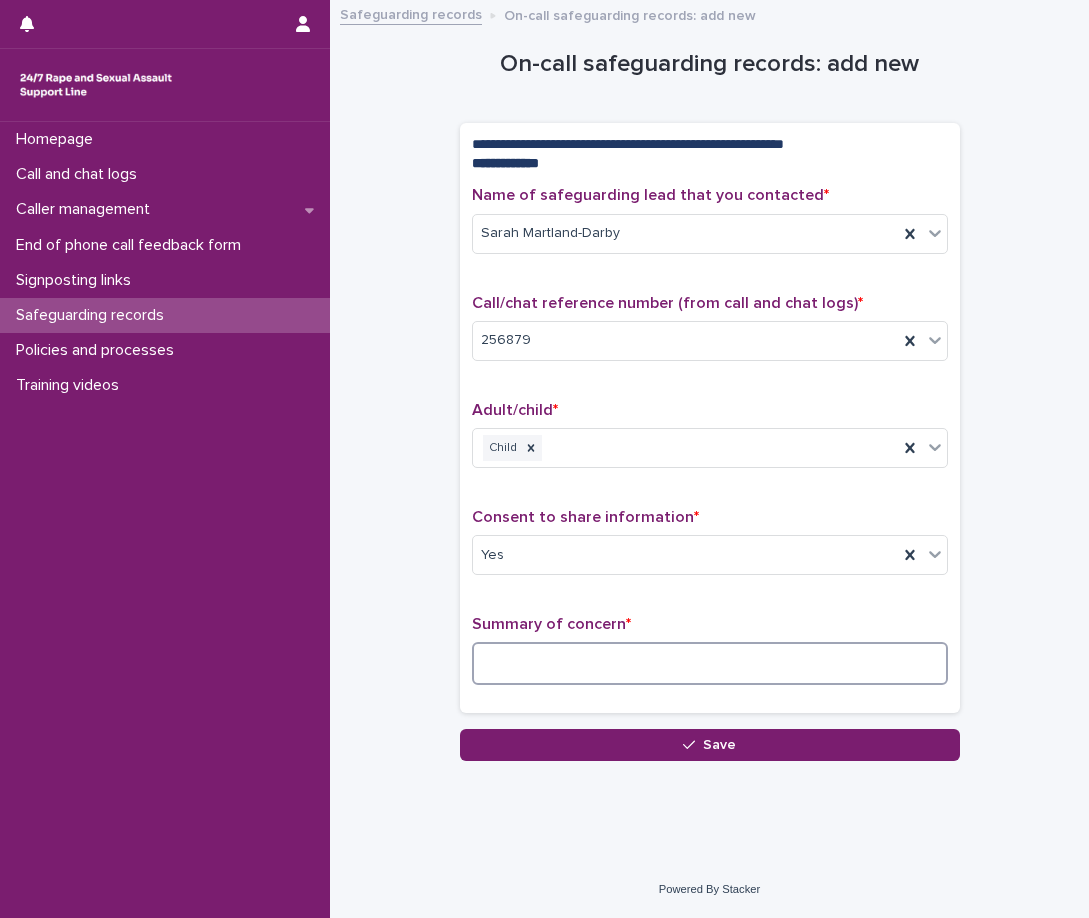 click at bounding box center (710, 663) 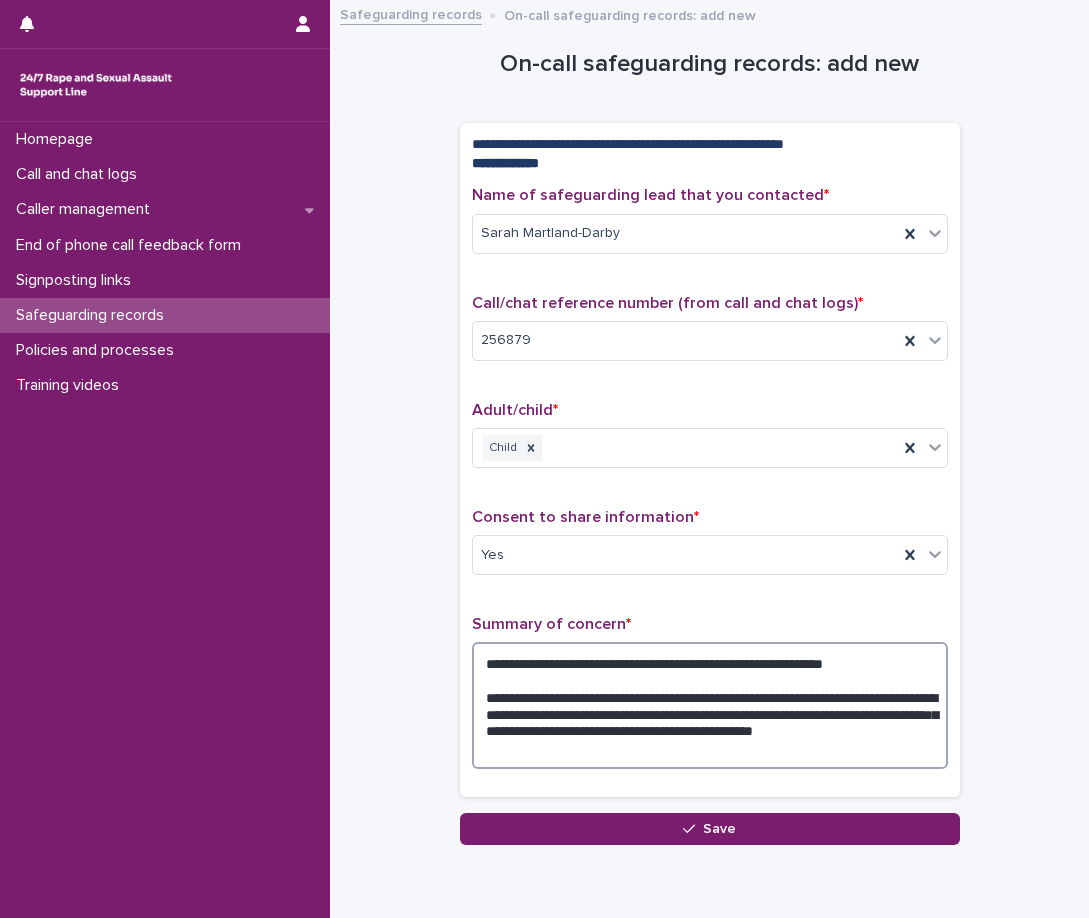 click on "**********" at bounding box center [710, 705] 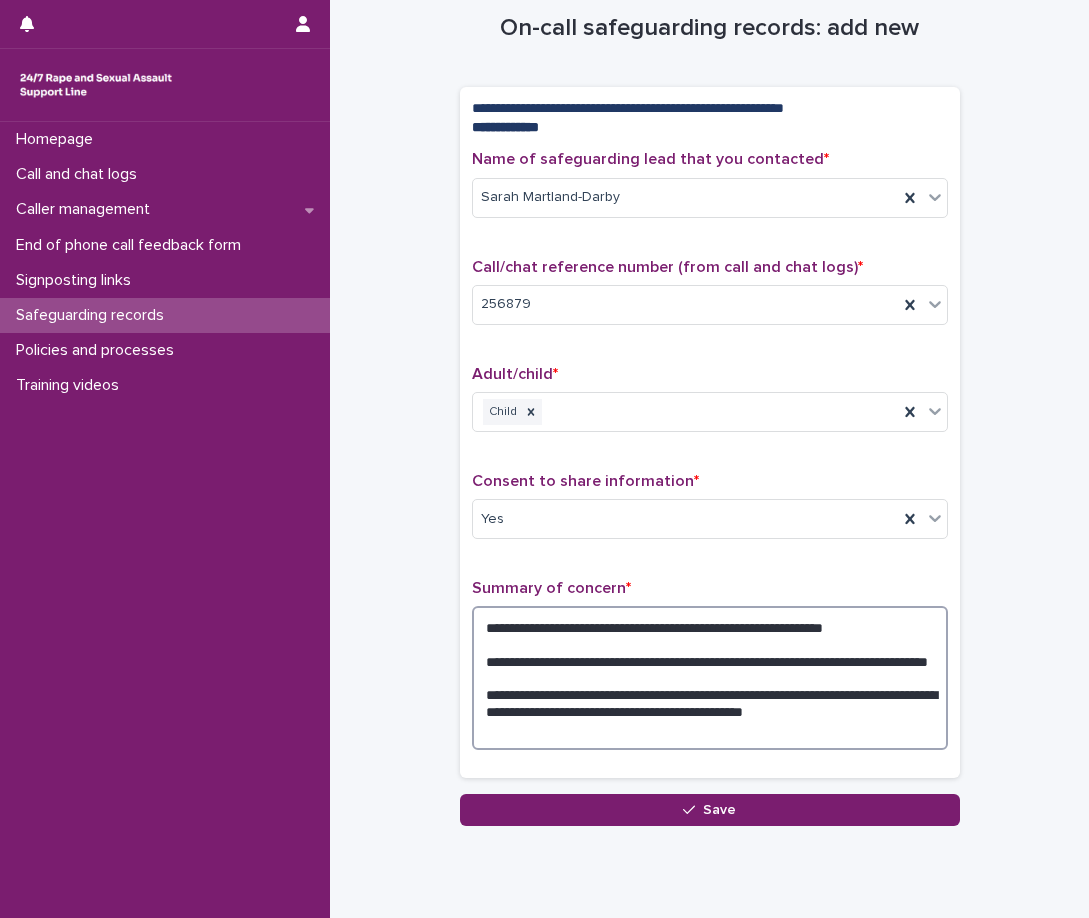scroll, scrollTop: 102, scrollLeft: 0, axis: vertical 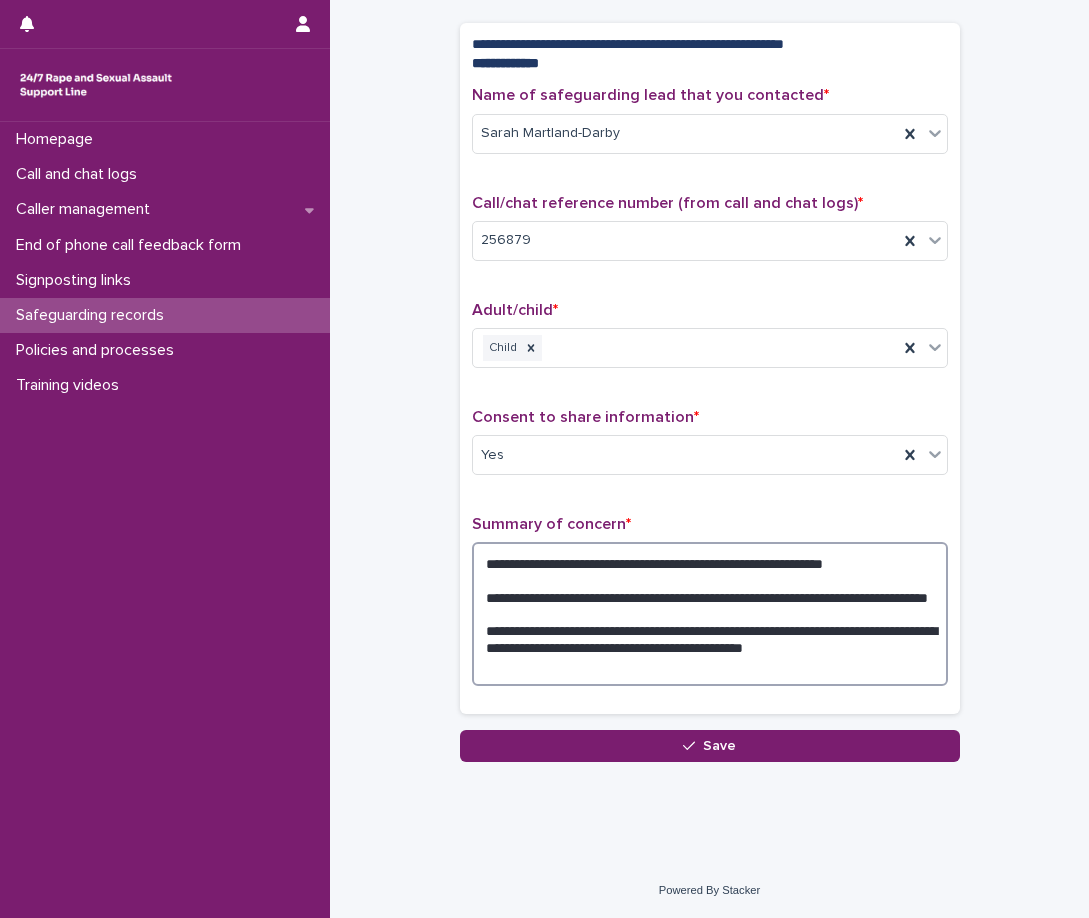 click on "**********" at bounding box center (710, 614) 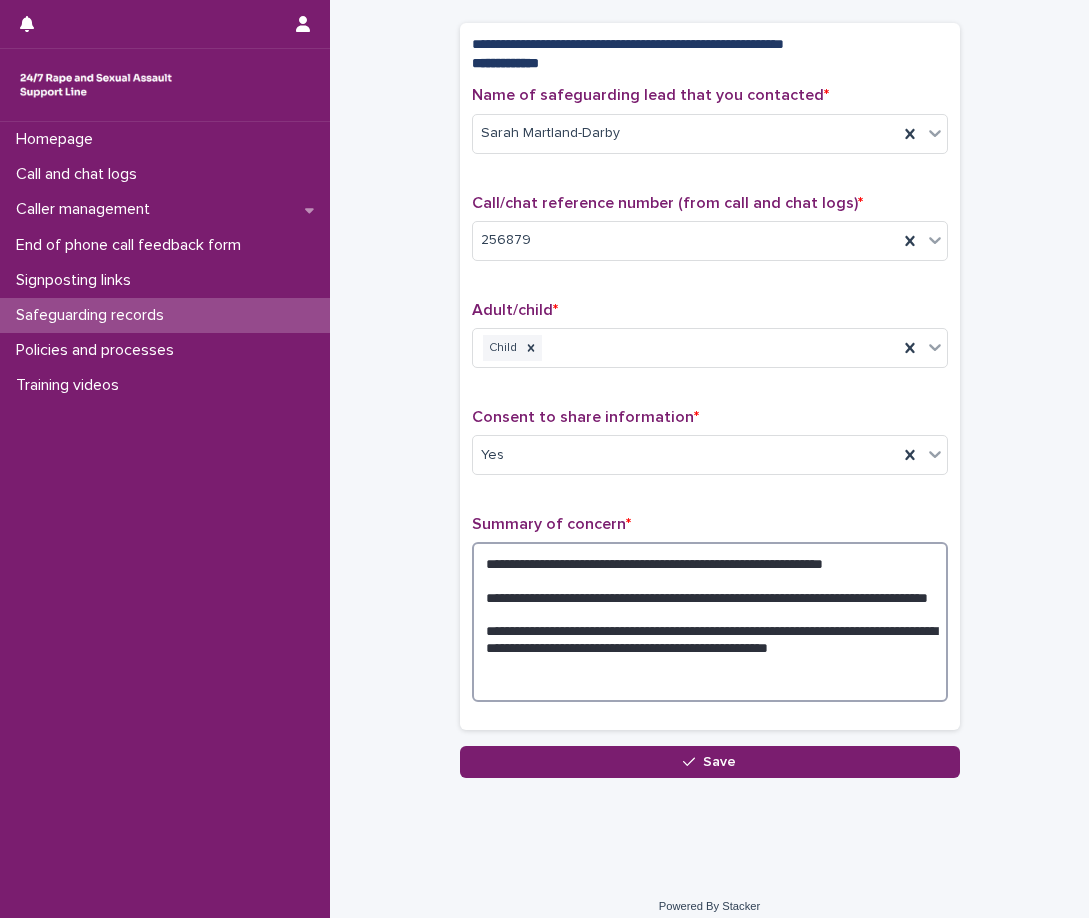 click on "**********" at bounding box center [710, 622] 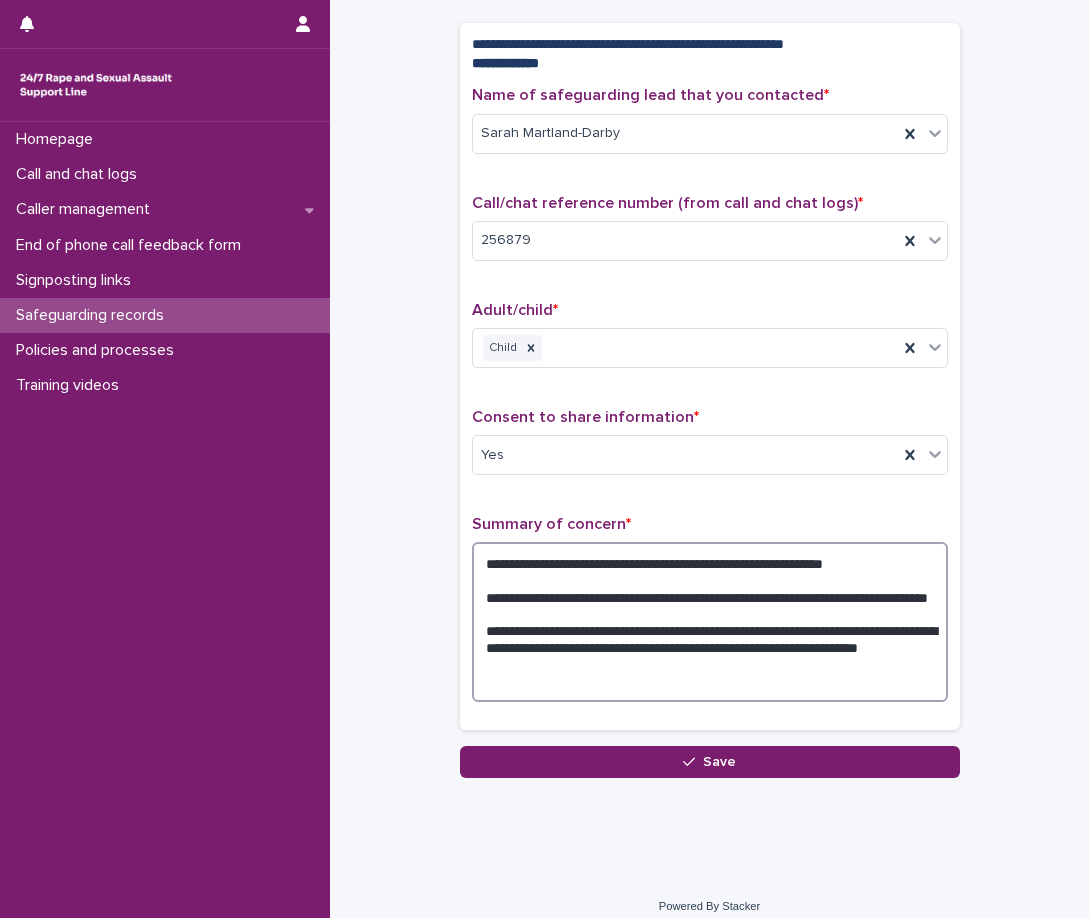 click on "**********" at bounding box center [710, 622] 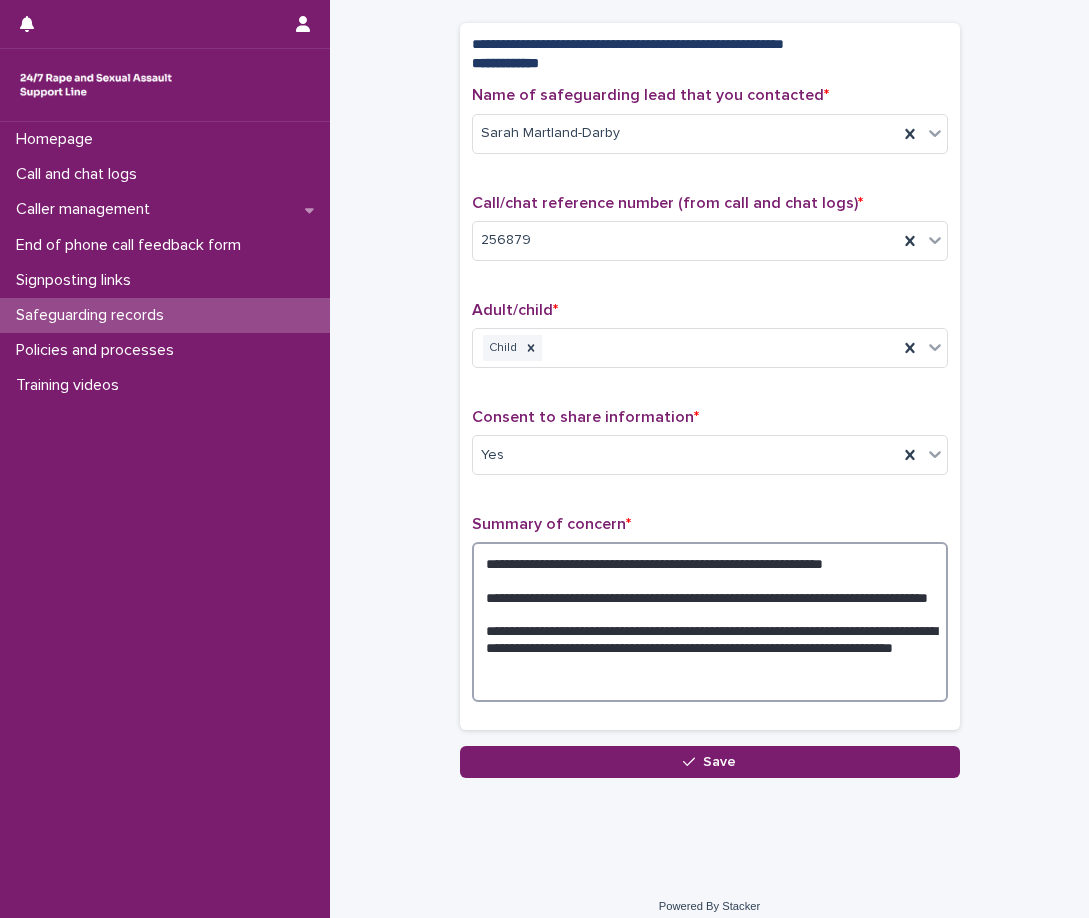 drag, startPoint x: 521, startPoint y: 669, endPoint x: 822, endPoint y: 642, distance: 302.20853 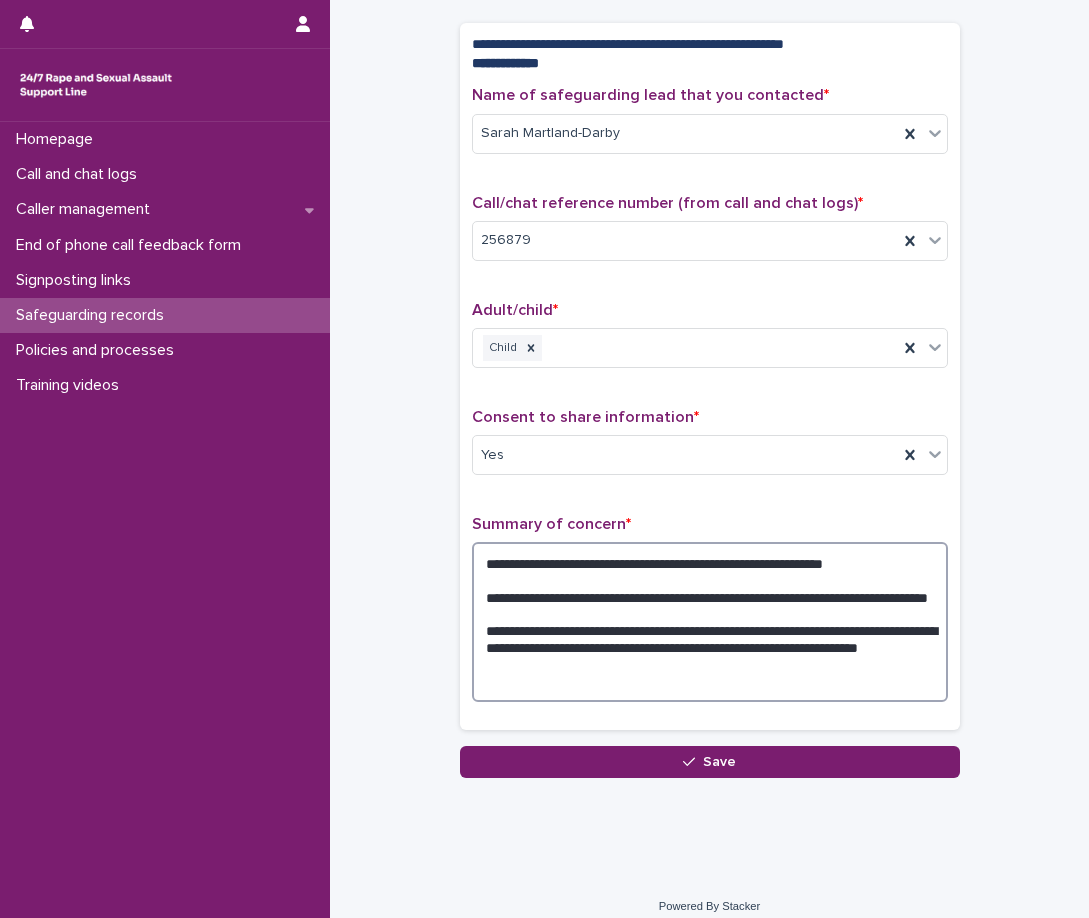 click on "**********" at bounding box center [710, 622] 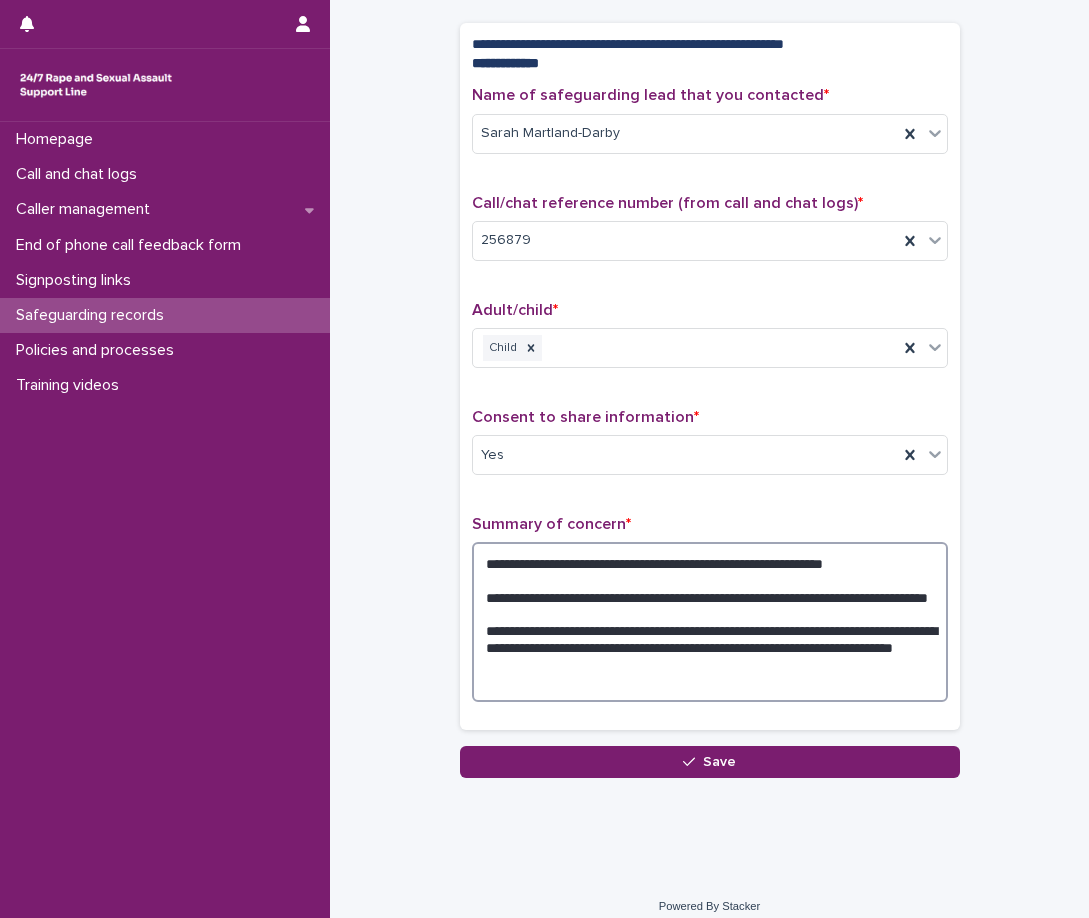 click on "**********" at bounding box center [710, 622] 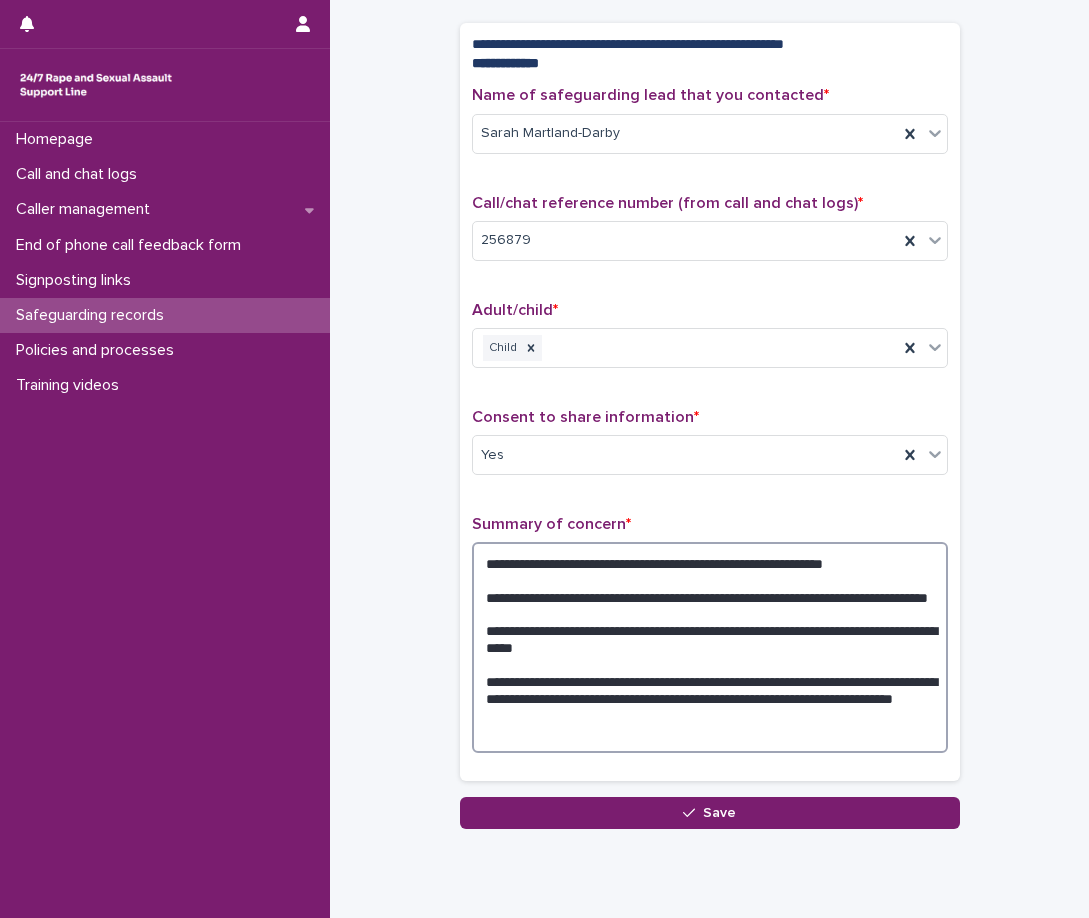 drag, startPoint x: 911, startPoint y: 645, endPoint x: 793, endPoint y: 647, distance: 118.016945 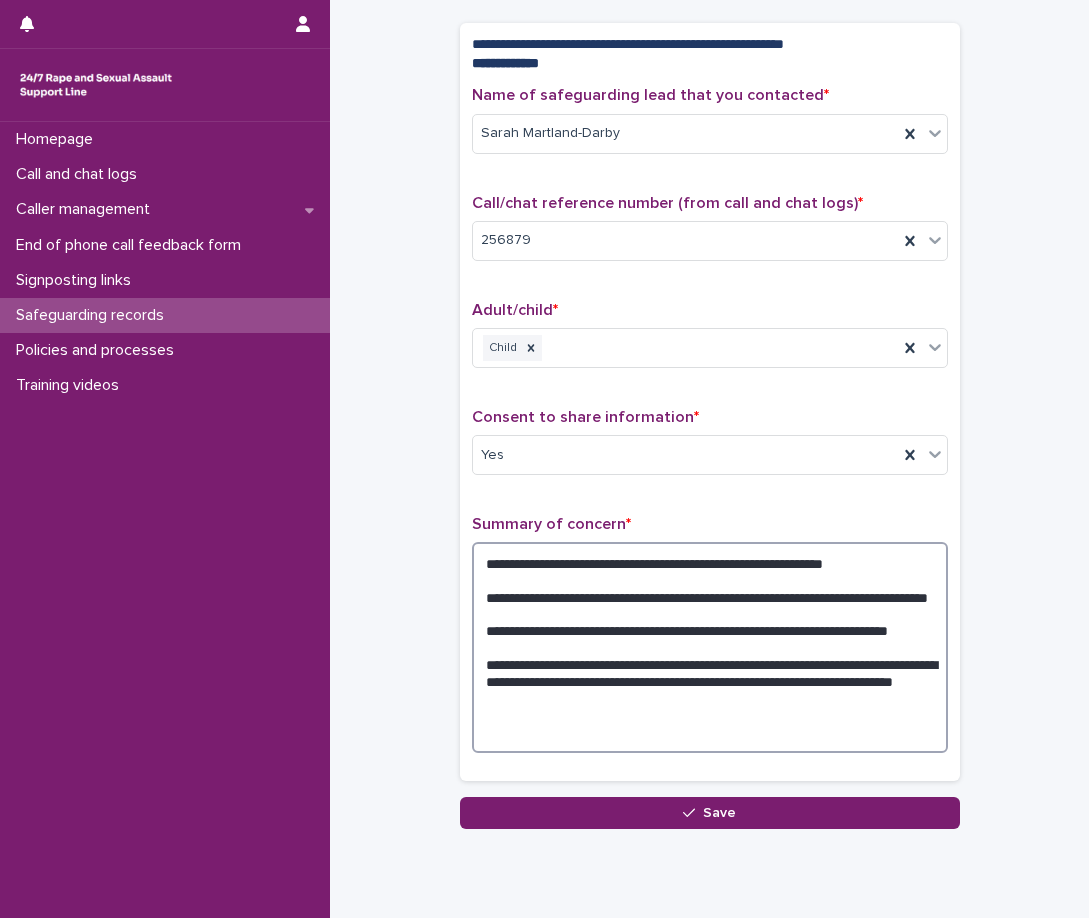 click on "**********" at bounding box center [710, 647] 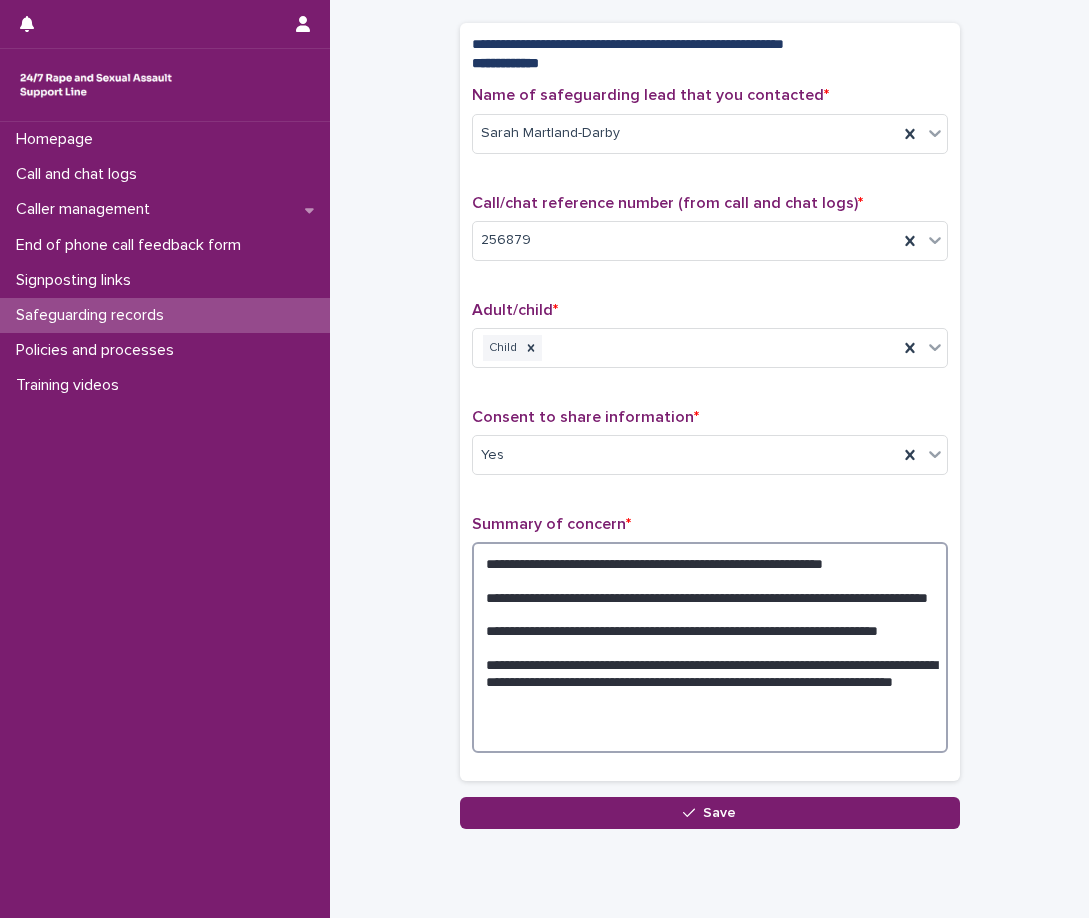 click on "**********" at bounding box center (710, 647) 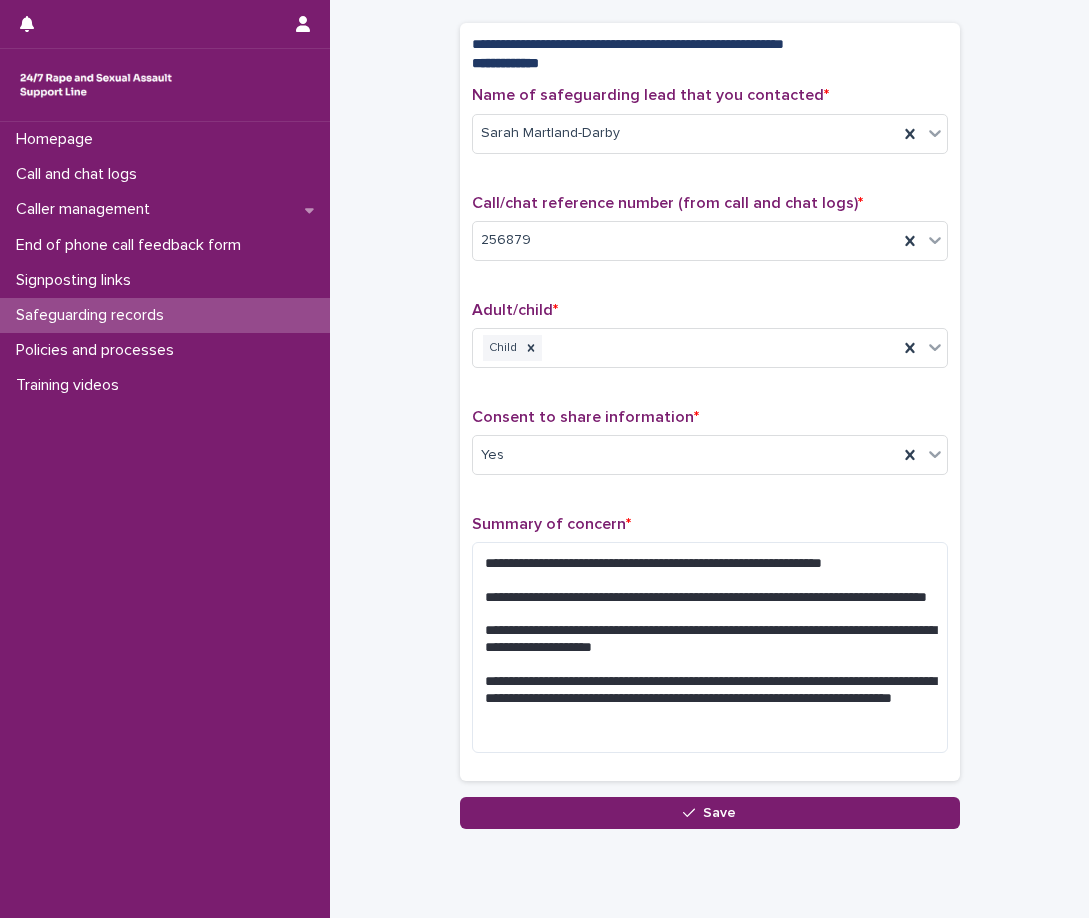 click on "**********" at bounding box center (709, 369) 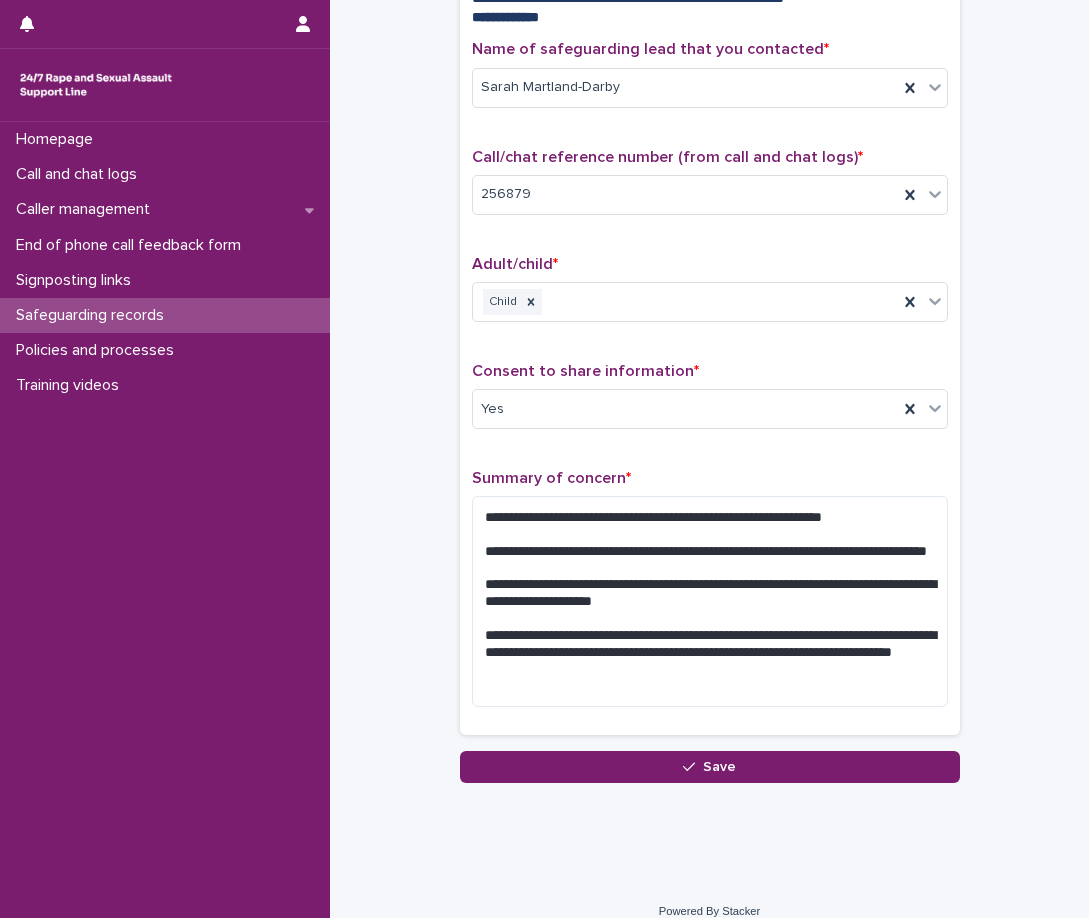 scroll, scrollTop: 170, scrollLeft: 0, axis: vertical 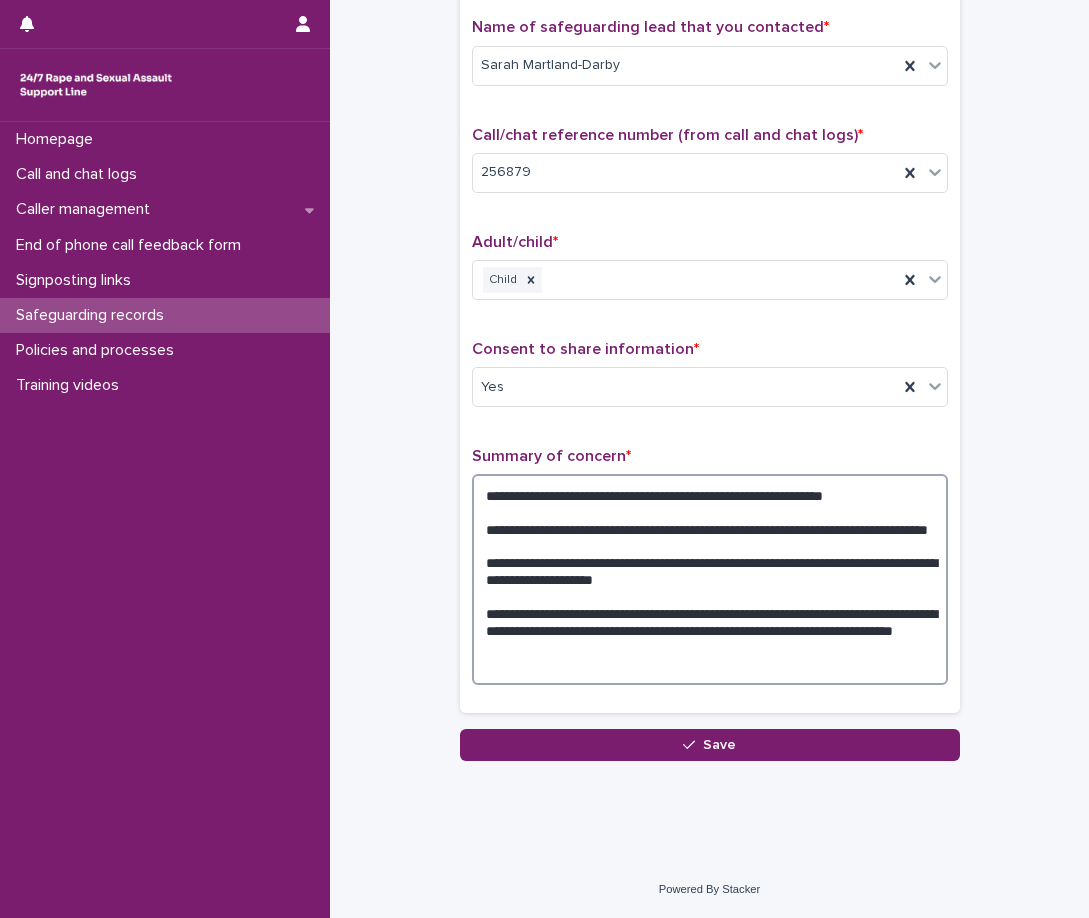 click on "**********" at bounding box center (710, 579) 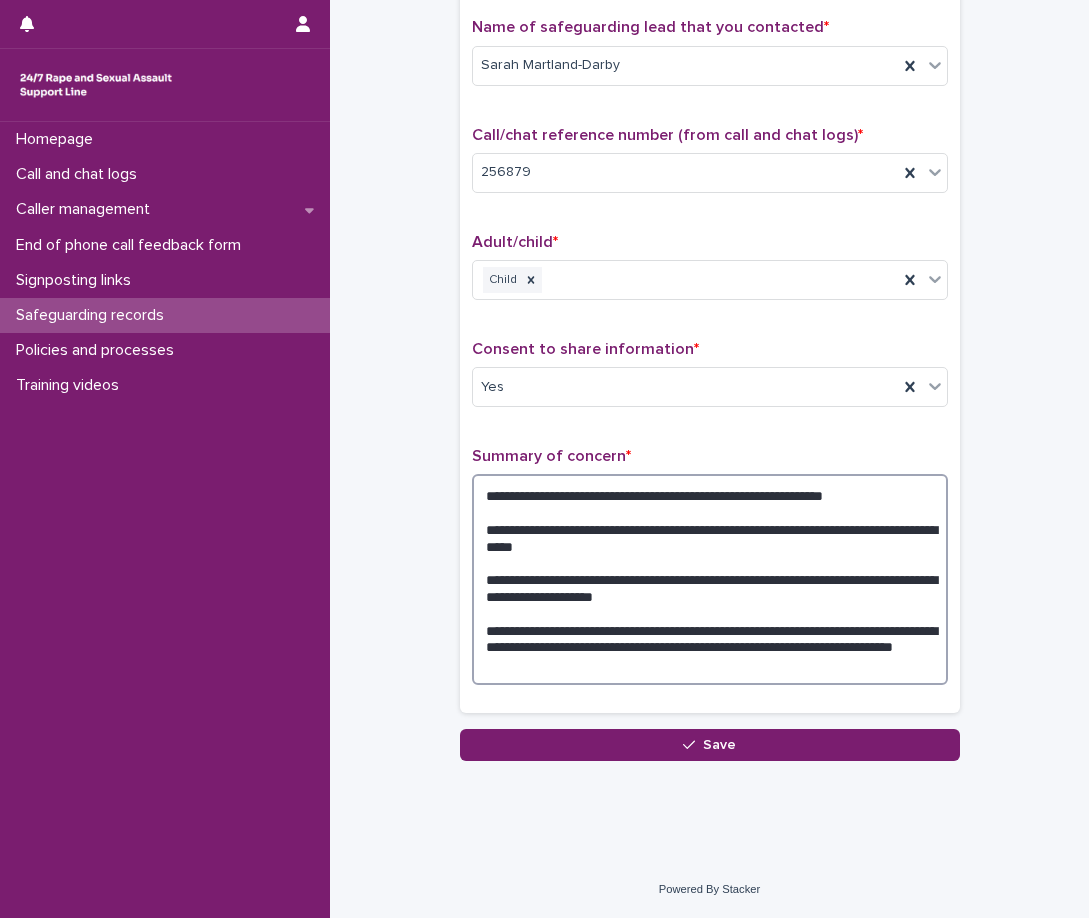 click on "**********" at bounding box center [710, 579] 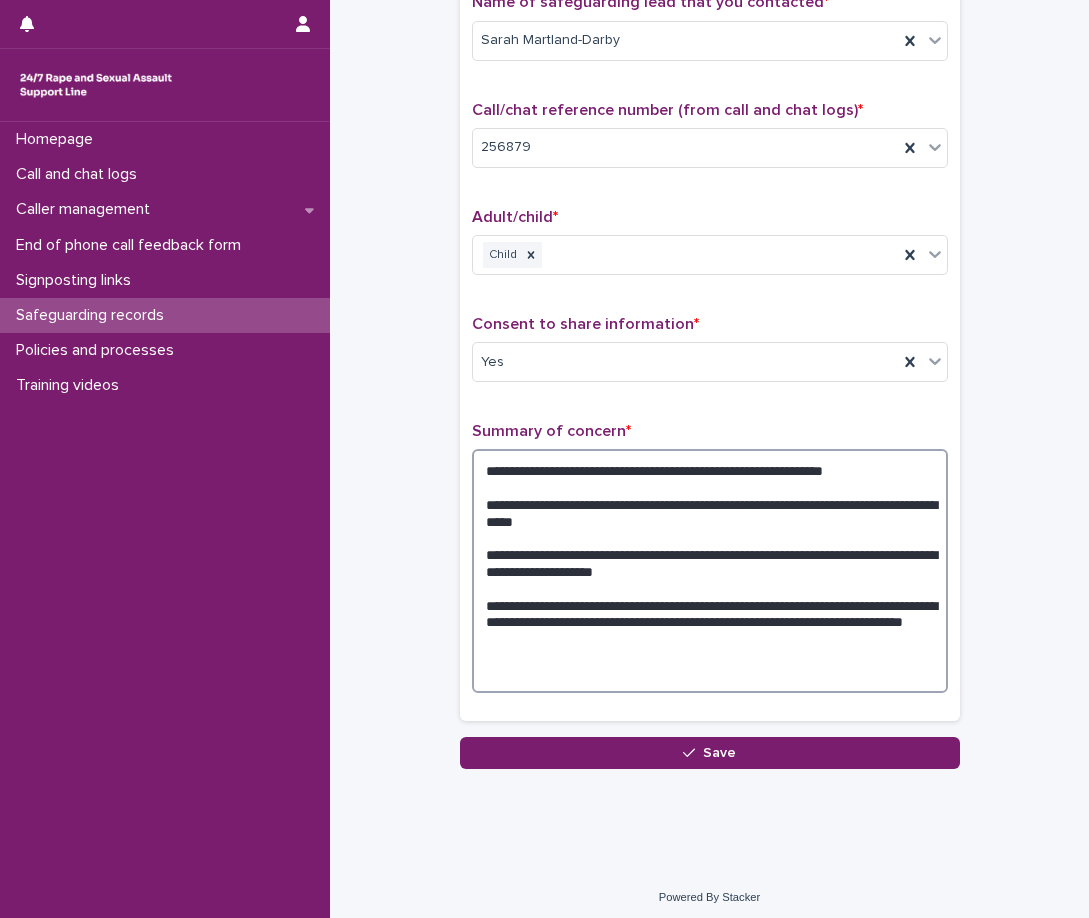 scroll, scrollTop: 203, scrollLeft: 0, axis: vertical 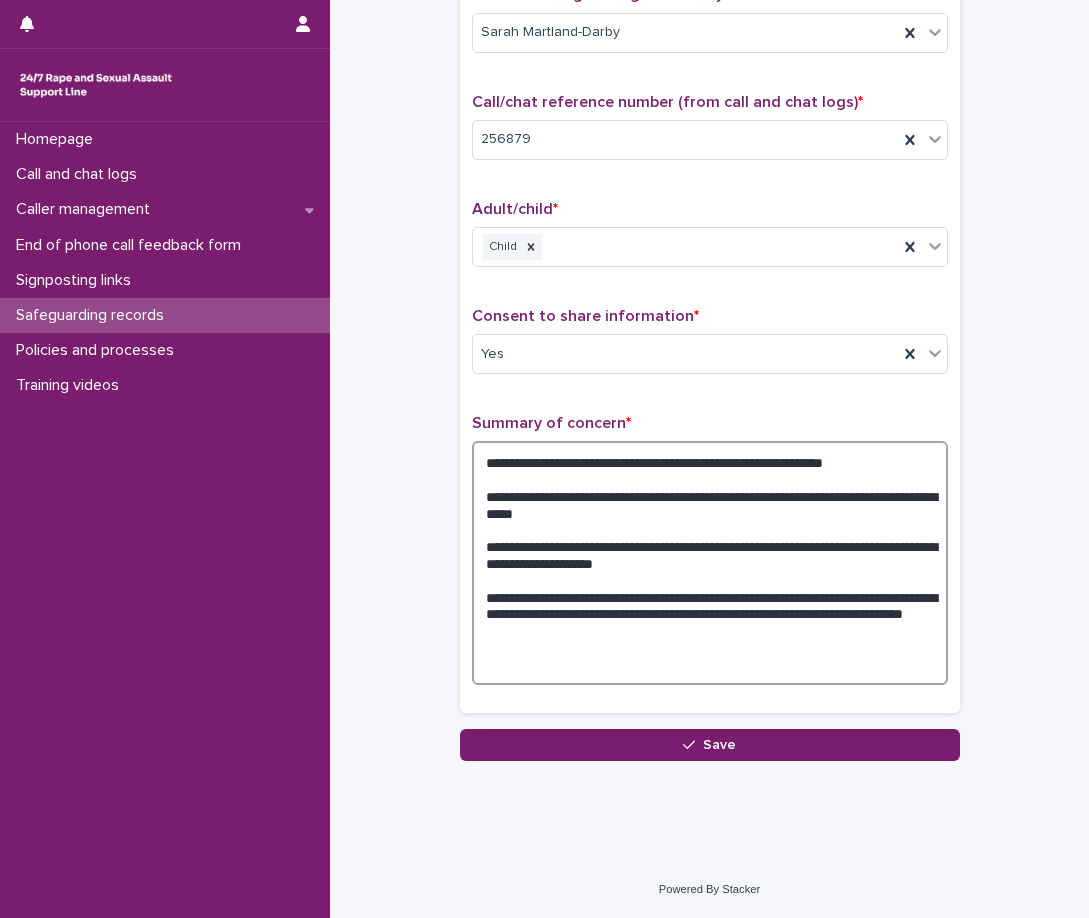click on "**********" at bounding box center (710, 563) 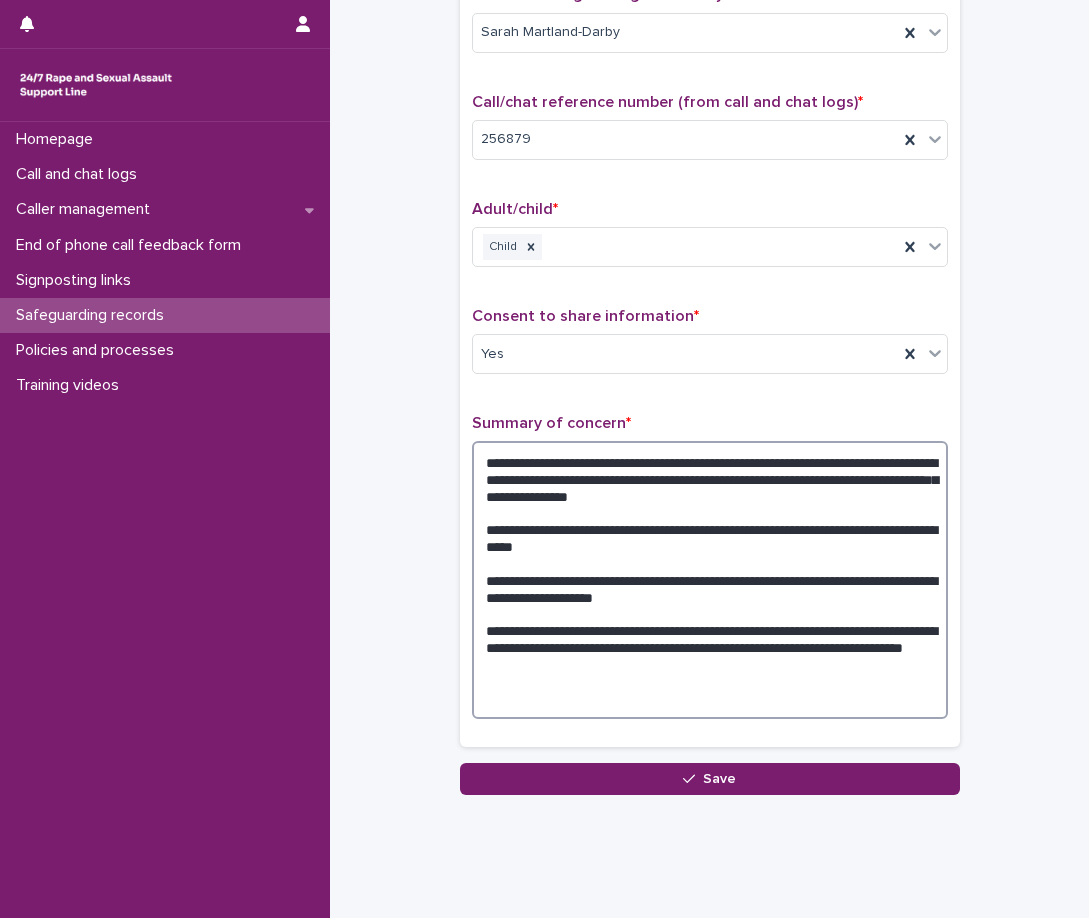click on "**********" at bounding box center [710, 580] 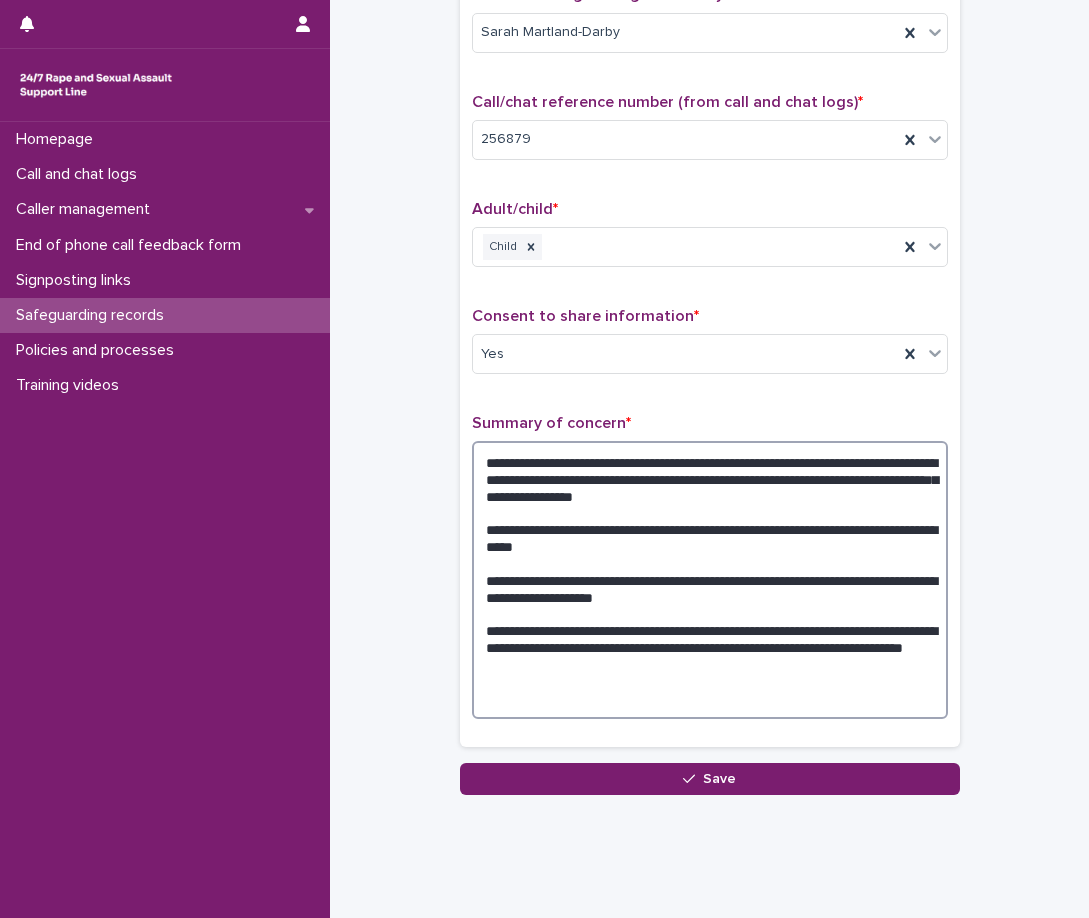 click on "**********" at bounding box center [710, 580] 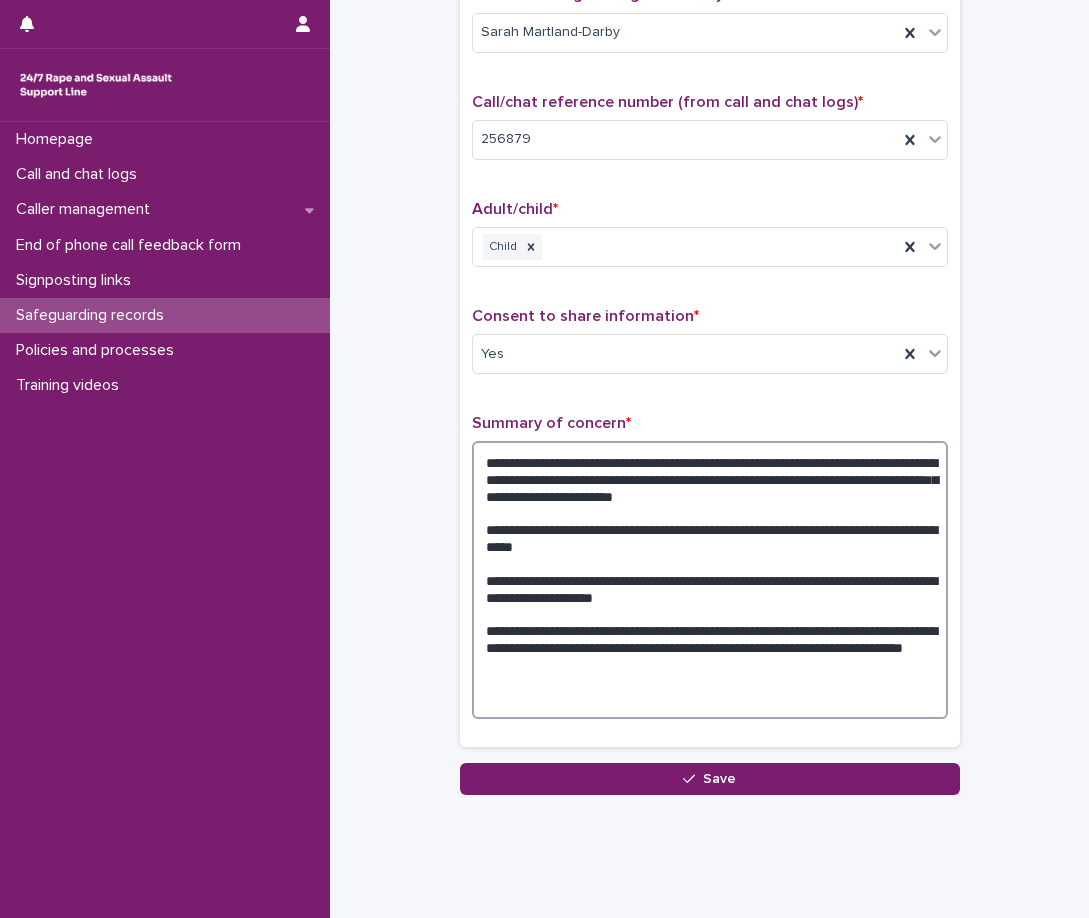 drag, startPoint x: 629, startPoint y: 463, endPoint x: 573, endPoint y: 461, distance: 56.0357 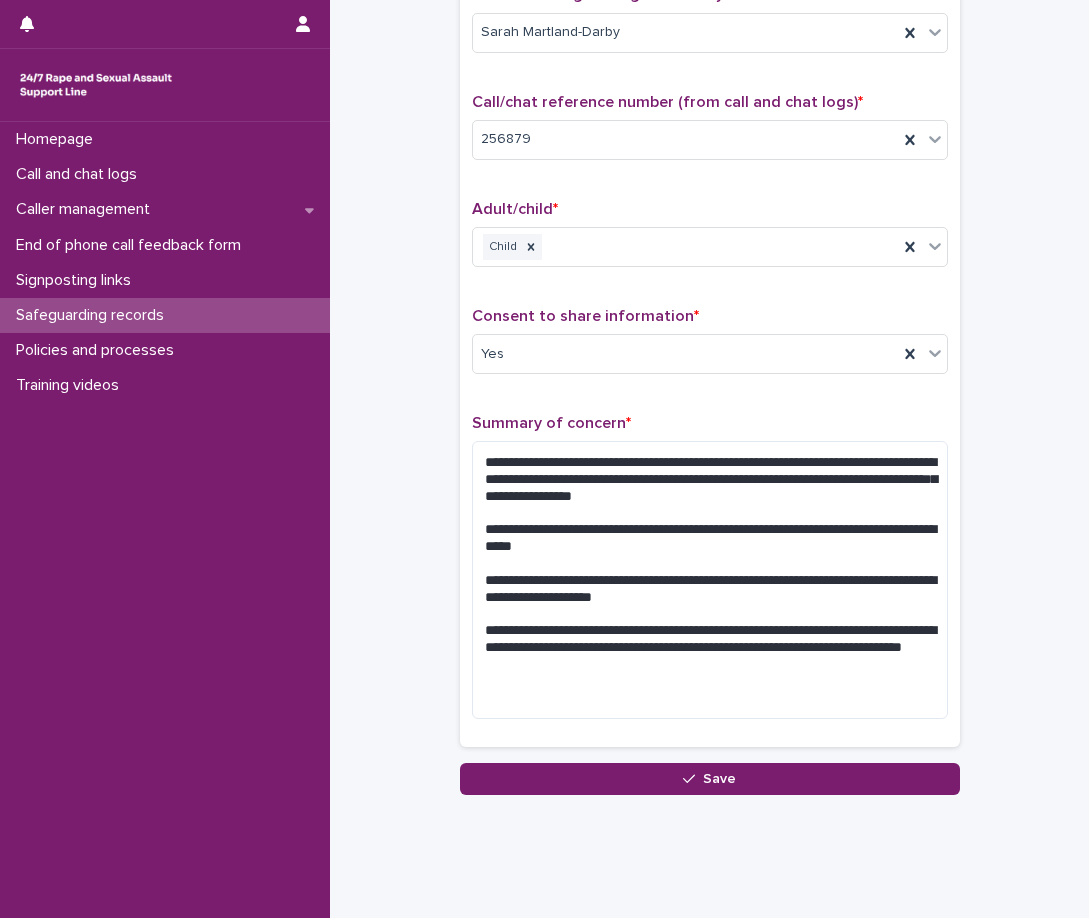 click on "Summary of concern *" at bounding box center [710, 423] 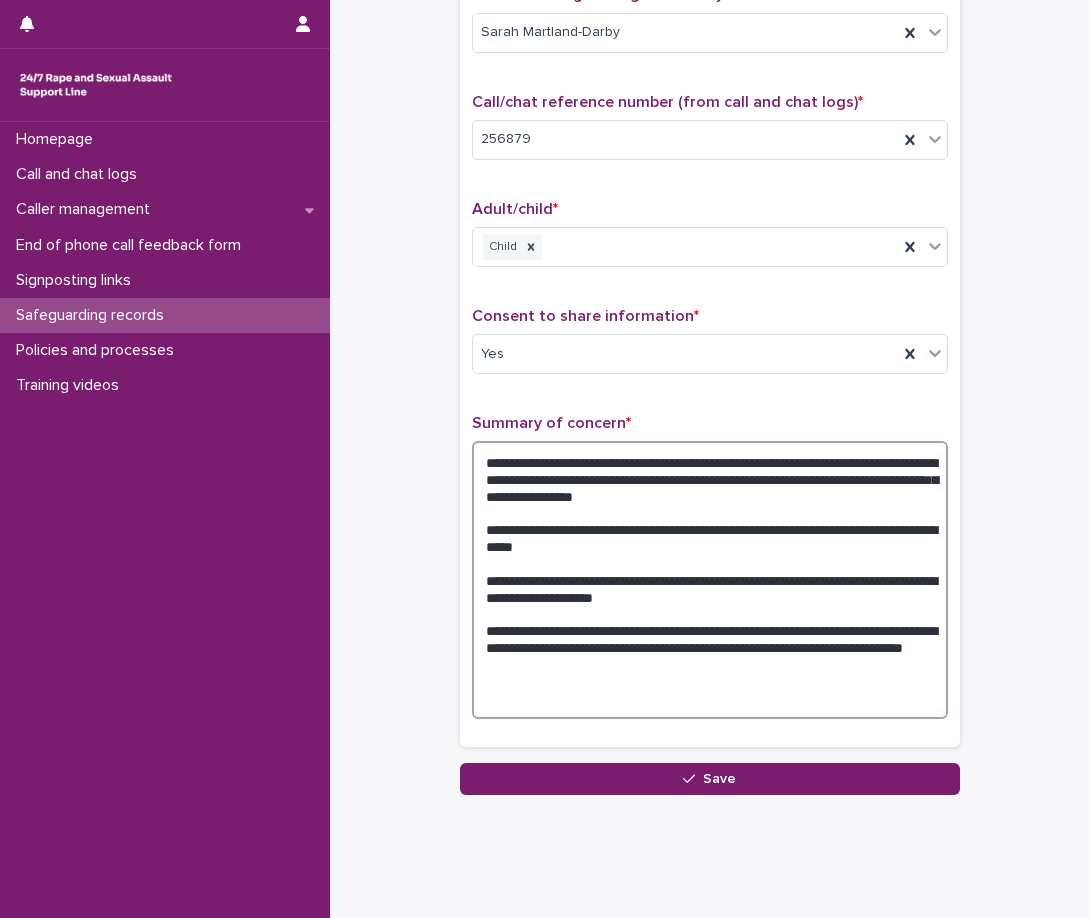 click on "**********" at bounding box center [710, 580] 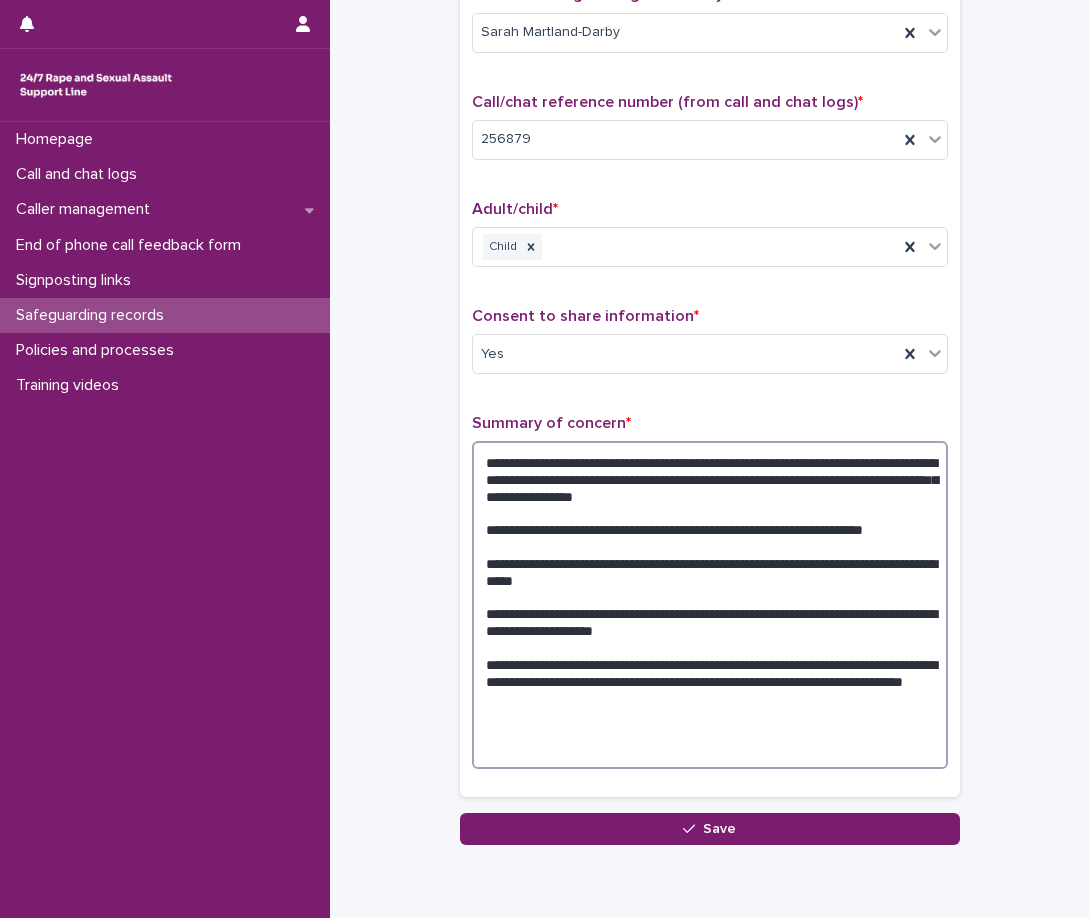 click on "**********" at bounding box center (710, 605) 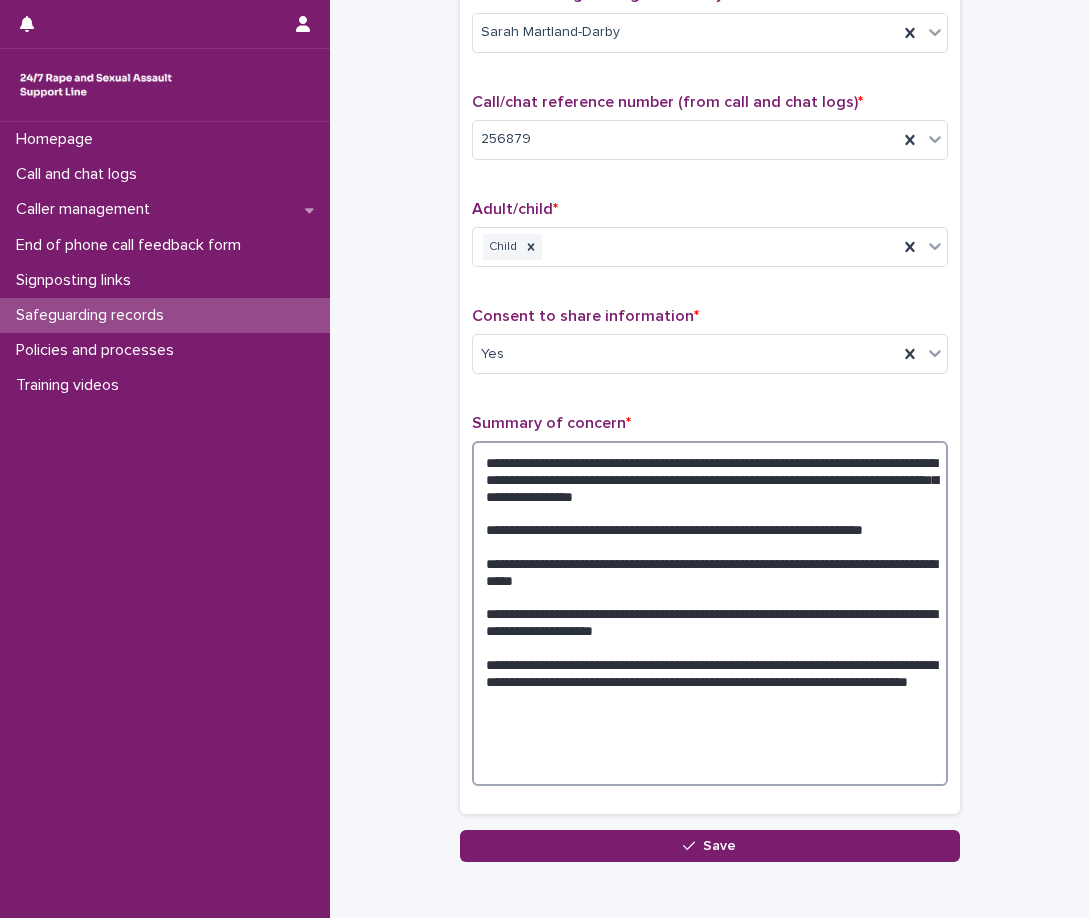 drag, startPoint x: 682, startPoint y: 552, endPoint x: 697, endPoint y: 537, distance: 21.213203 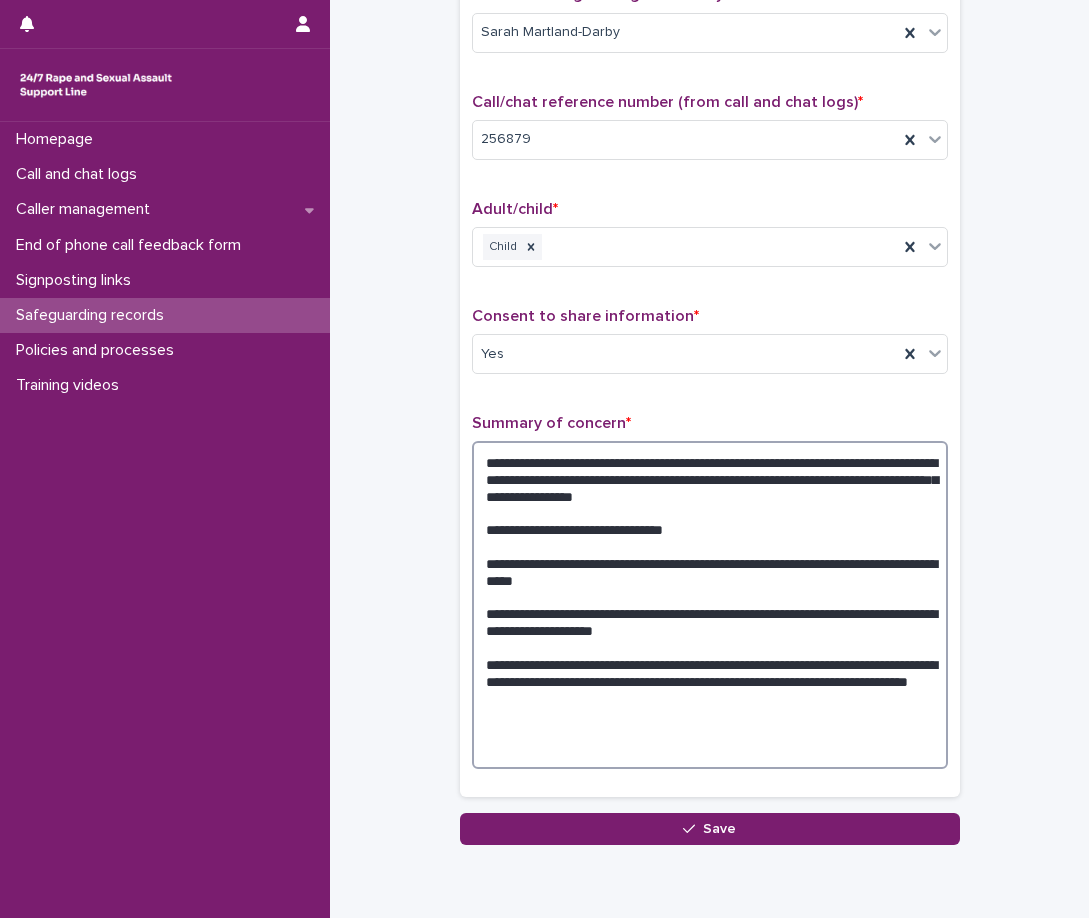 click on "**********" at bounding box center (710, 605) 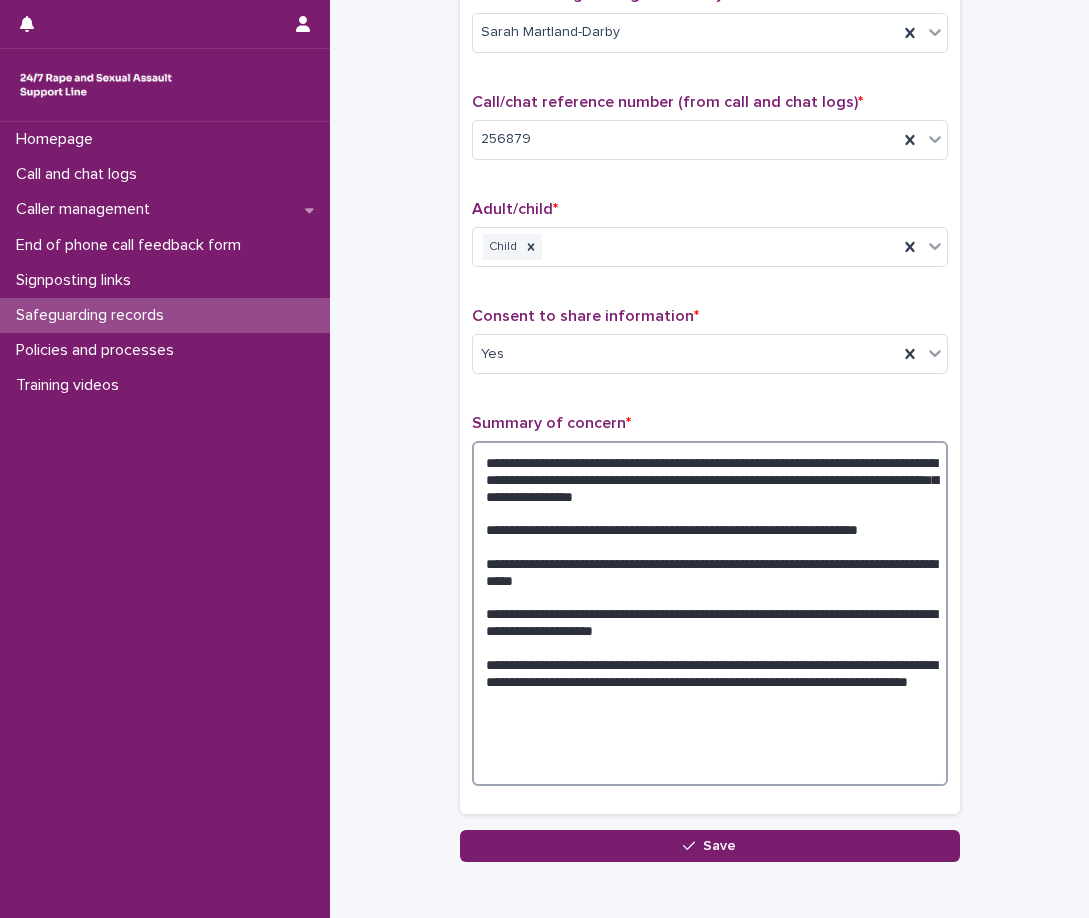 click on "**********" at bounding box center [710, 613] 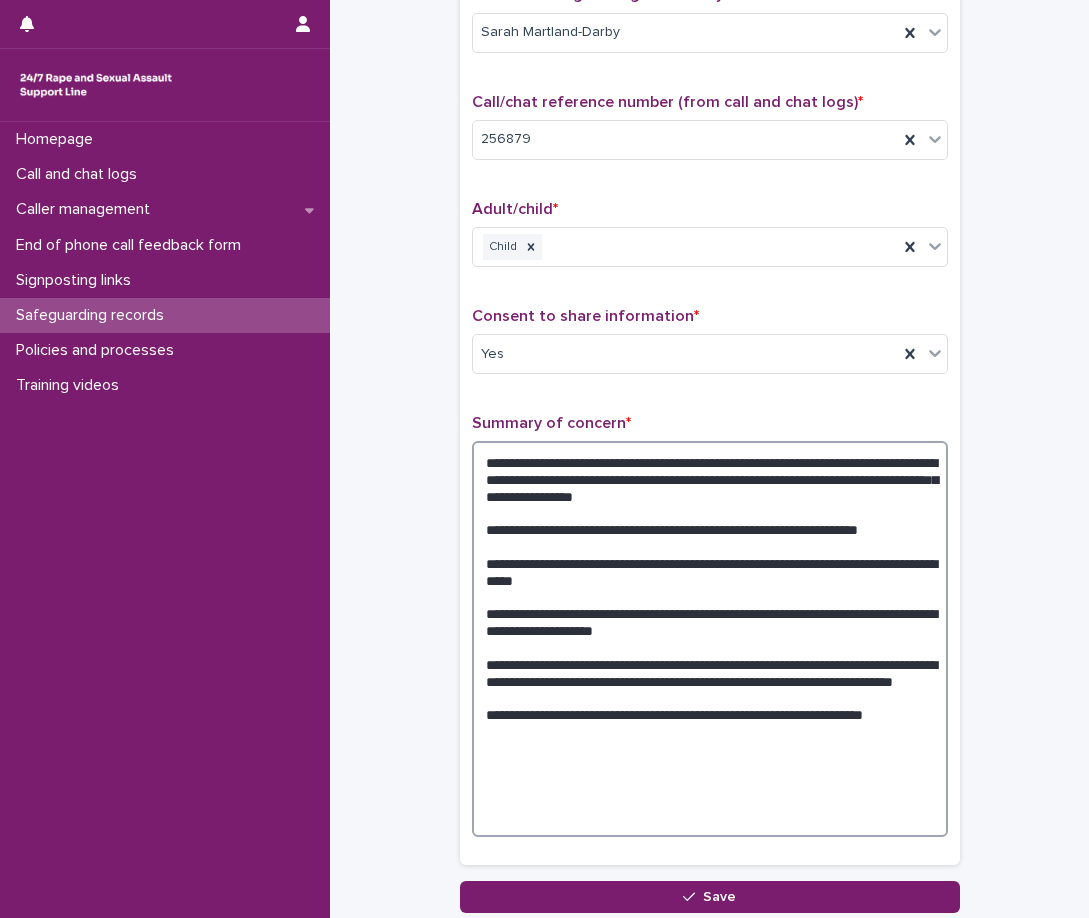 click on "**********" at bounding box center (710, 639) 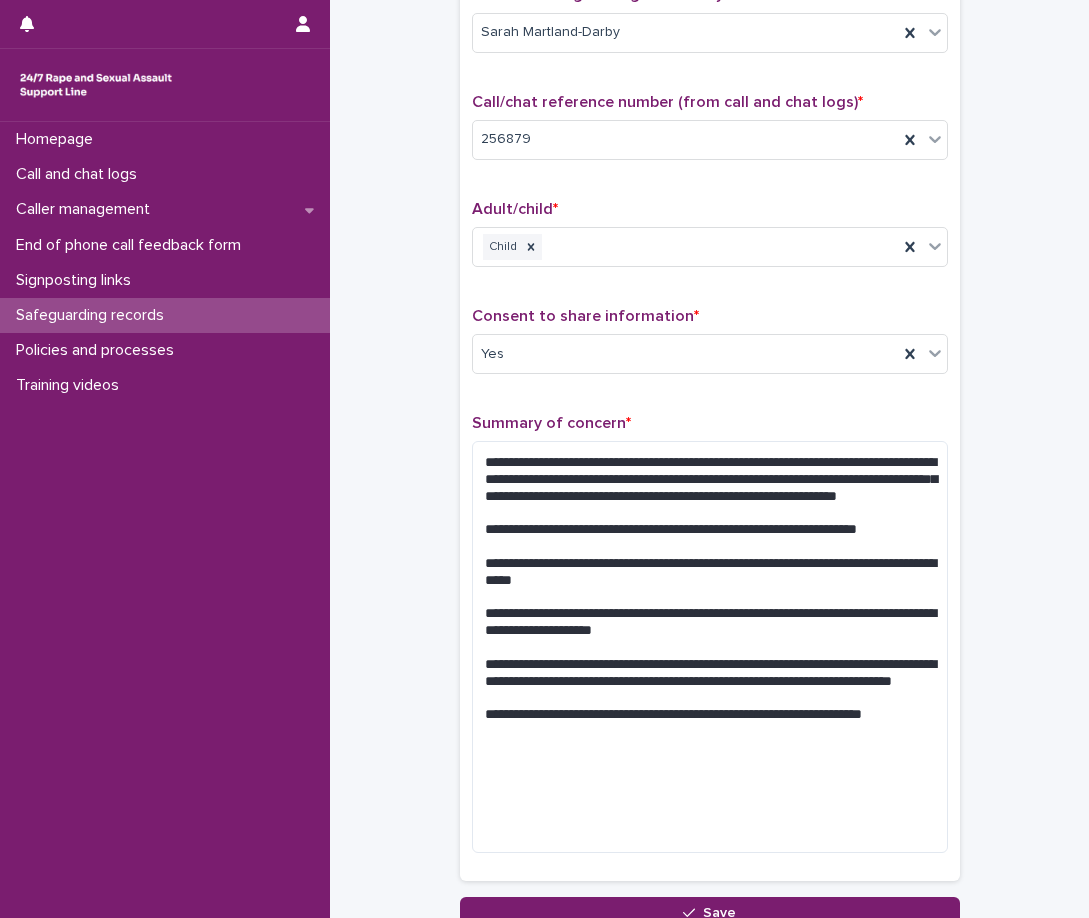 click on "**********" at bounding box center (709, 369) 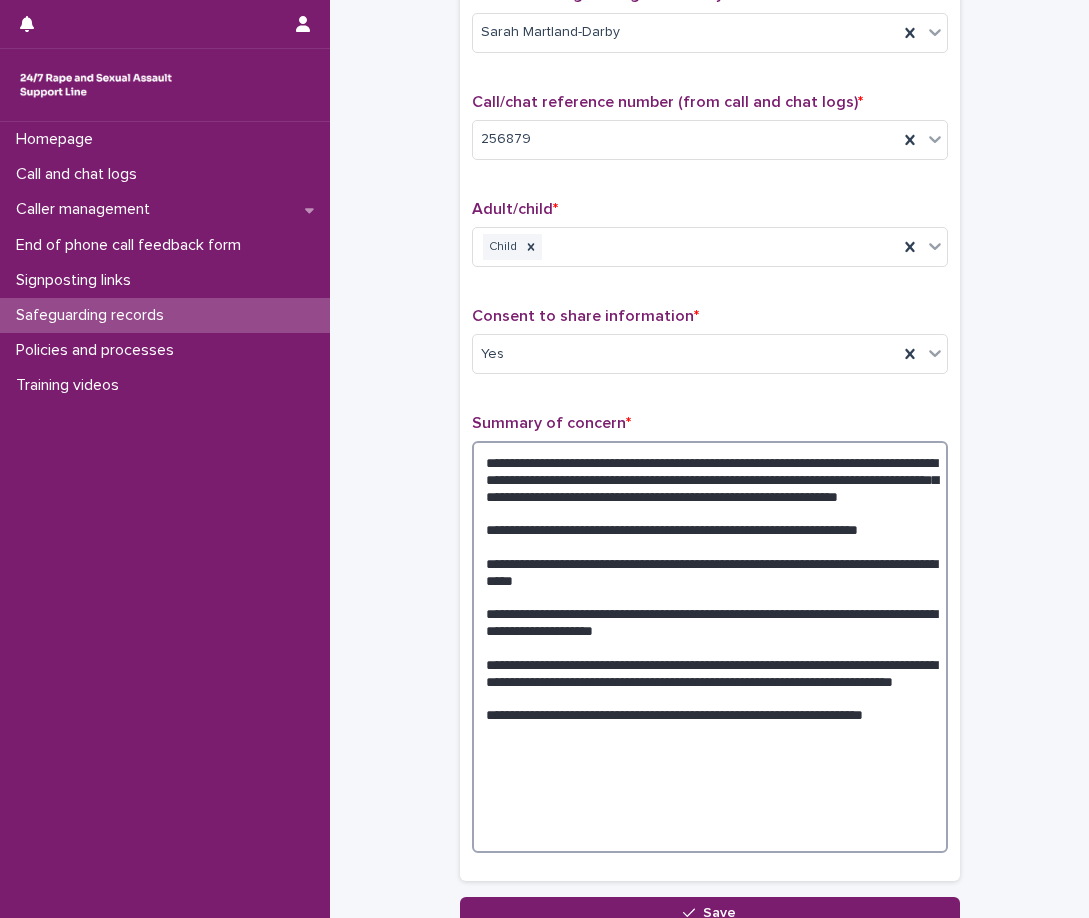 click on "**********" at bounding box center (710, 647) 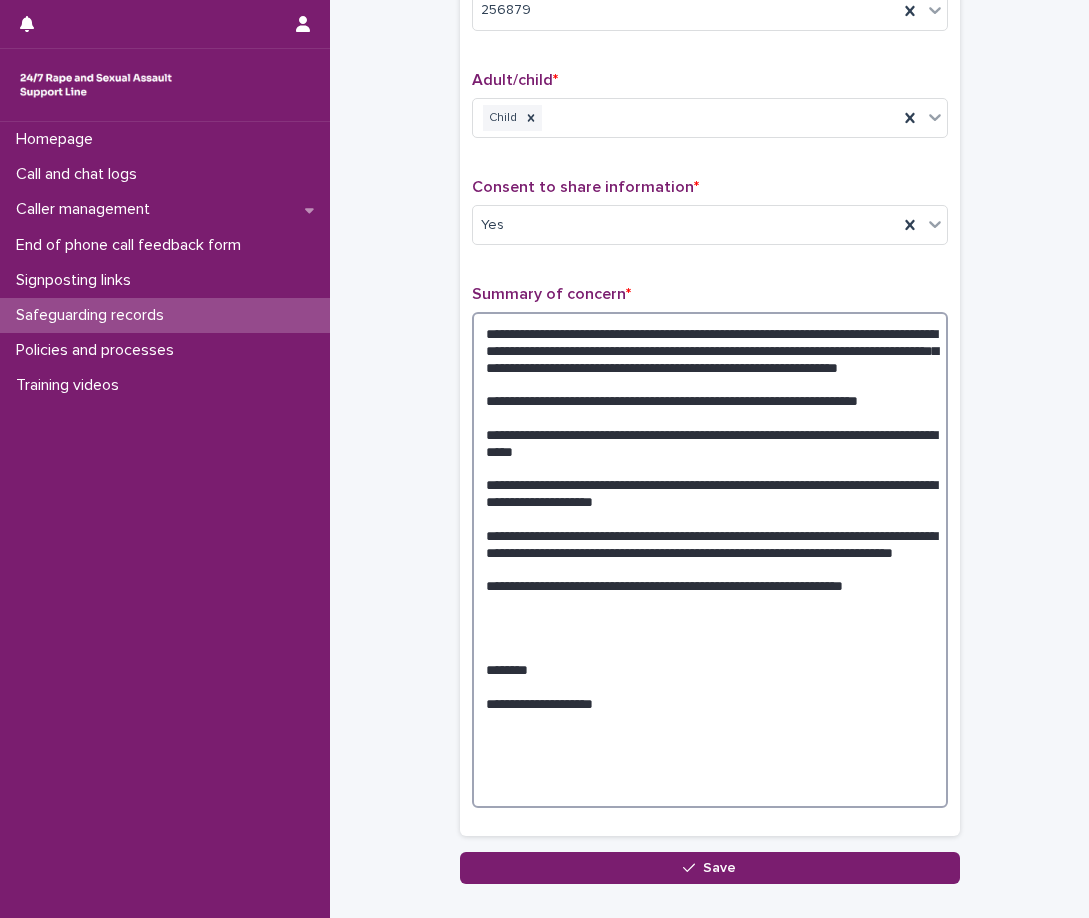 scroll, scrollTop: 403, scrollLeft: 0, axis: vertical 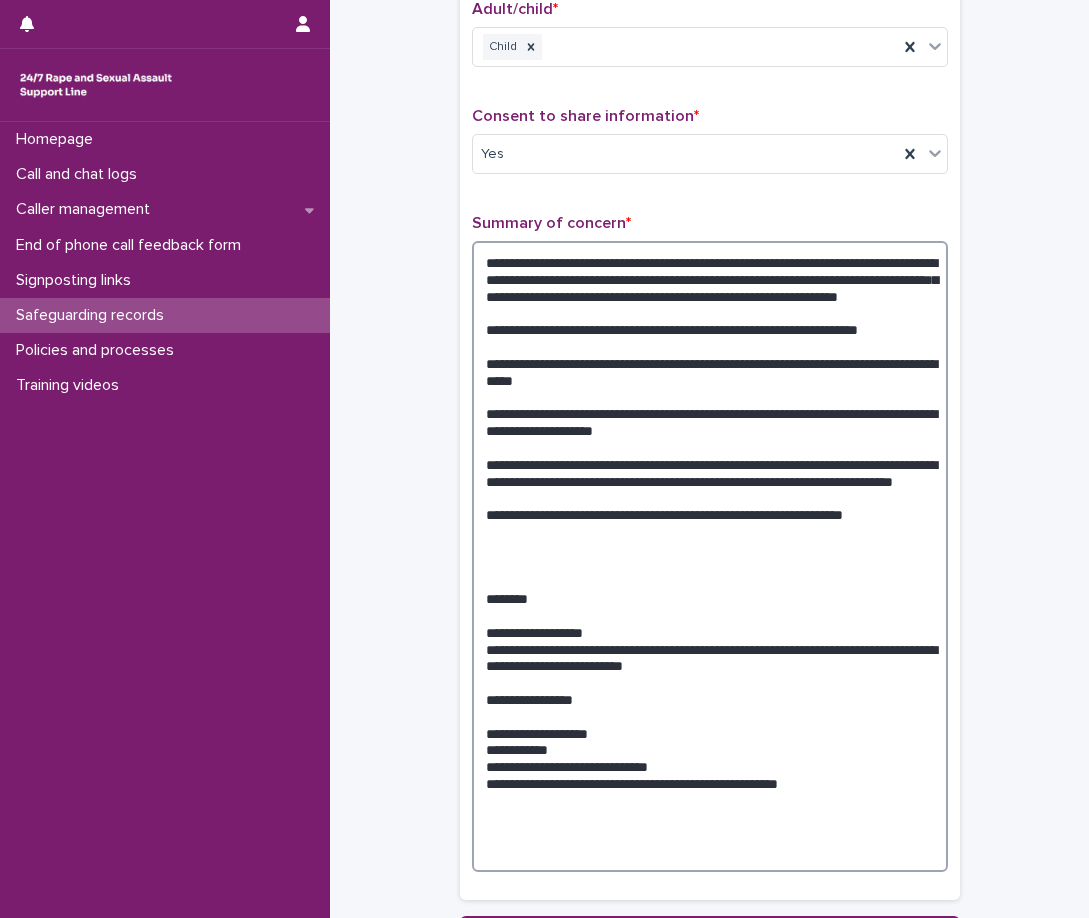 drag, startPoint x: 734, startPoint y: 838, endPoint x: 721, endPoint y: 836, distance: 13.152946 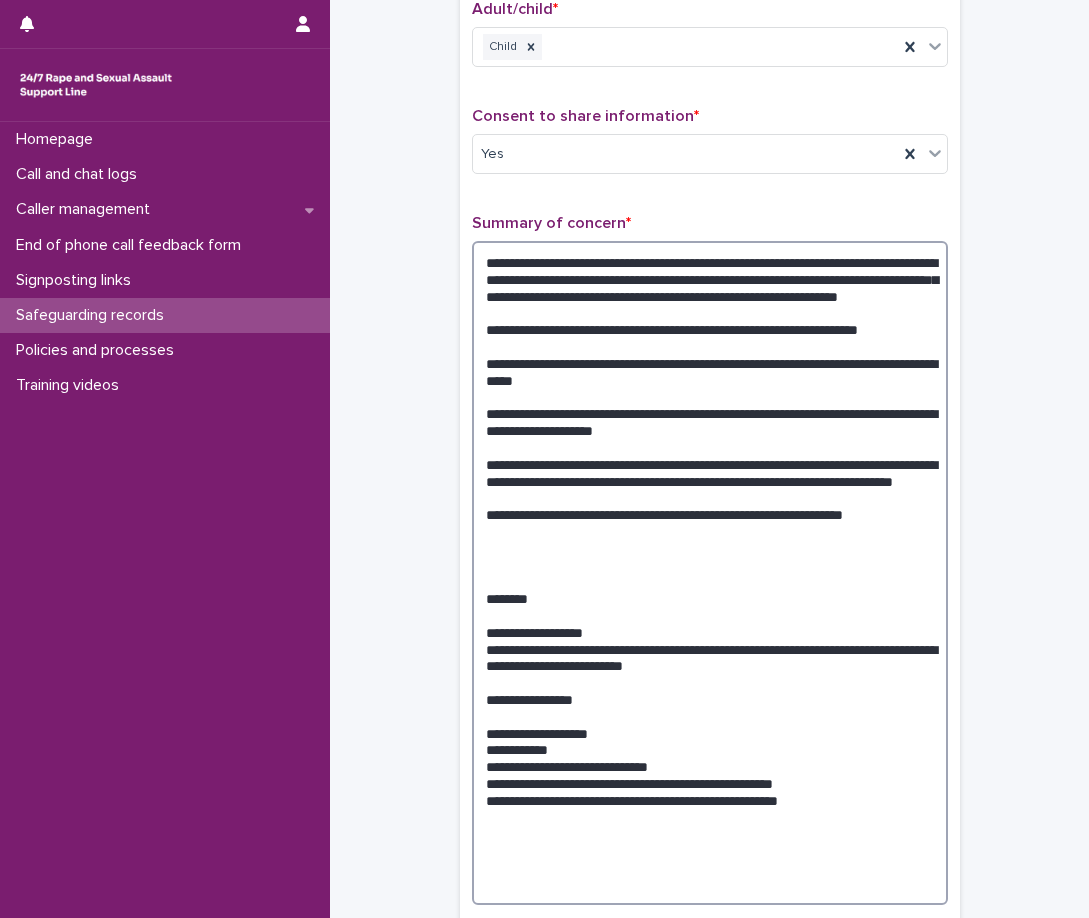 click at bounding box center [710, 573] 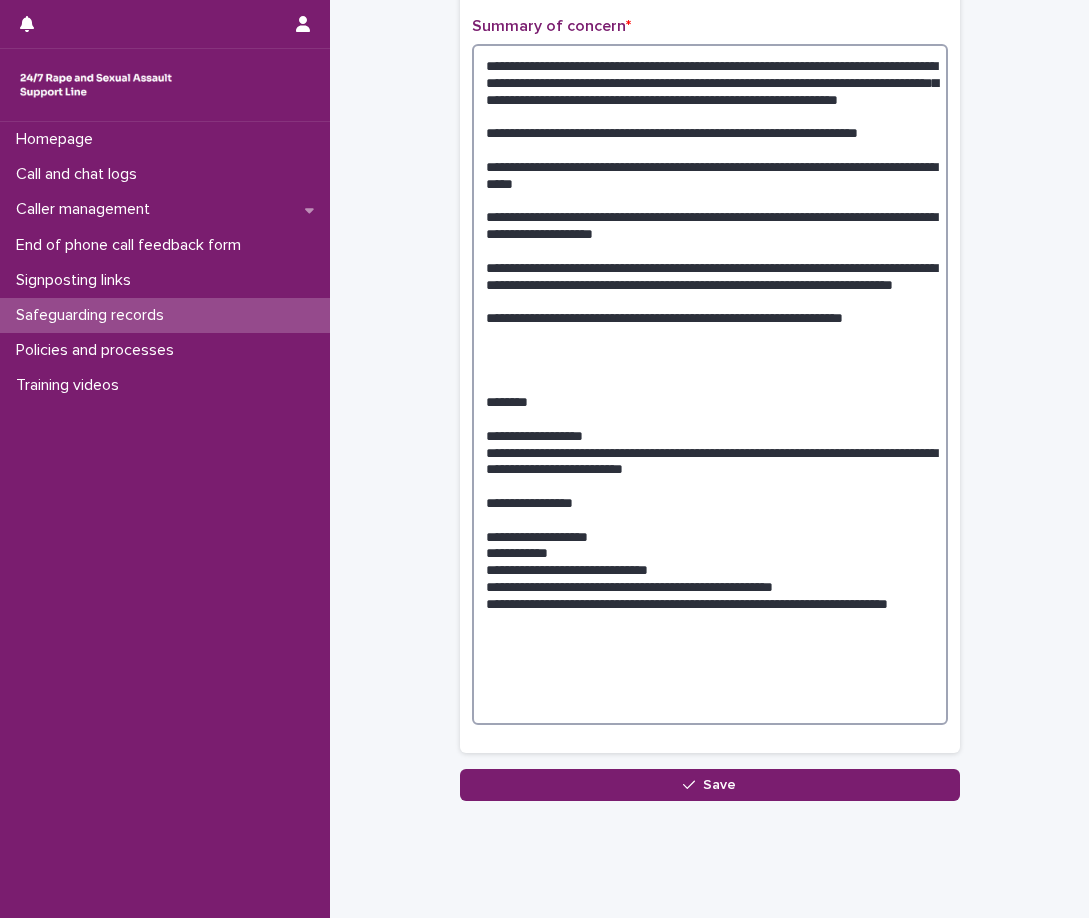 scroll, scrollTop: 603, scrollLeft: 0, axis: vertical 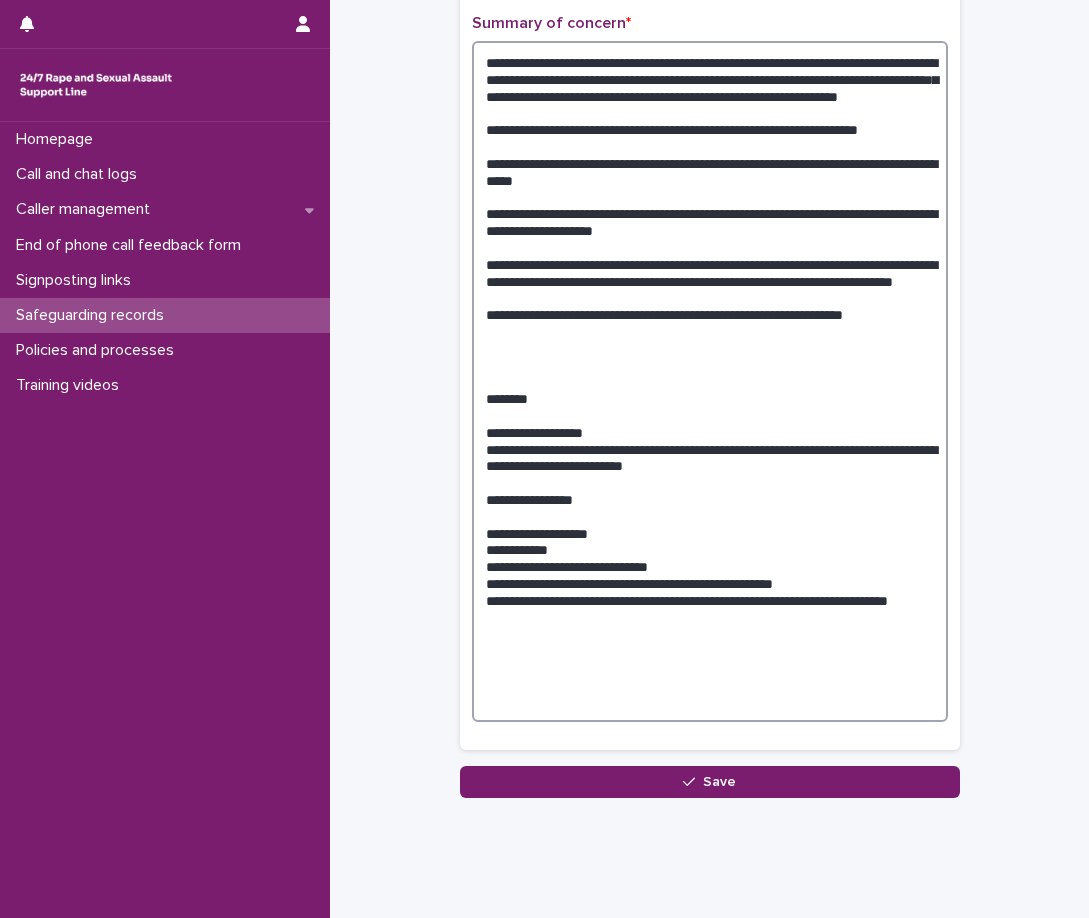 click at bounding box center [710, 381] 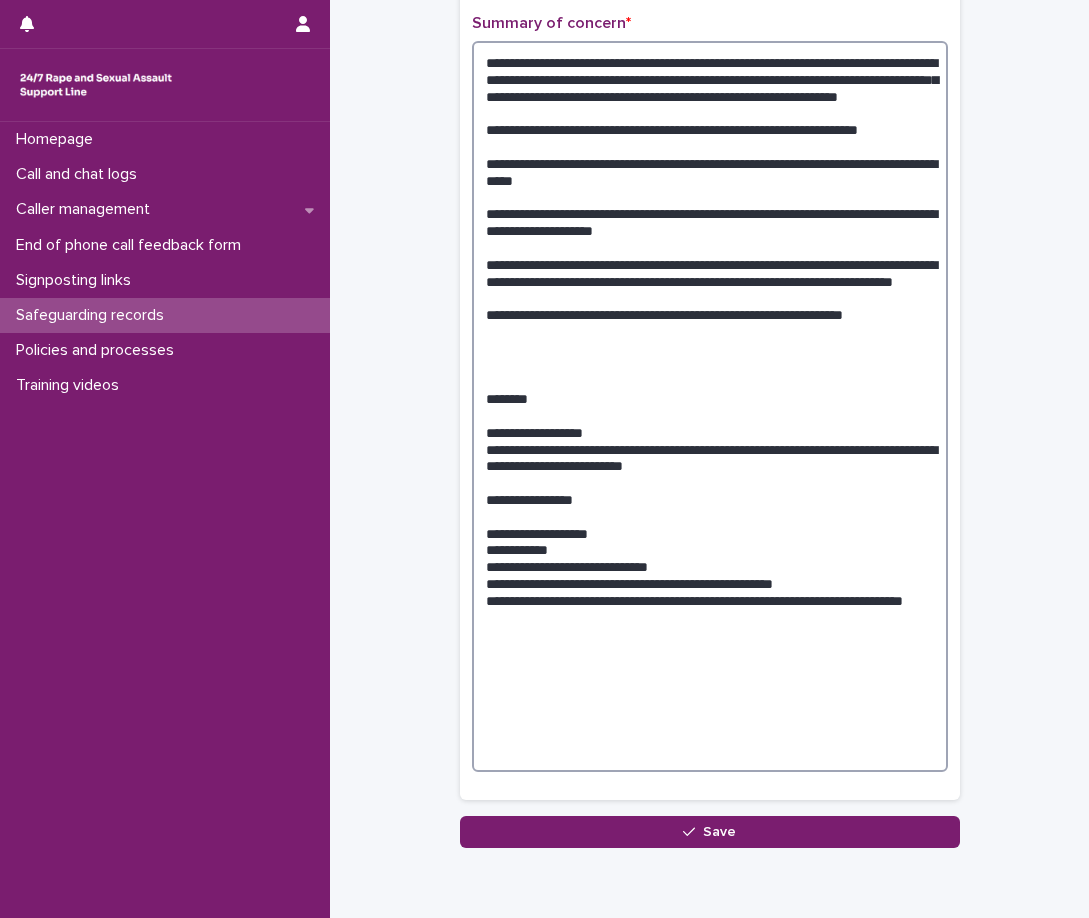 click at bounding box center [710, 406] 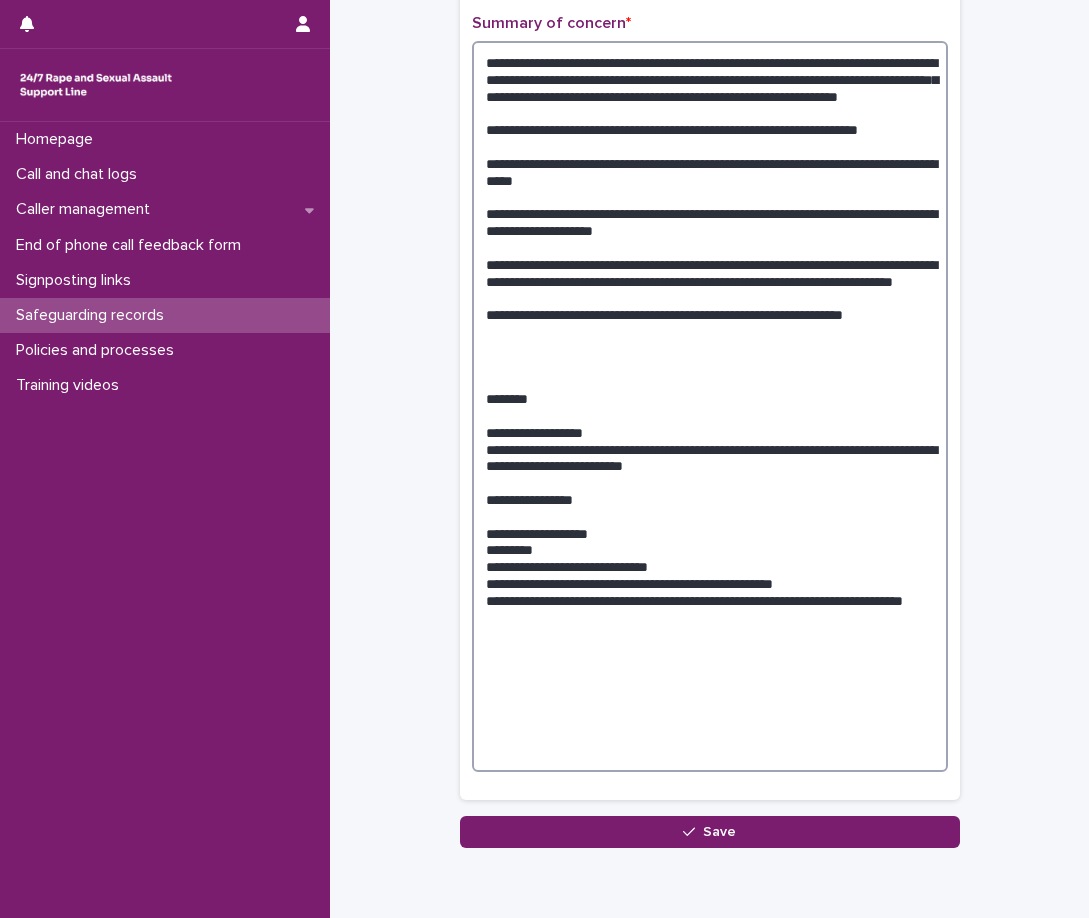 click at bounding box center [710, 406] 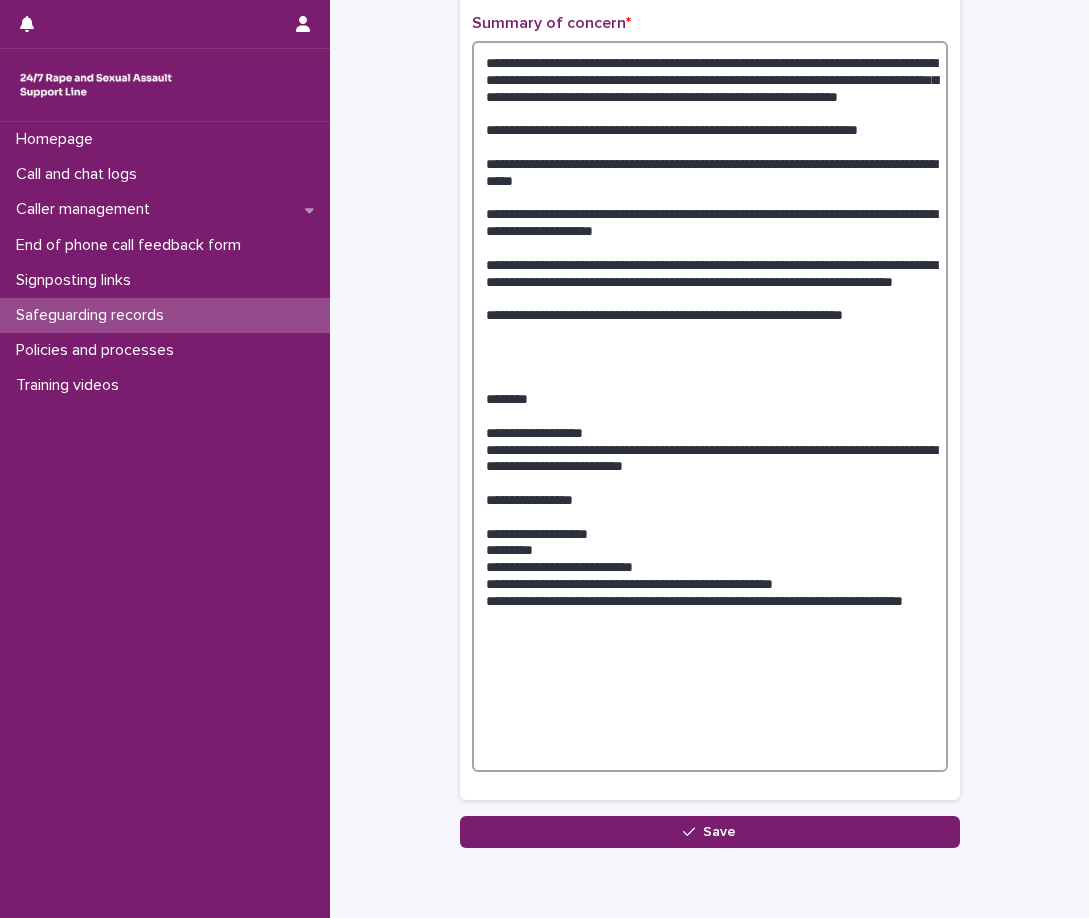 click at bounding box center (710, 406) 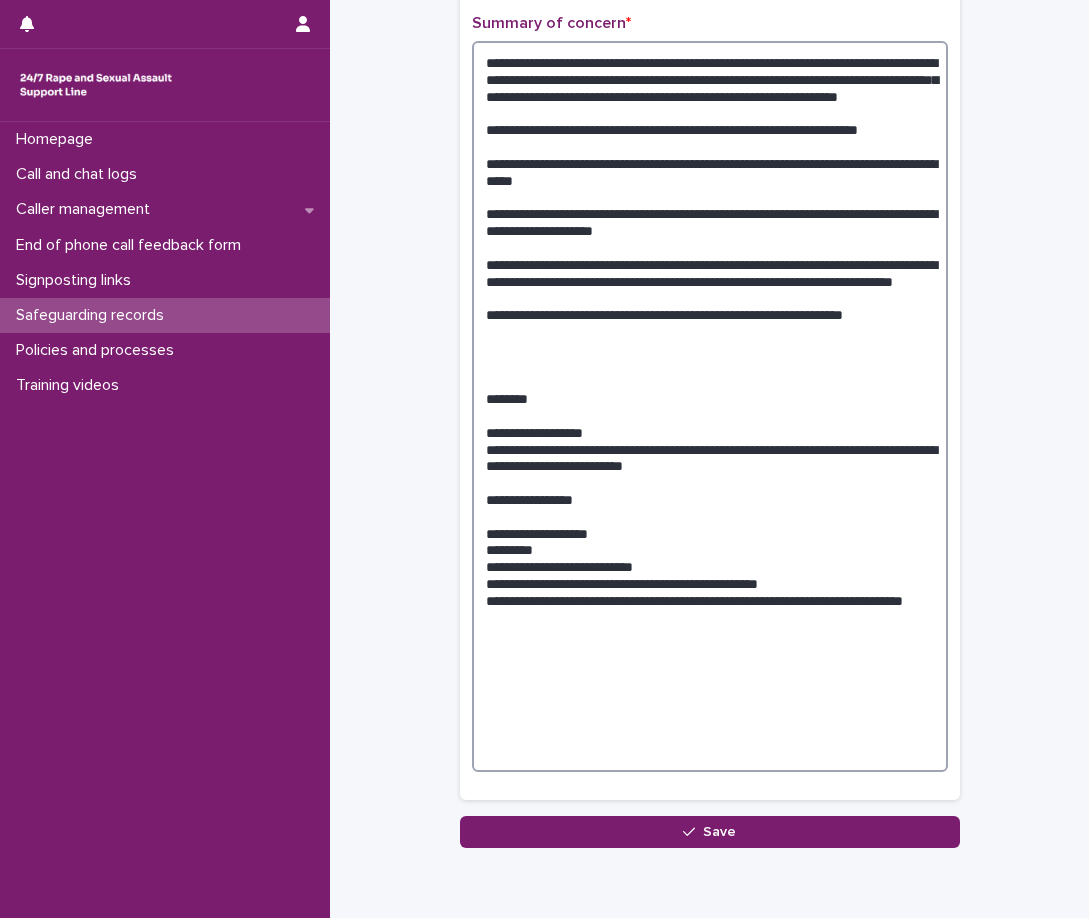click at bounding box center [710, 406] 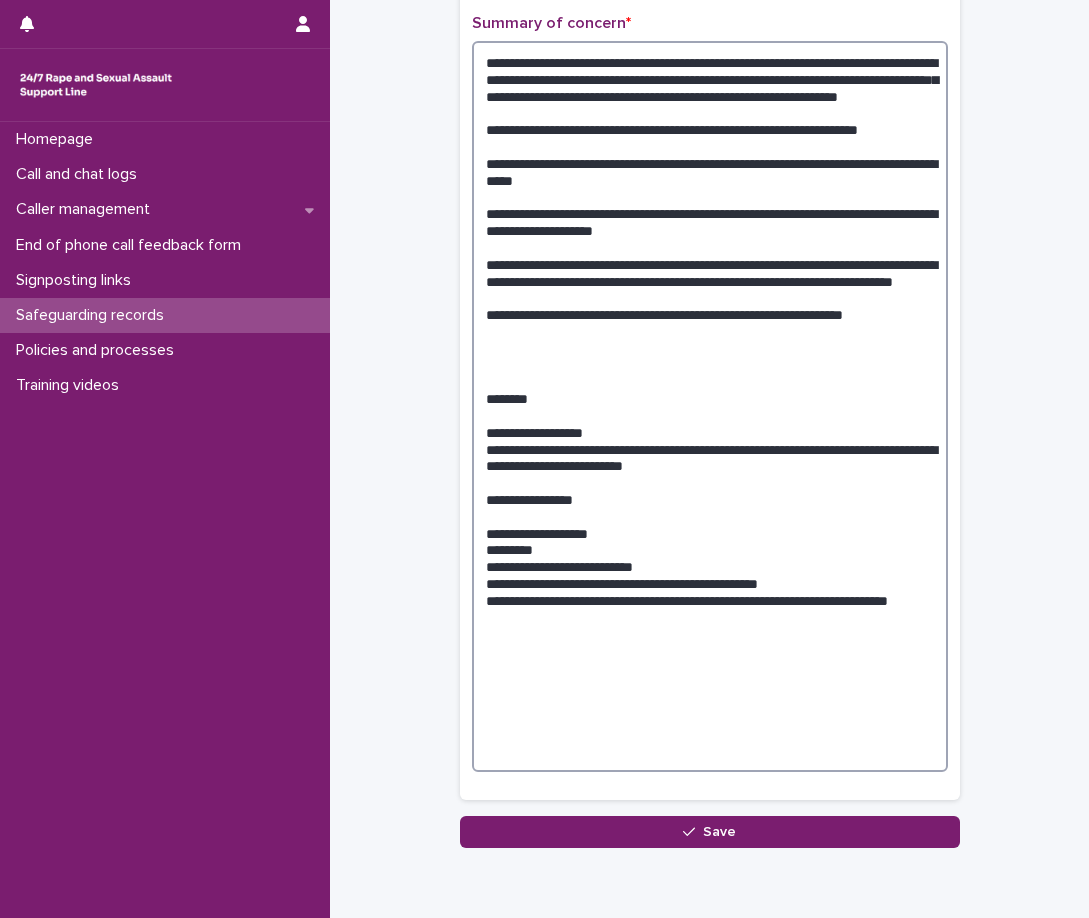 click at bounding box center [710, 406] 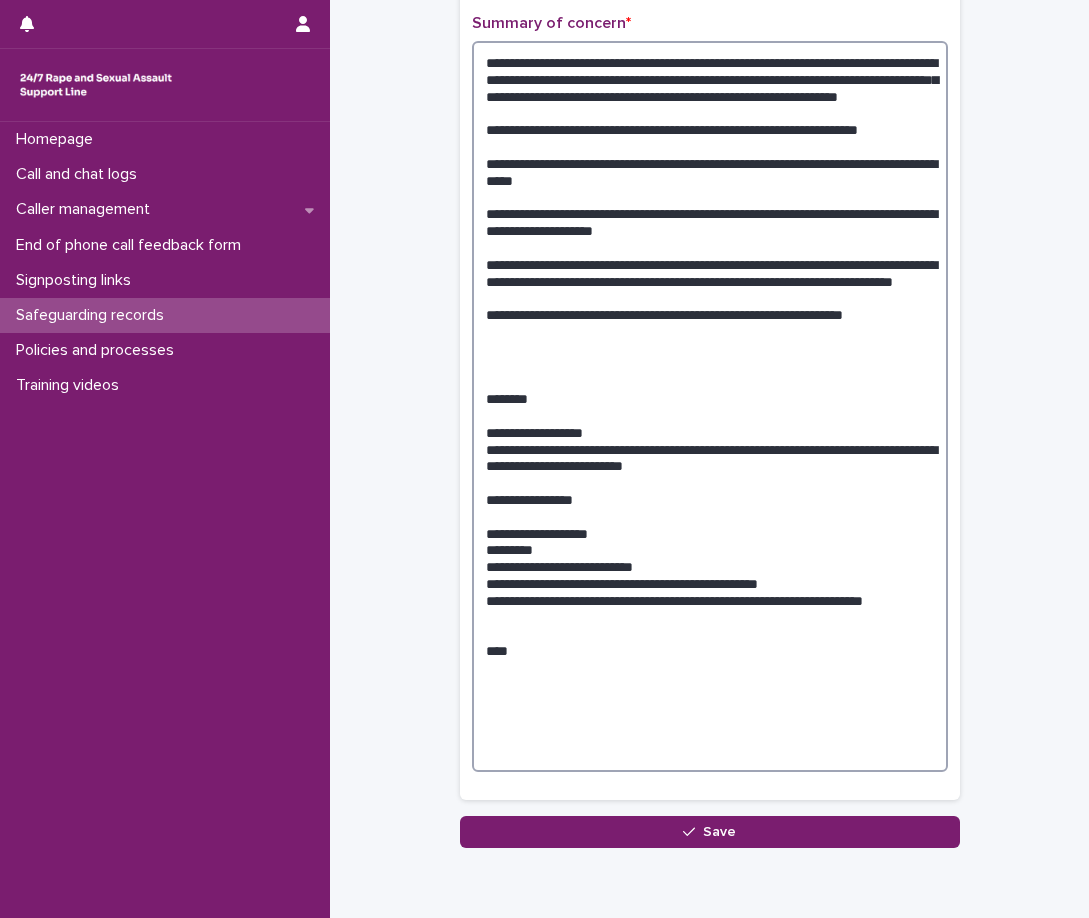 click at bounding box center (710, 406) 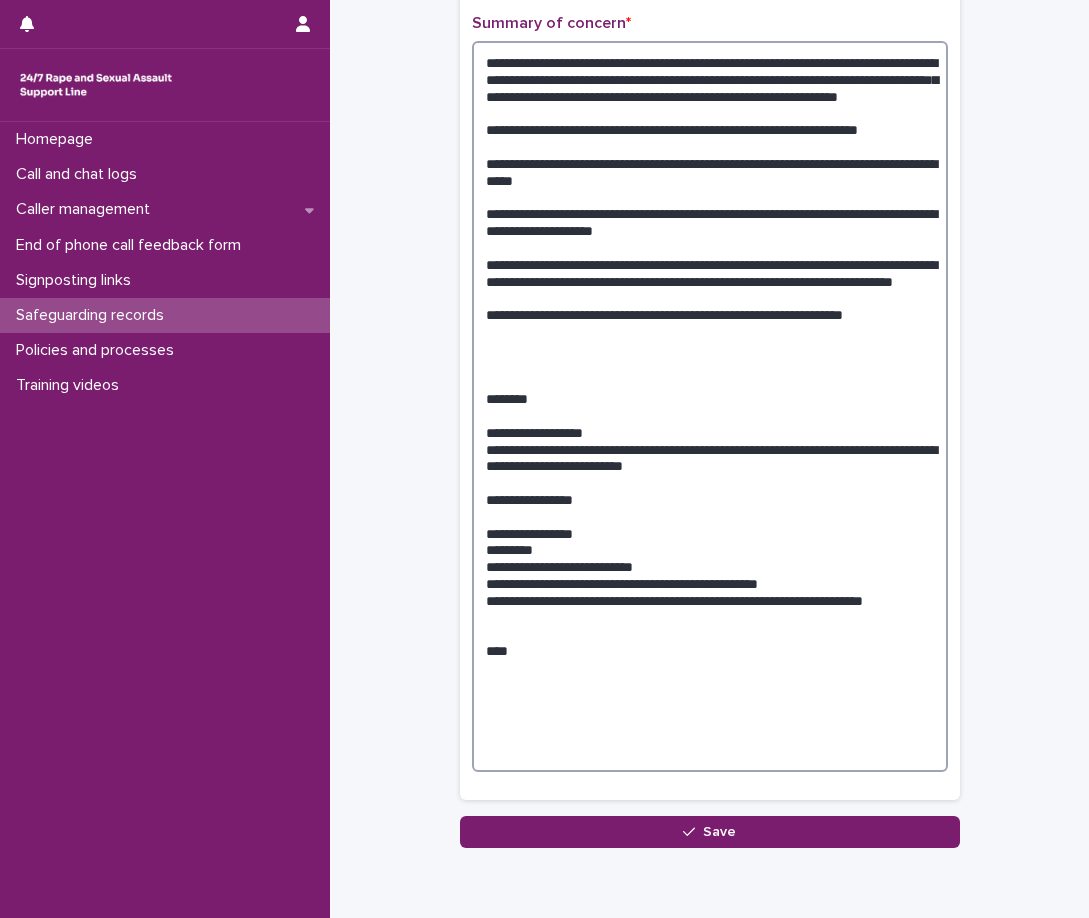 click at bounding box center (710, 406) 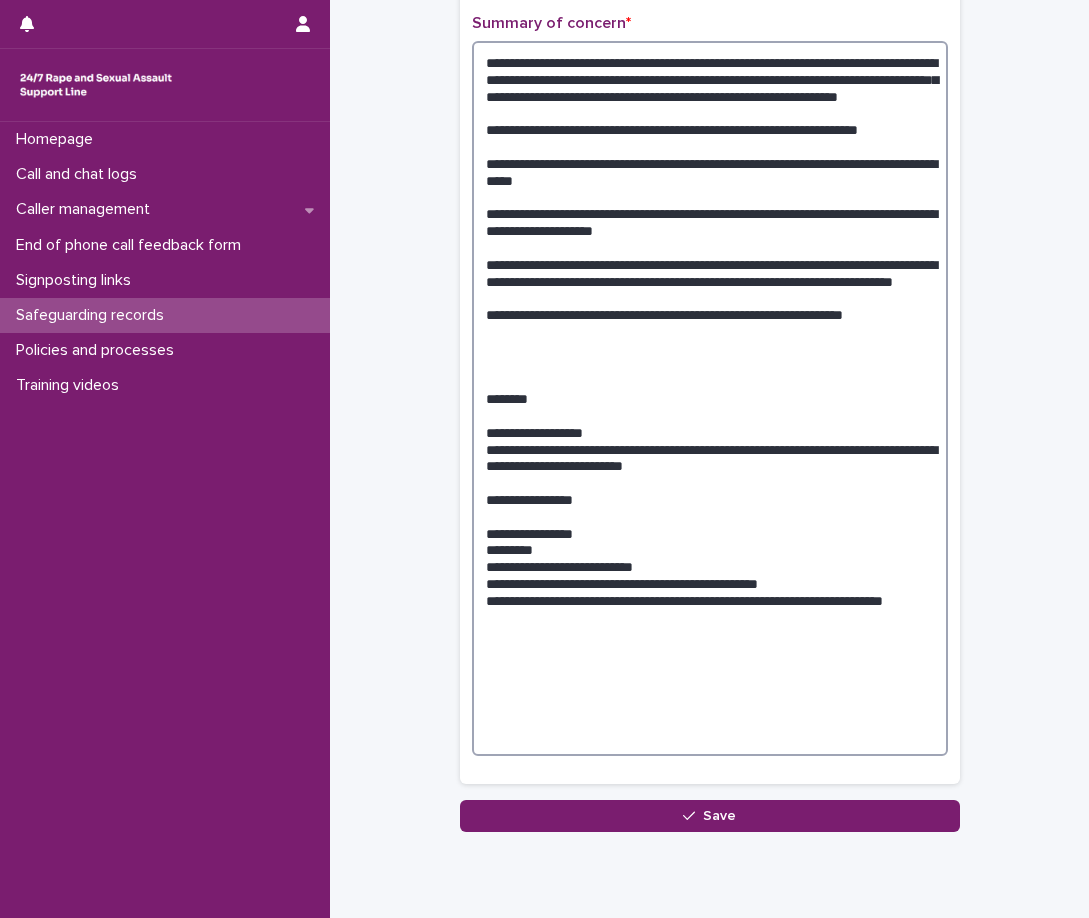 click at bounding box center (710, 398) 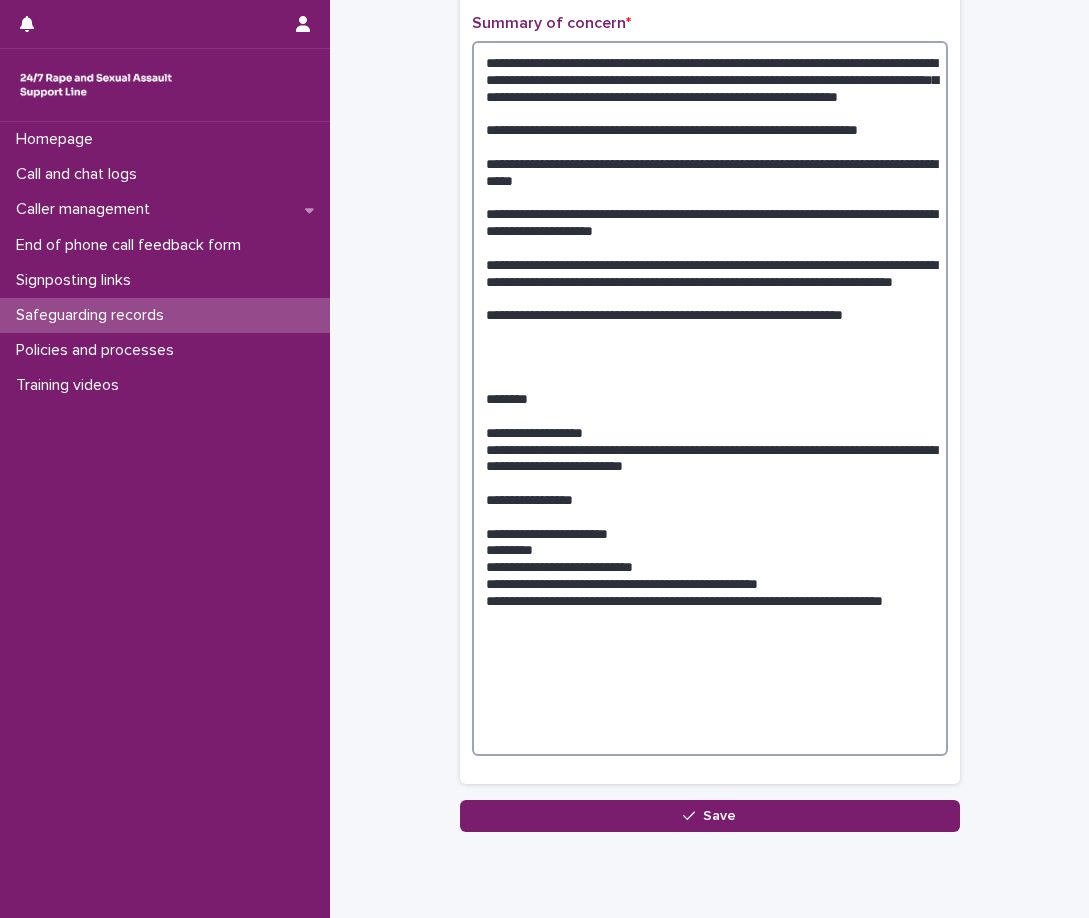 click at bounding box center [710, 398] 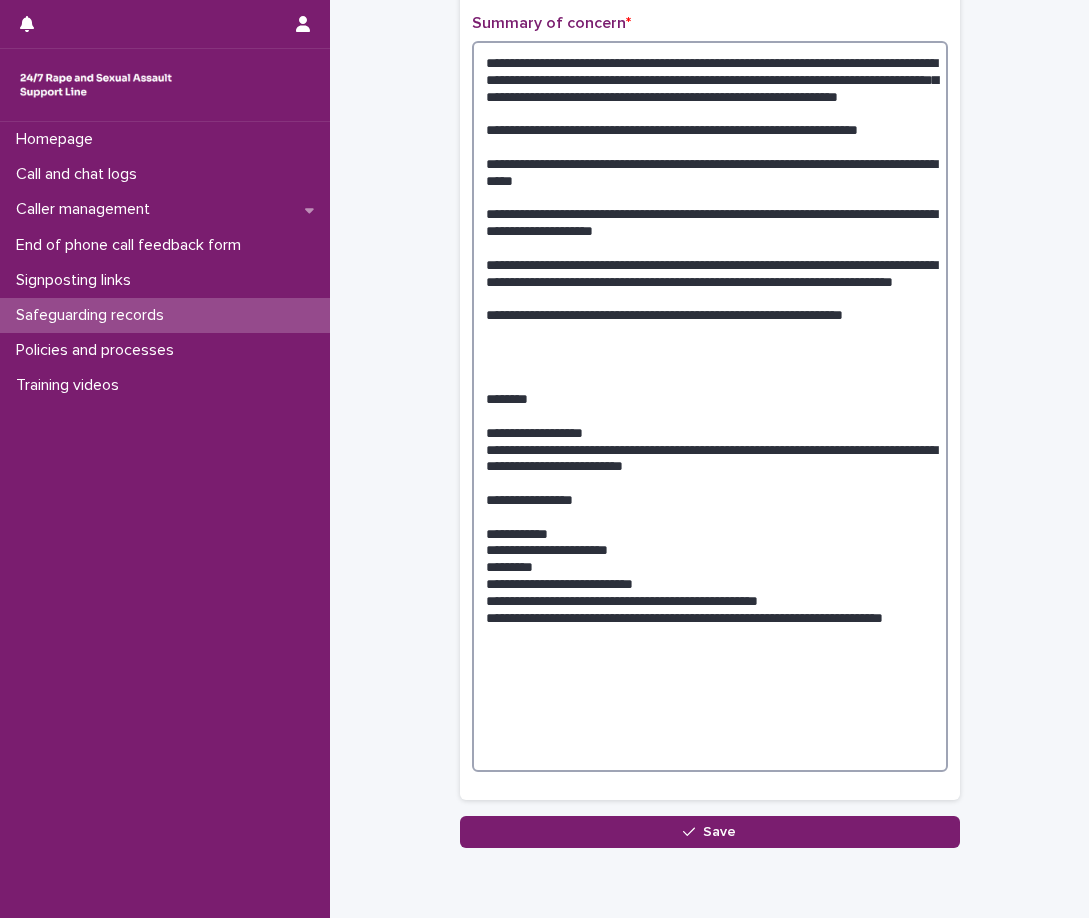 click at bounding box center (710, 406) 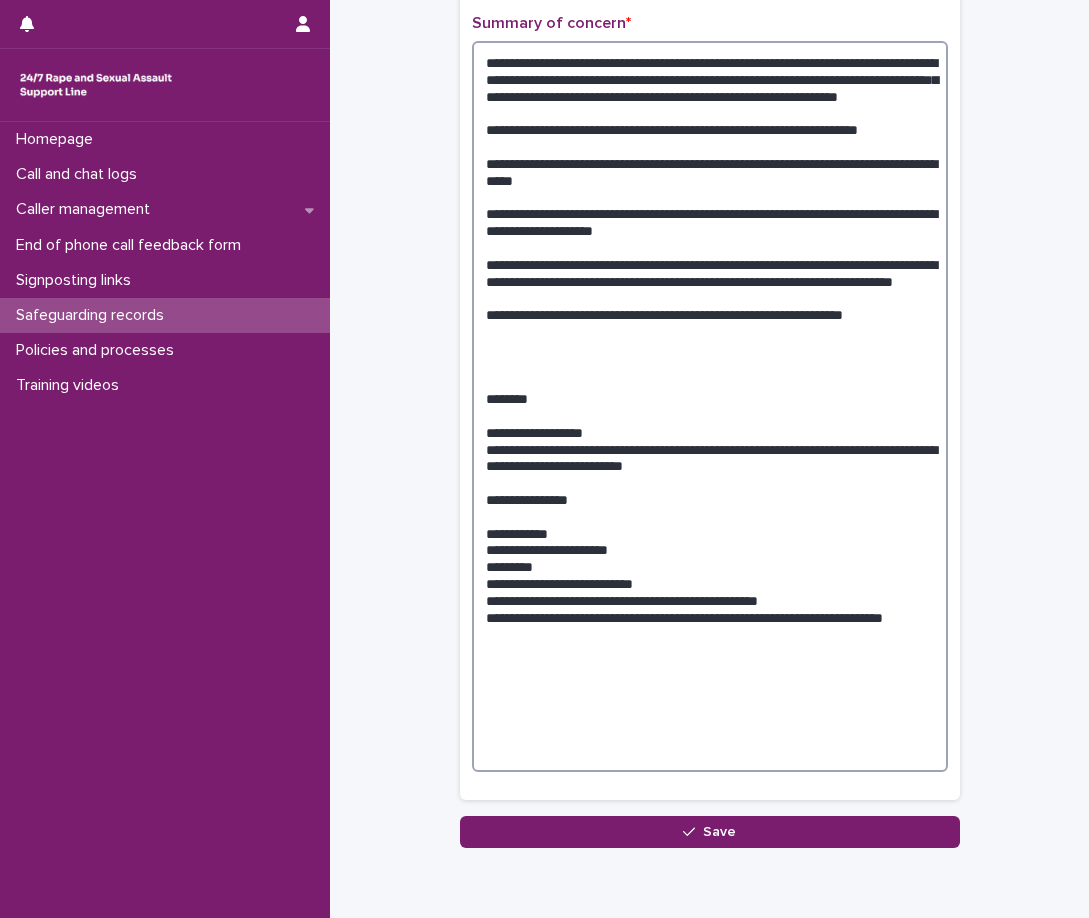 click at bounding box center [710, 406] 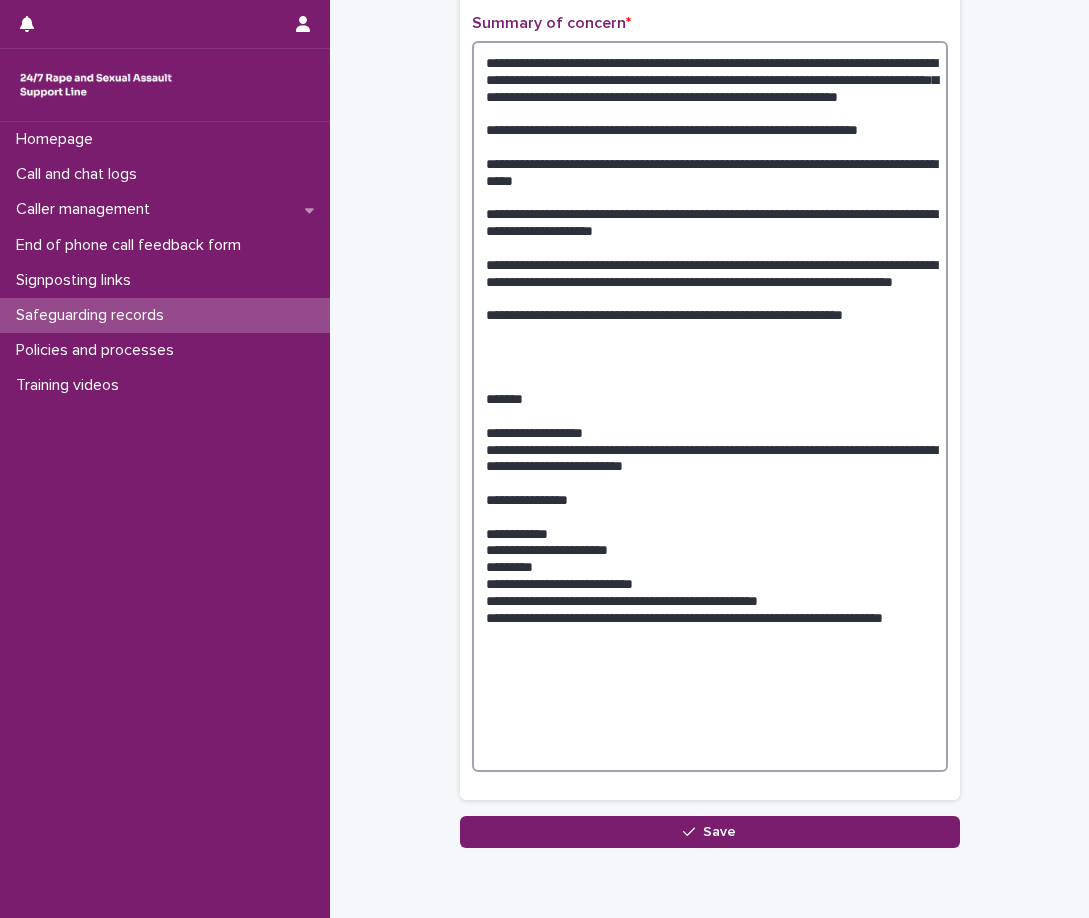 click at bounding box center (710, 406) 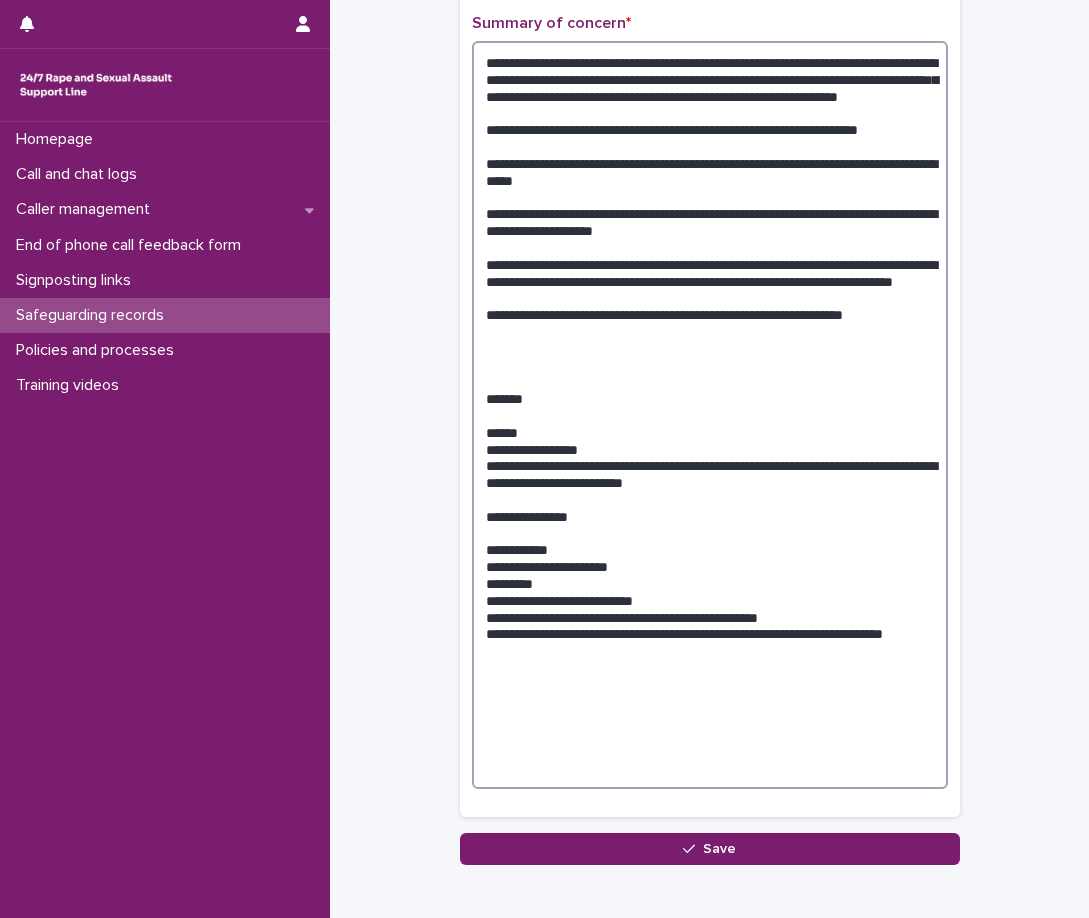 click at bounding box center [710, 415] 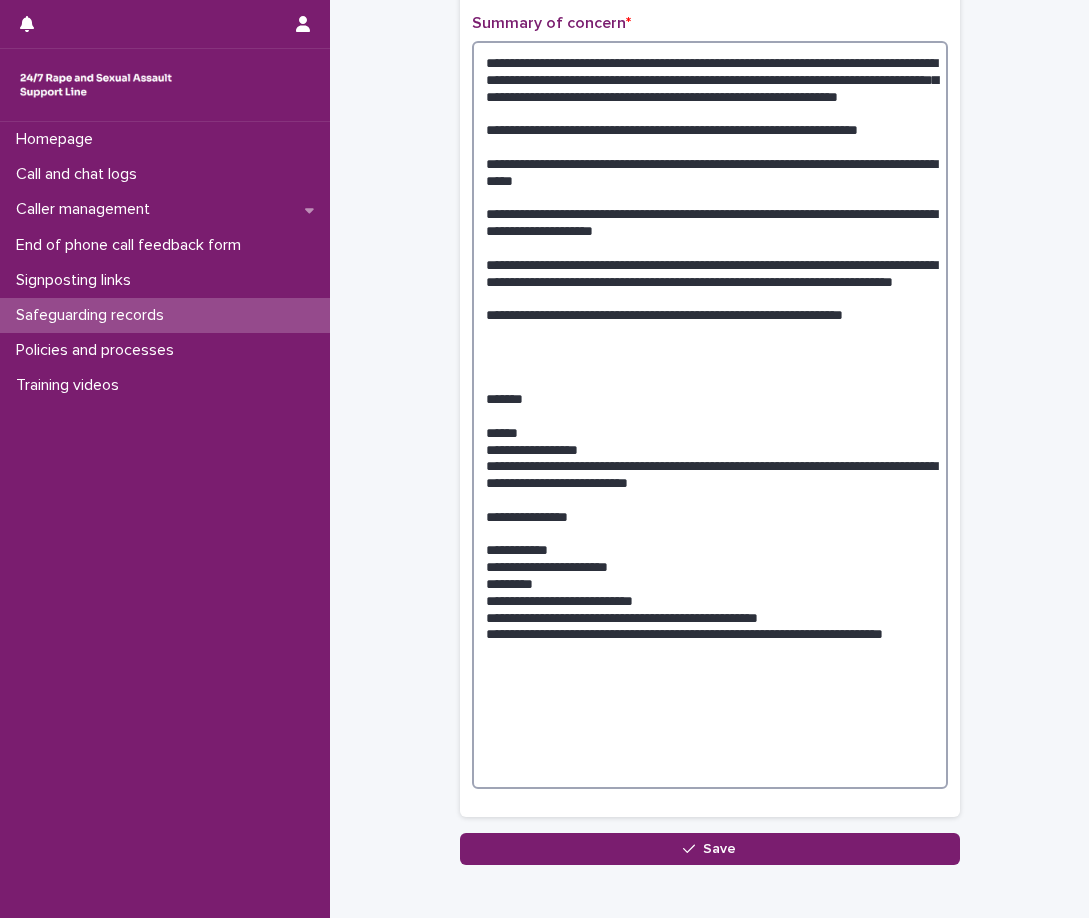 click at bounding box center (710, 415) 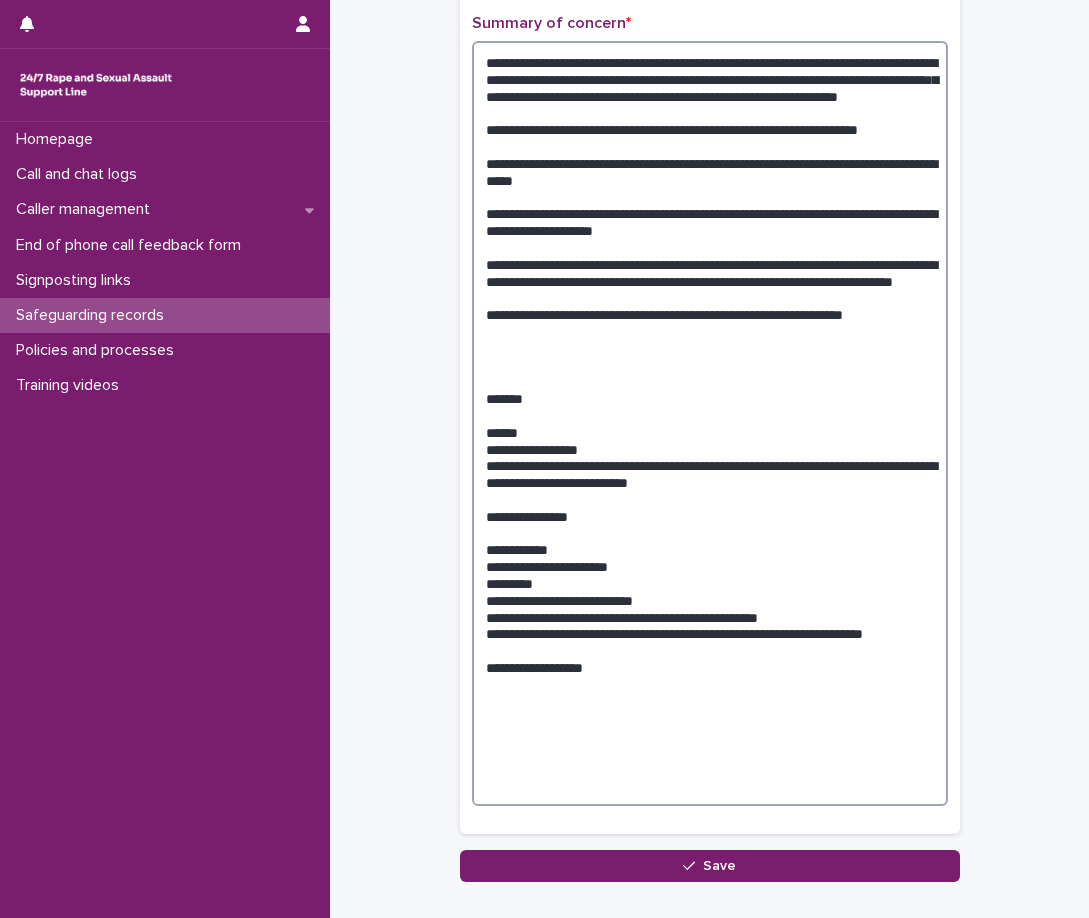click at bounding box center (710, 423) 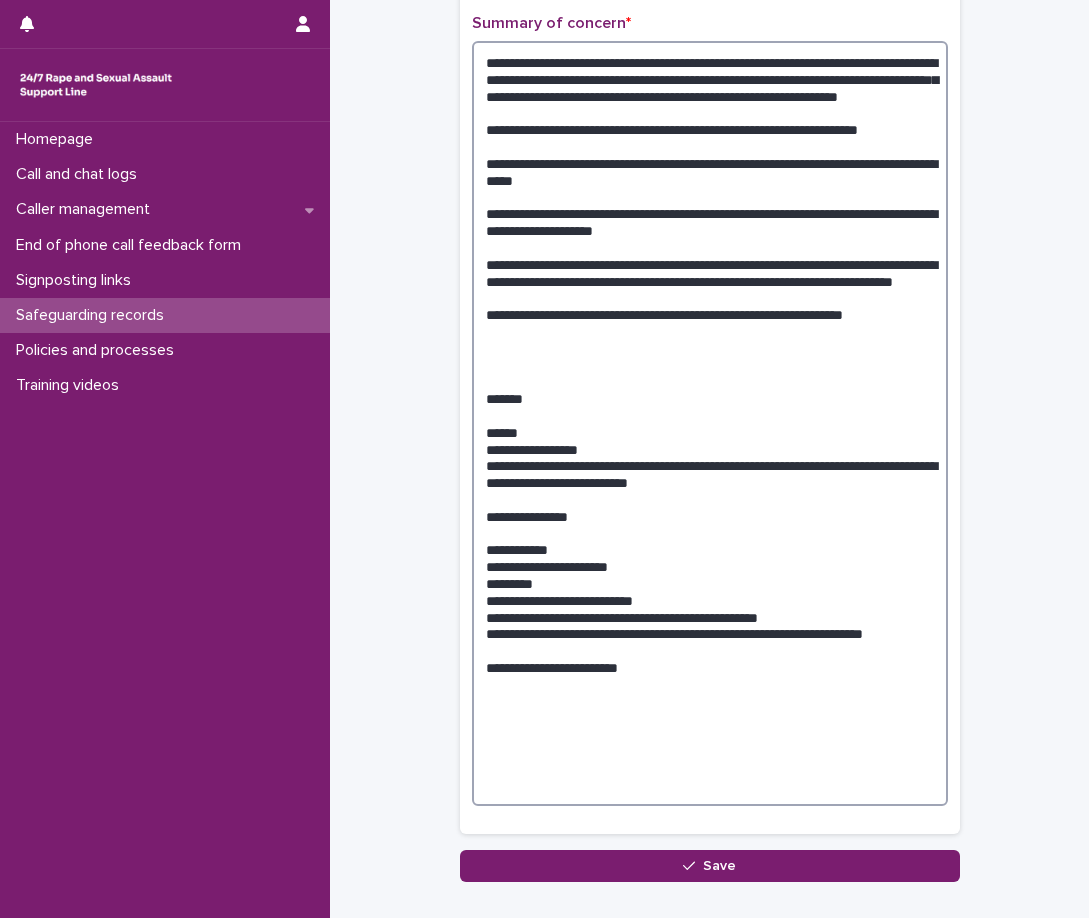 click at bounding box center (710, 423) 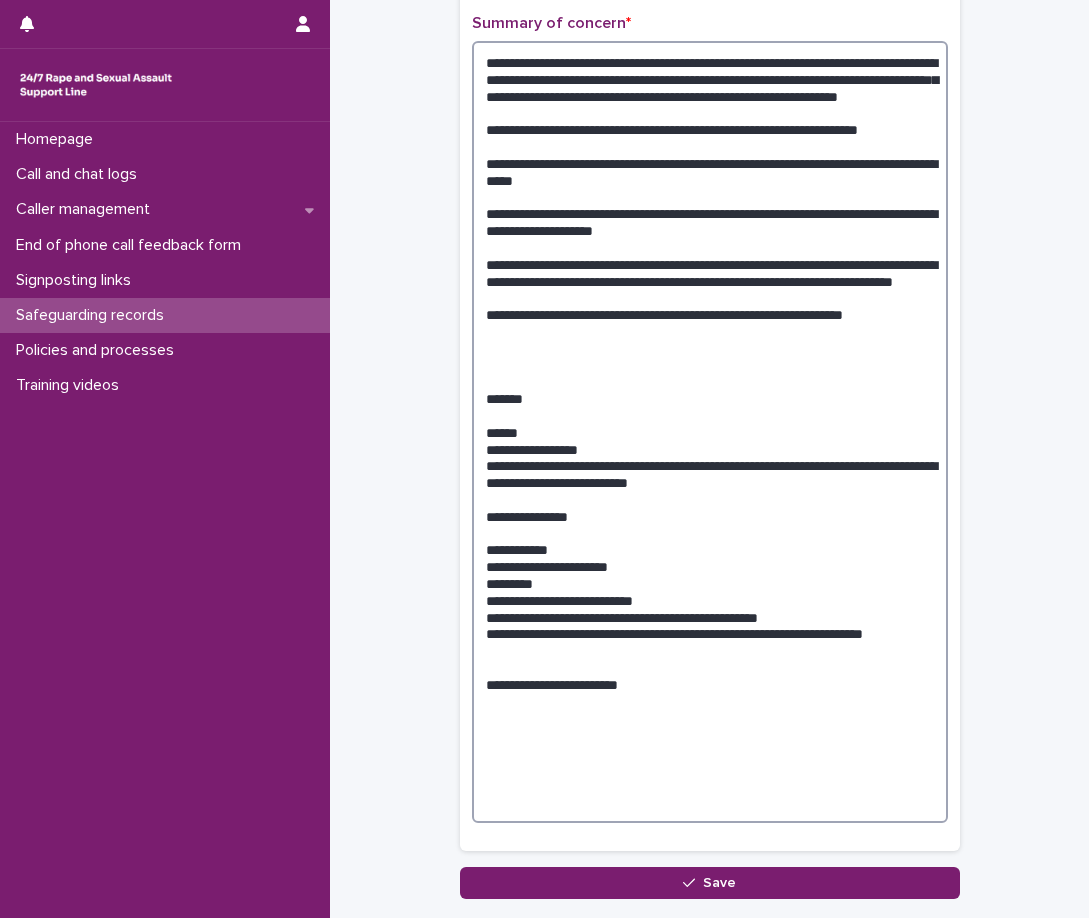 click at bounding box center [710, 432] 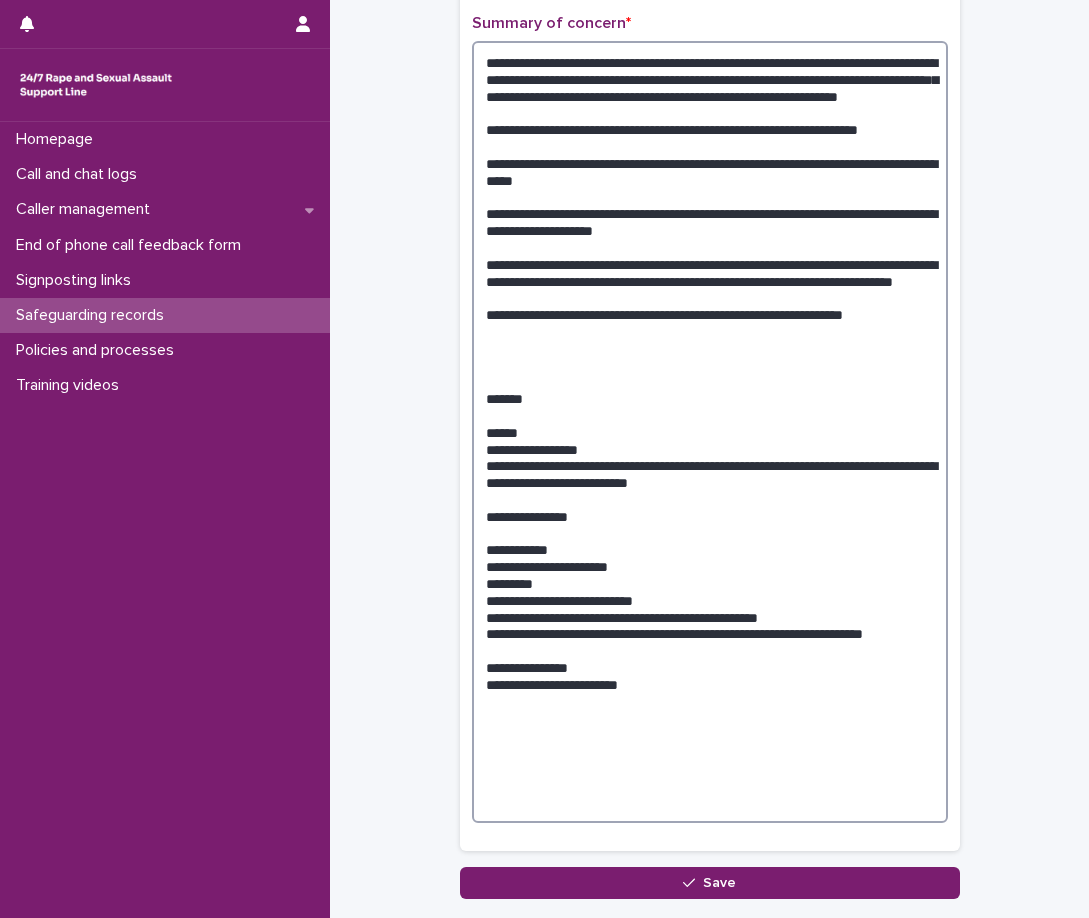 click at bounding box center (710, 432) 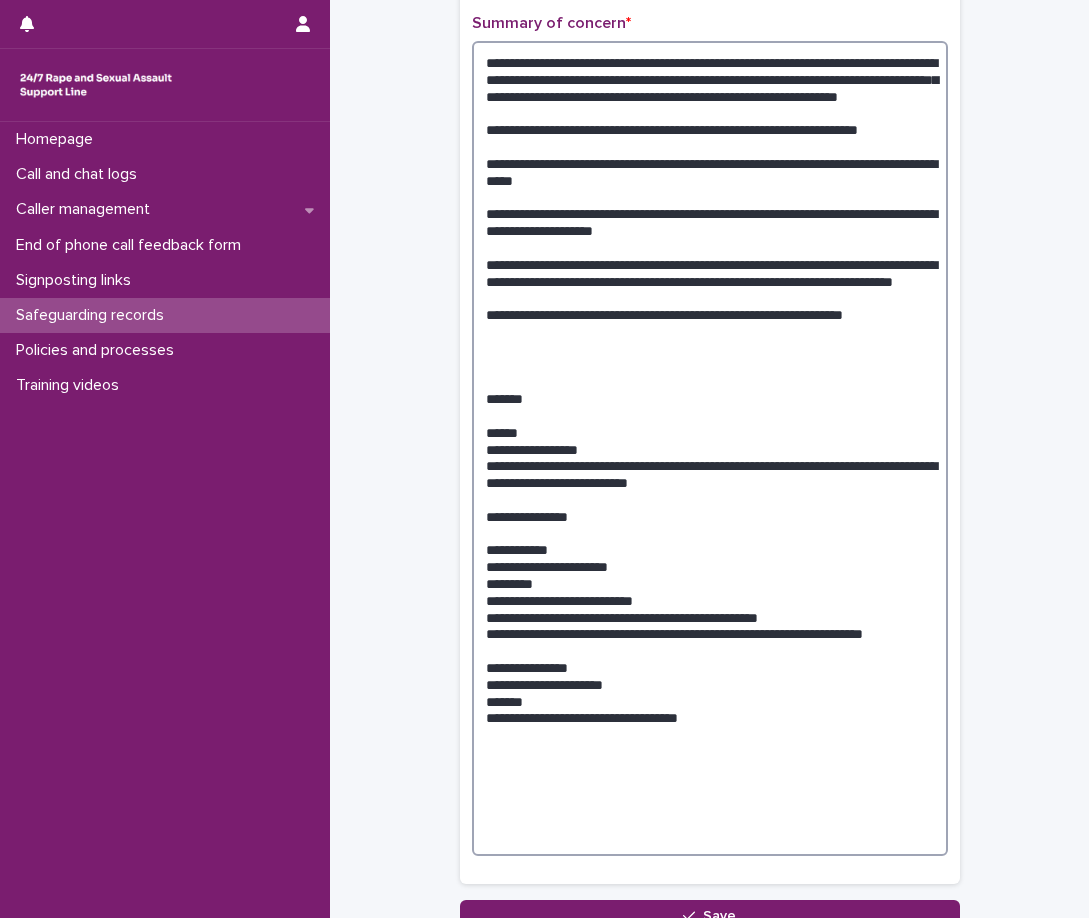 drag, startPoint x: 846, startPoint y: 669, endPoint x: 481, endPoint y: 665, distance: 365.0219 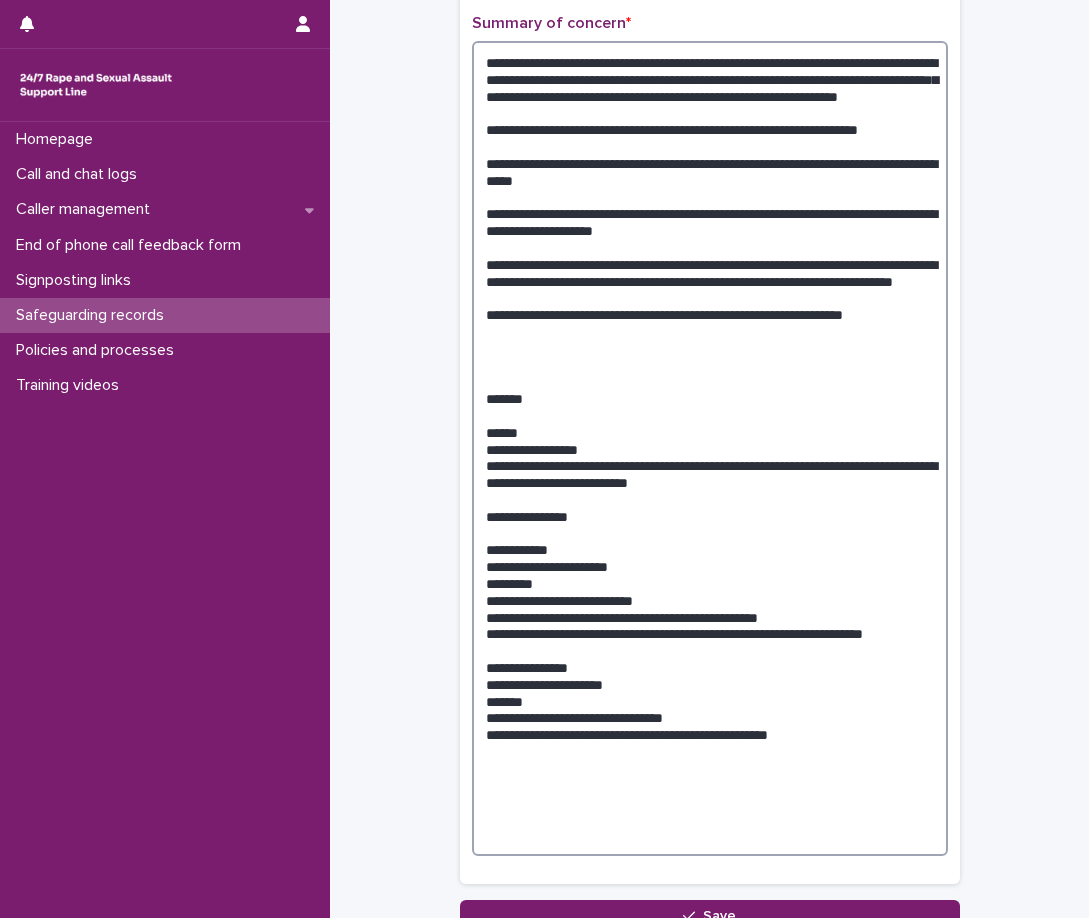 click at bounding box center [710, 448] 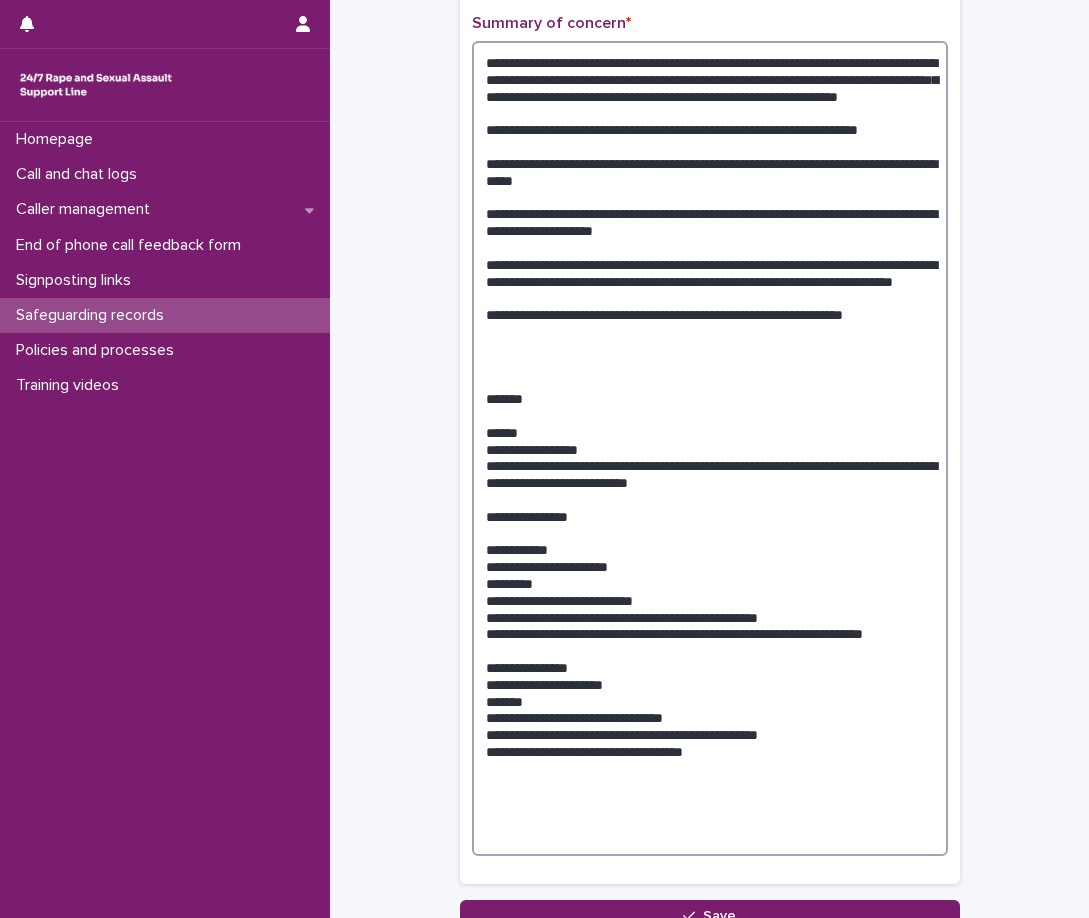 click at bounding box center [710, 448] 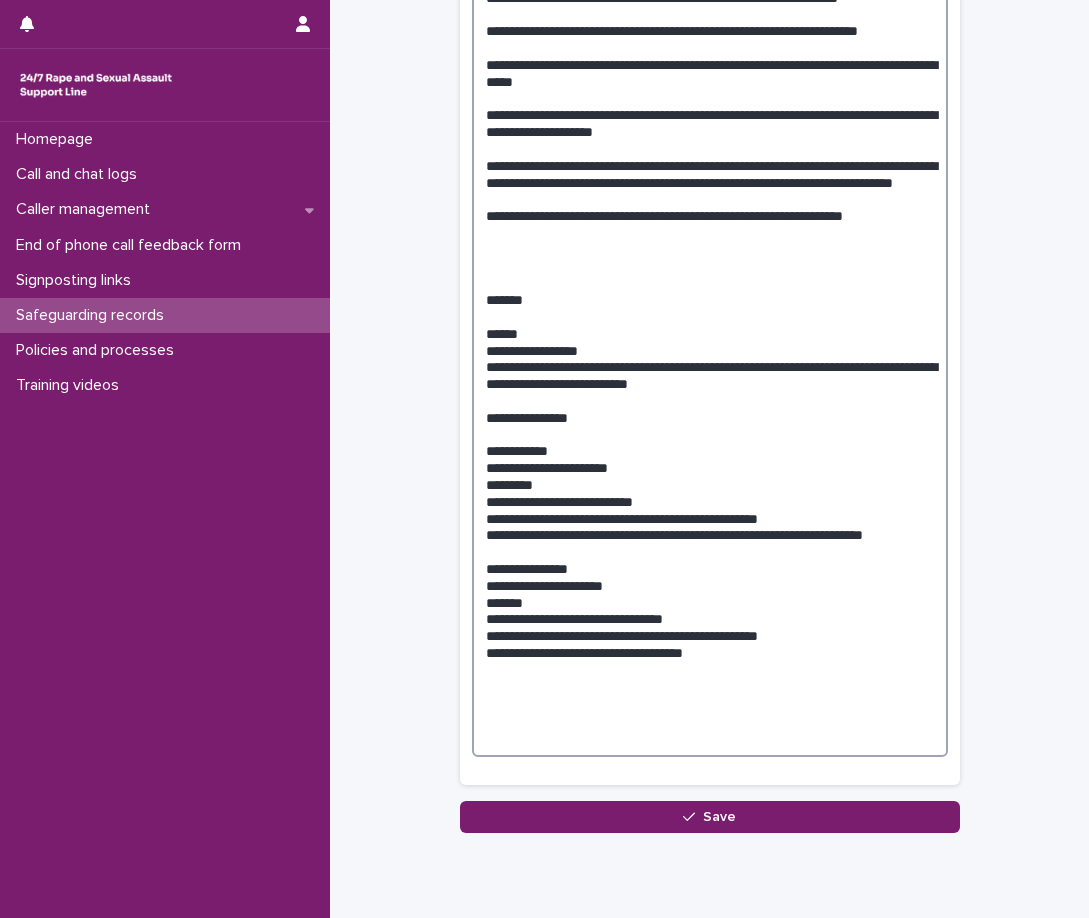scroll, scrollTop: 703, scrollLeft: 0, axis: vertical 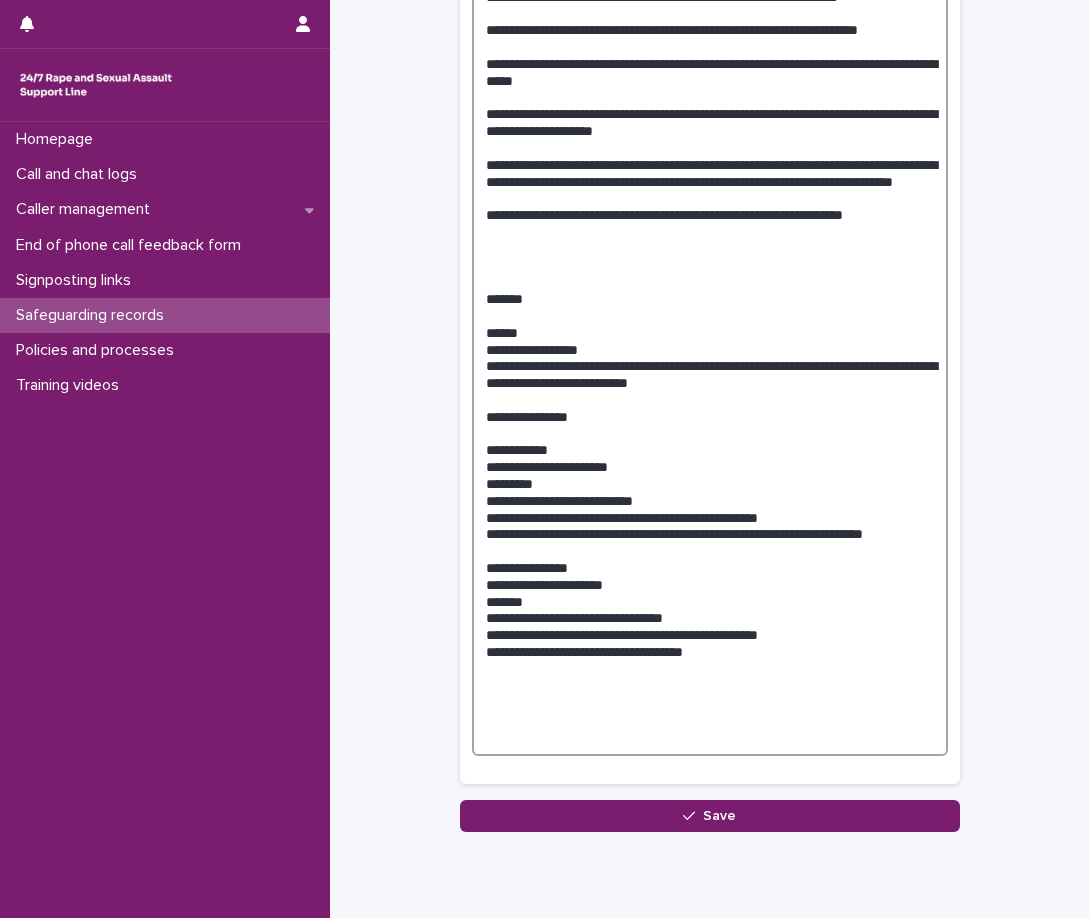 click at bounding box center (710, 348) 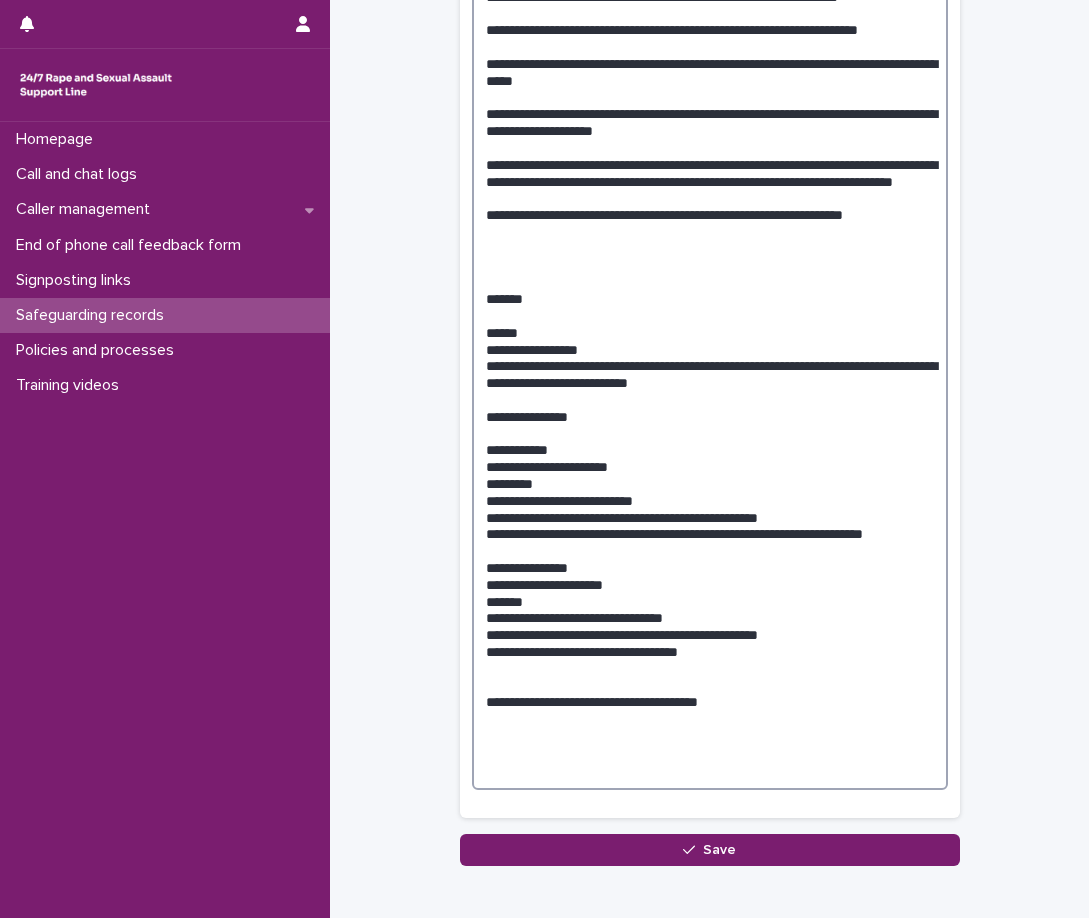 click at bounding box center (710, 365) 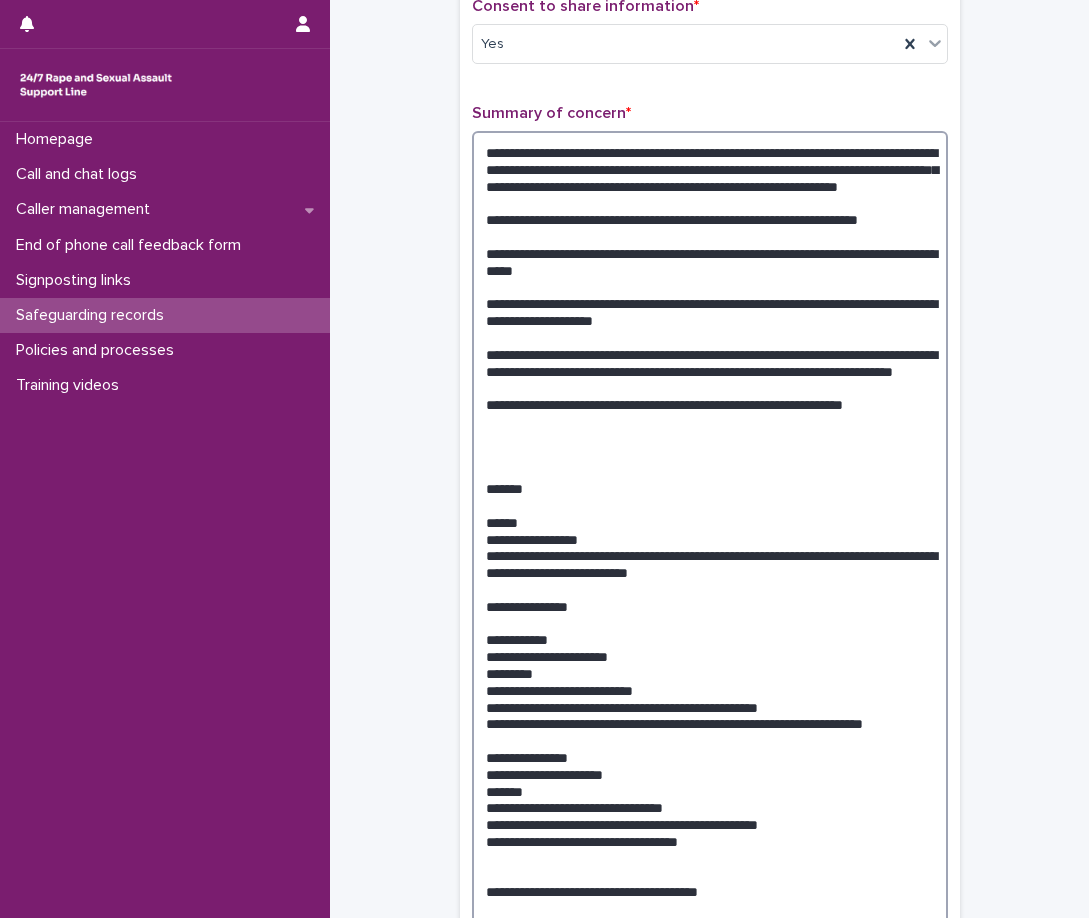 scroll, scrollTop: 503, scrollLeft: 0, axis: vertical 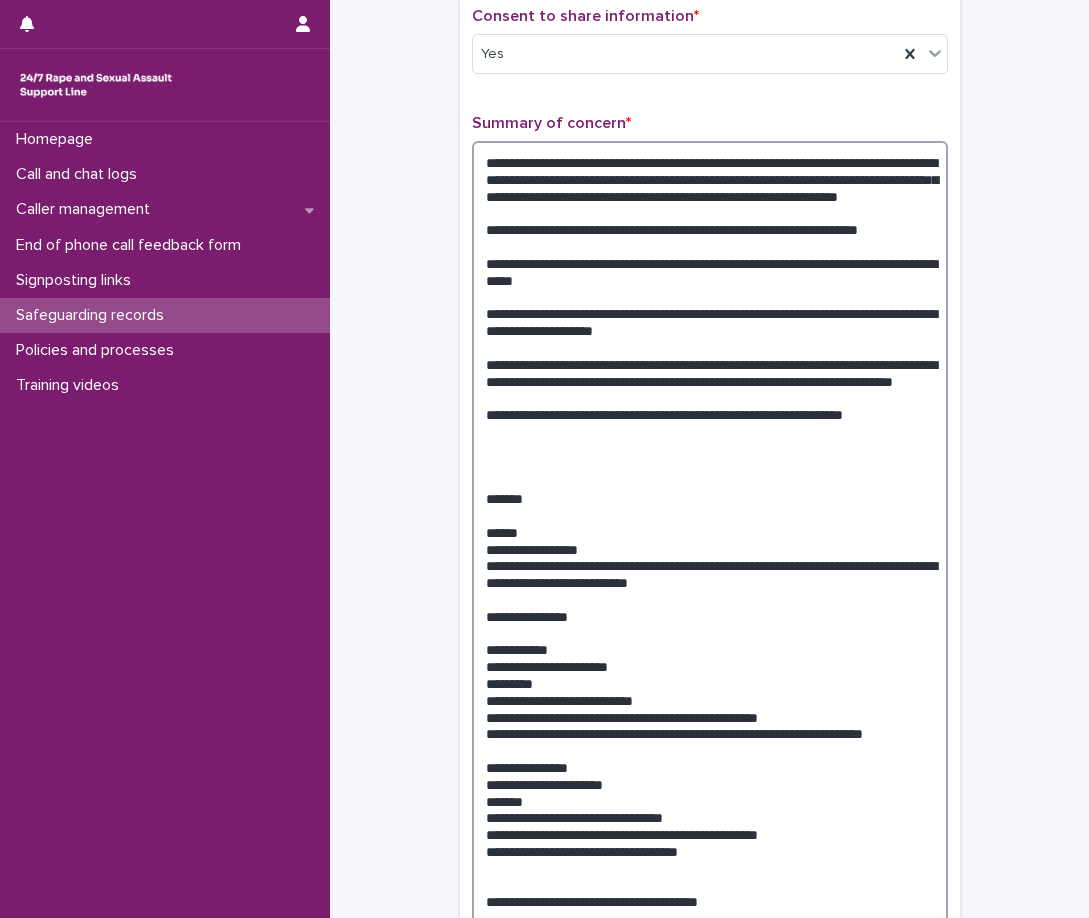 click at bounding box center [710, 565] 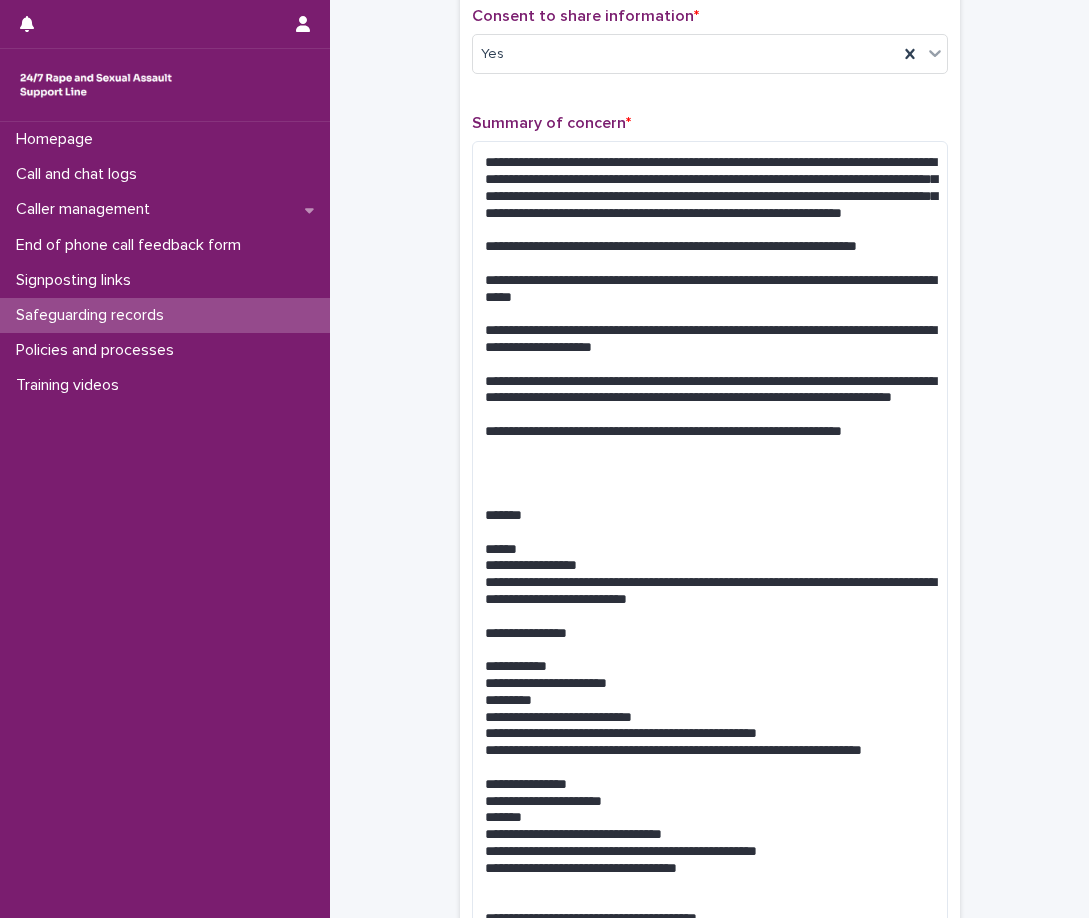 click on "**********" at bounding box center (709, 296) 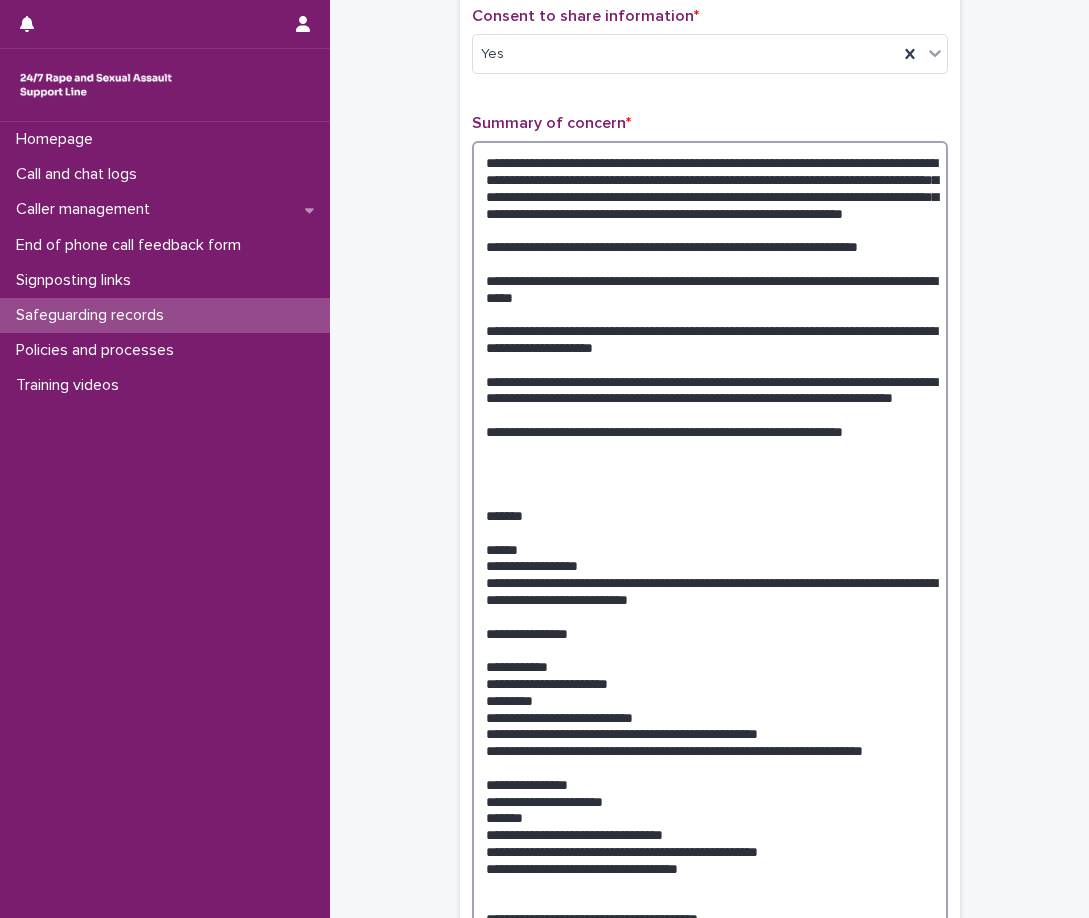 click at bounding box center (710, 574) 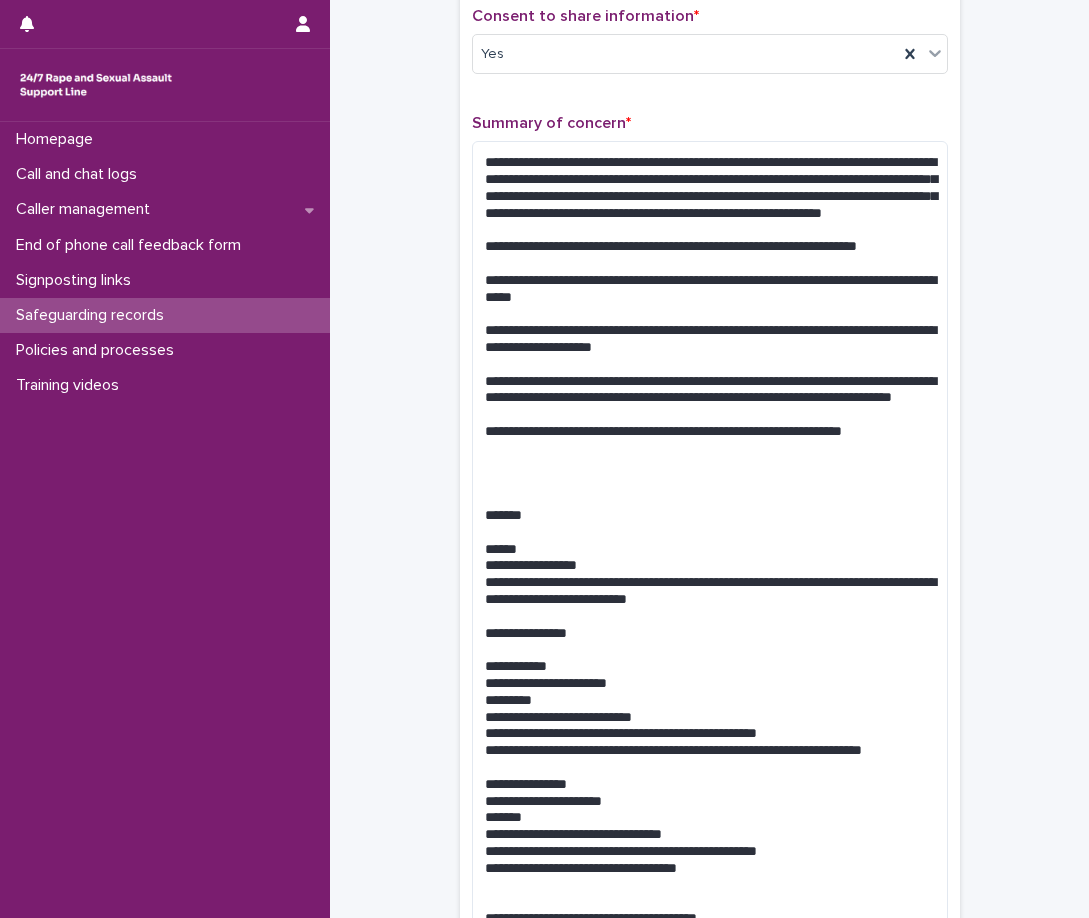 click on "**********" at bounding box center (709, 296) 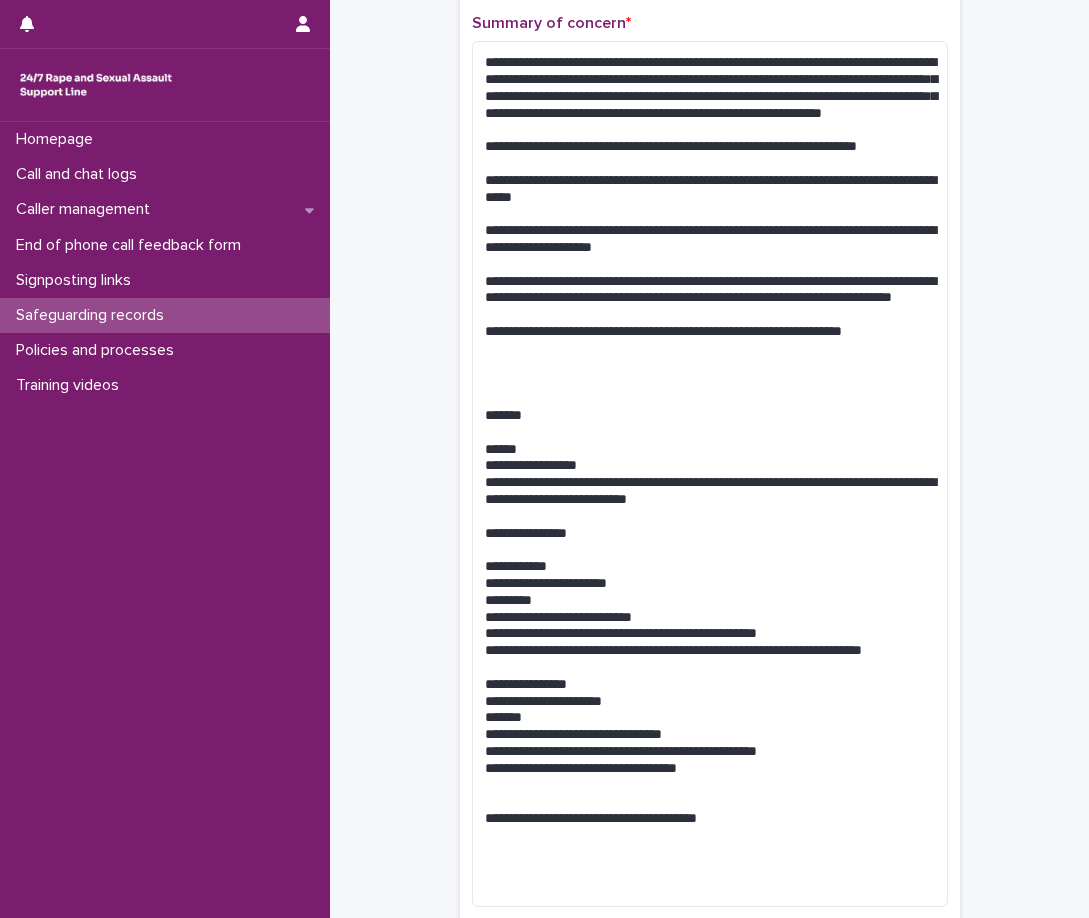 scroll, scrollTop: 703, scrollLeft: 0, axis: vertical 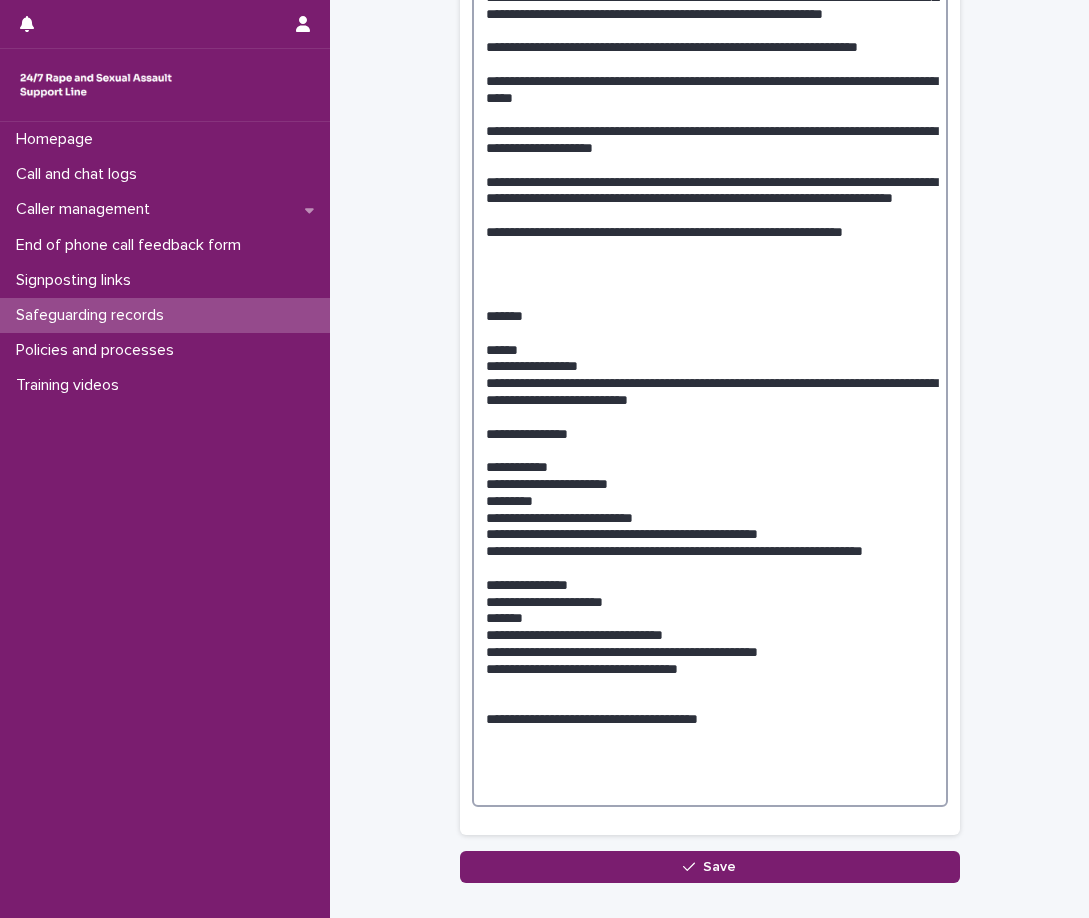 click at bounding box center (710, 374) 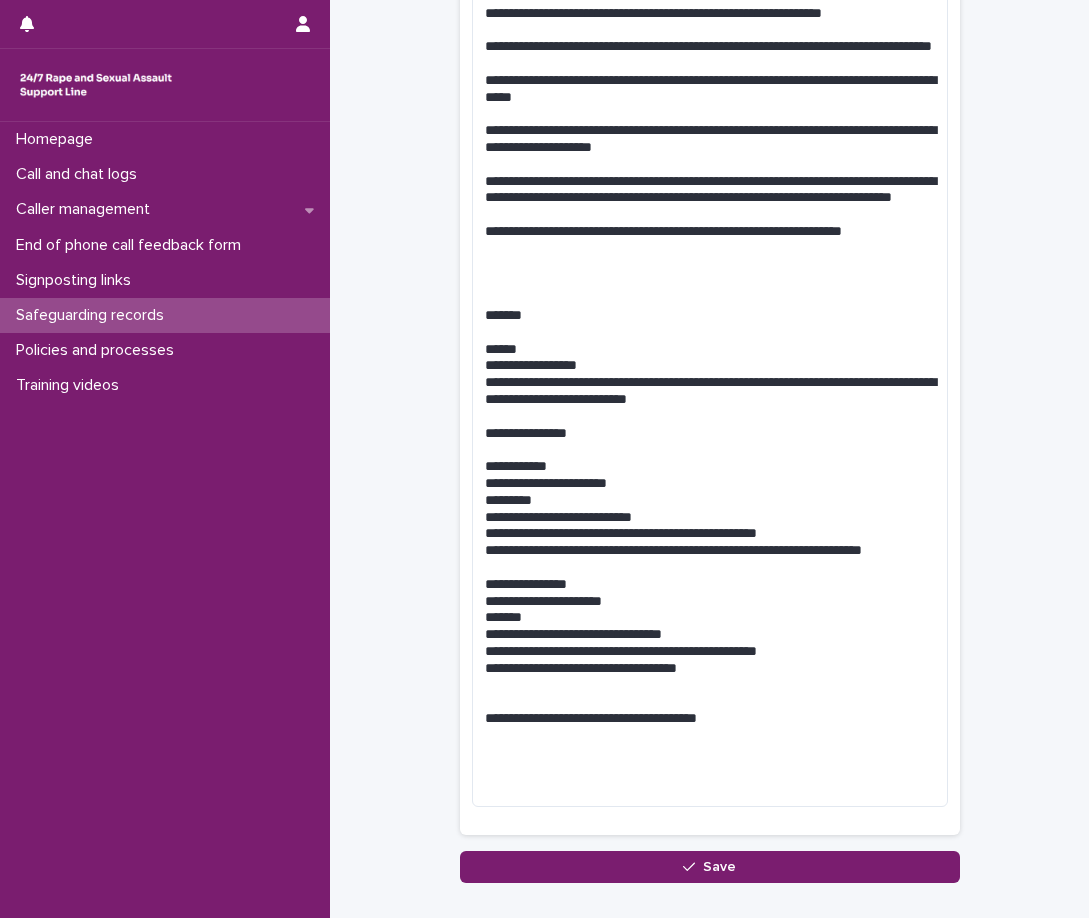 click on "**********" at bounding box center (709, 96) 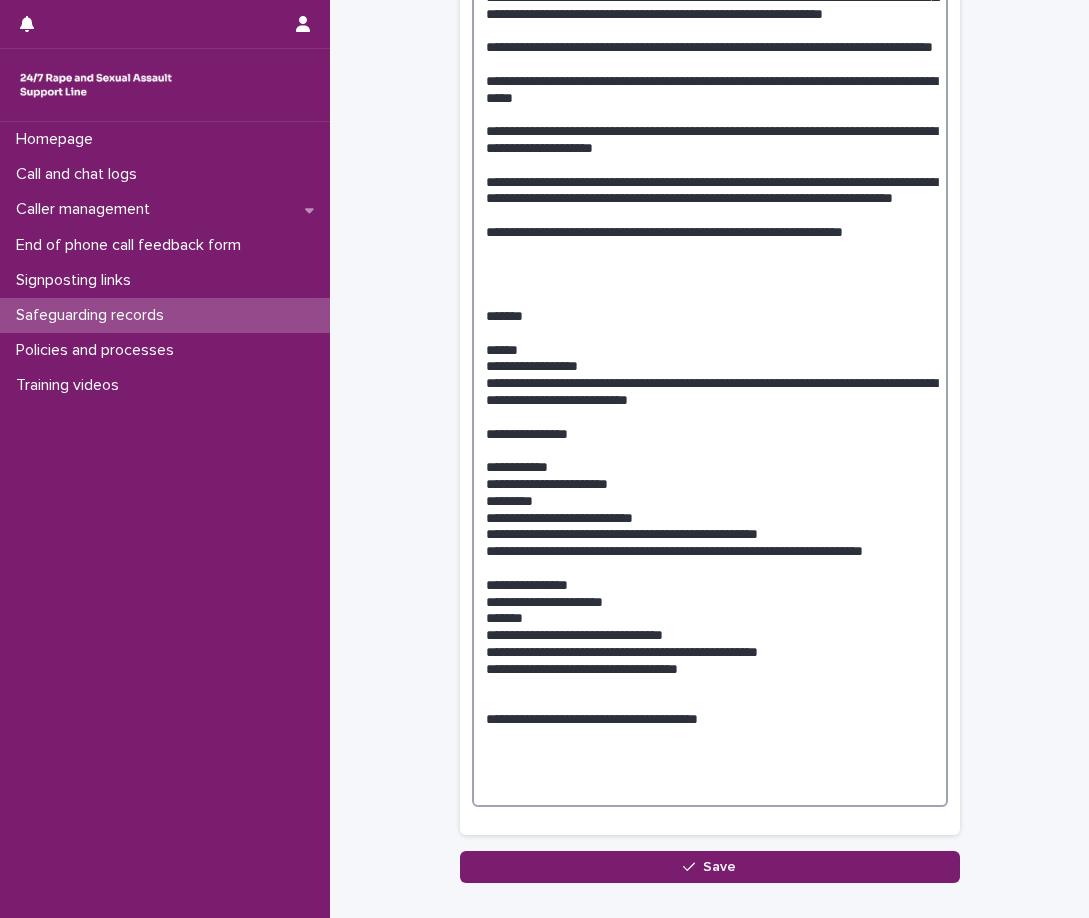 click at bounding box center [710, 374] 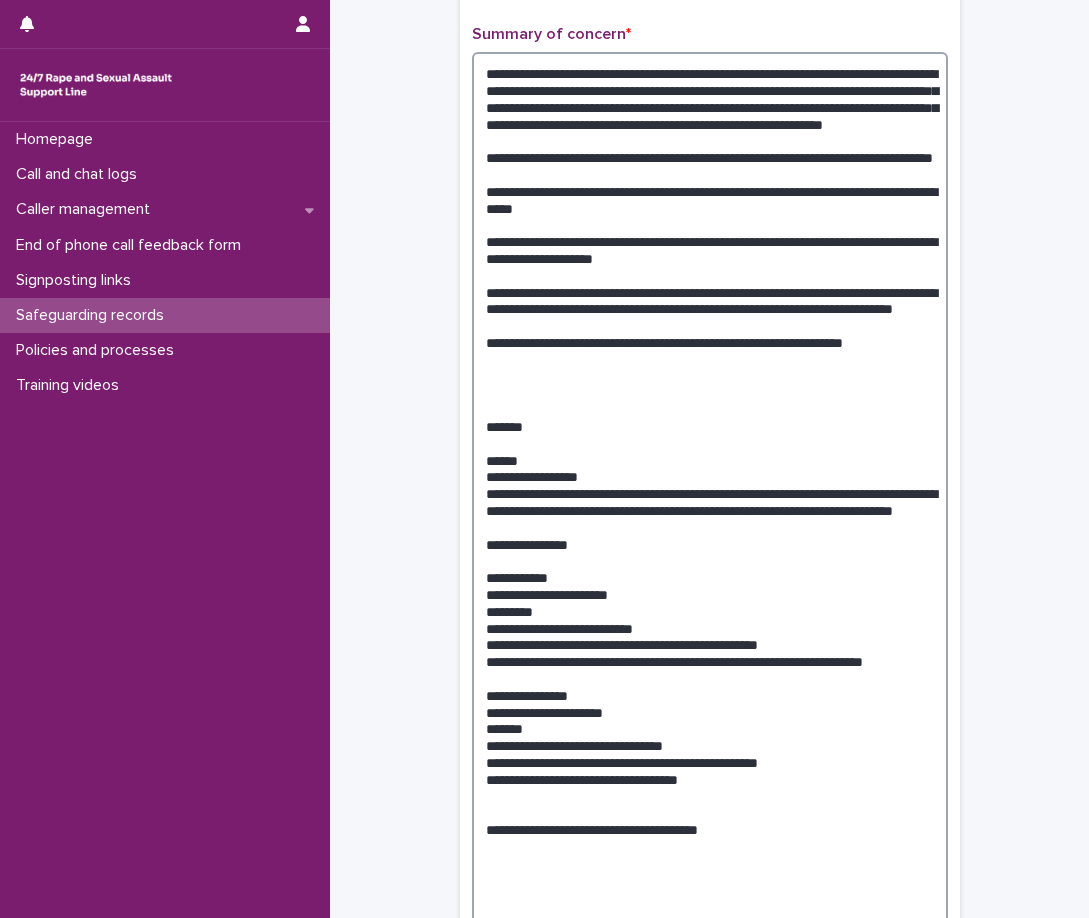 scroll, scrollTop: 503, scrollLeft: 0, axis: vertical 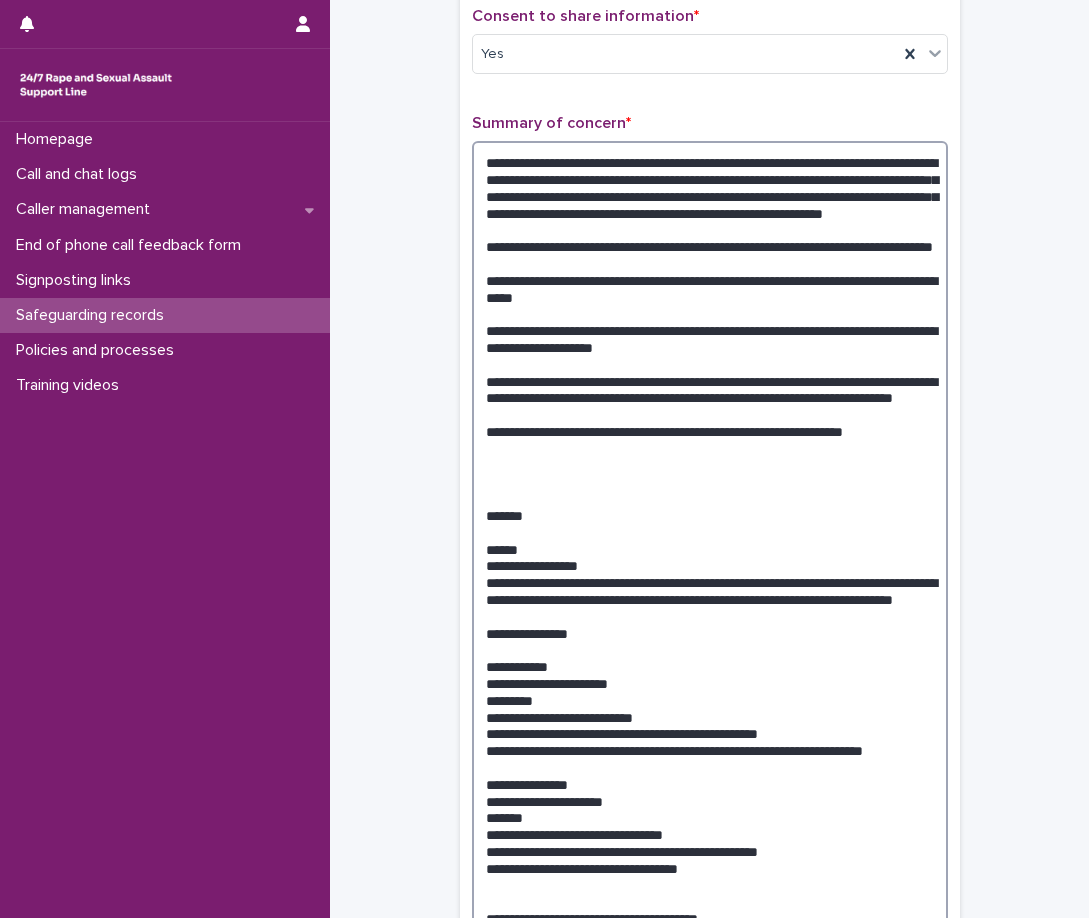 click at bounding box center [710, 582] 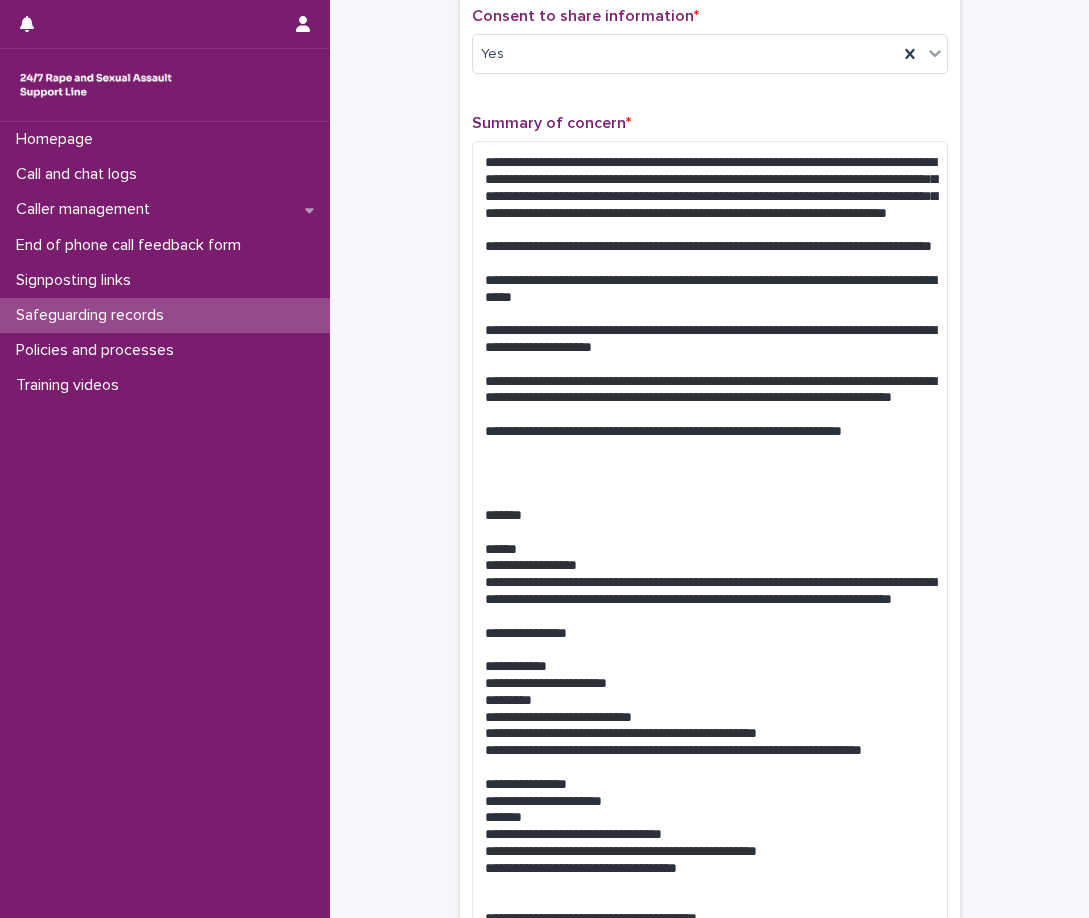 click on "Summary of concern *" at bounding box center [710, 123] 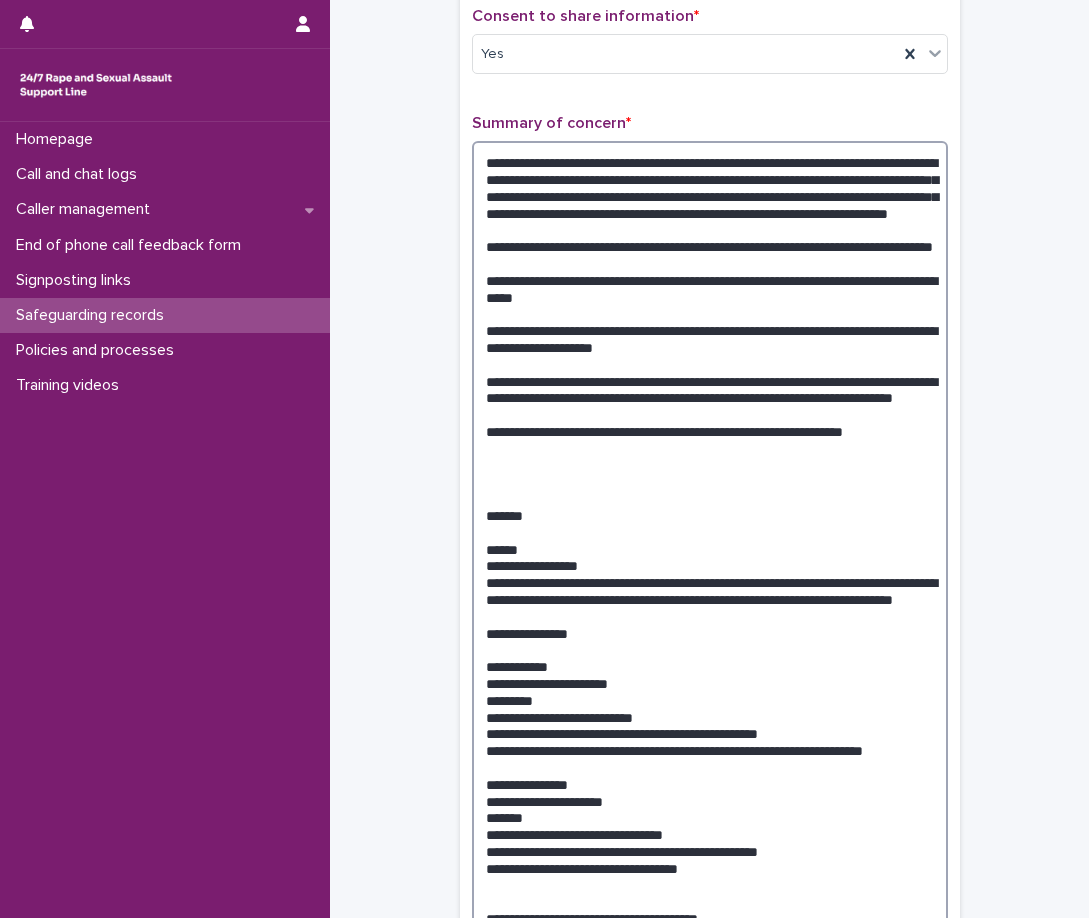 click at bounding box center [710, 582] 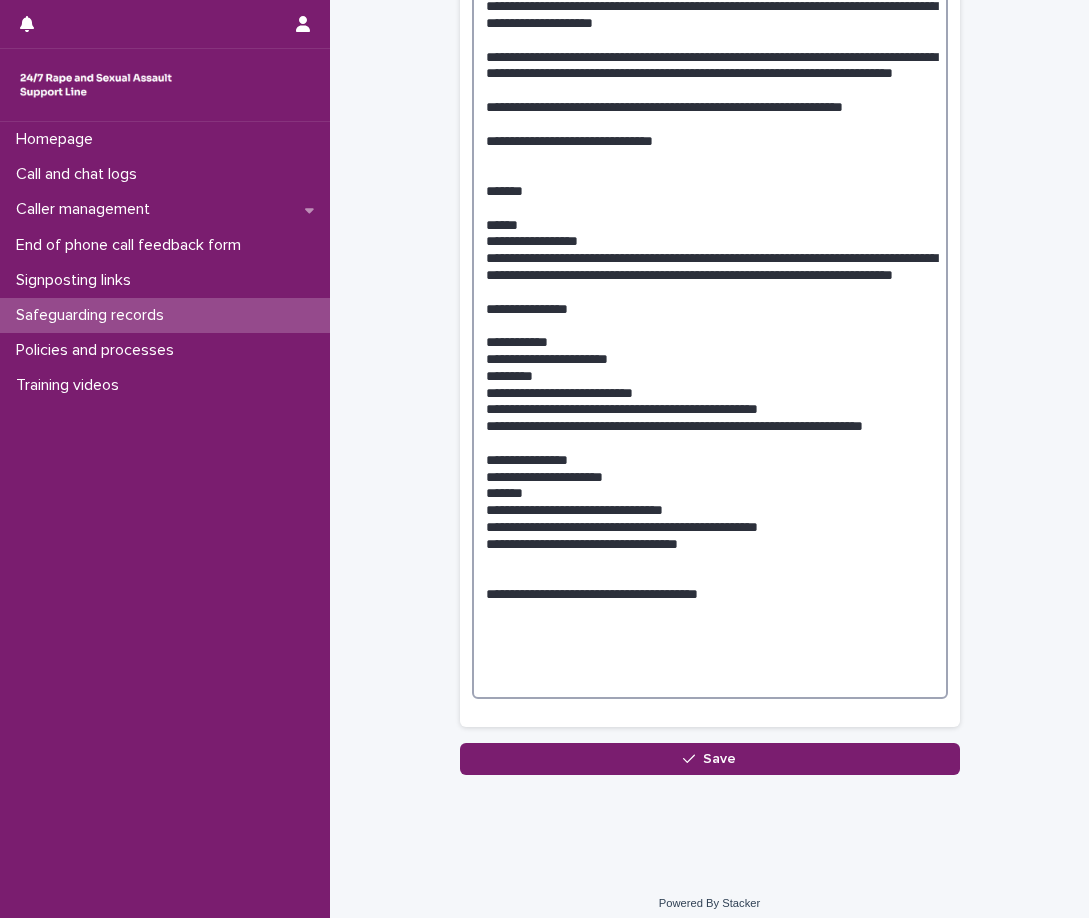 scroll, scrollTop: 842, scrollLeft: 0, axis: vertical 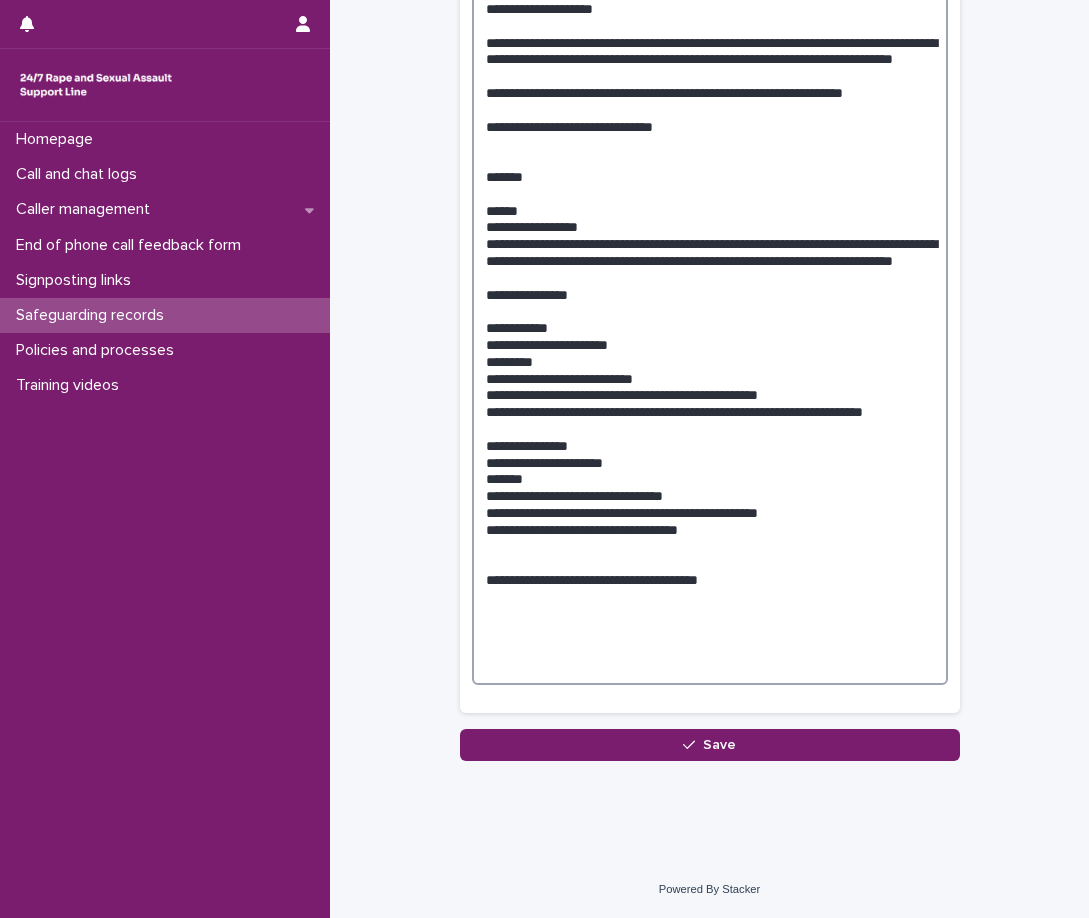 click at bounding box center [710, 243] 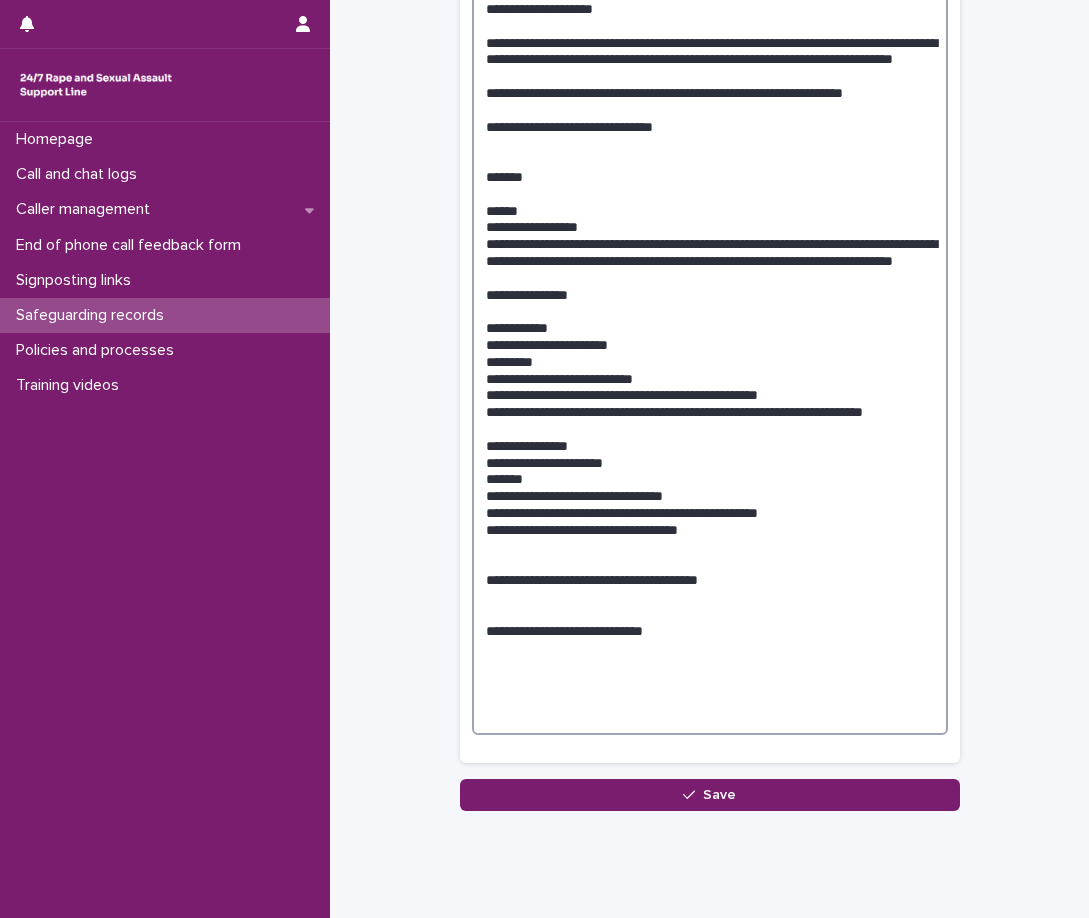 drag, startPoint x: 683, startPoint y: 724, endPoint x: 478, endPoint y: 710, distance: 205.4775 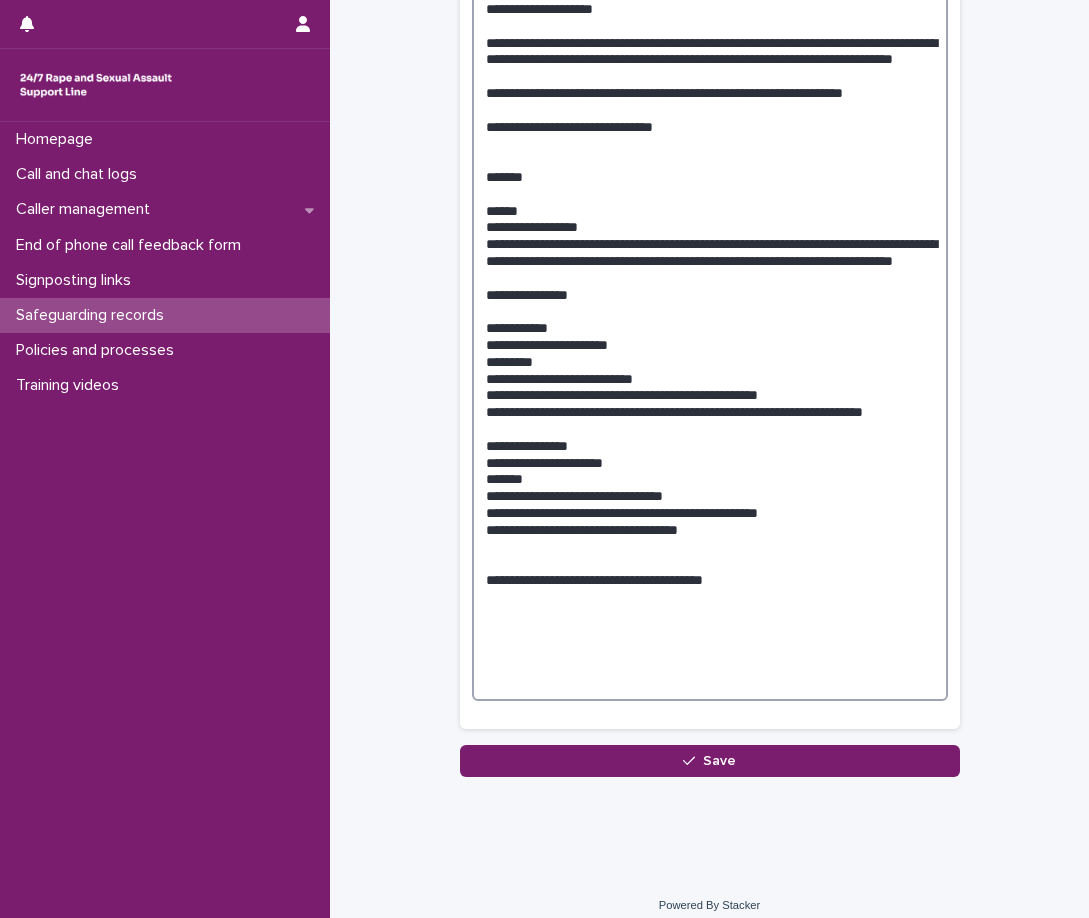 click at bounding box center [710, 251] 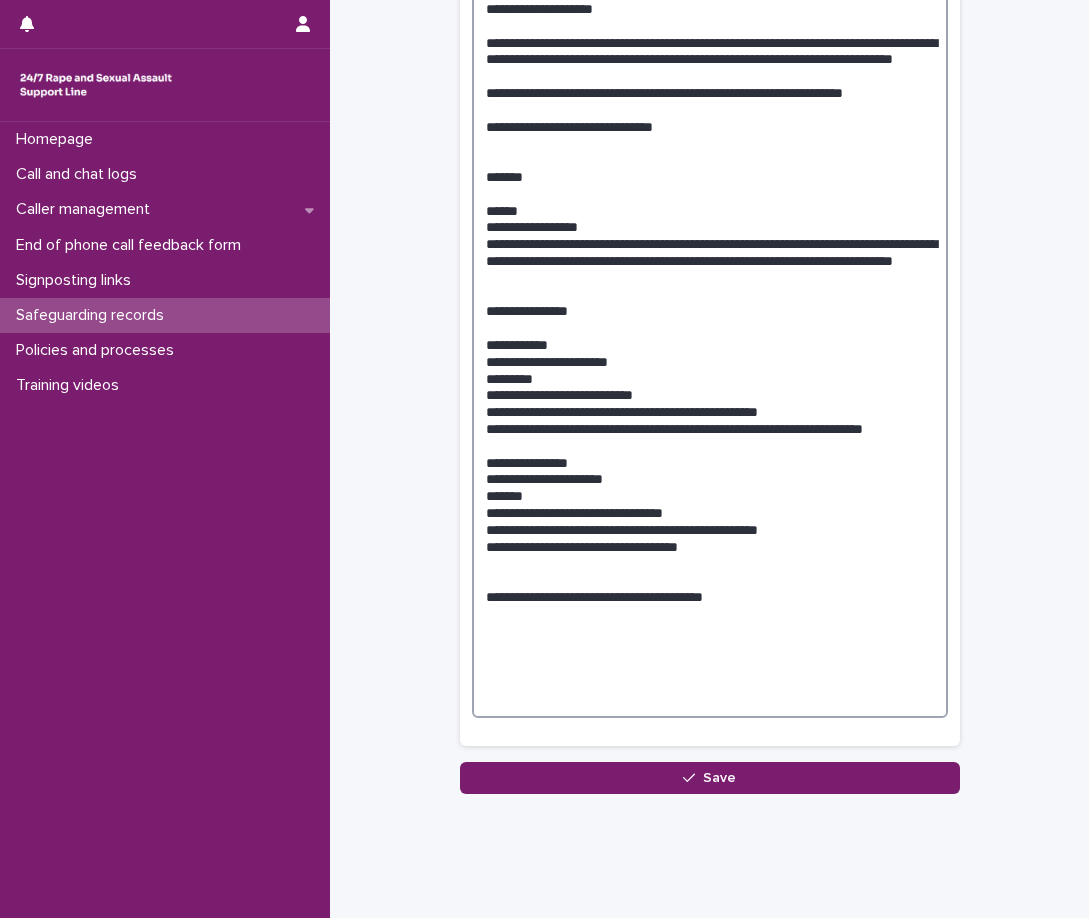 paste on "**********" 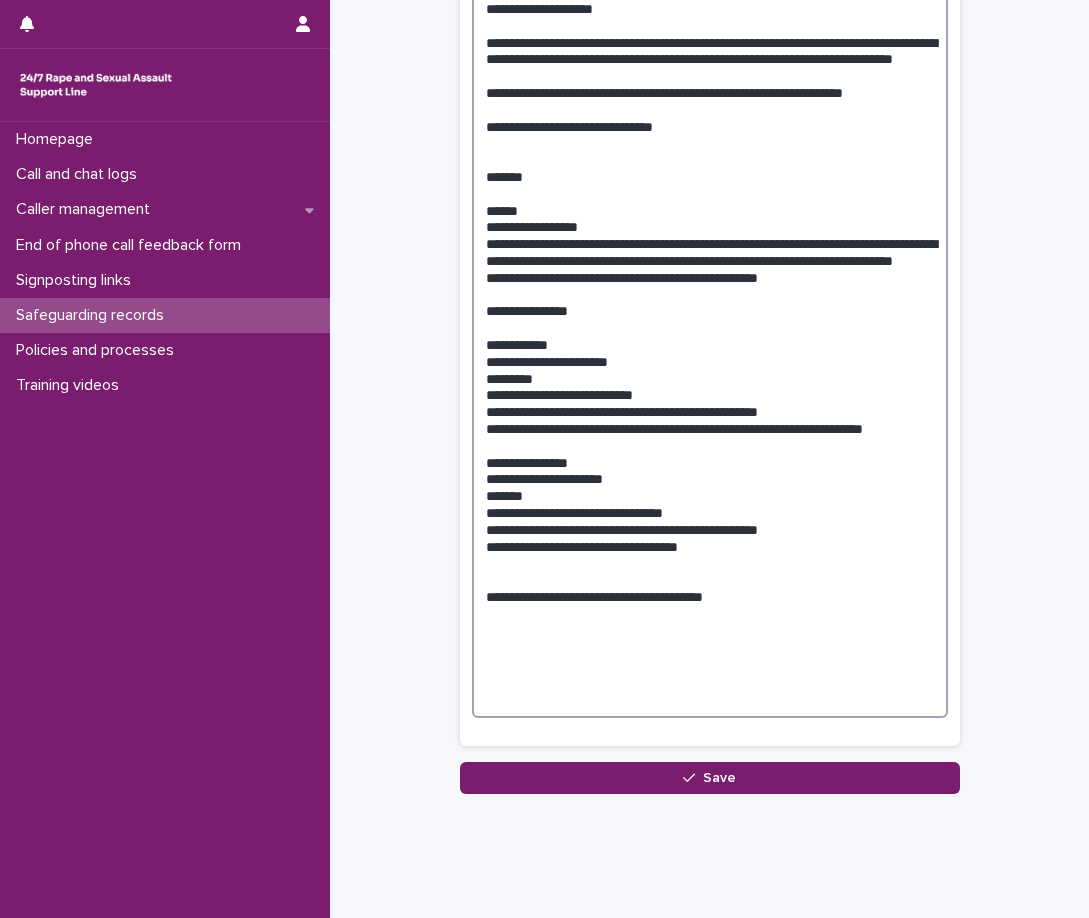 drag, startPoint x: 805, startPoint y: 356, endPoint x: 470, endPoint y: 350, distance: 335.05374 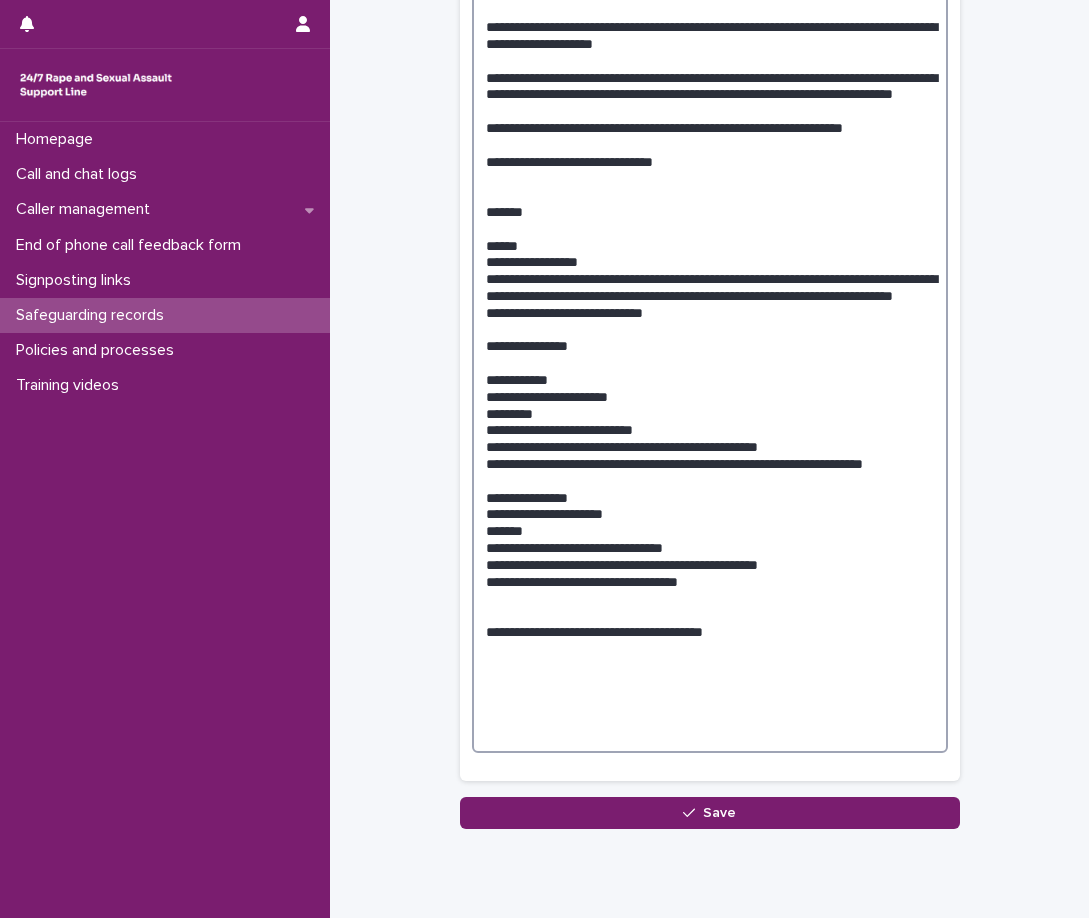 scroll, scrollTop: 875, scrollLeft: 0, axis: vertical 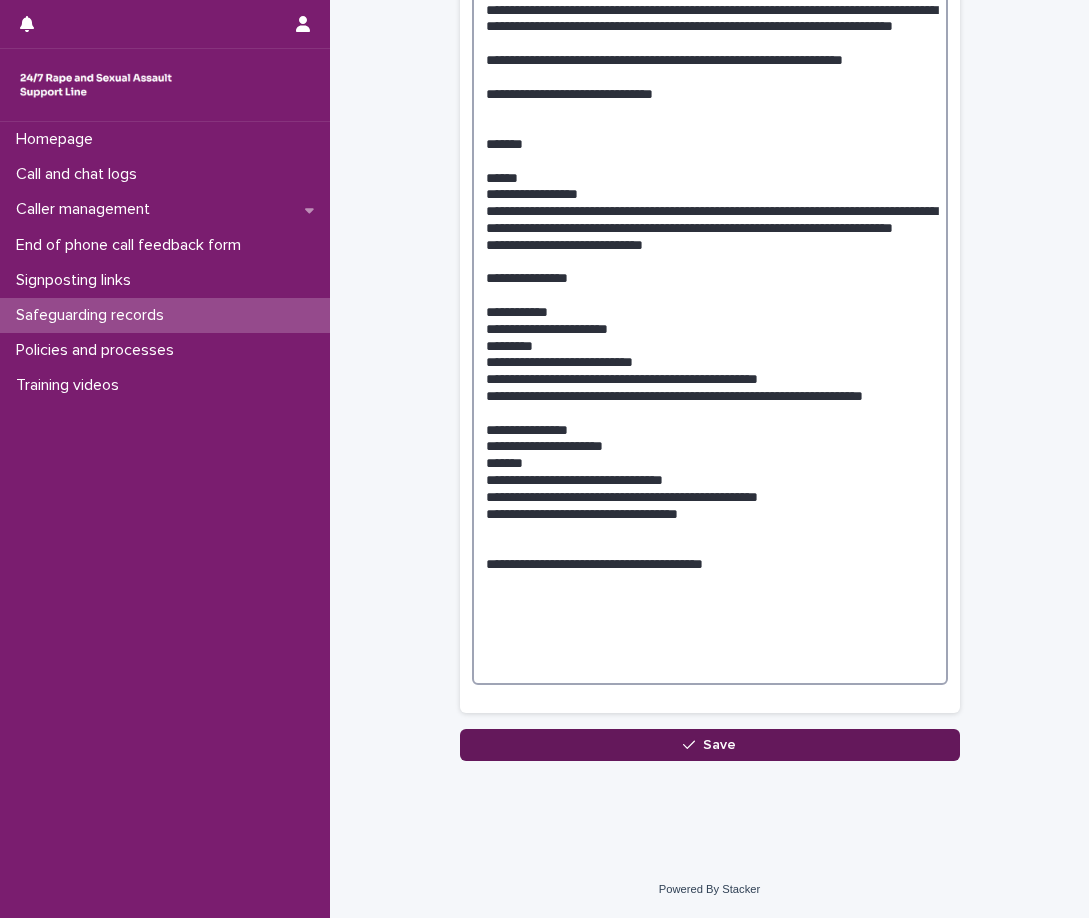 type on "**********" 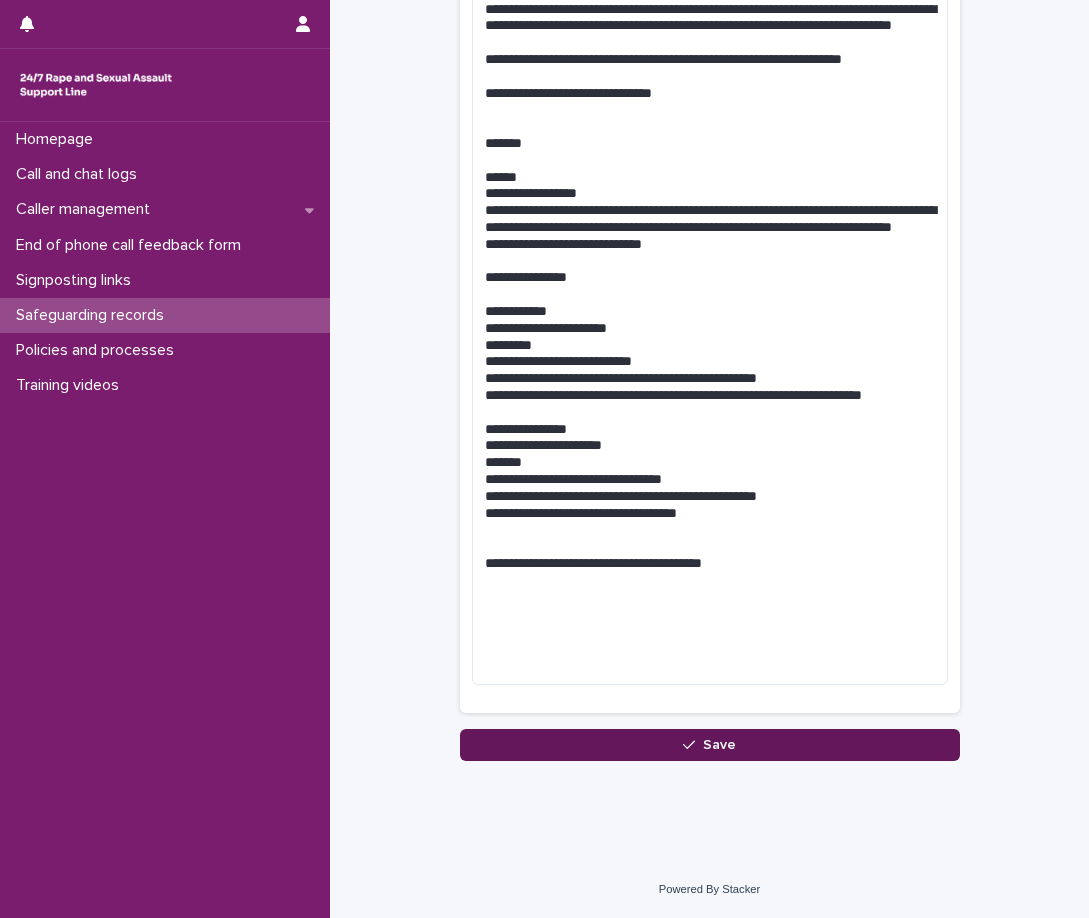 click on "Save" at bounding box center (710, 745) 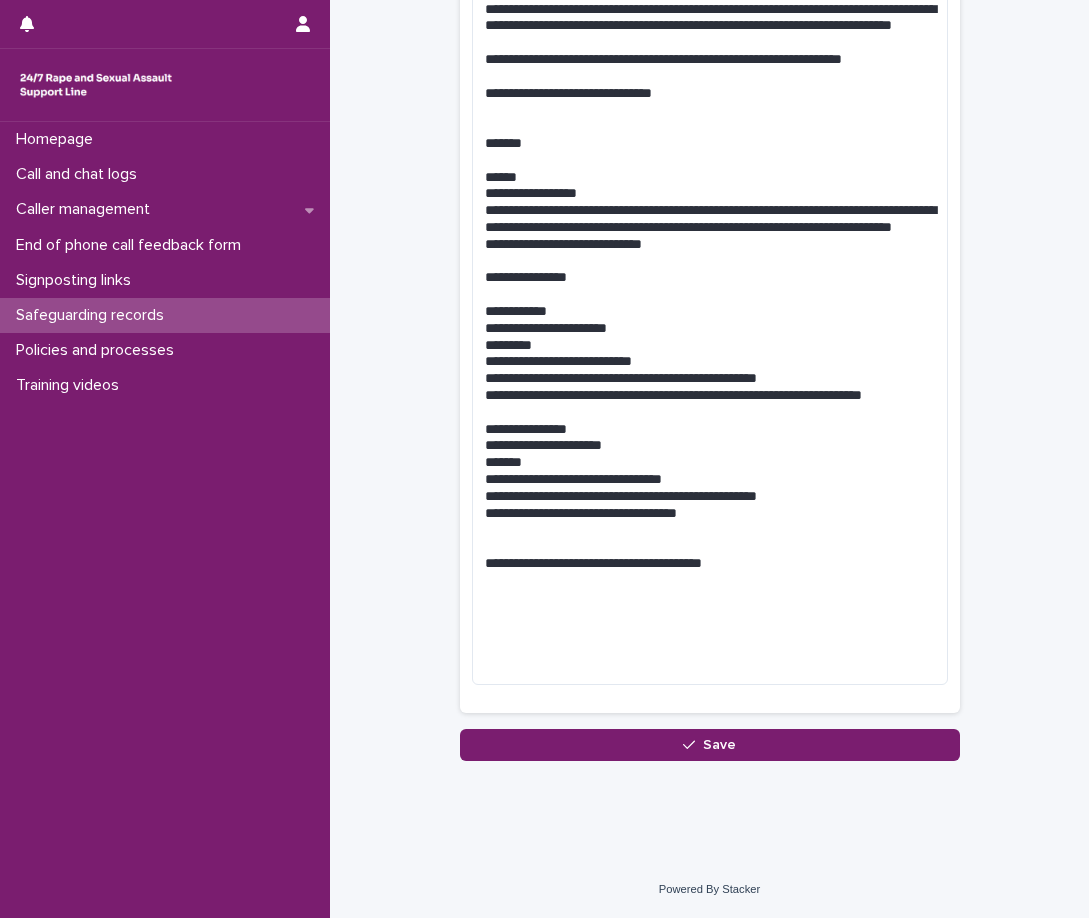 click on "Loading... Saving…" at bounding box center [710, 10] 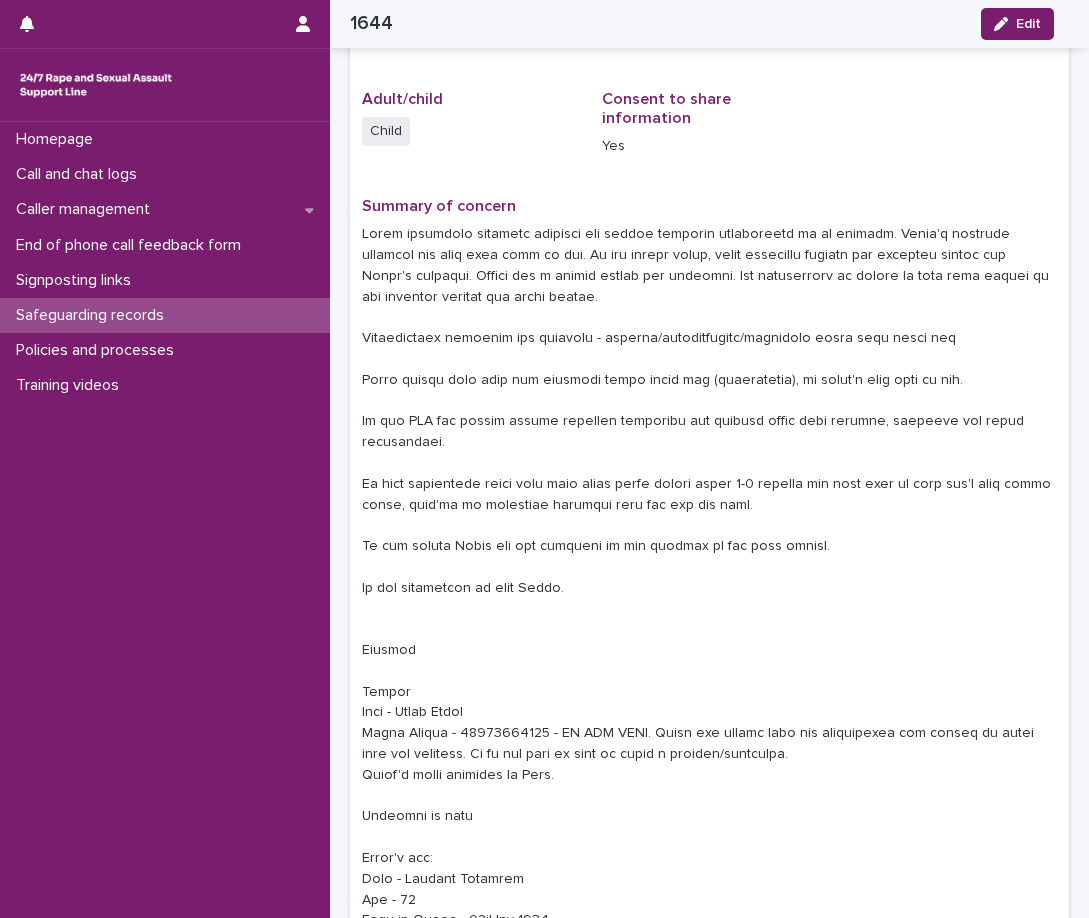 scroll, scrollTop: 300, scrollLeft: 0, axis: vertical 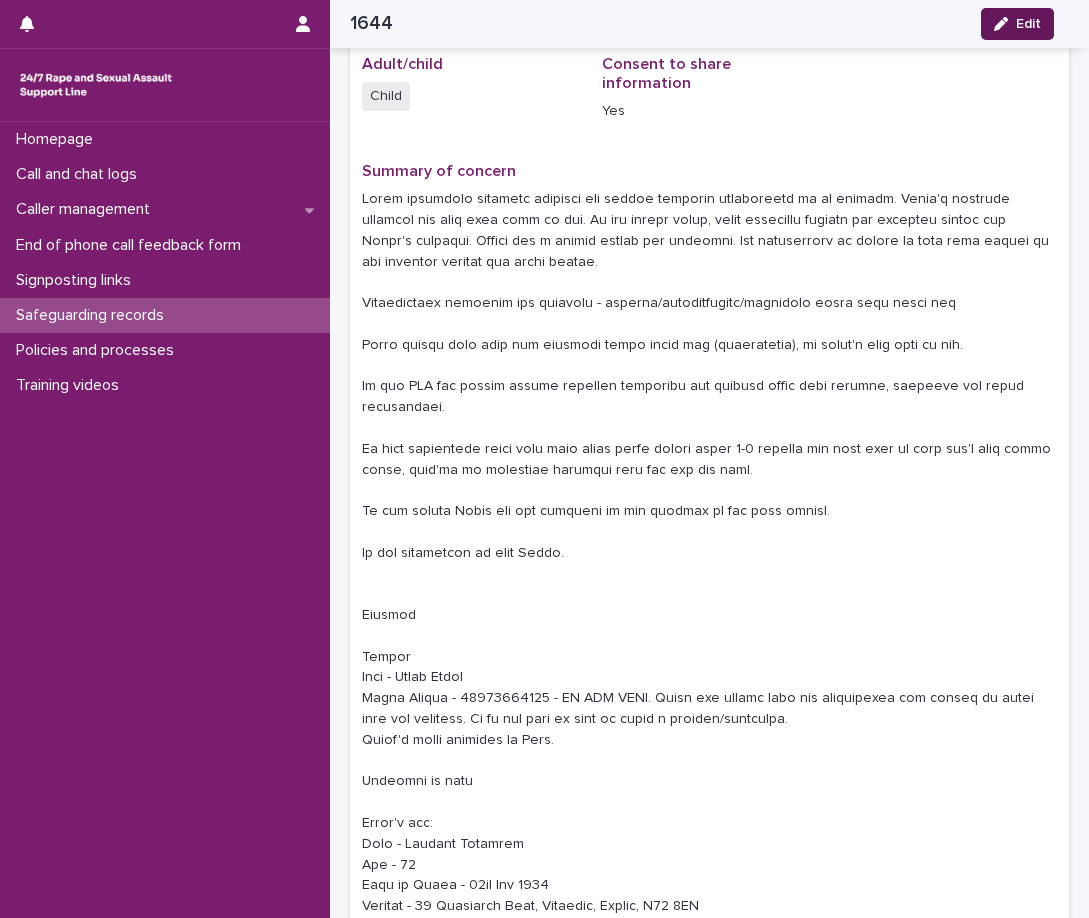 click on "Edit" at bounding box center [1028, 24] 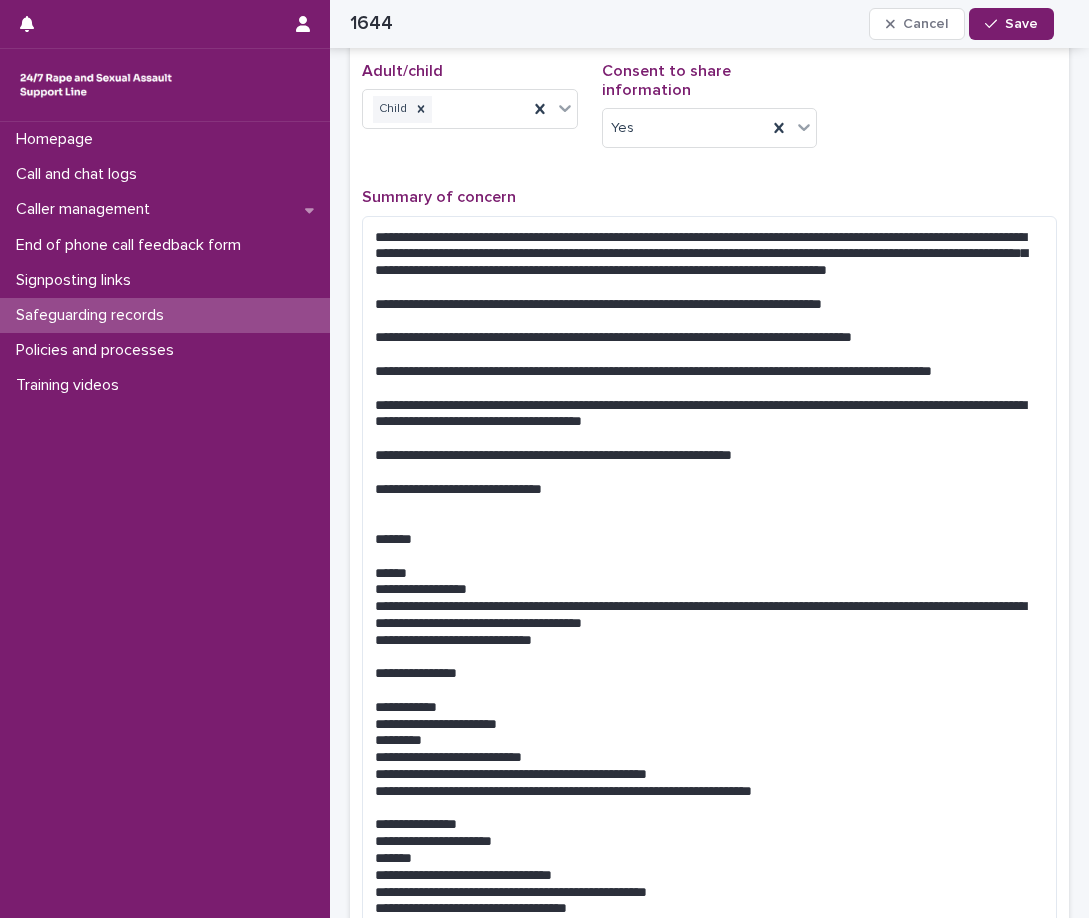 scroll, scrollTop: 0, scrollLeft: 0, axis: both 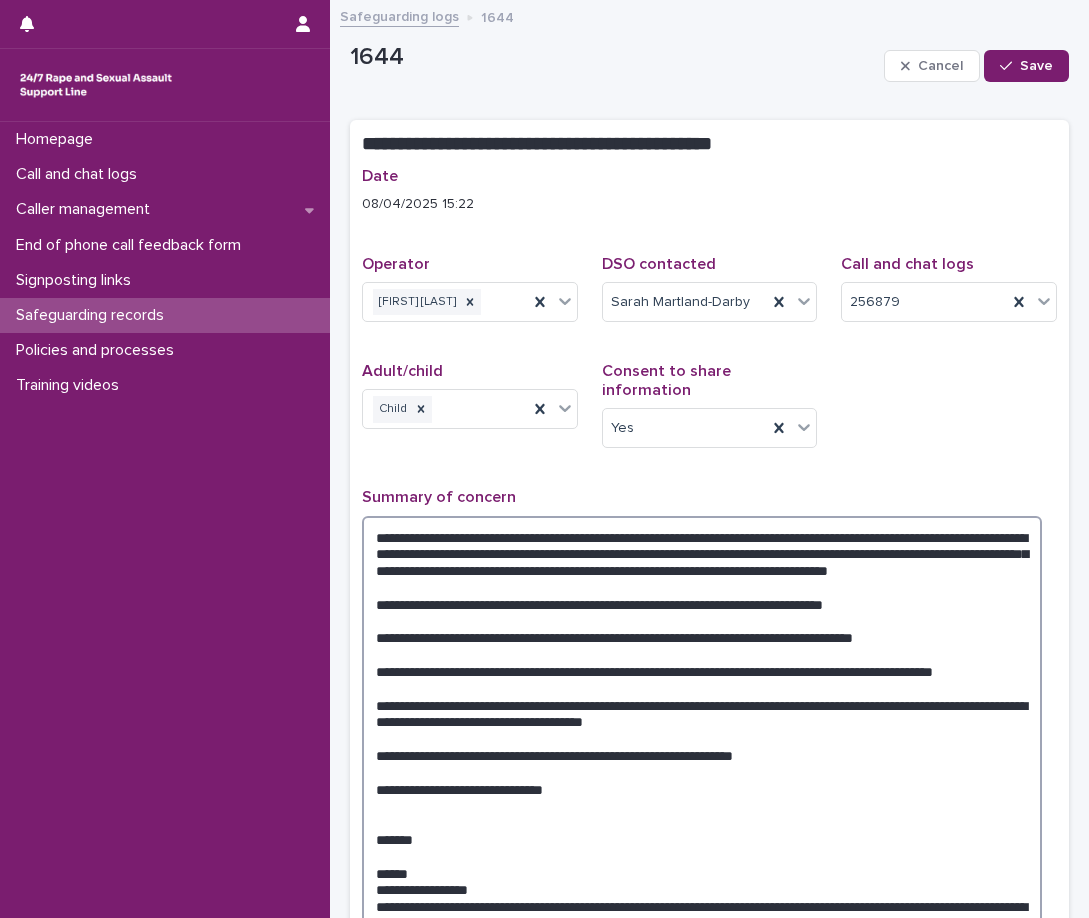 click at bounding box center (702, 923) 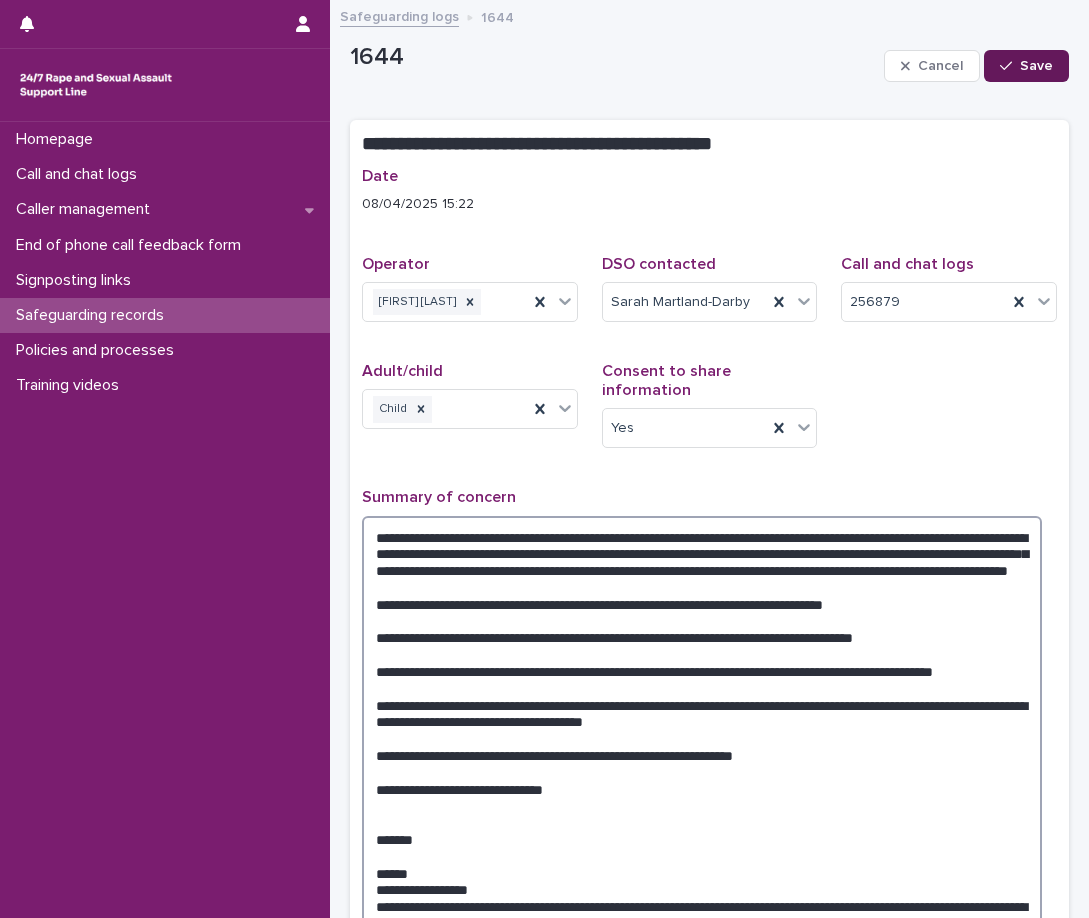 type on "**********" 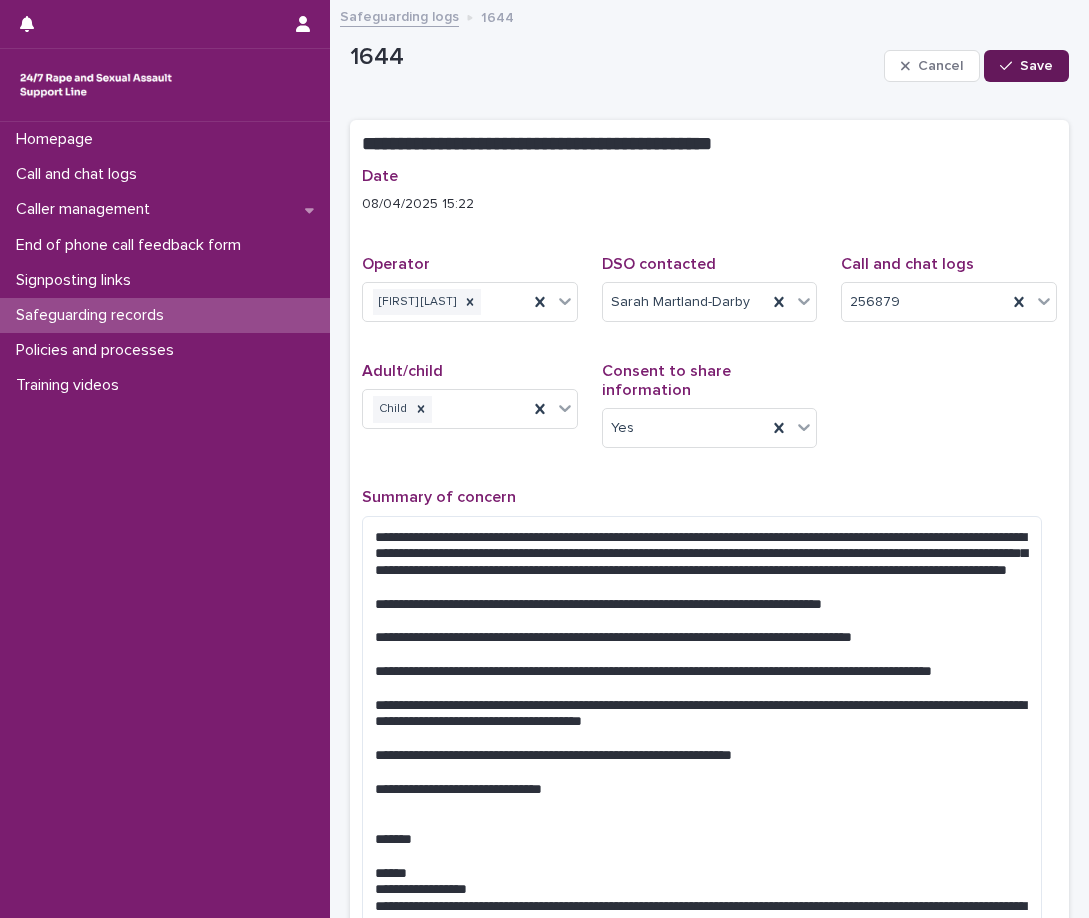 click on "Save" at bounding box center [1036, 66] 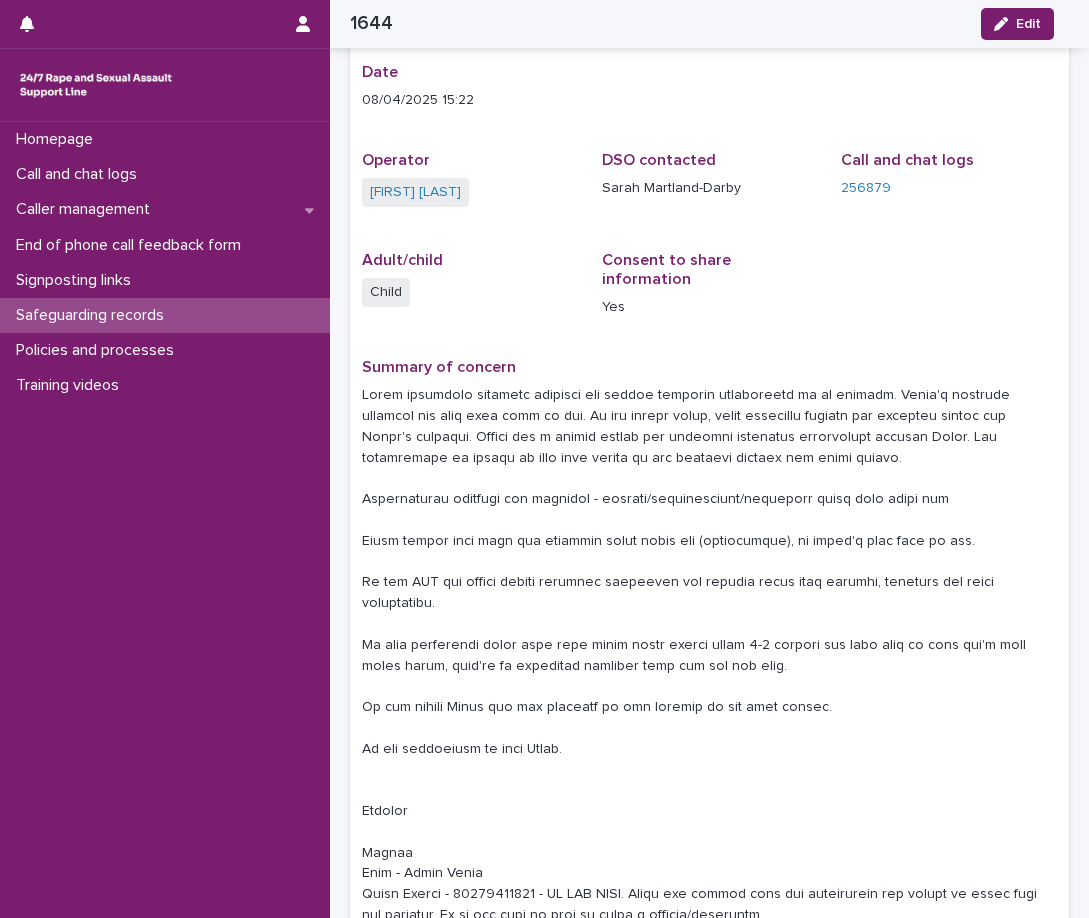 scroll, scrollTop: 100, scrollLeft: 0, axis: vertical 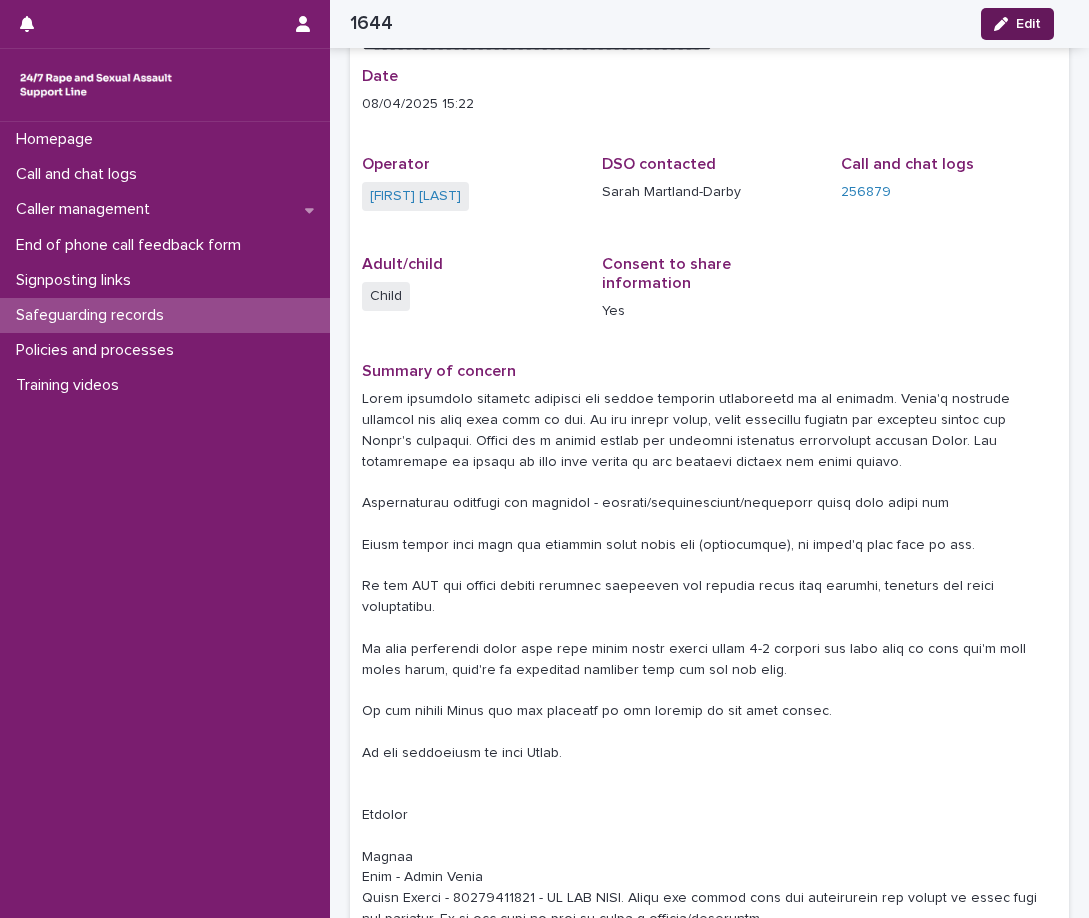 click on "Edit" at bounding box center [1028, 24] 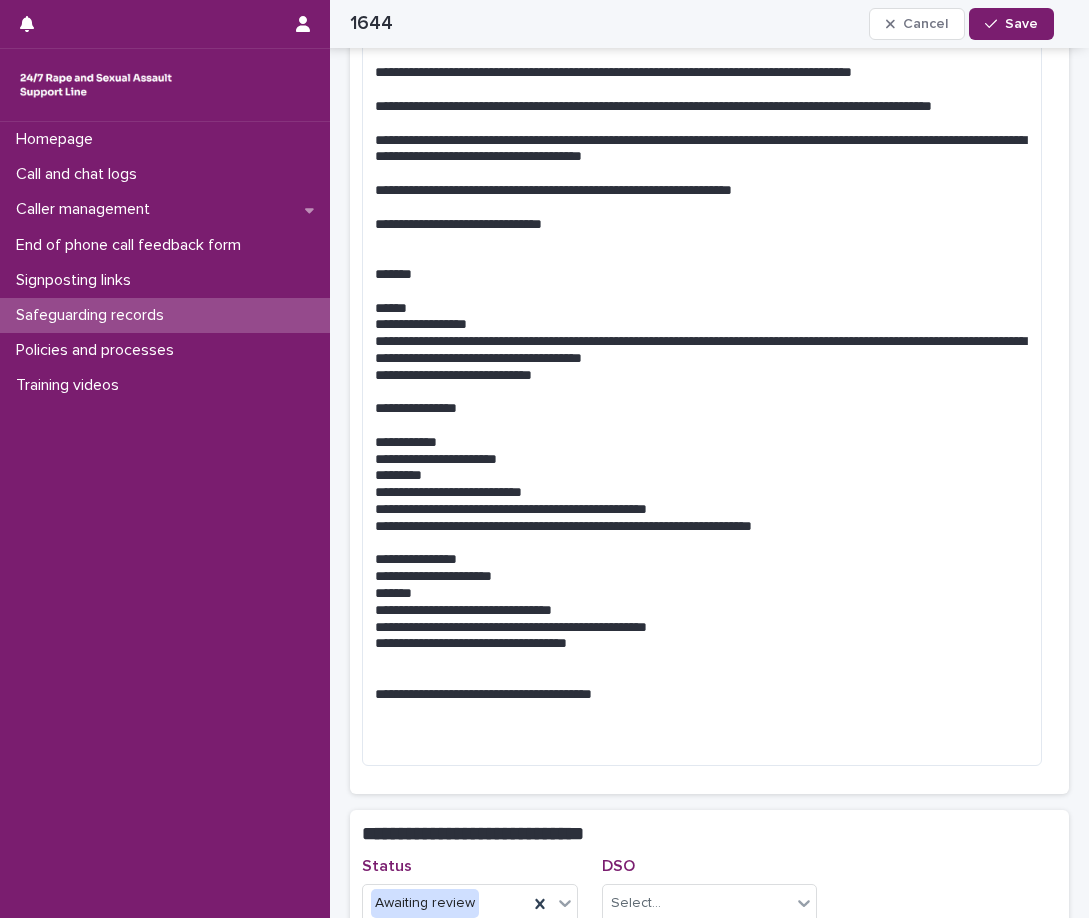 scroll, scrollTop: 600, scrollLeft: 0, axis: vertical 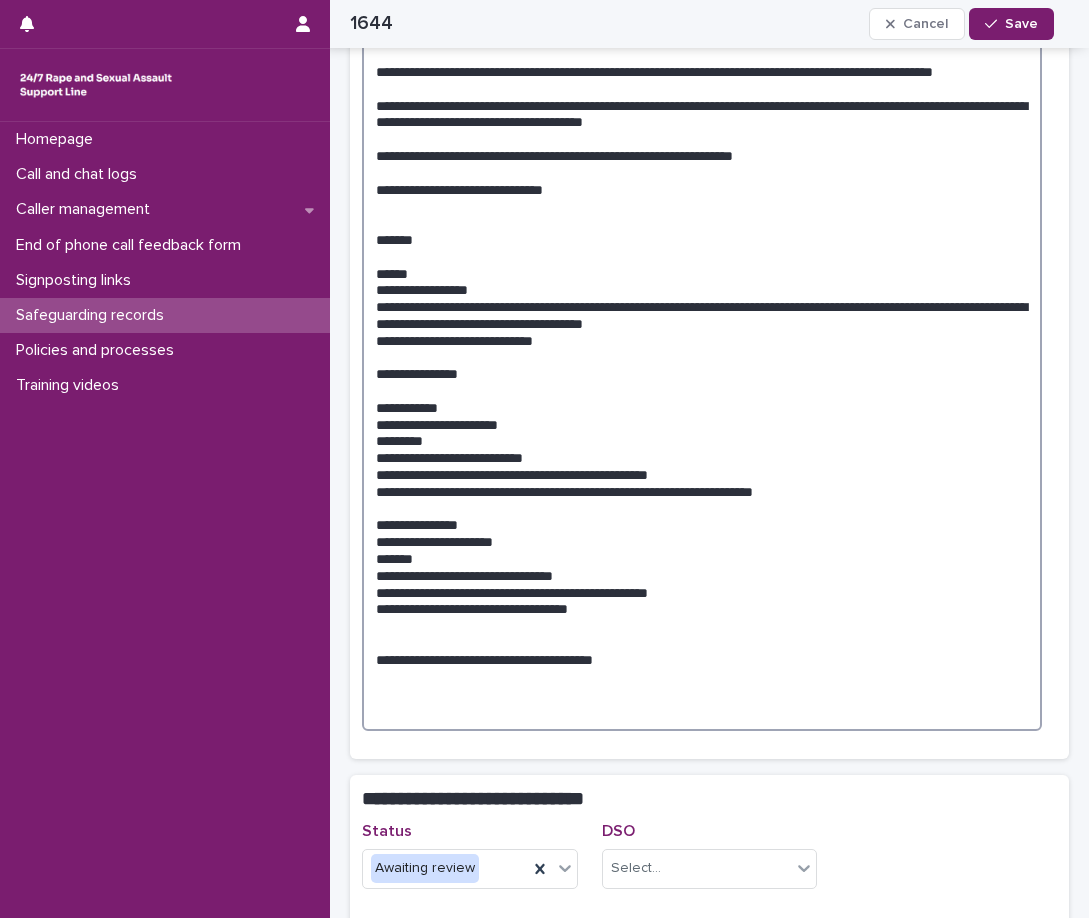 click at bounding box center (702, 323) 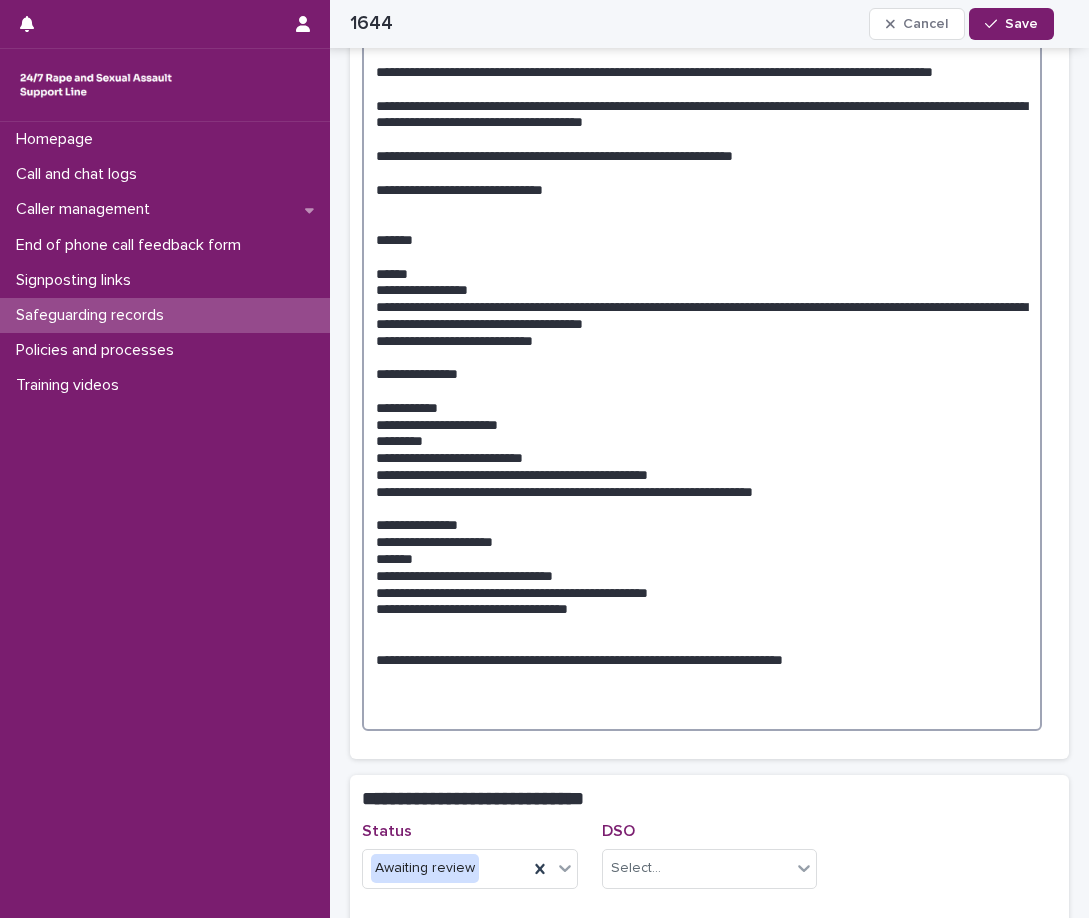 click at bounding box center (702, 323) 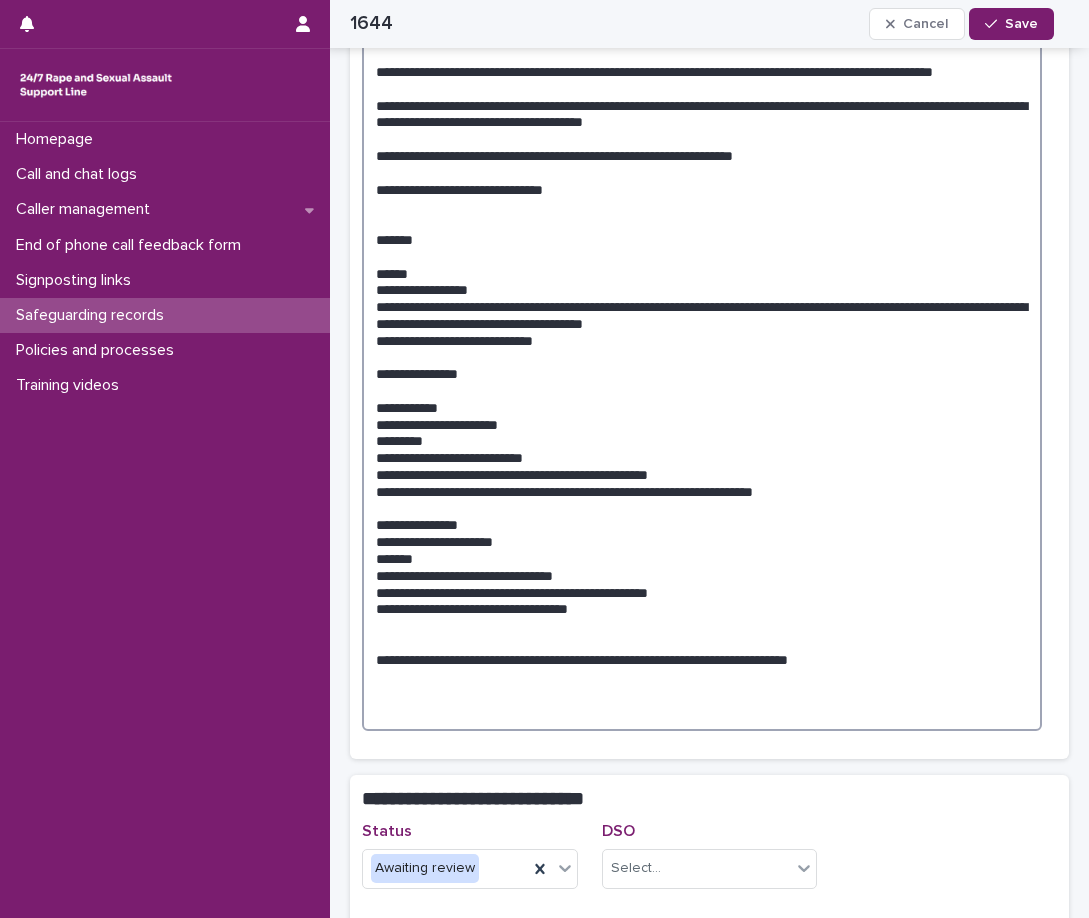 click at bounding box center (702, 323) 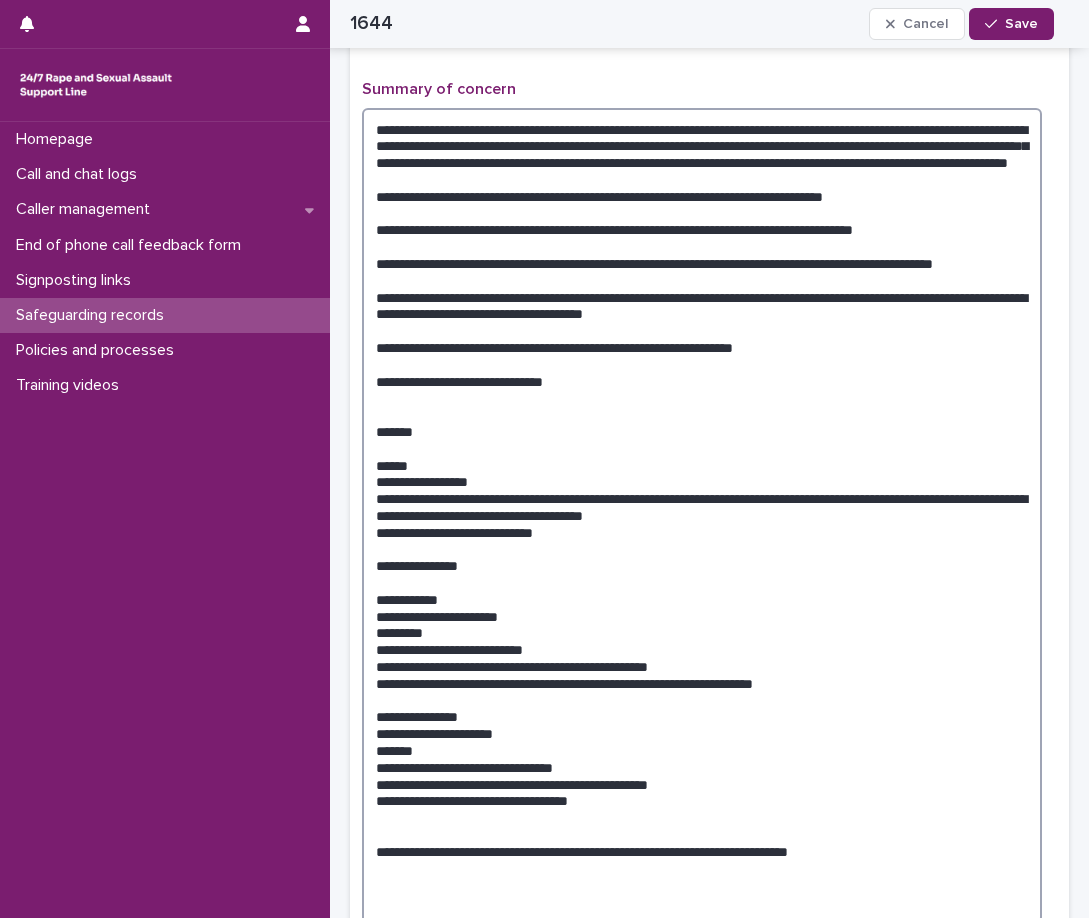 scroll, scrollTop: 300, scrollLeft: 0, axis: vertical 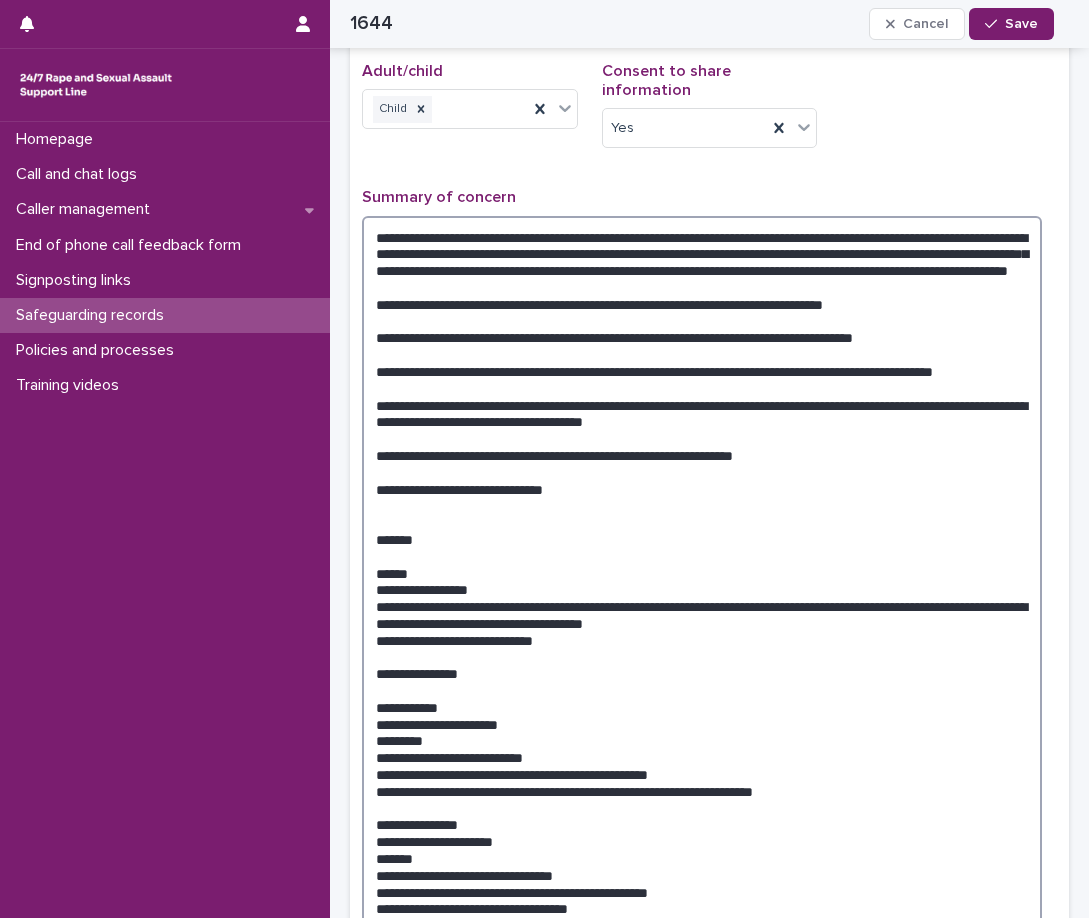 click at bounding box center (702, 623) 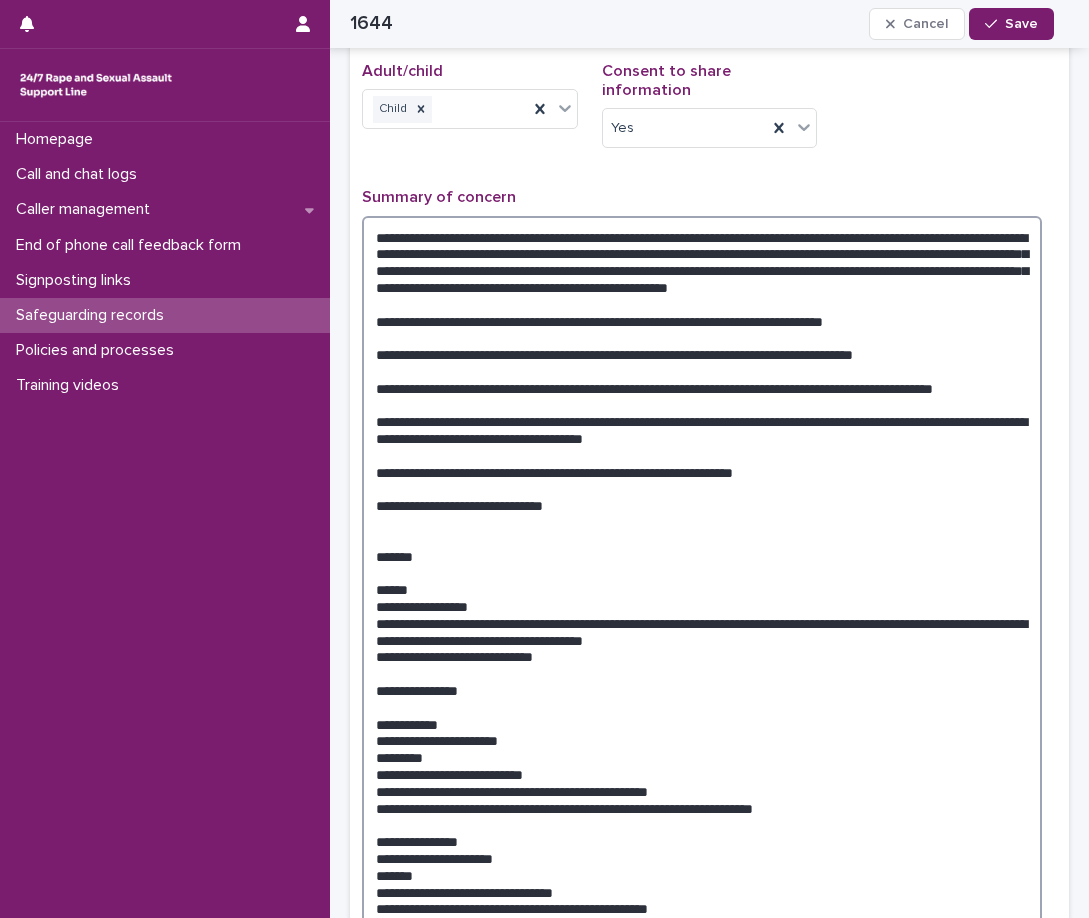 click at bounding box center [702, 632] 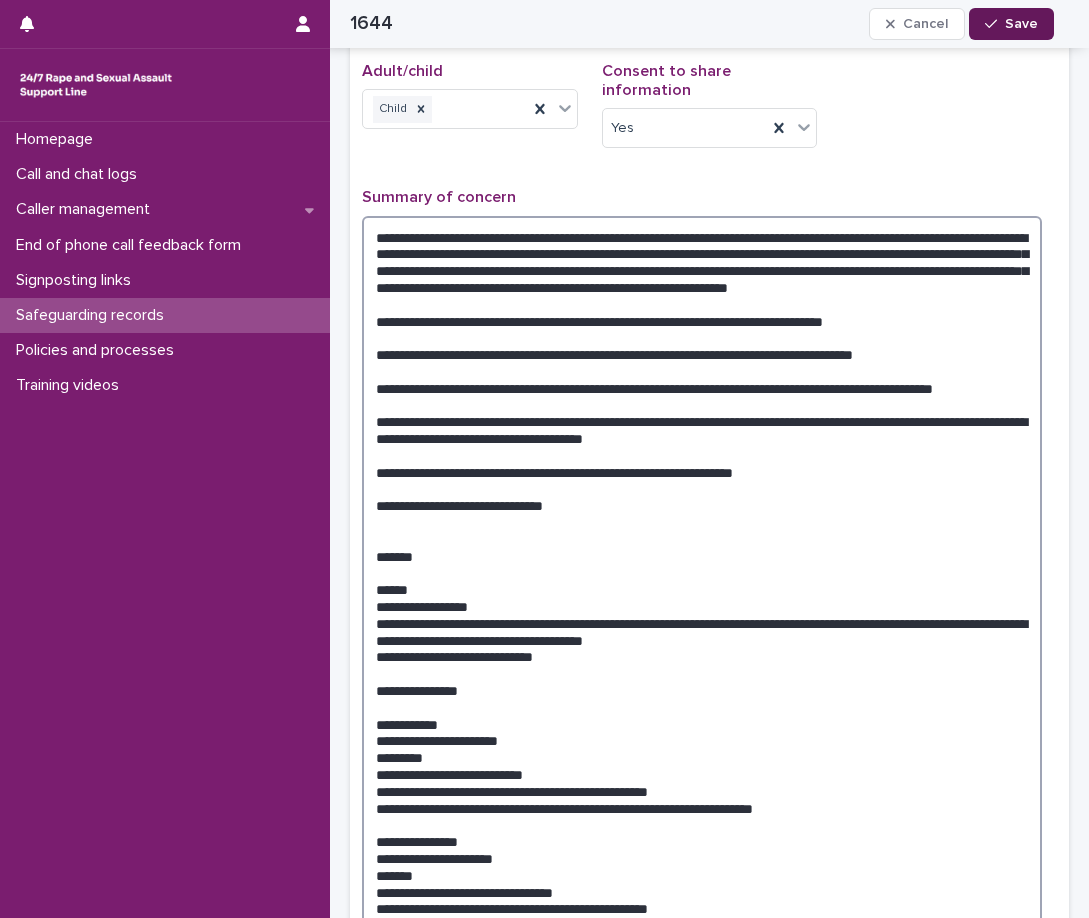 type on "**********" 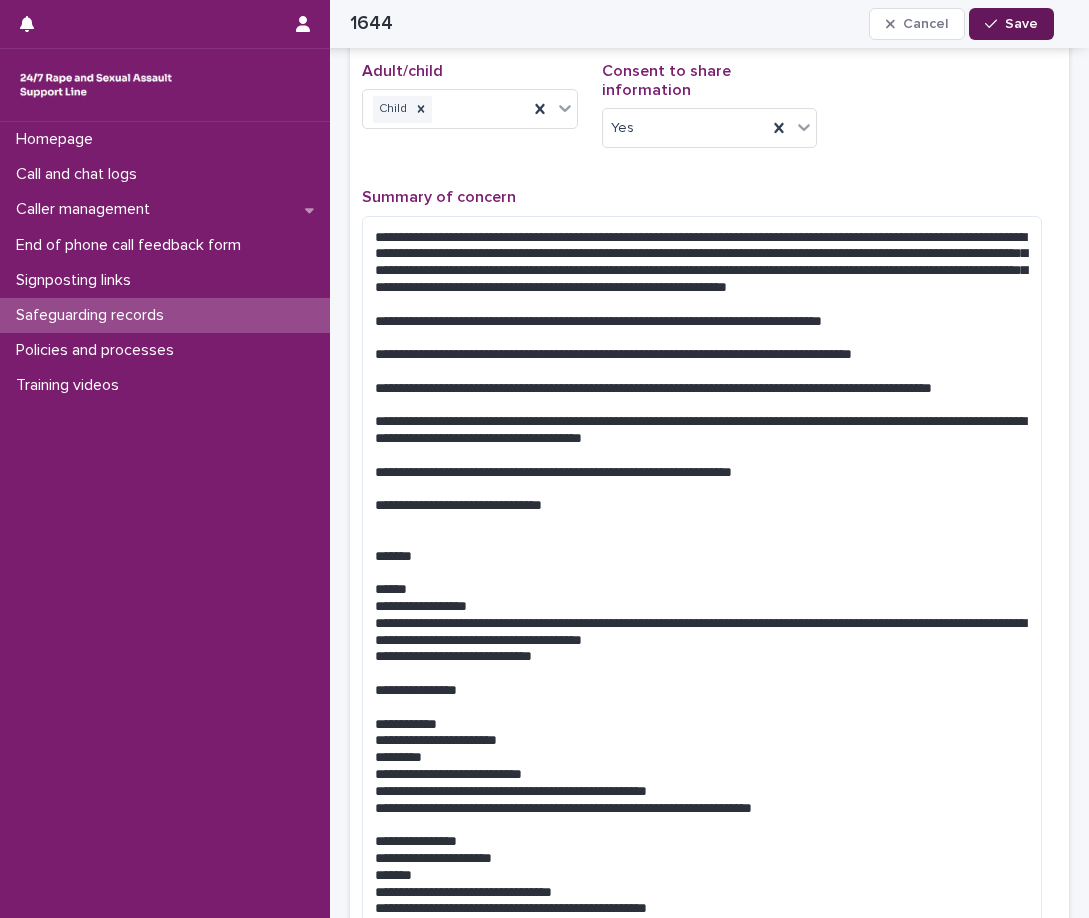 click on "Save" at bounding box center [1021, 24] 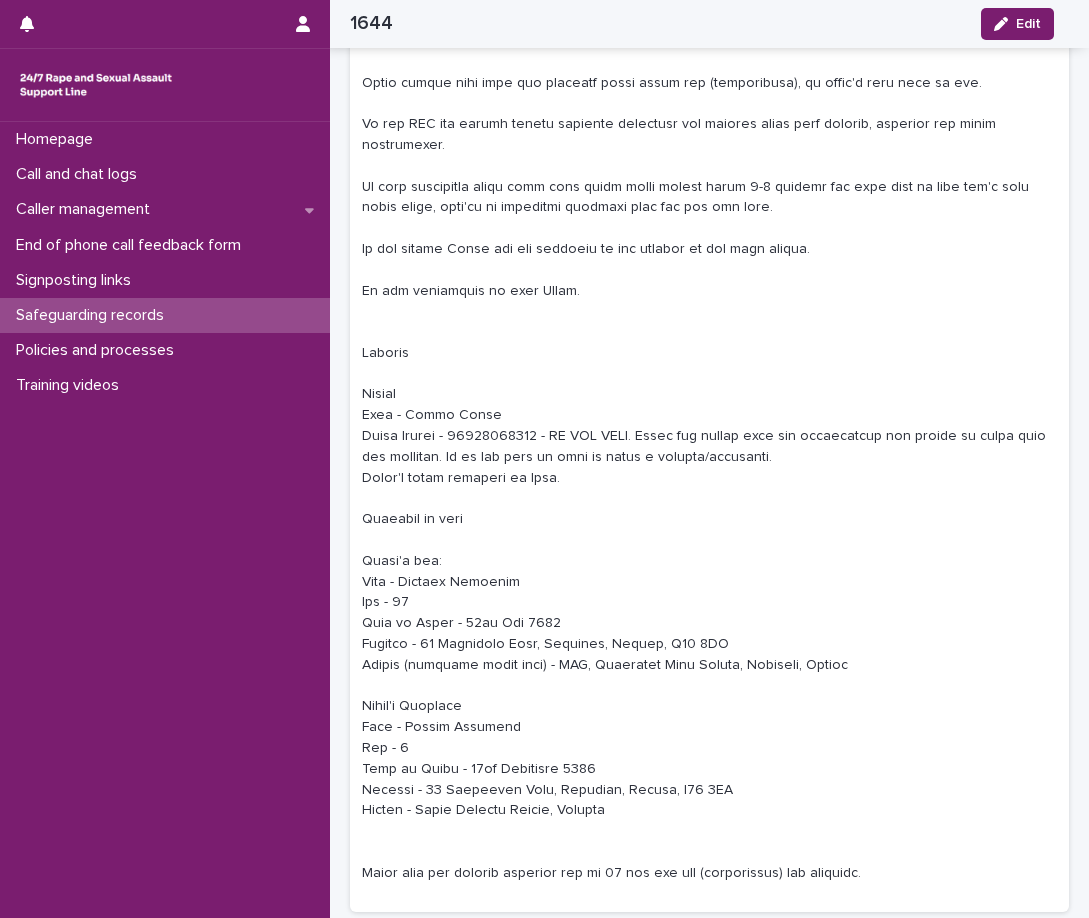 scroll, scrollTop: 649, scrollLeft: 0, axis: vertical 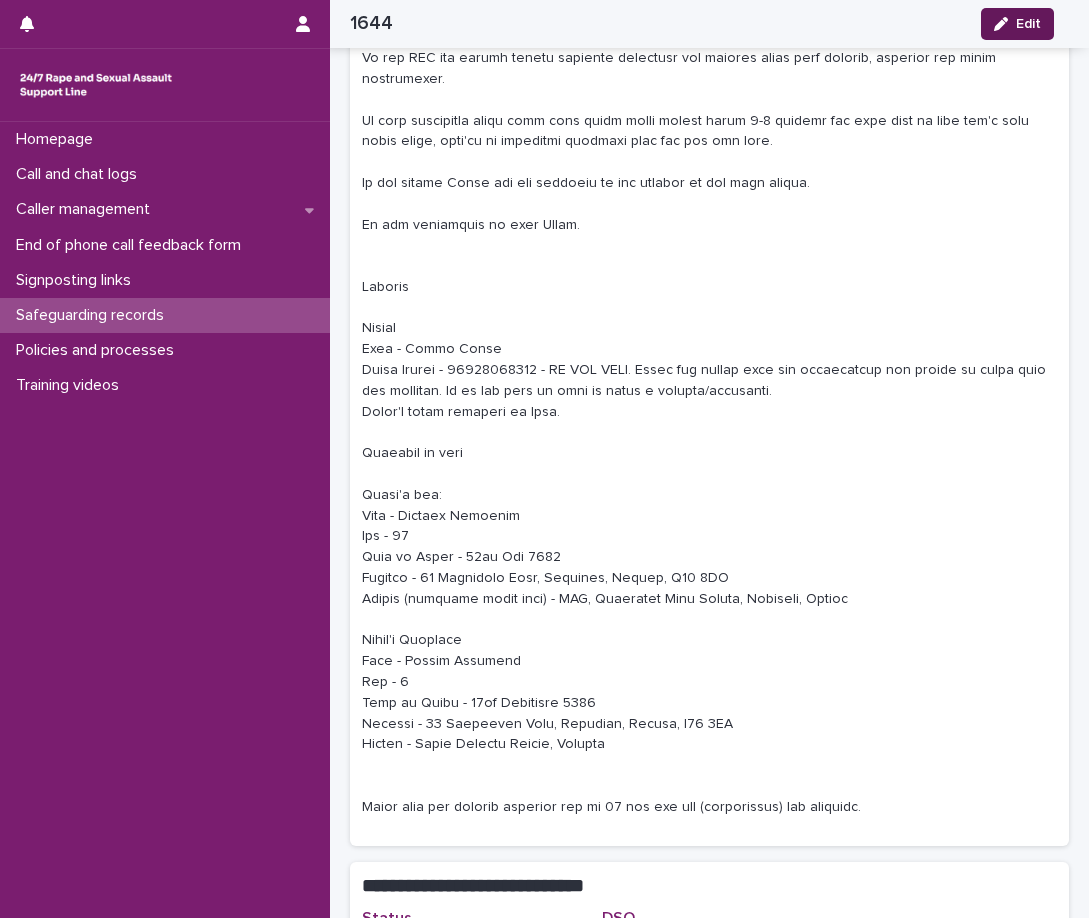 click on "Edit" at bounding box center [1028, 24] 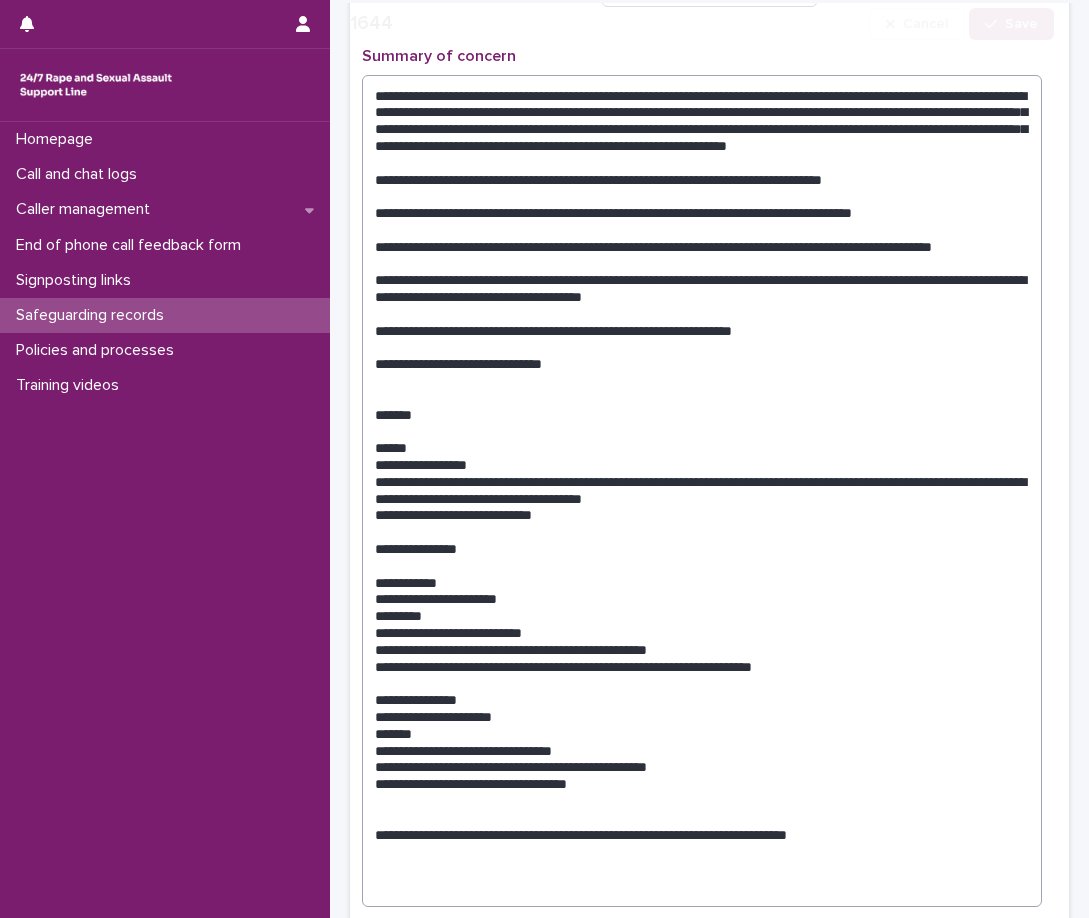 scroll, scrollTop: 590, scrollLeft: 0, axis: vertical 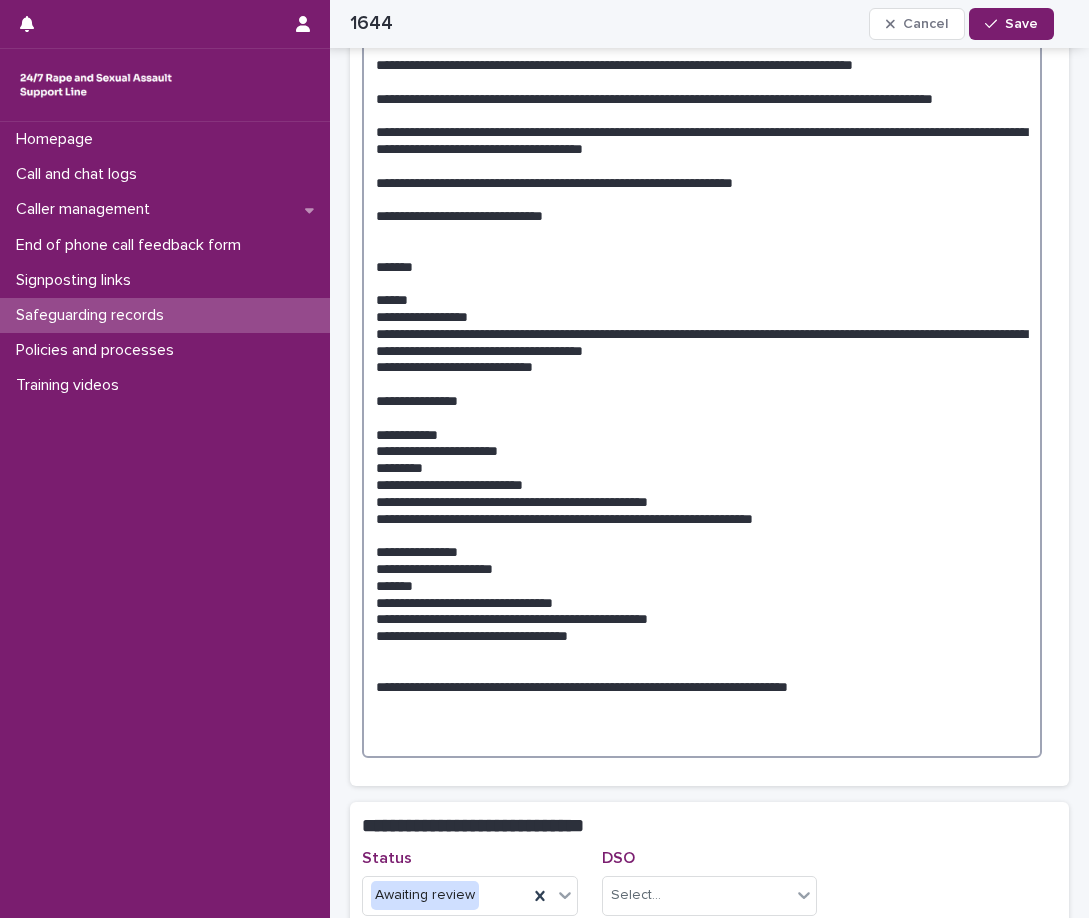 click at bounding box center [702, 342] 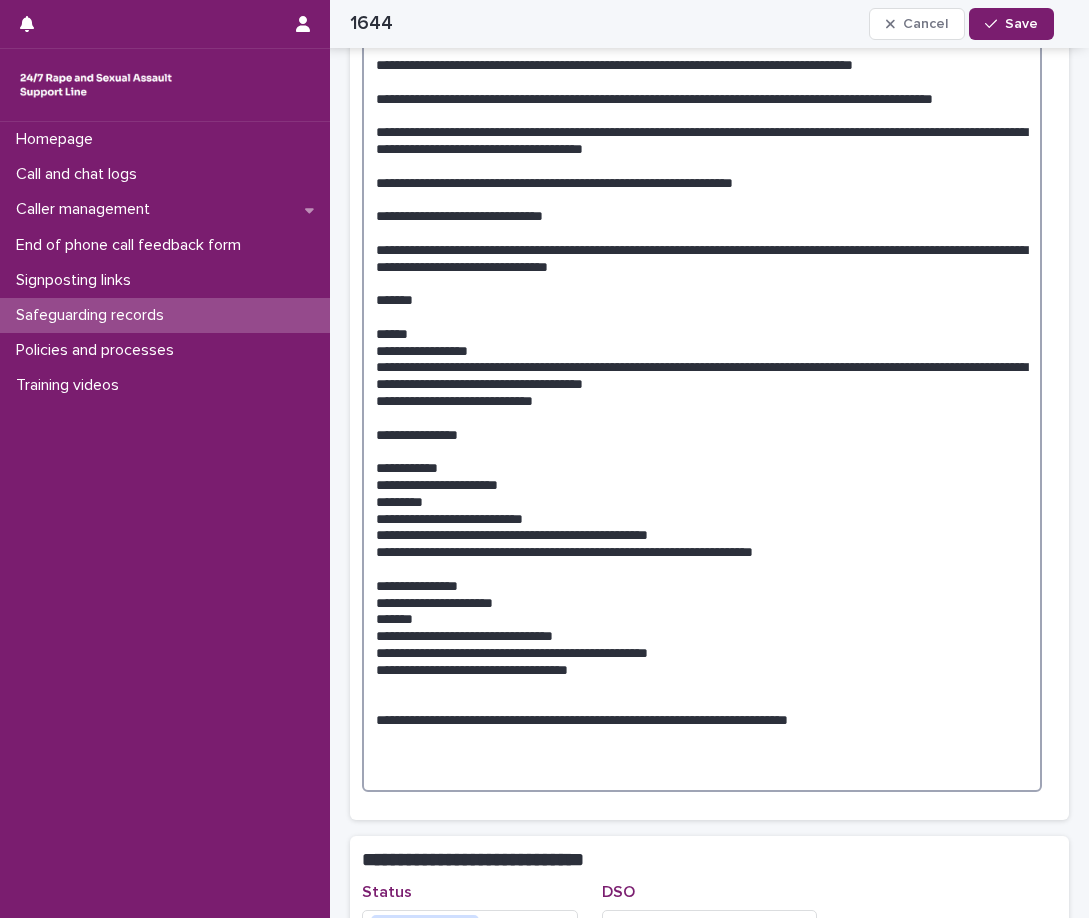 click at bounding box center (702, 359) 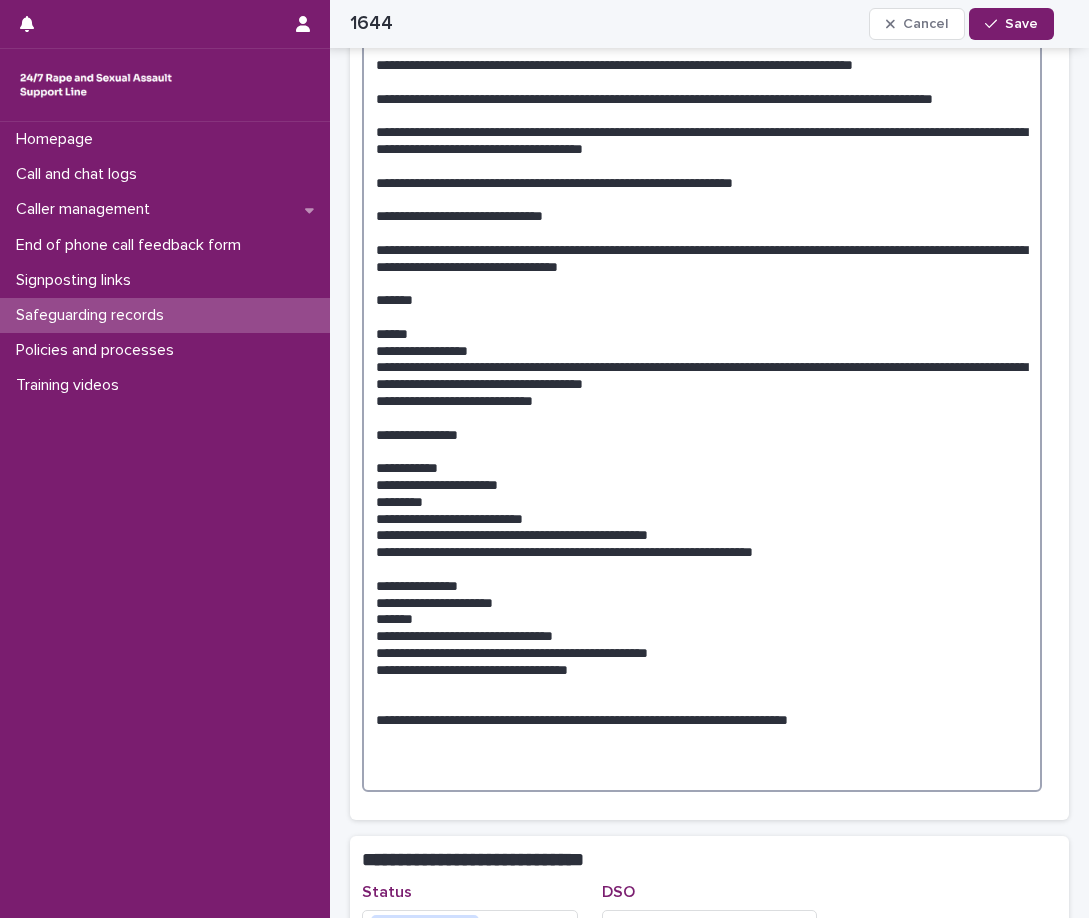click at bounding box center (702, 359) 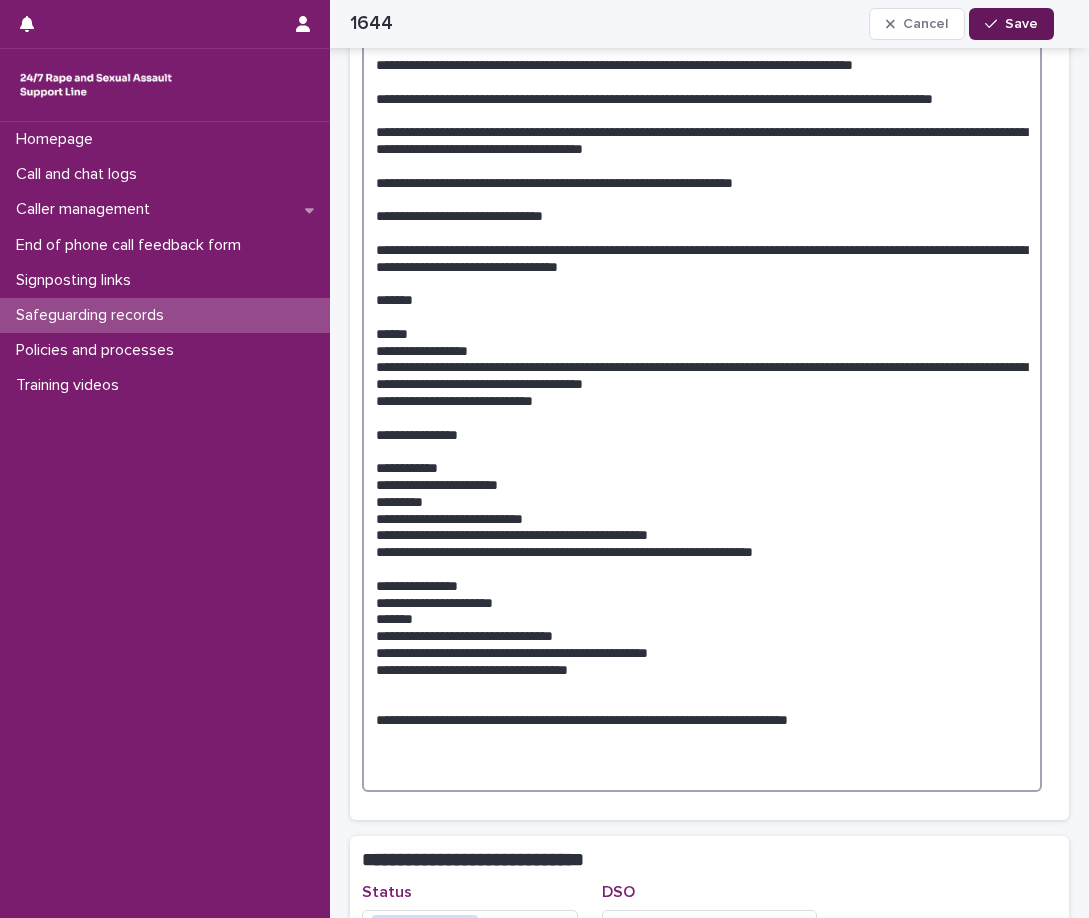 type on "**********" 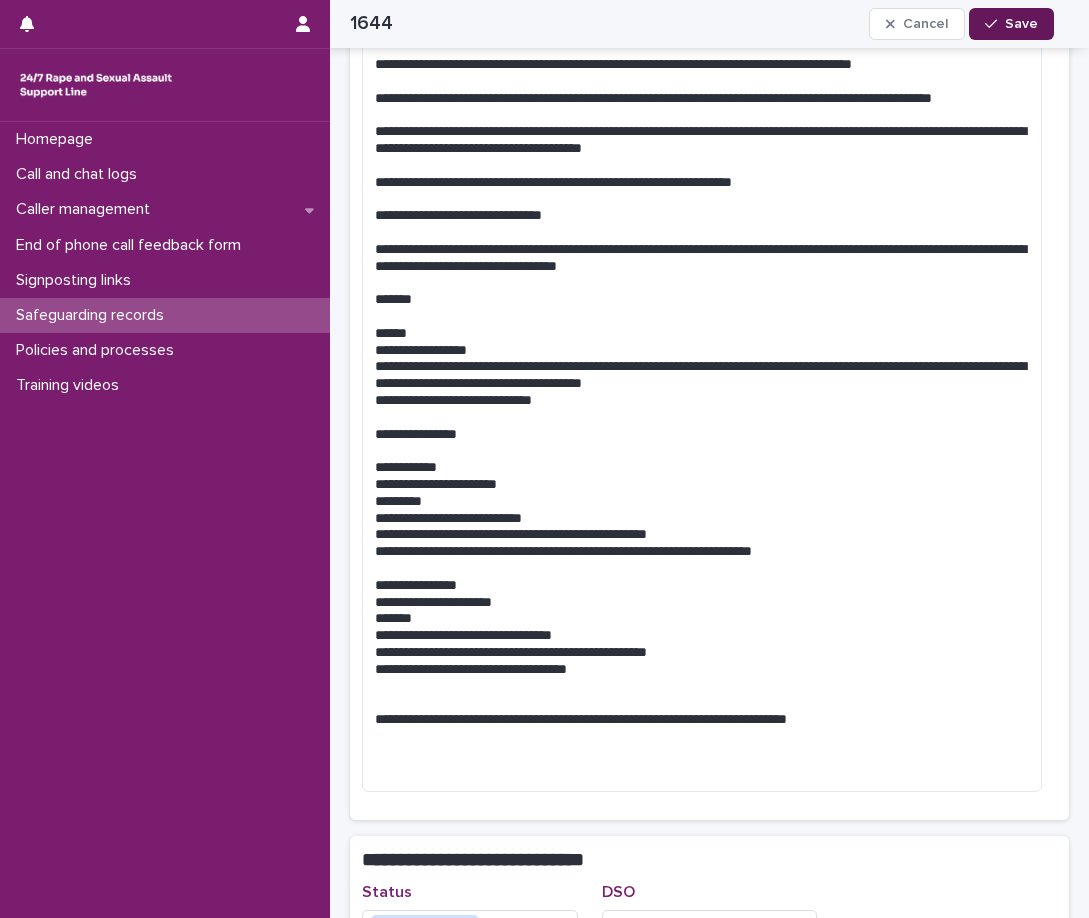 click on "Save" at bounding box center (1021, 24) 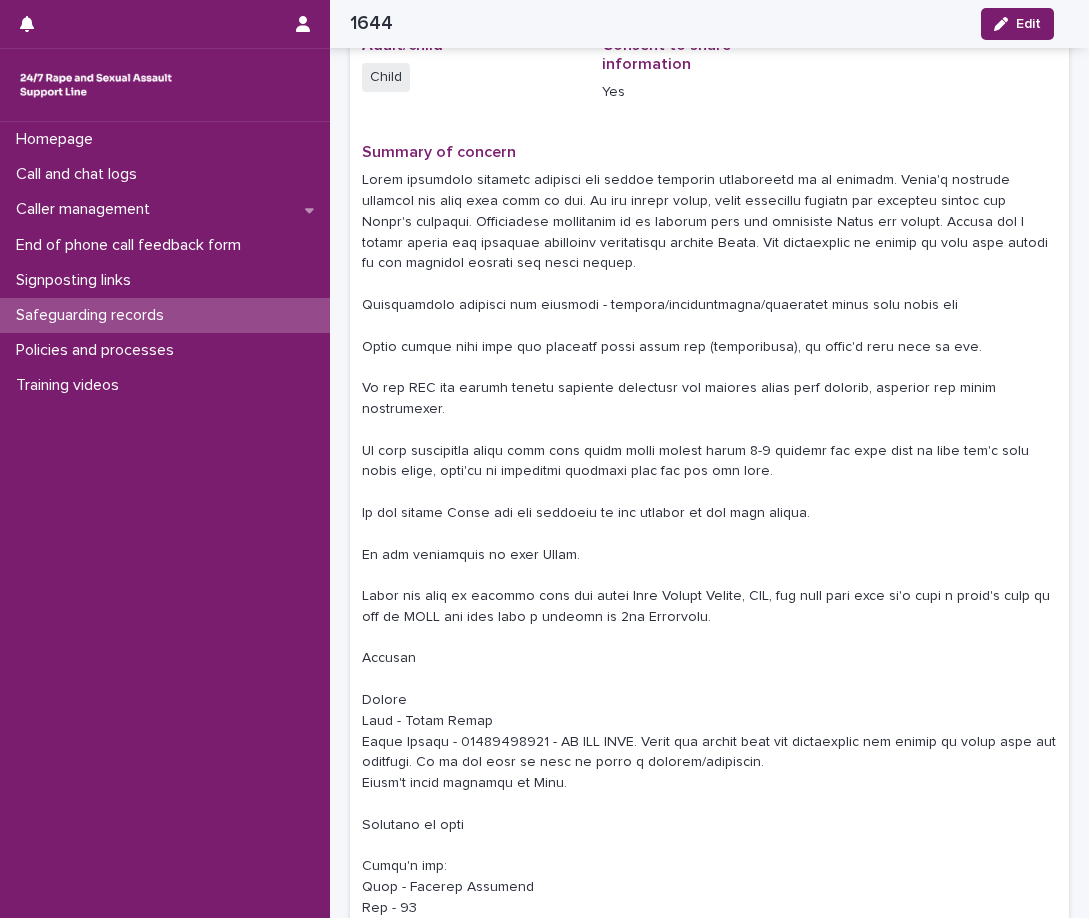 scroll, scrollTop: 0, scrollLeft: 0, axis: both 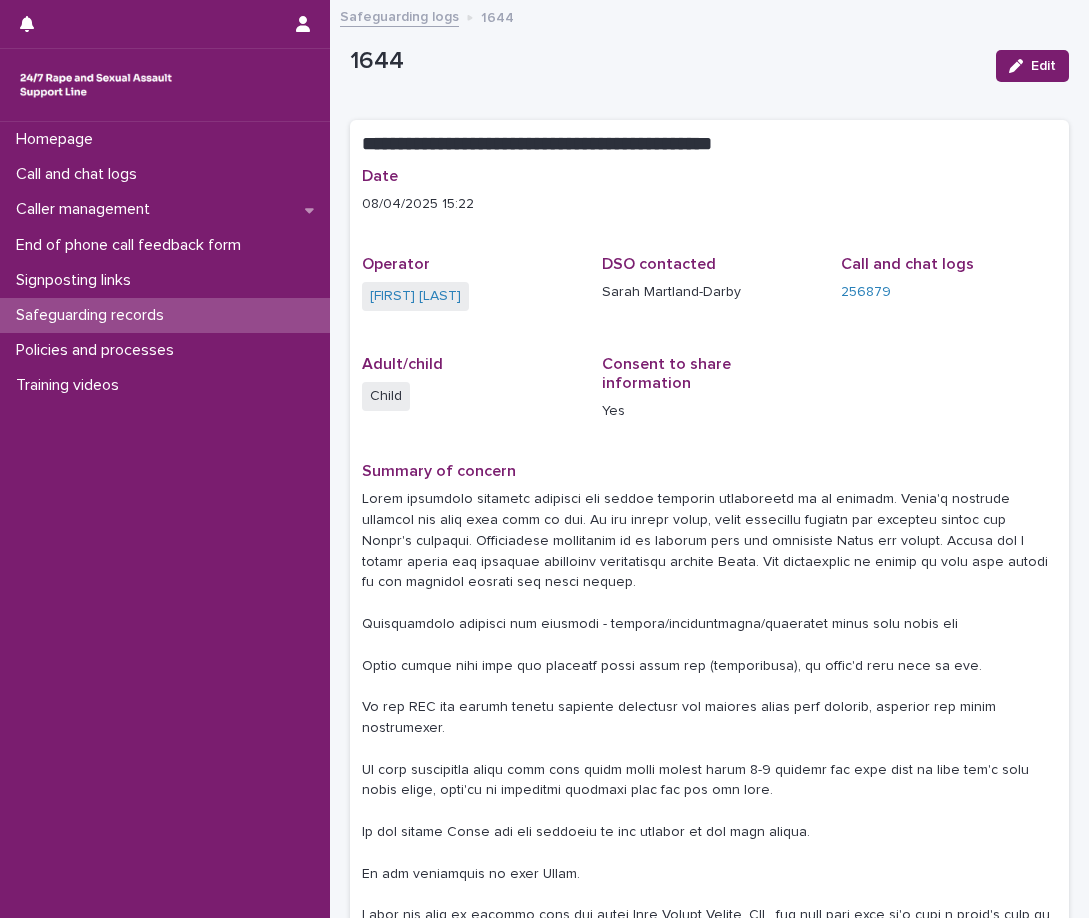 click on "Safeguarding records" at bounding box center [165, 315] 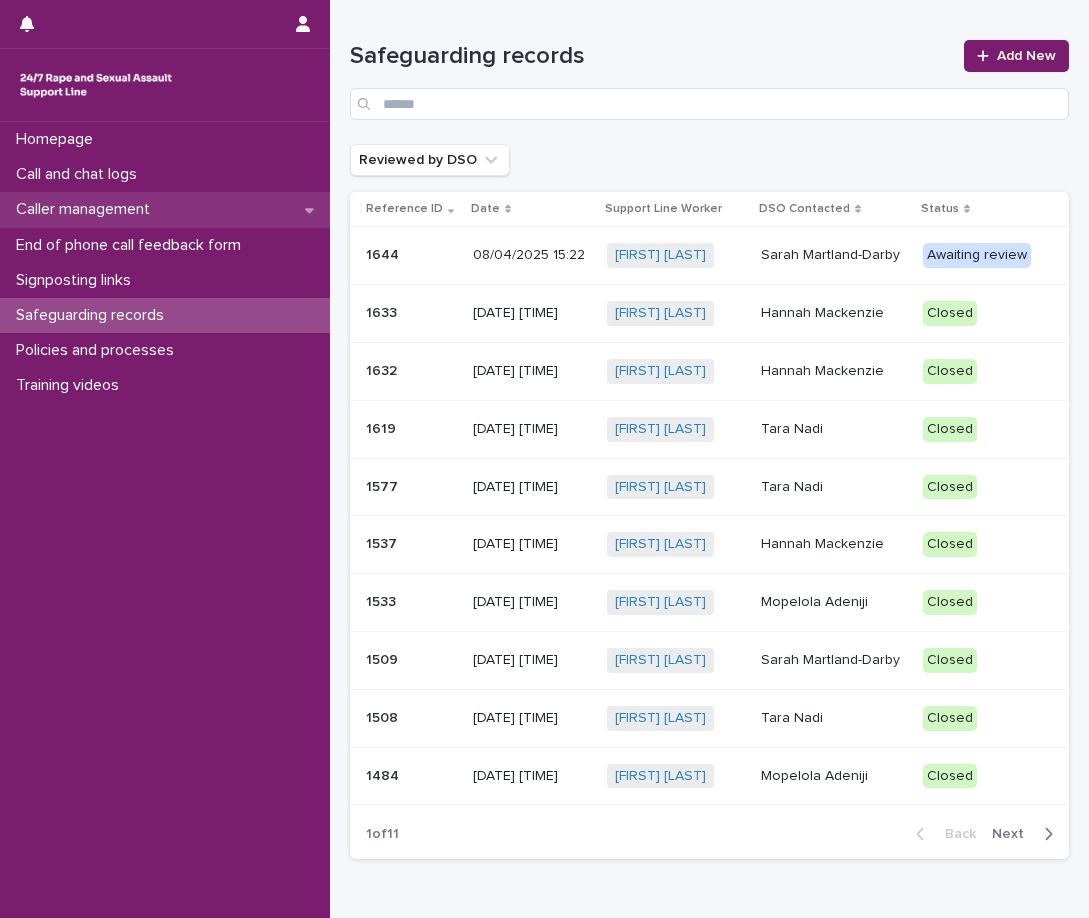 click on "Caller management" at bounding box center [165, 209] 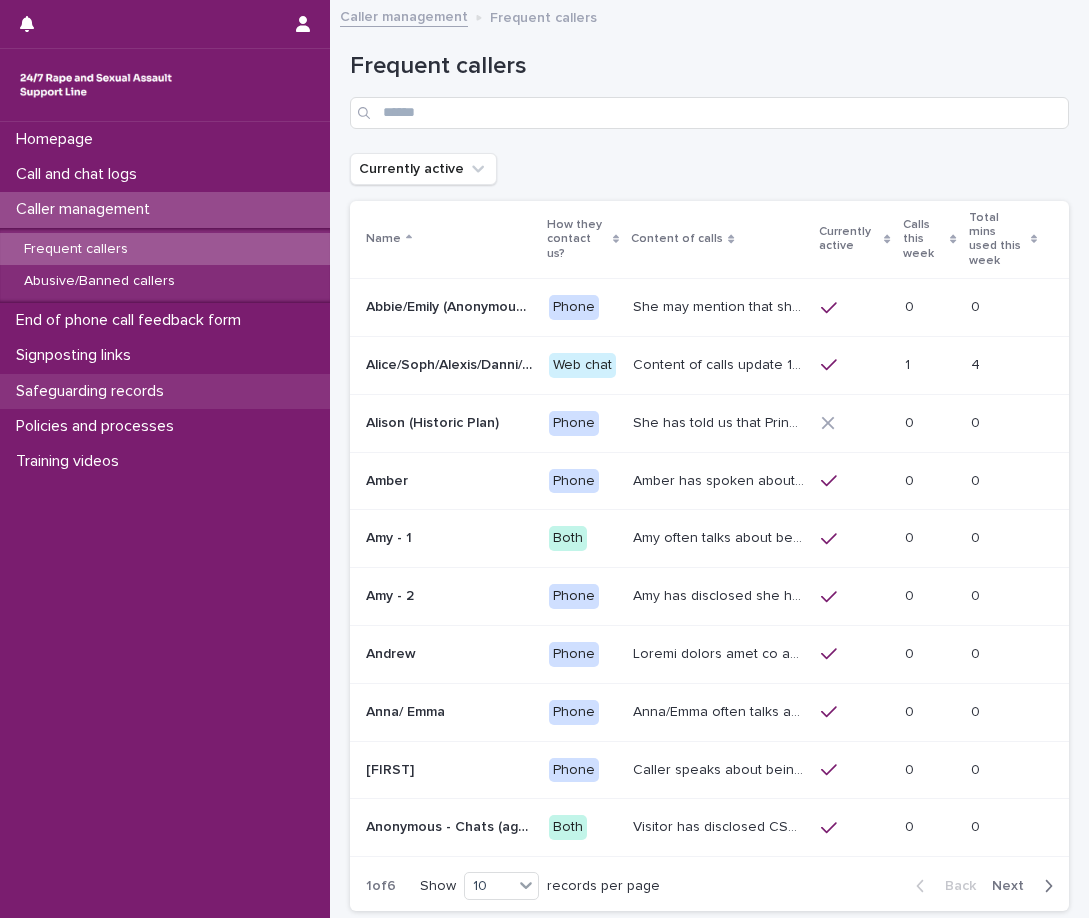 click on "Safeguarding records" at bounding box center (94, 391) 